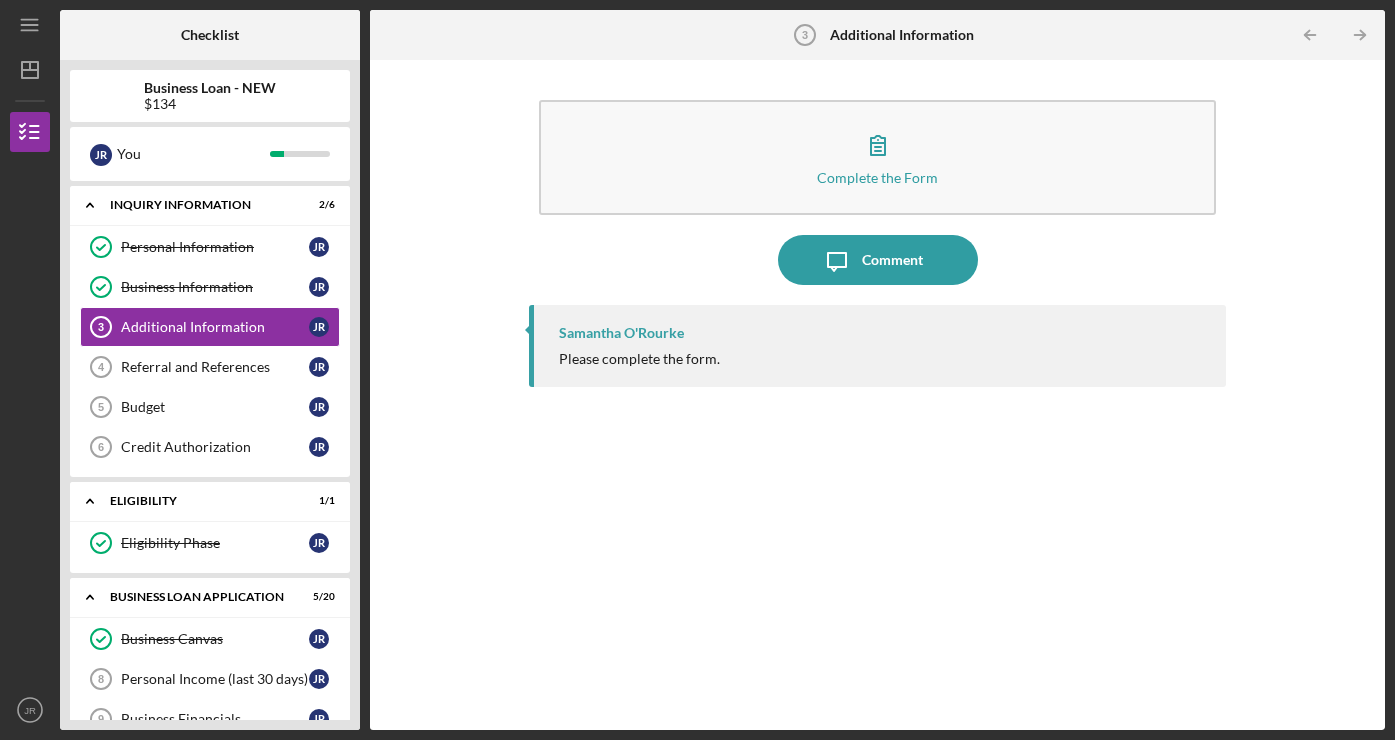 scroll, scrollTop: 0, scrollLeft: 0, axis: both 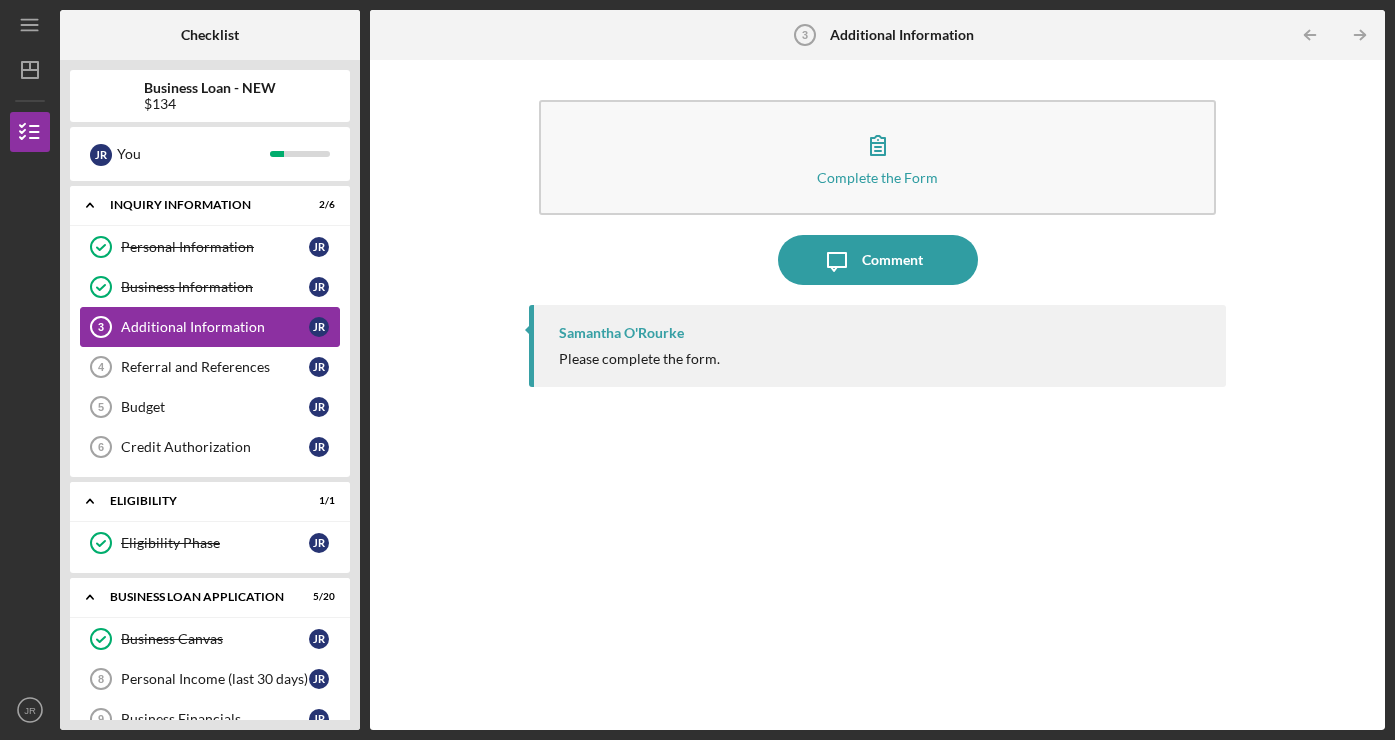 click on "Additional Information" at bounding box center [215, 327] 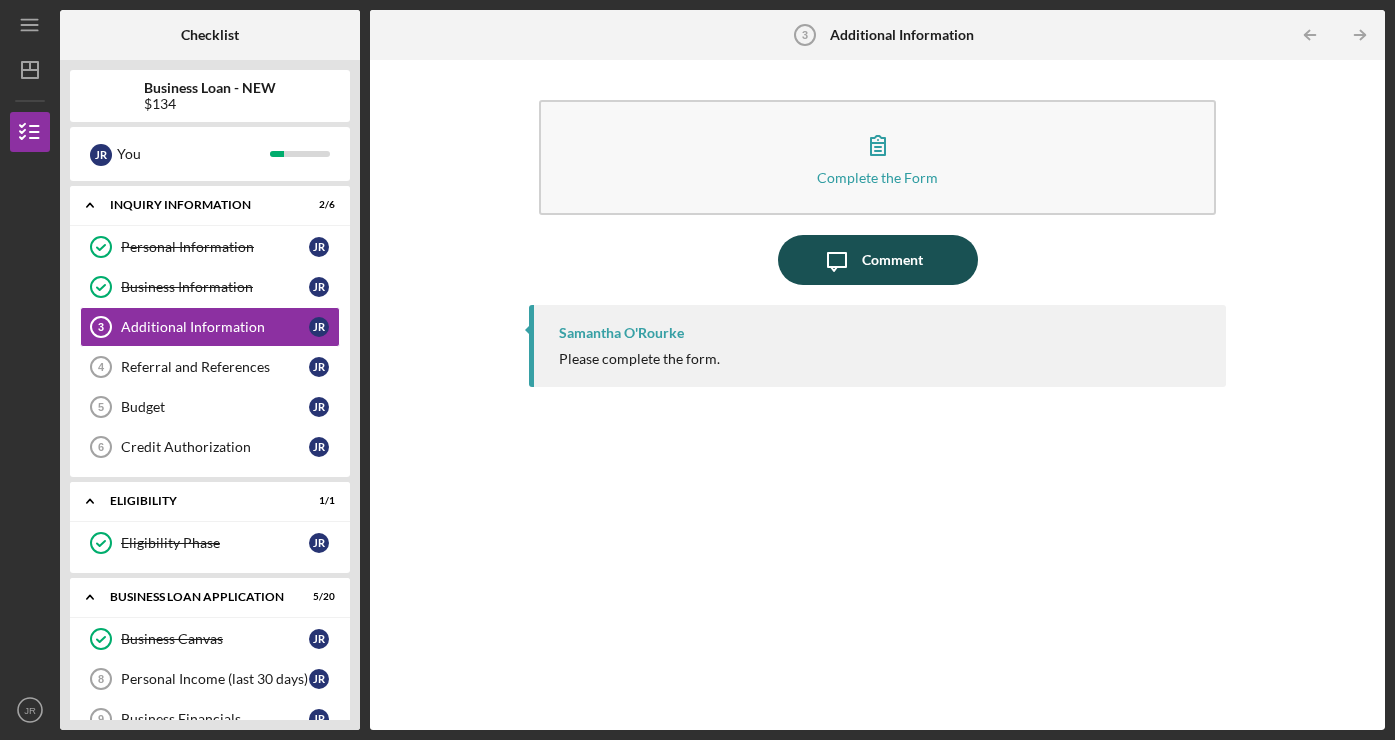 click on "Comment" at bounding box center (892, 260) 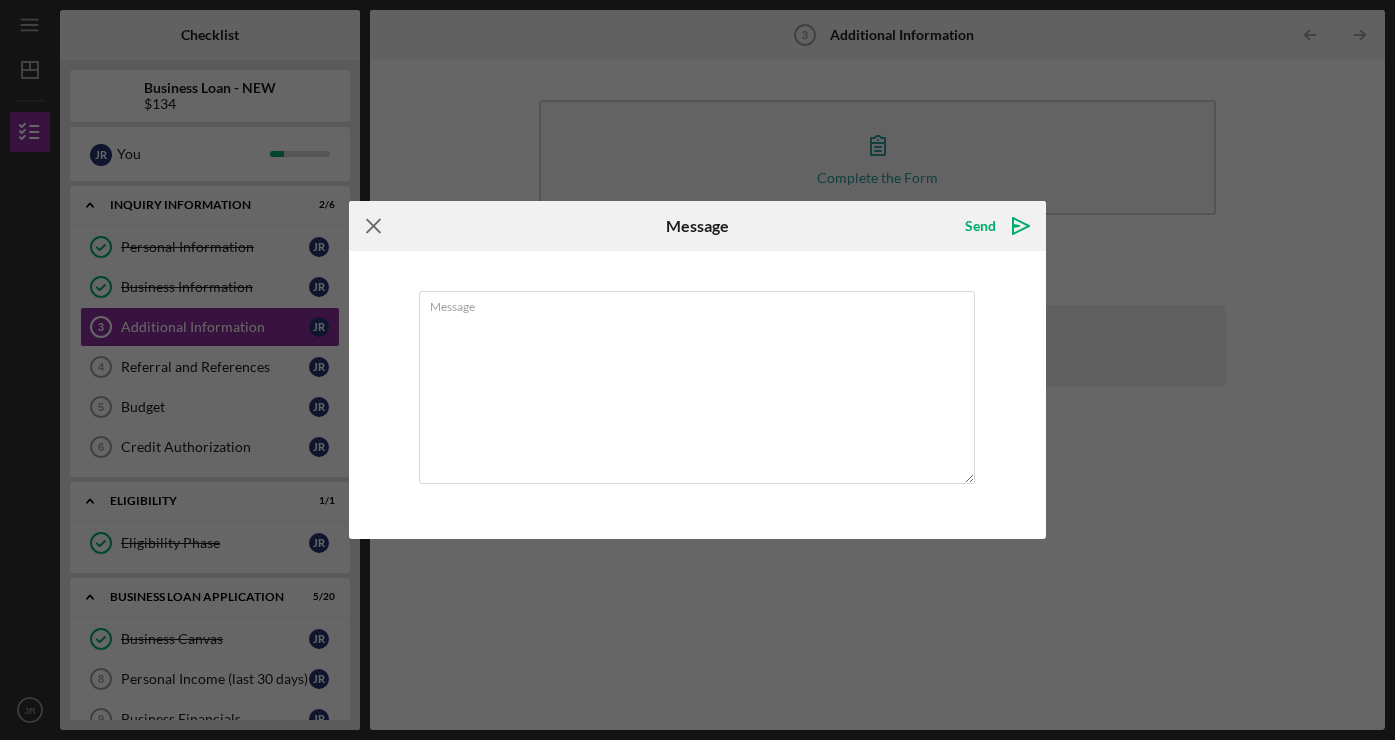 click on "Icon/Menu Close" 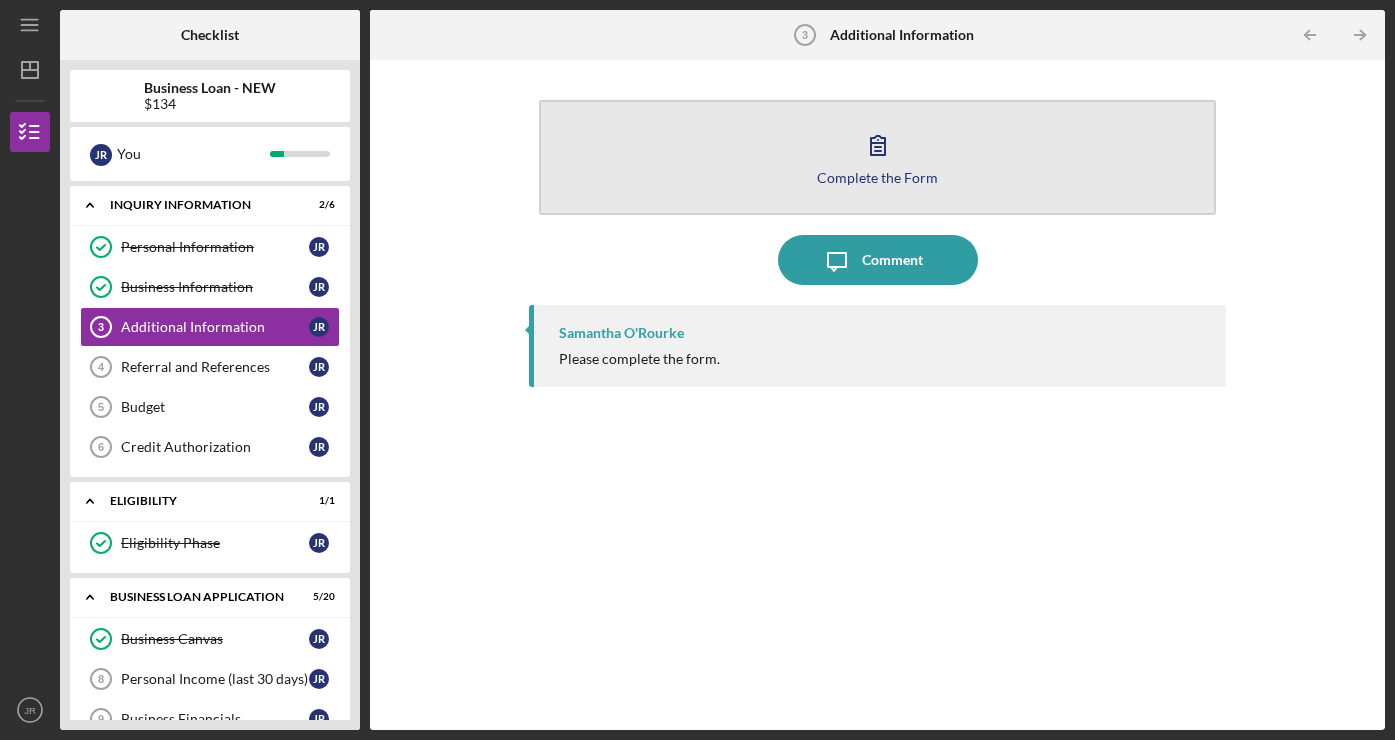 click on "Complete the Form" at bounding box center (877, 177) 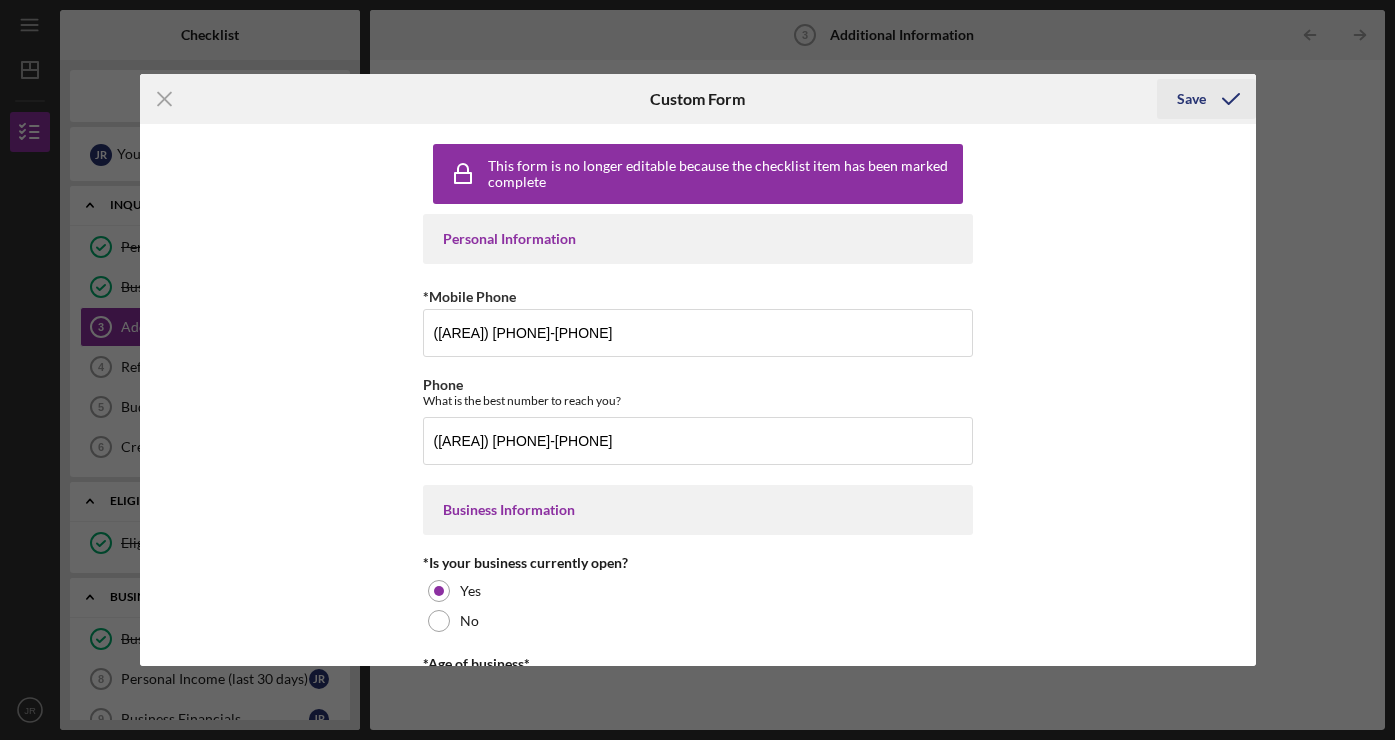 click on "Save" at bounding box center [1191, 99] 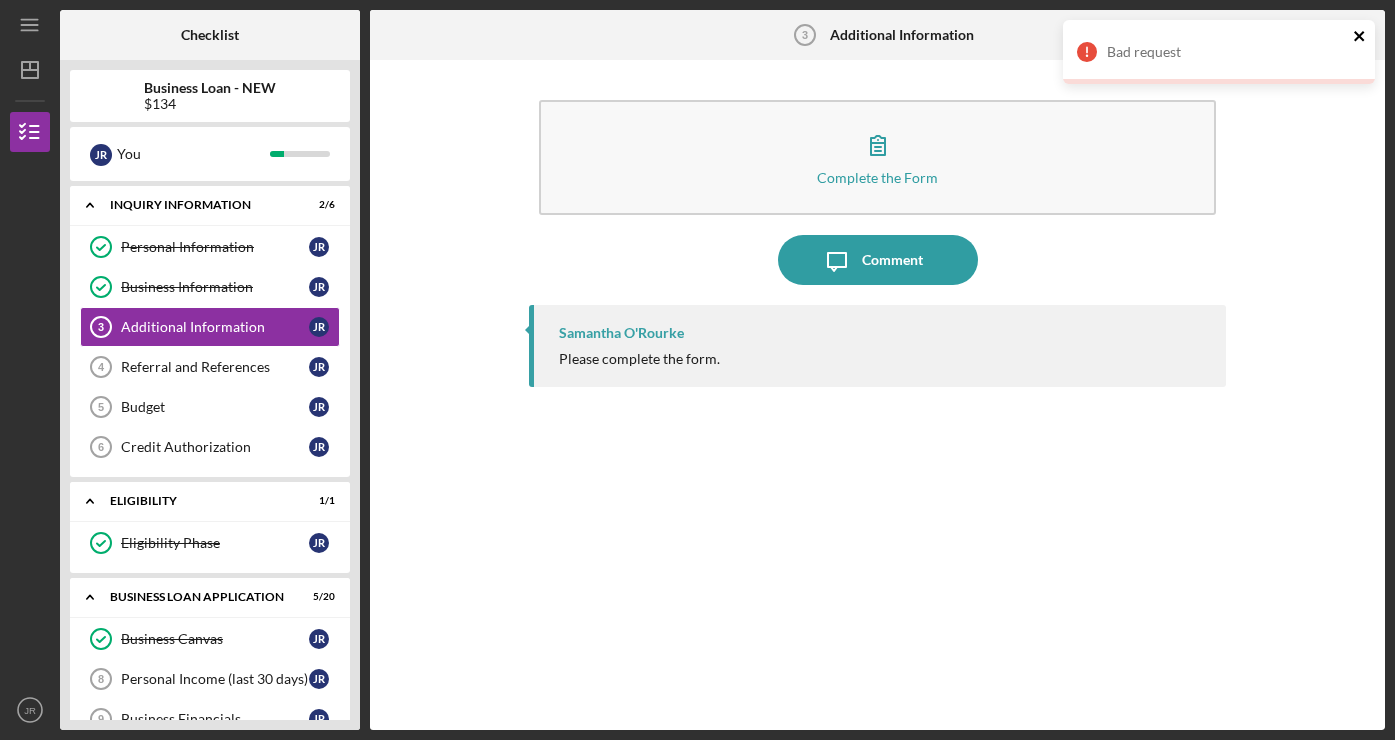 click 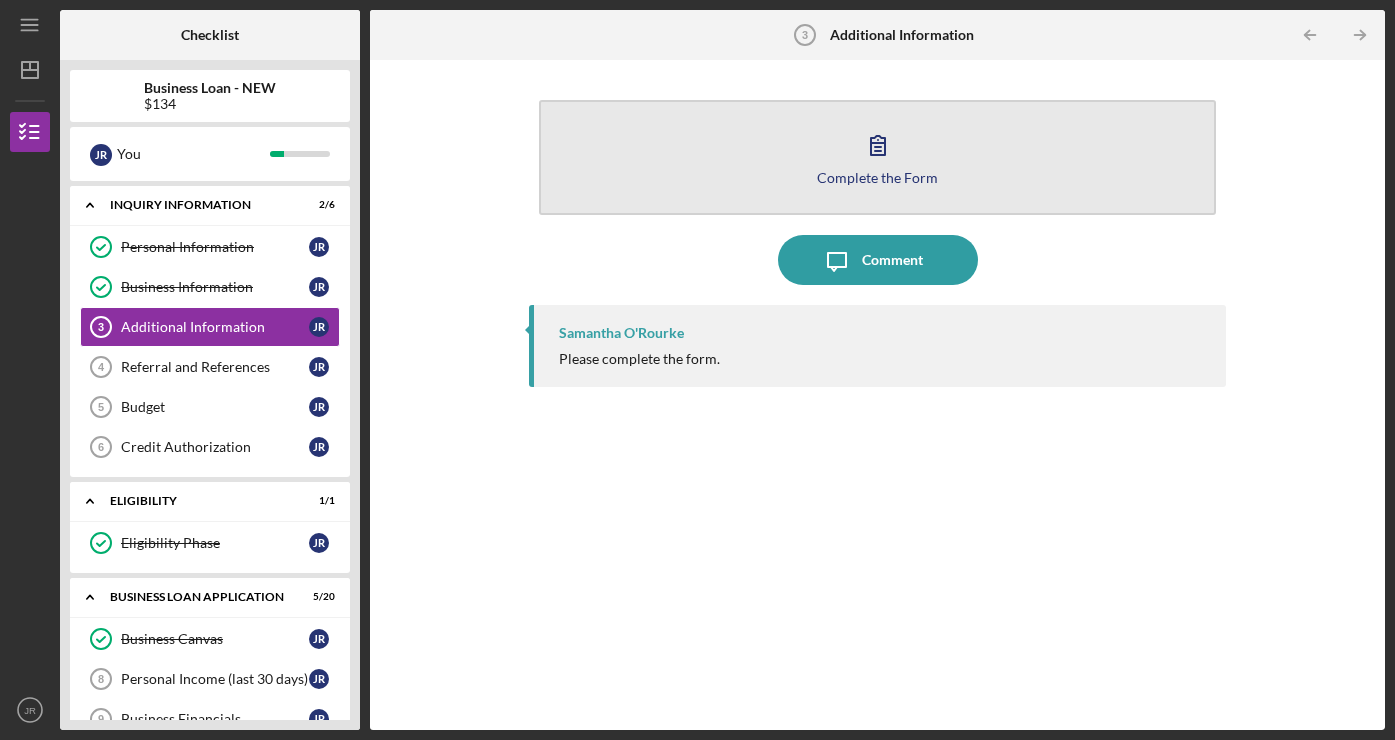click on "Complete the Form Form" at bounding box center (877, 157) 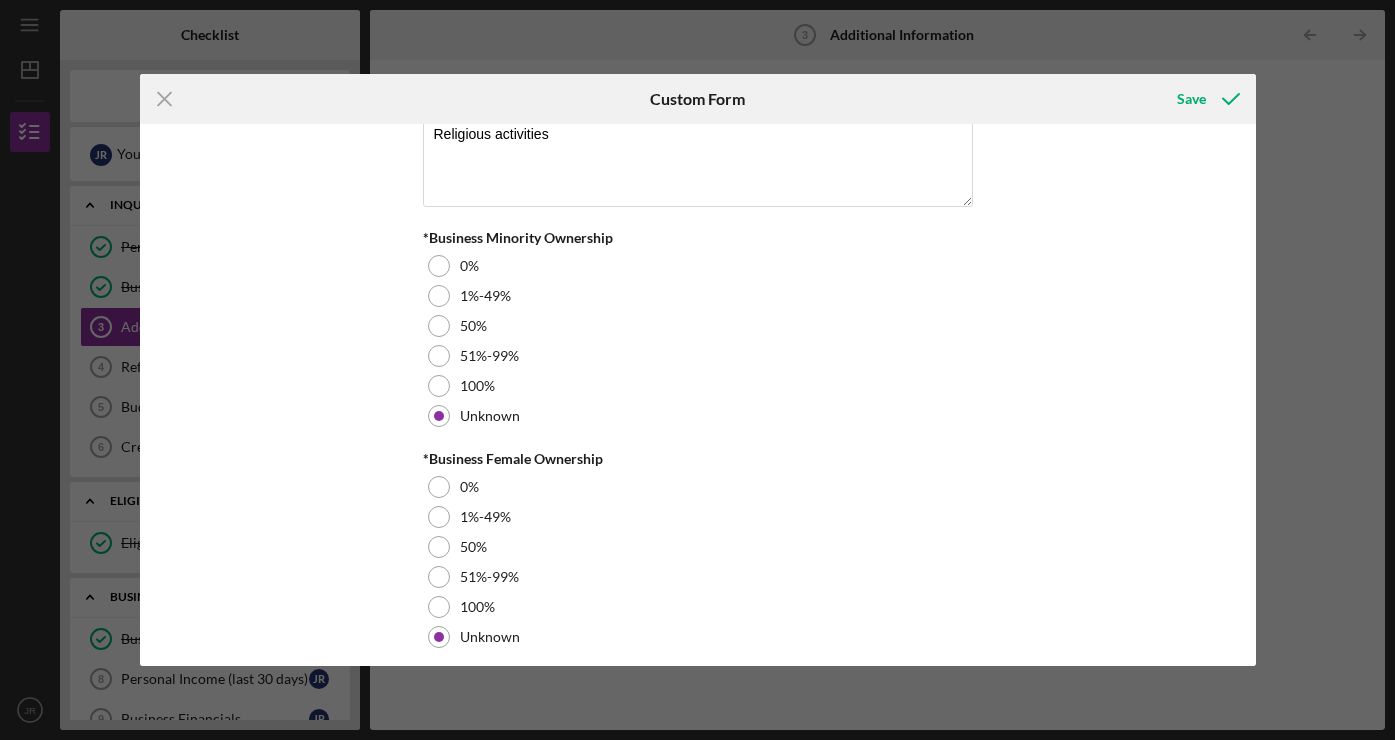 scroll, scrollTop: 2429, scrollLeft: 0, axis: vertical 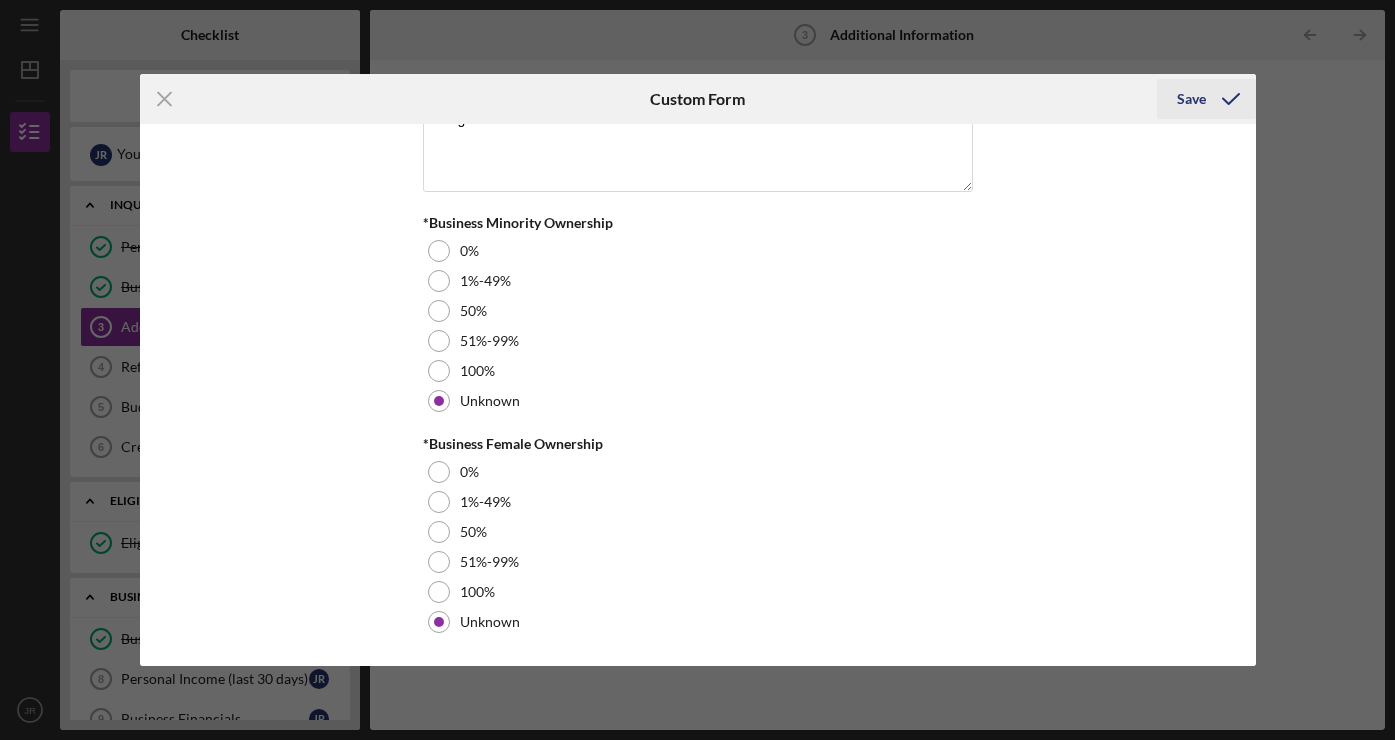 click on "Save" at bounding box center [1191, 99] 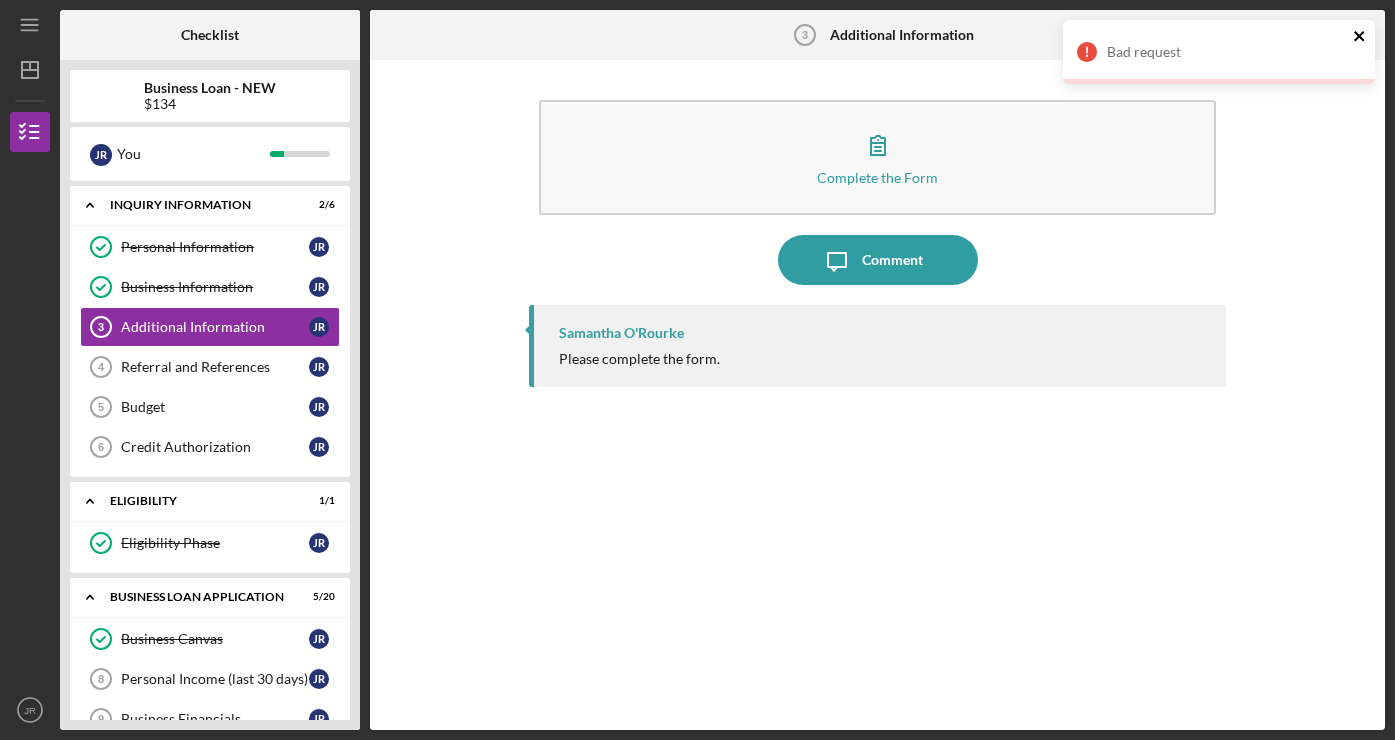 click 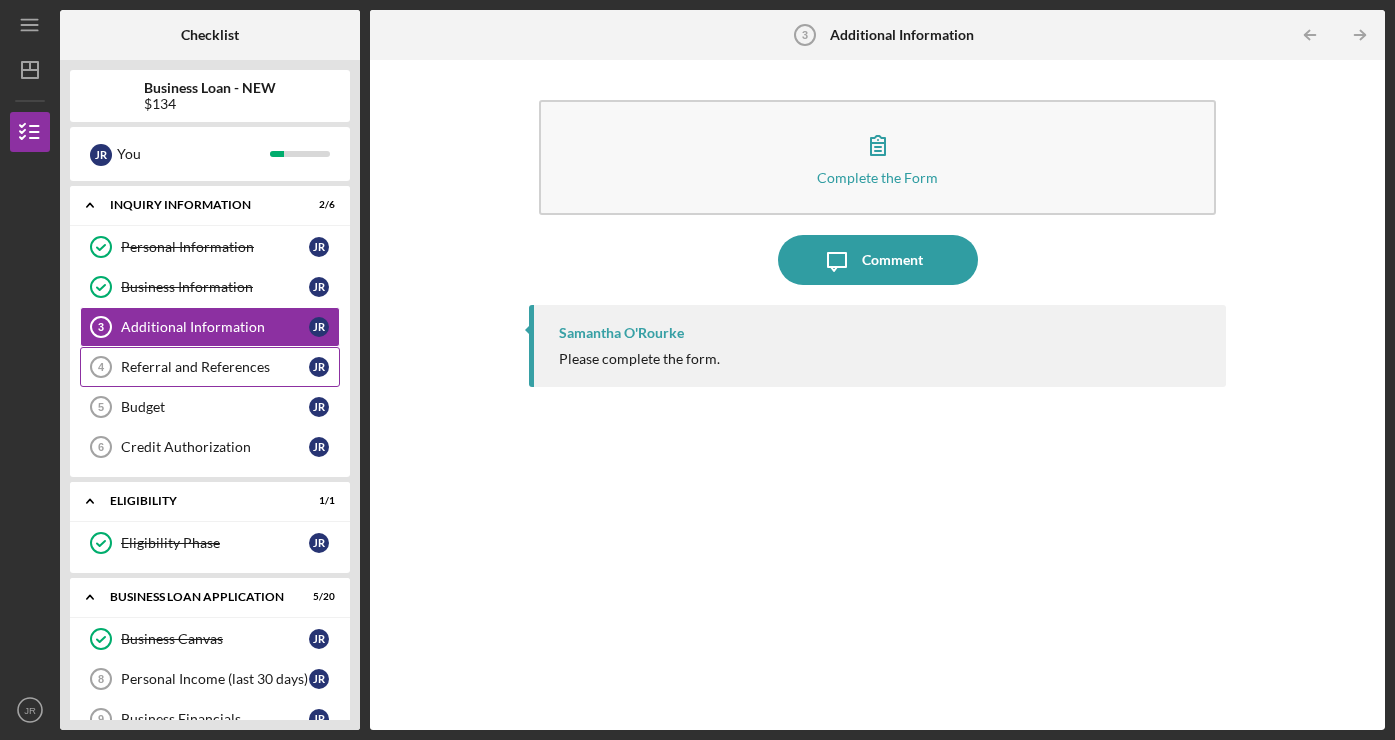 click on "Referral and References" at bounding box center (215, 367) 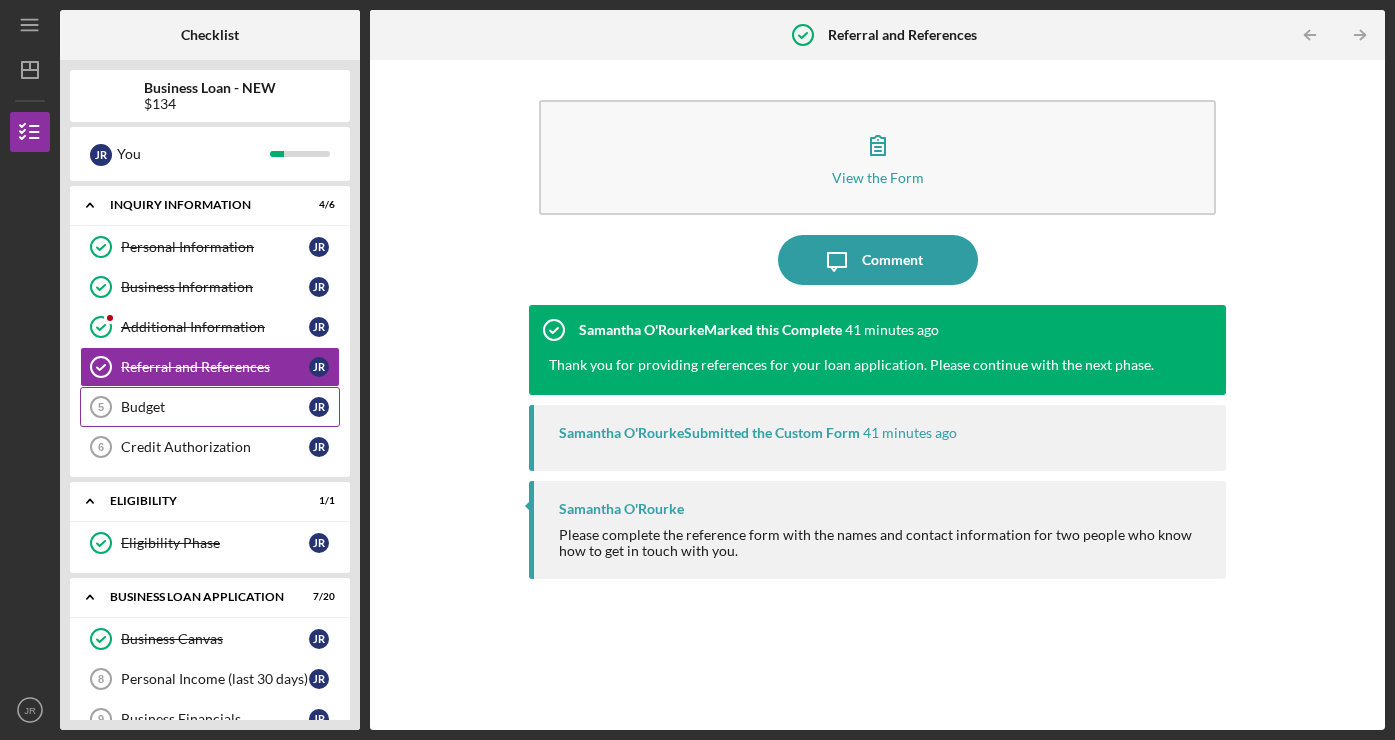 click on "Budget" at bounding box center (215, 407) 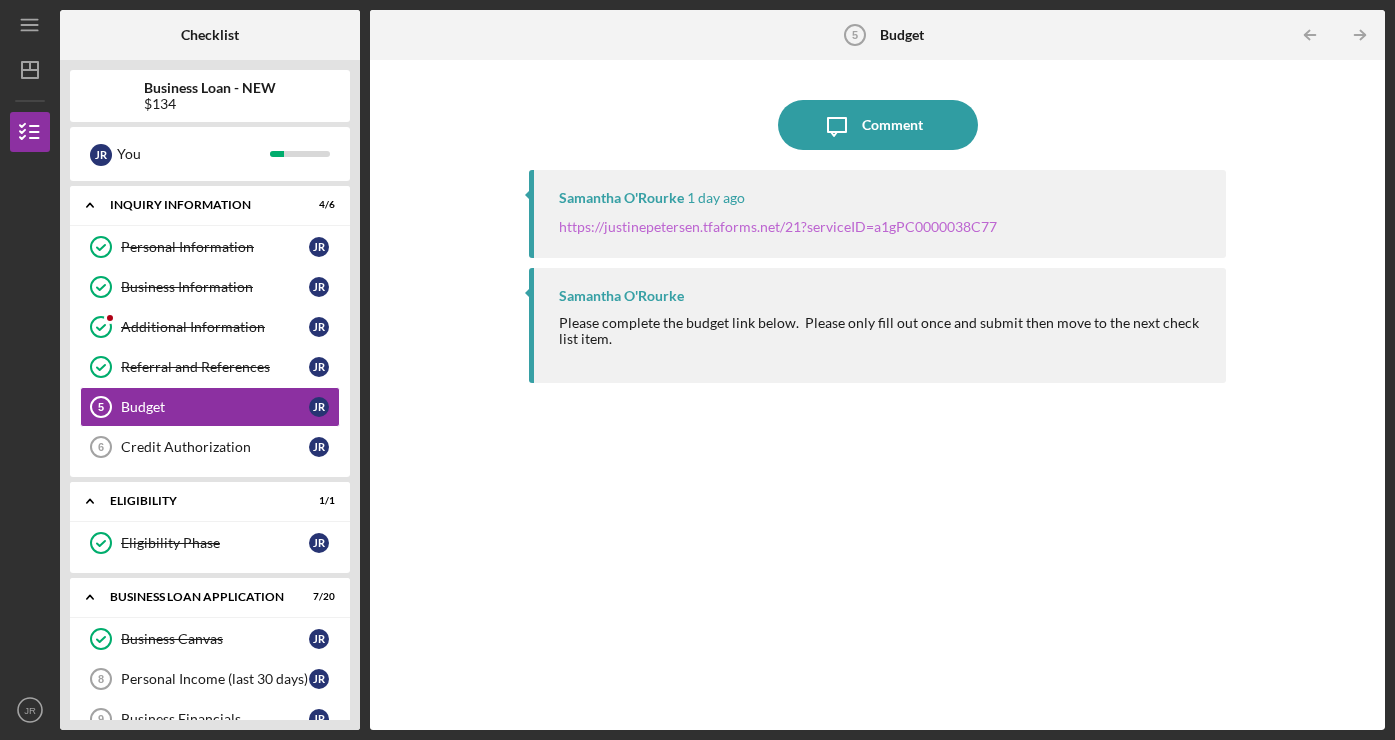 click on "https://justinepetersen.tfaforms.net/21?serviceID=a1gPC0000038C77" at bounding box center (778, 226) 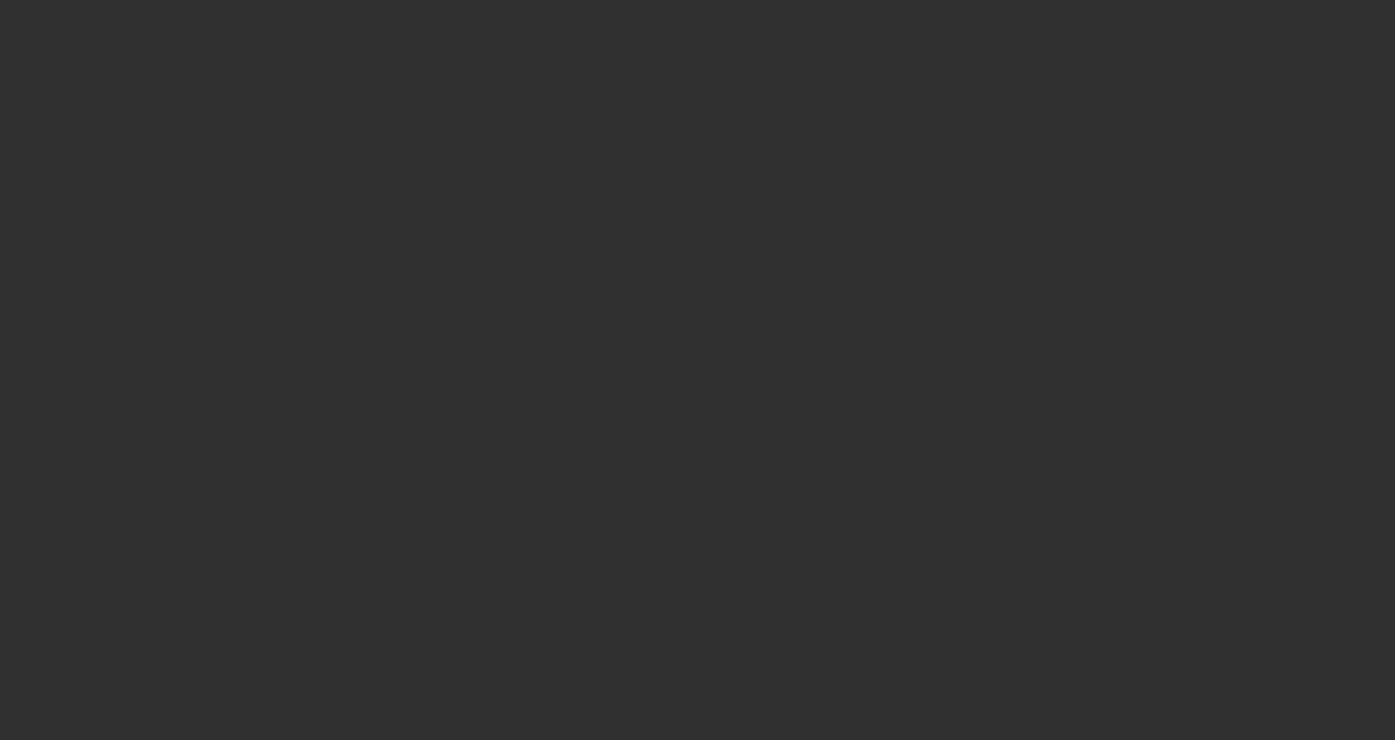 scroll, scrollTop: 0, scrollLeft: 0, axis: both 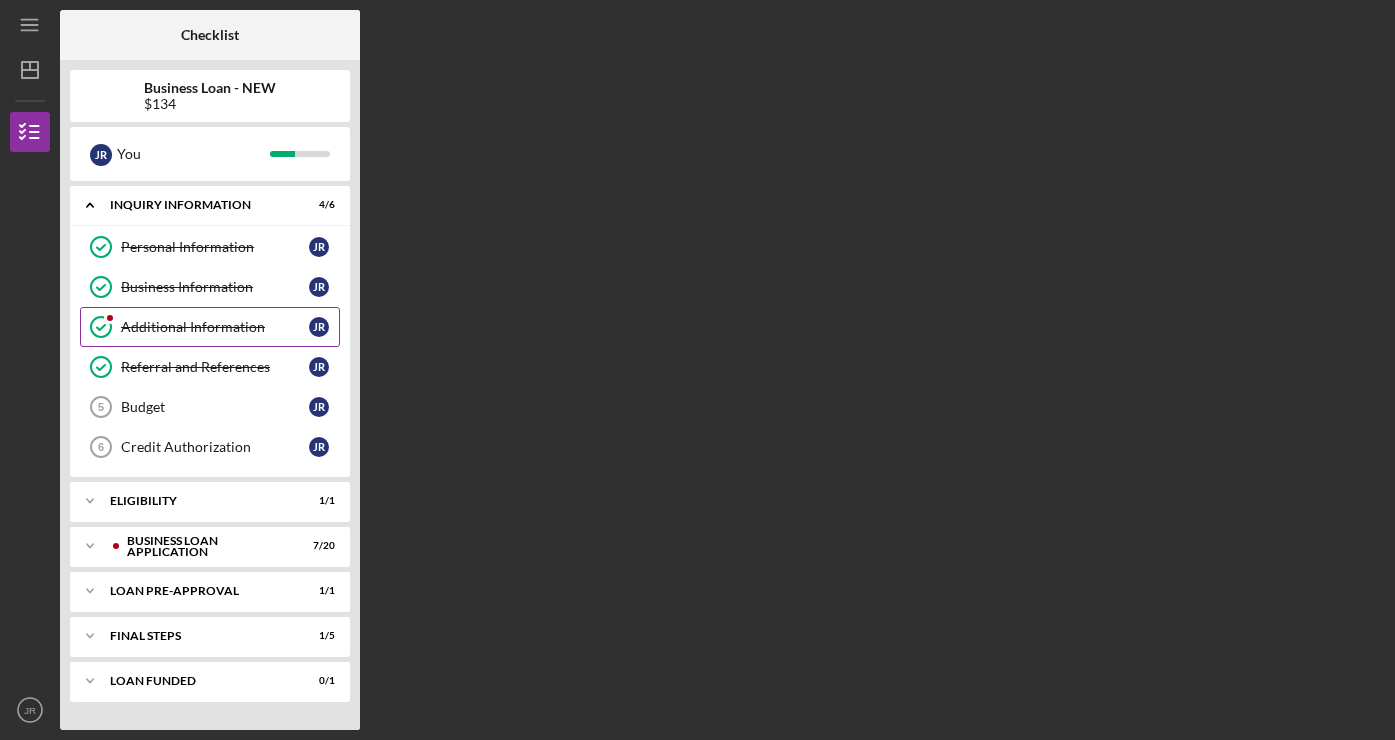 click on "Additional Information" at bounding box center (215, 327) 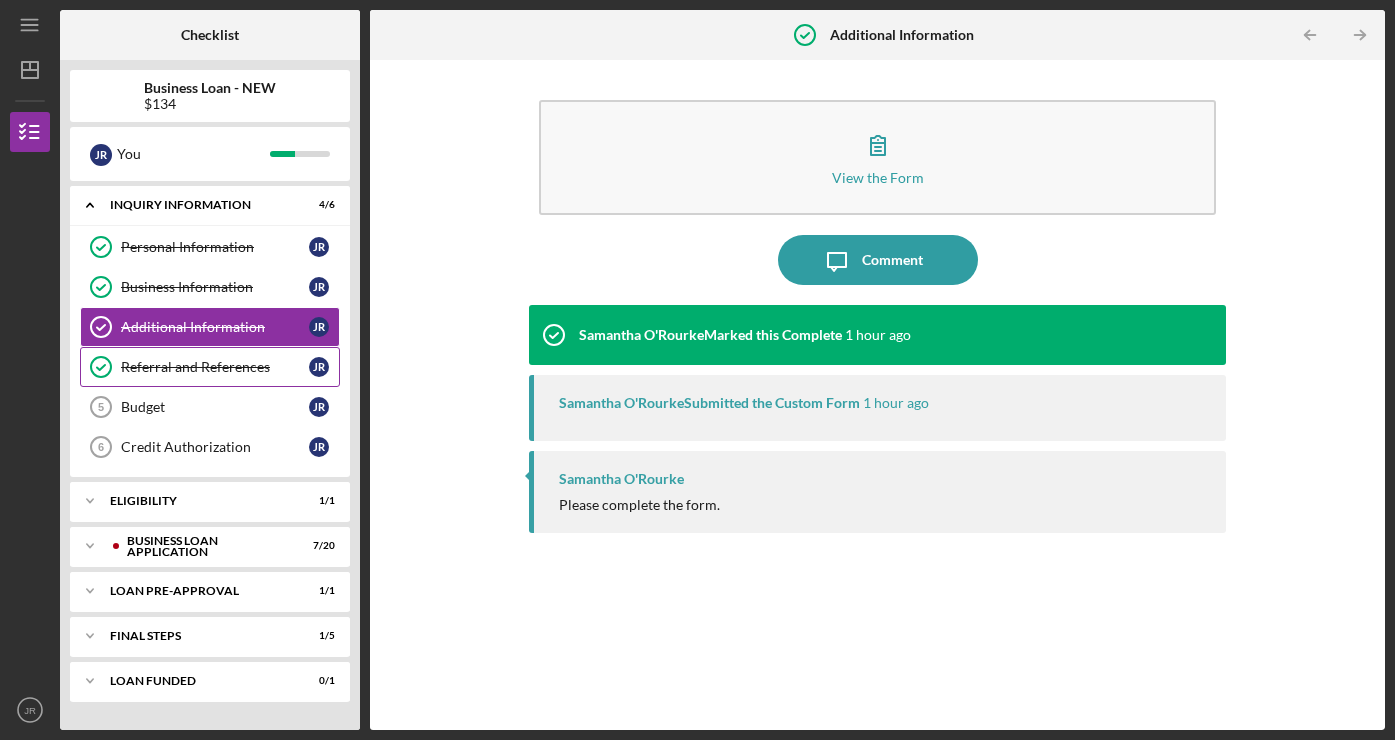 click on "Referral and References" at bounding box center [215, 367] 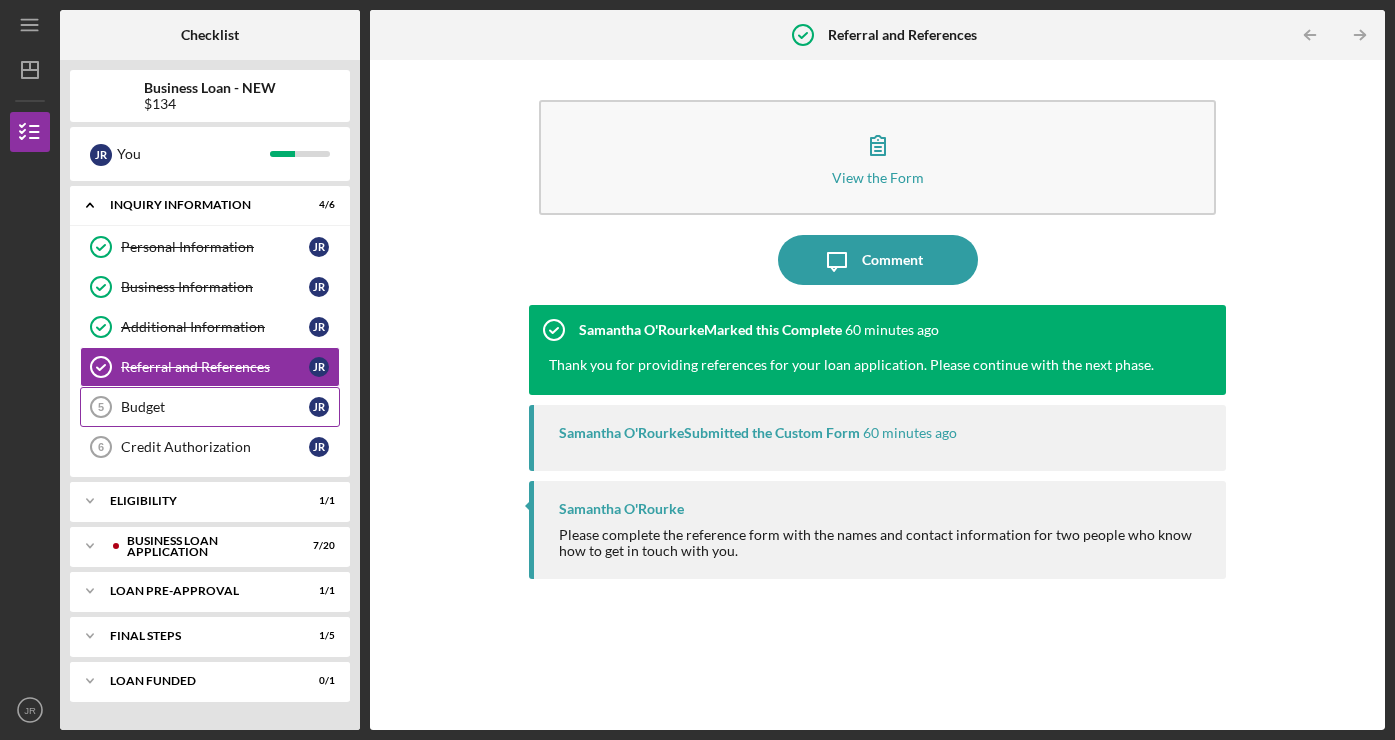 click on "Budget" at bounding box center [215, 407] 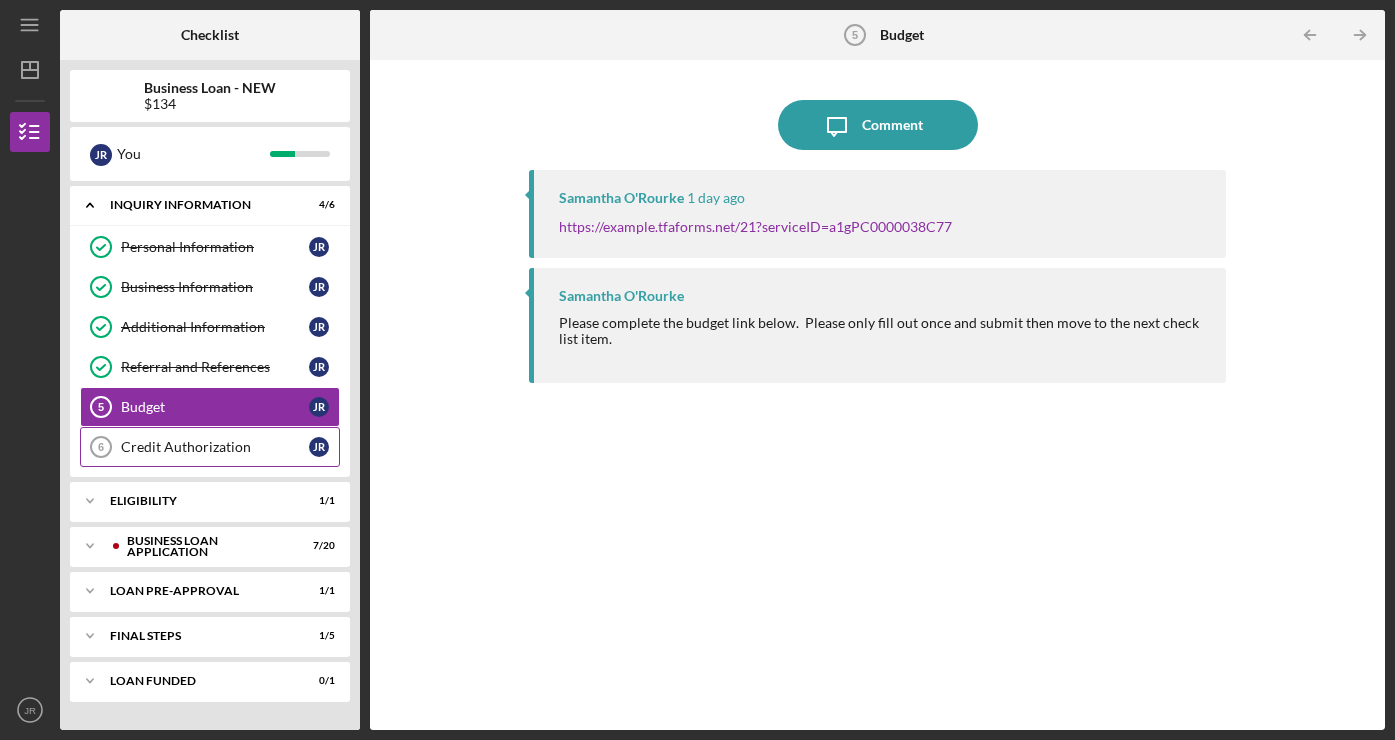 click on "Credit Authorization" at bounding box center [215, 447] 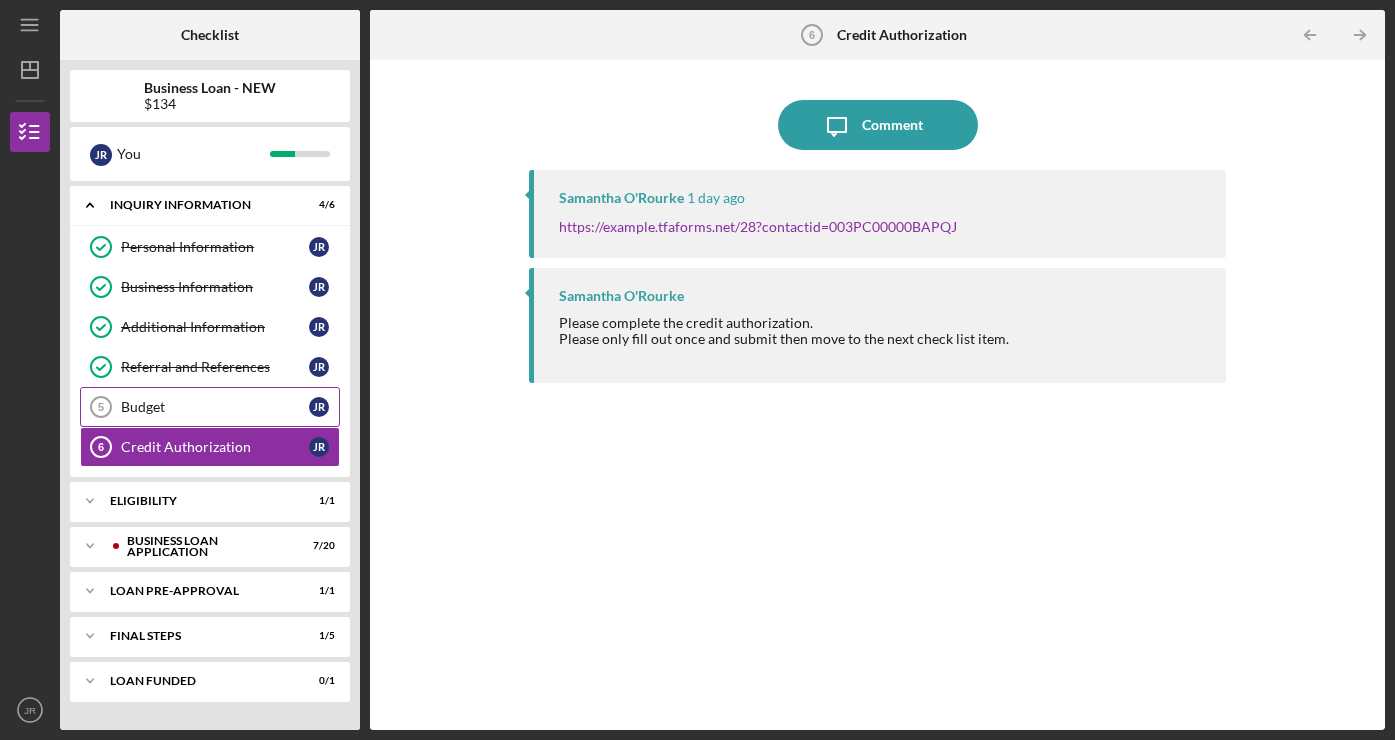 click on "Budget 5 Budget J R" at bounding box center [210, 407] 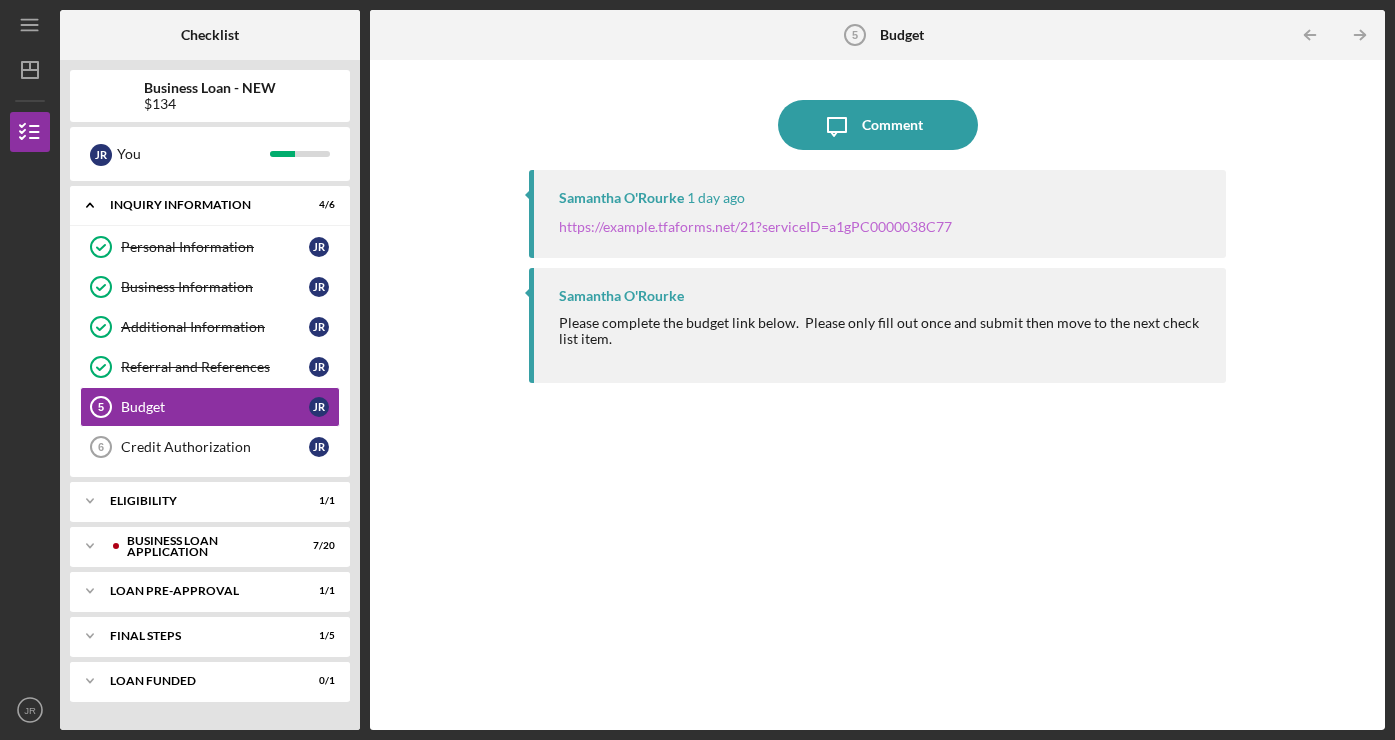 click on "https://justinepetersen.tfaforms.net/21?serviceID=a1gPC0000038C77" at bounding box center (755, 226) 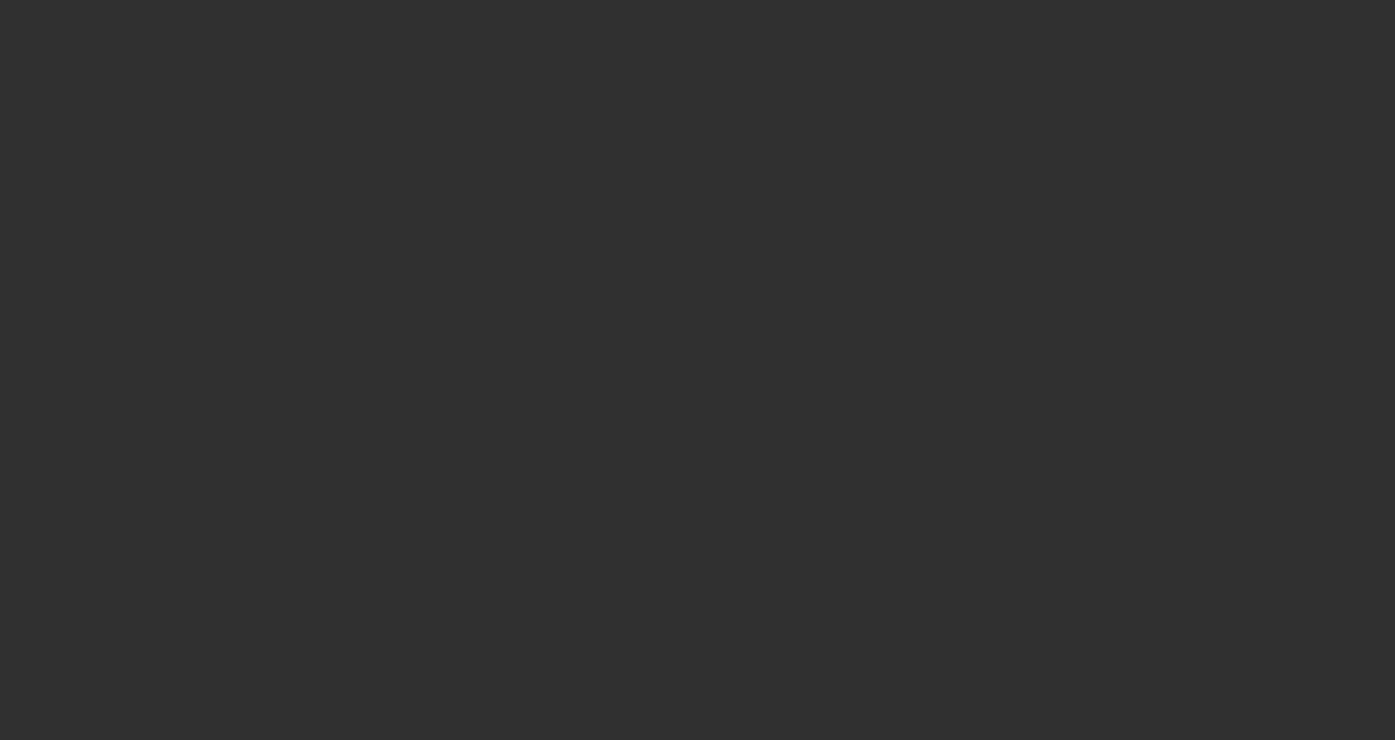scroll, scrollTop: 0, scrollLeft: 0, axis: both 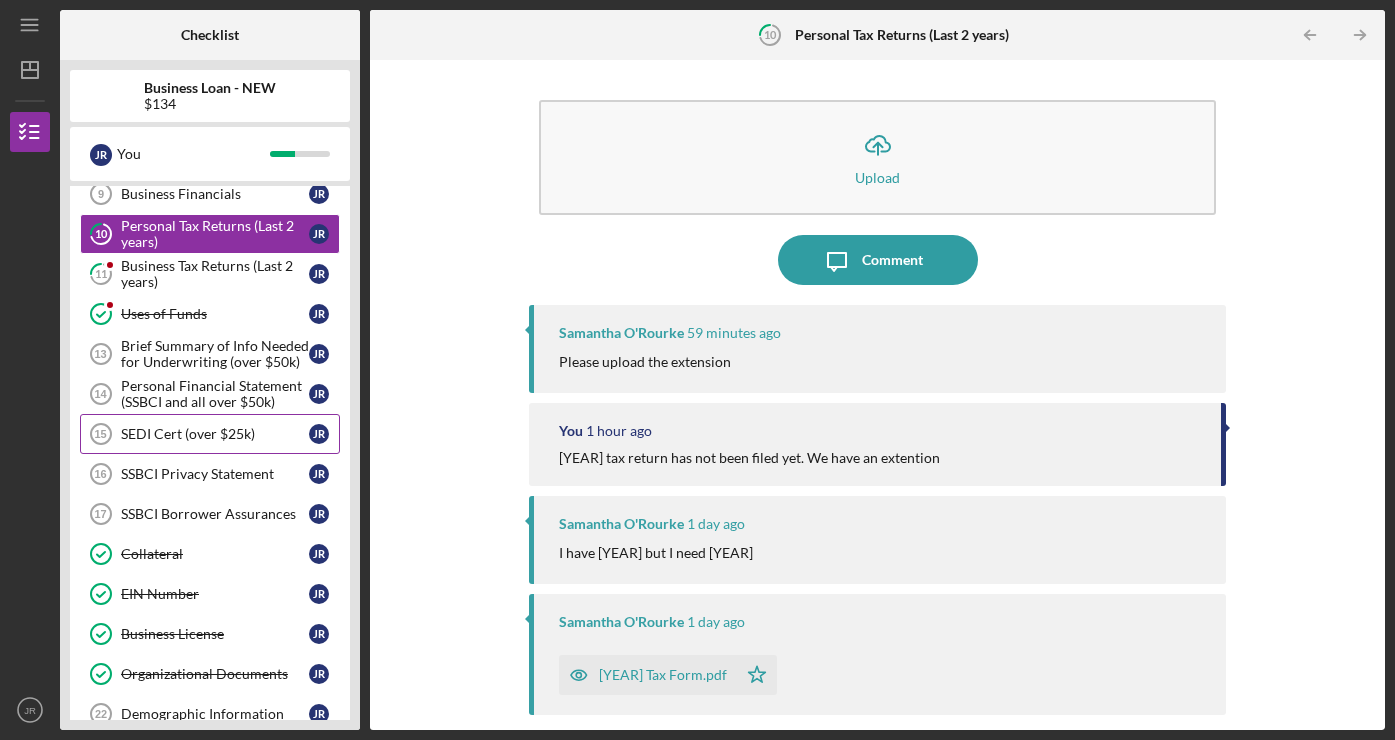 click on "SEDI Cert (over $25k)" at bounding box center [215, 434] 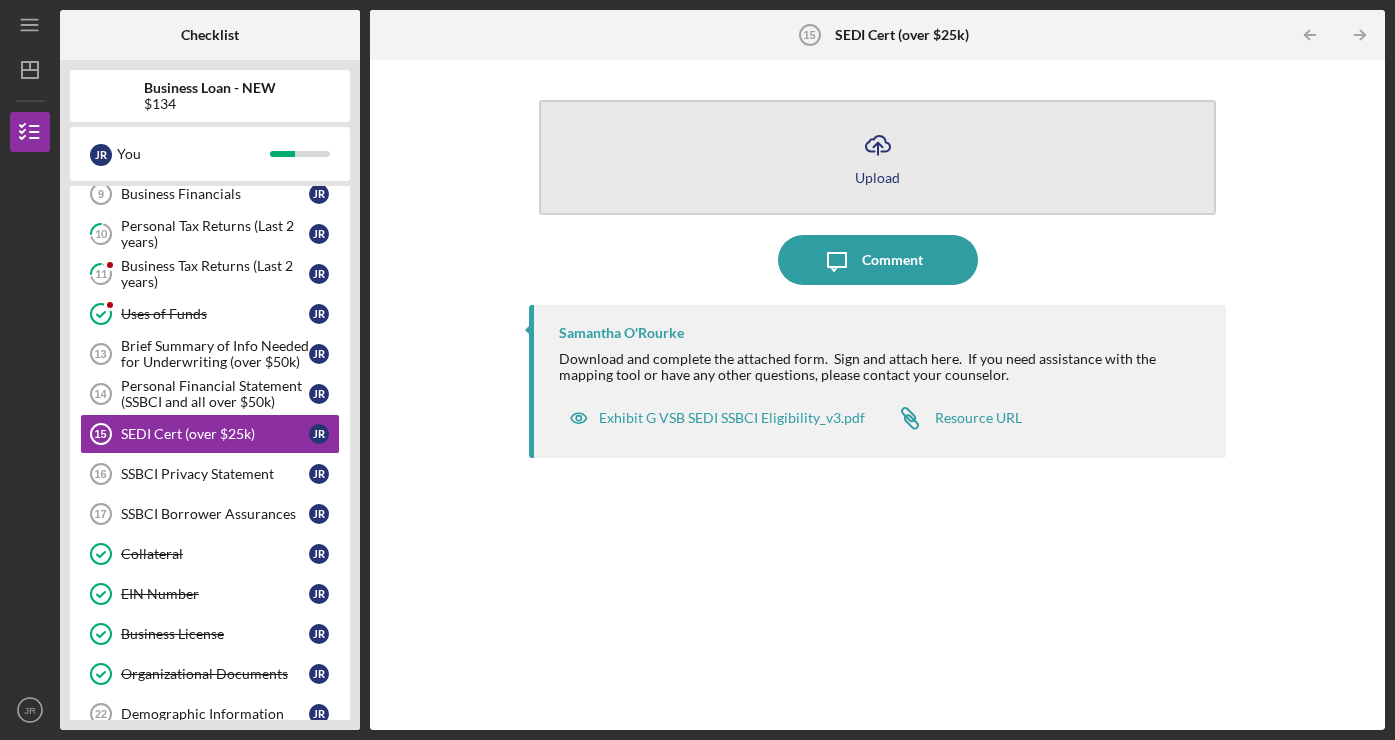 click on "Upload" at bounding box center [877, 177] 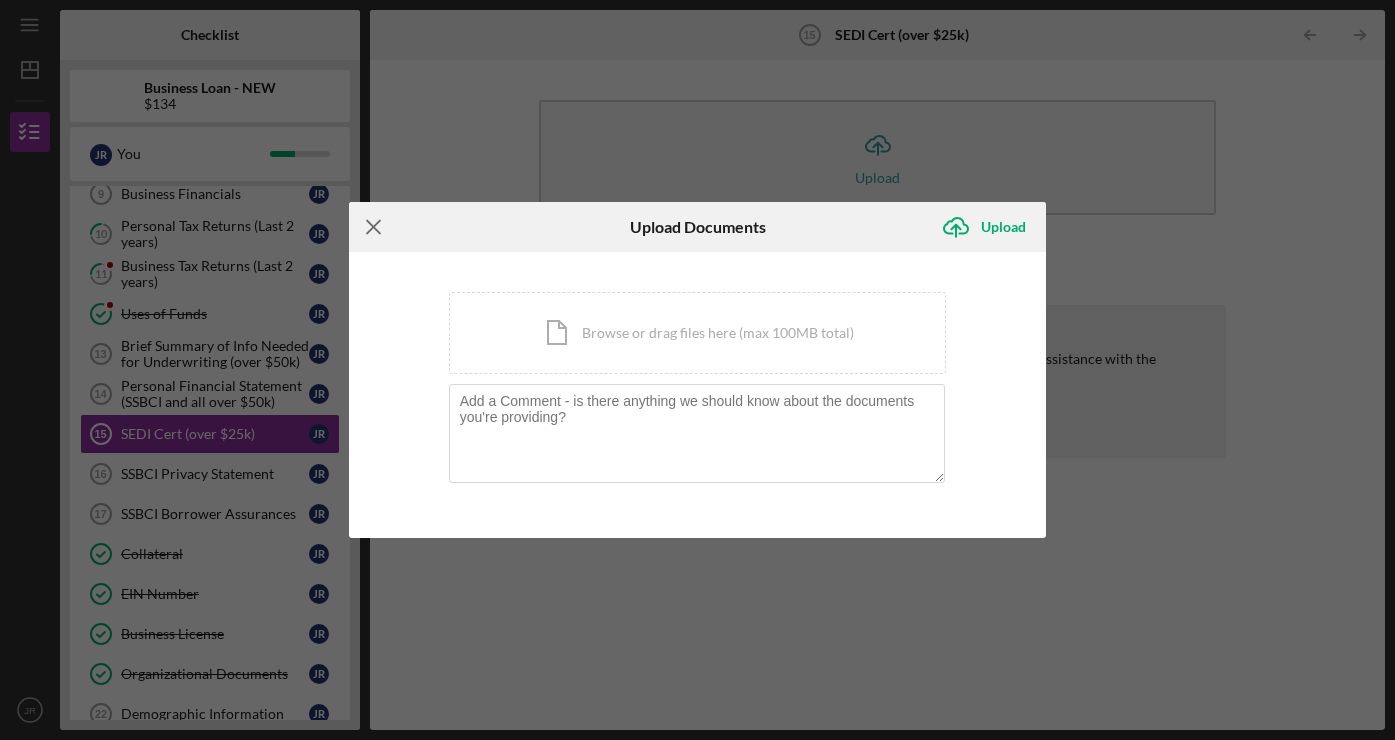 click on "Icon/Menu Close" 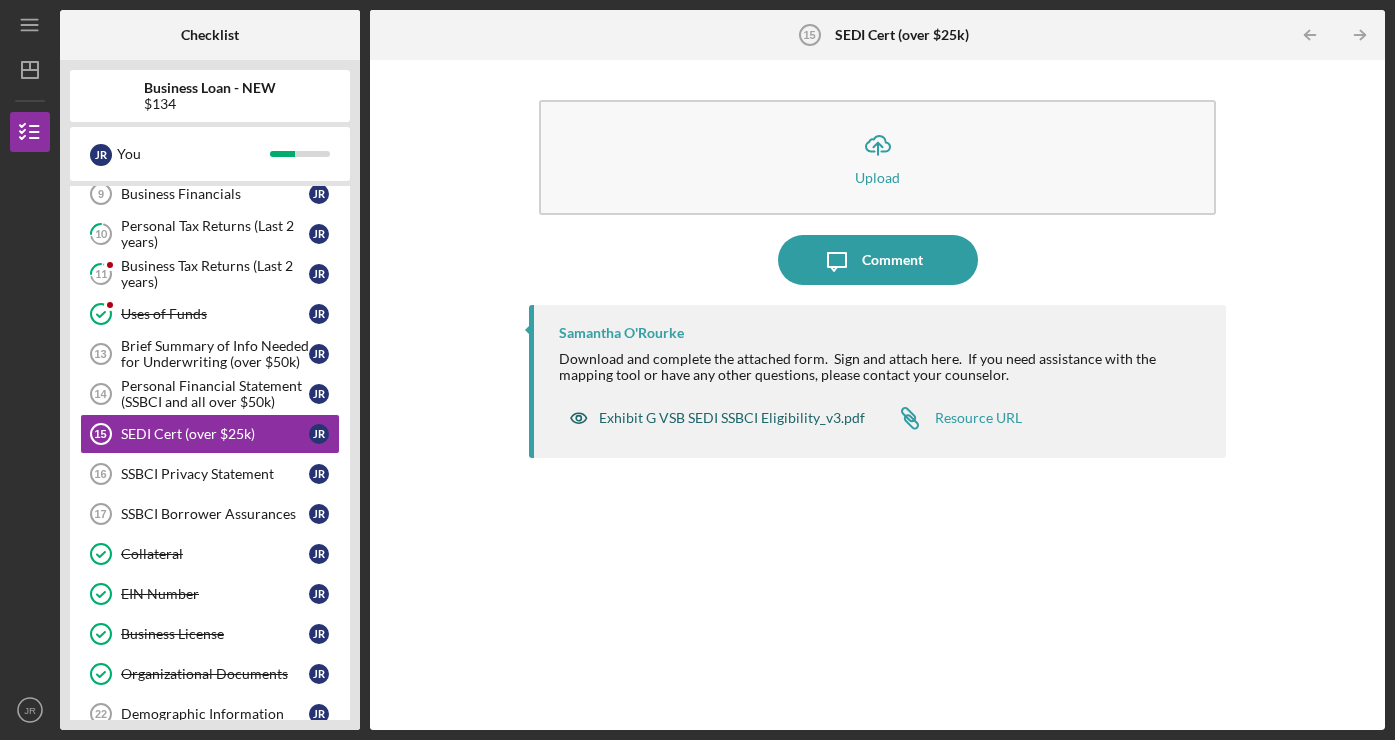 click on "Exhibit G VSB  SEDI SSBCI Eligibility_v3.pdf" at bounding box center (732, 418) 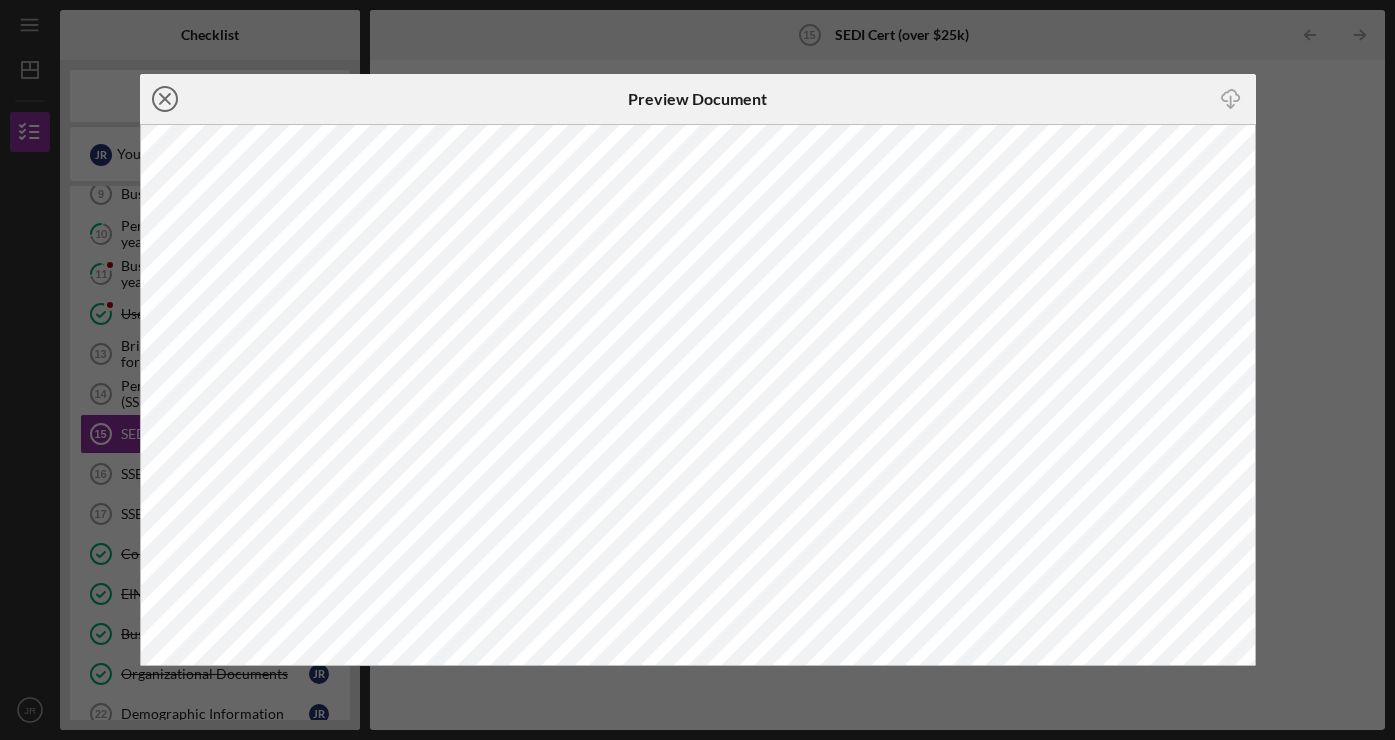 click on "Icon/Close" 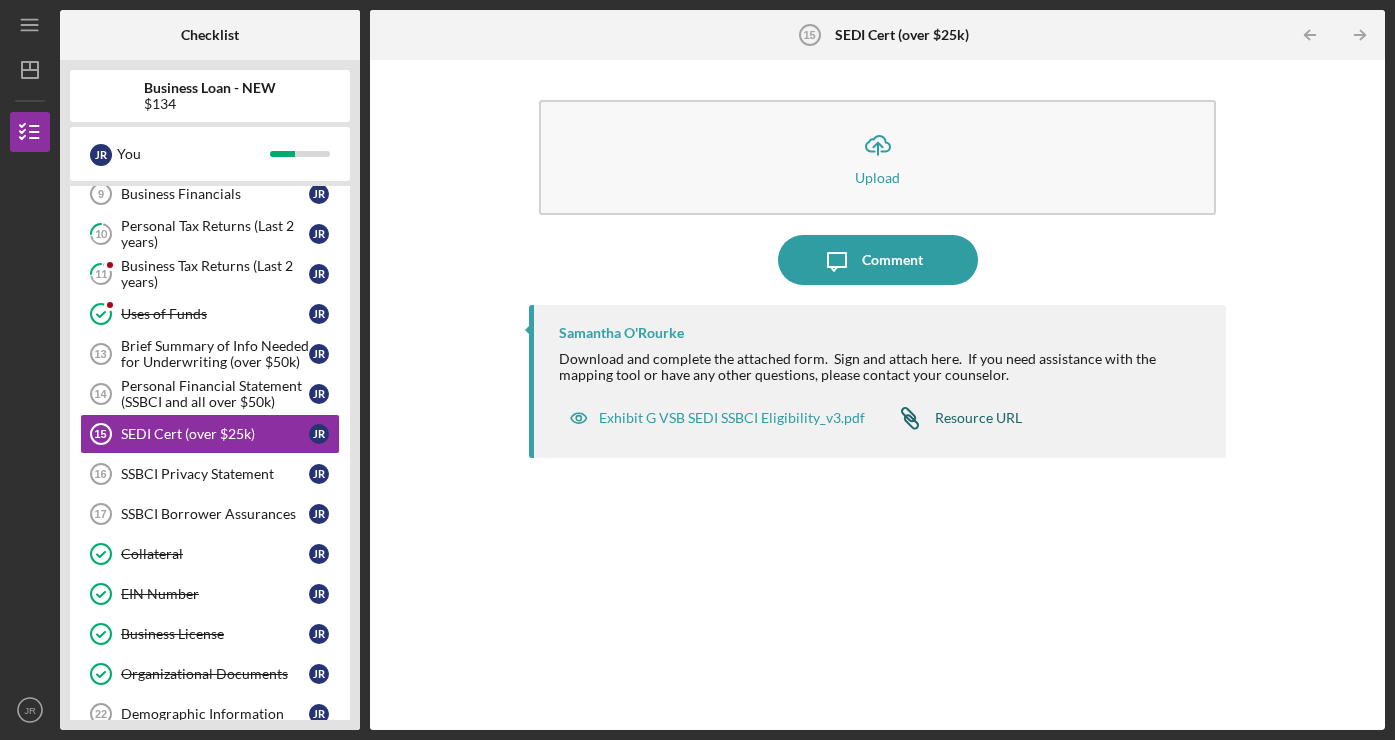 click on "Resource URL" at bounding box center [978, 418] 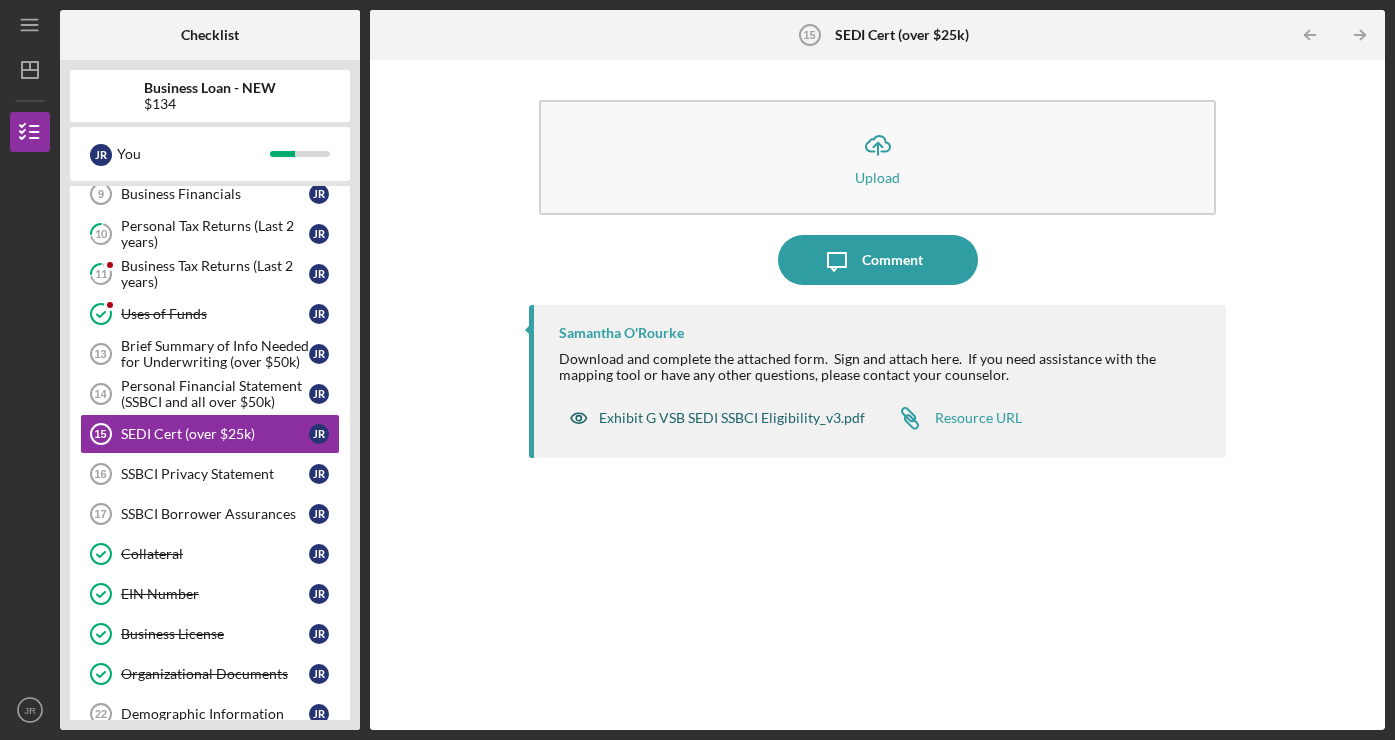 click on "Exhibit G VSB  SEDI SSBCI Eligibility_v3.pdf" at bounding box center [732, 418] 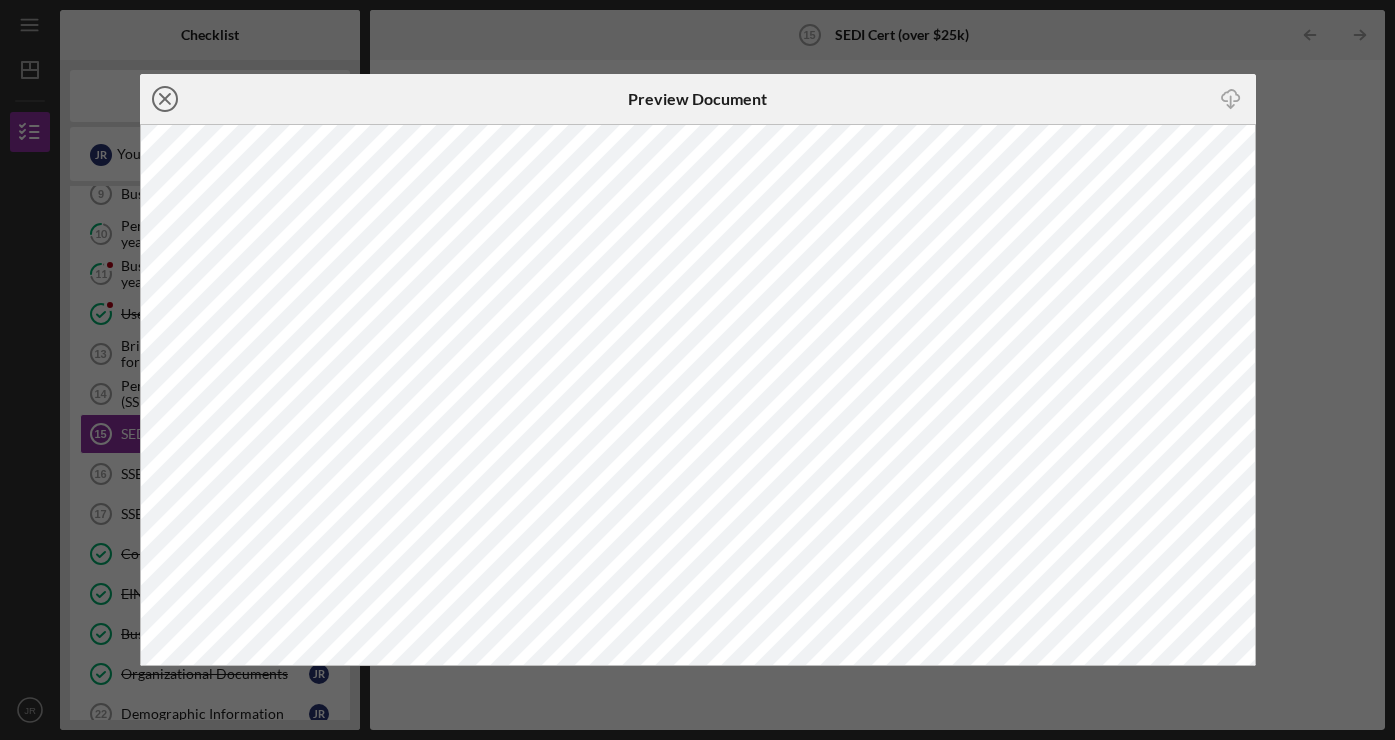 click 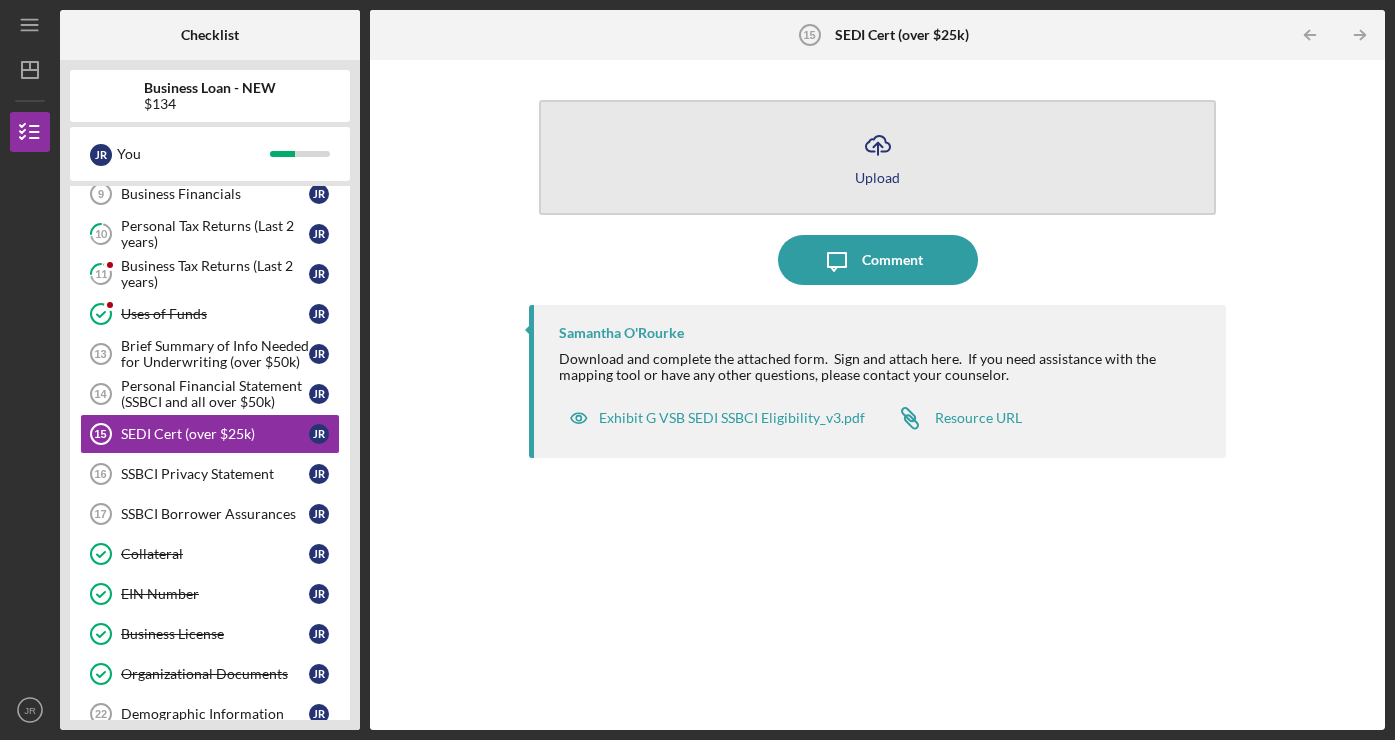 click on "Upload" at bounding box center (877, 177) 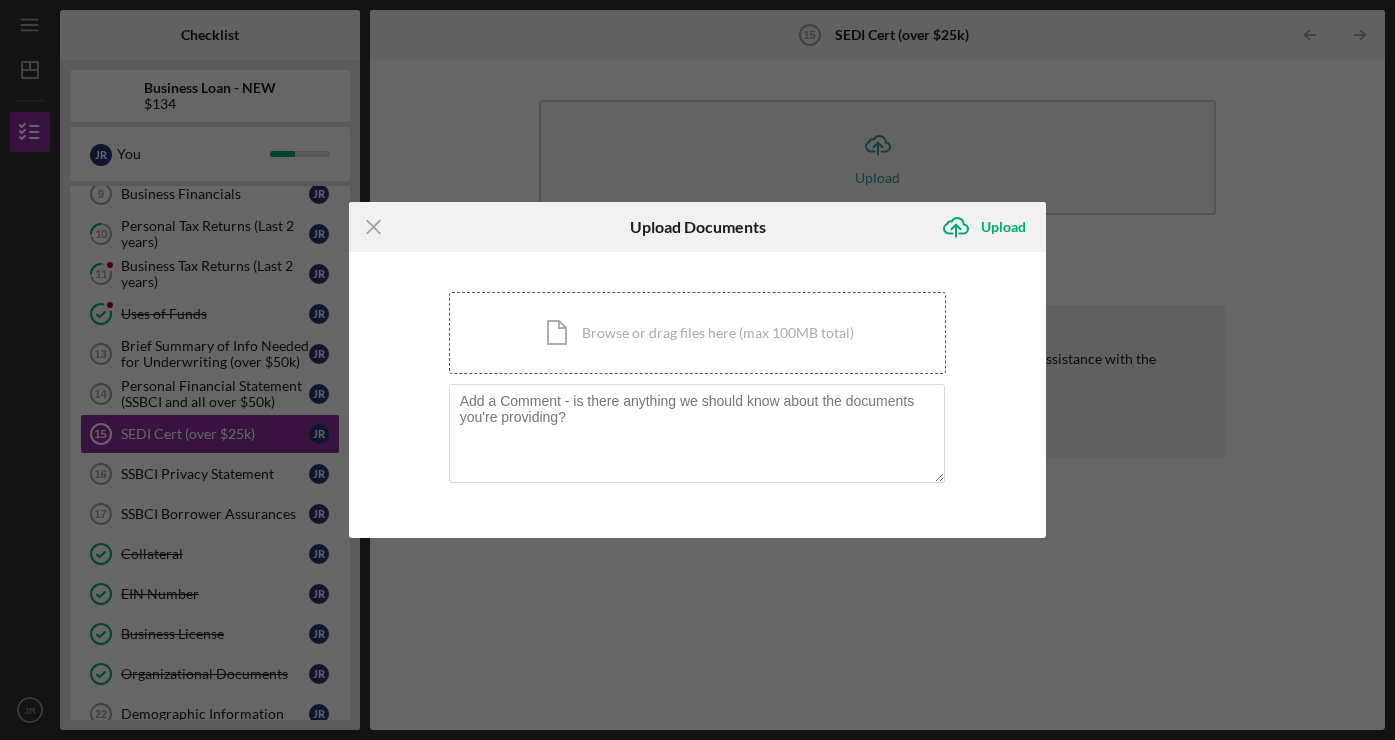 click on "Icon/Document Browse or drag files here (max 100MB total) Tap to choose files or take a photo" at bounding box center [698, 333] 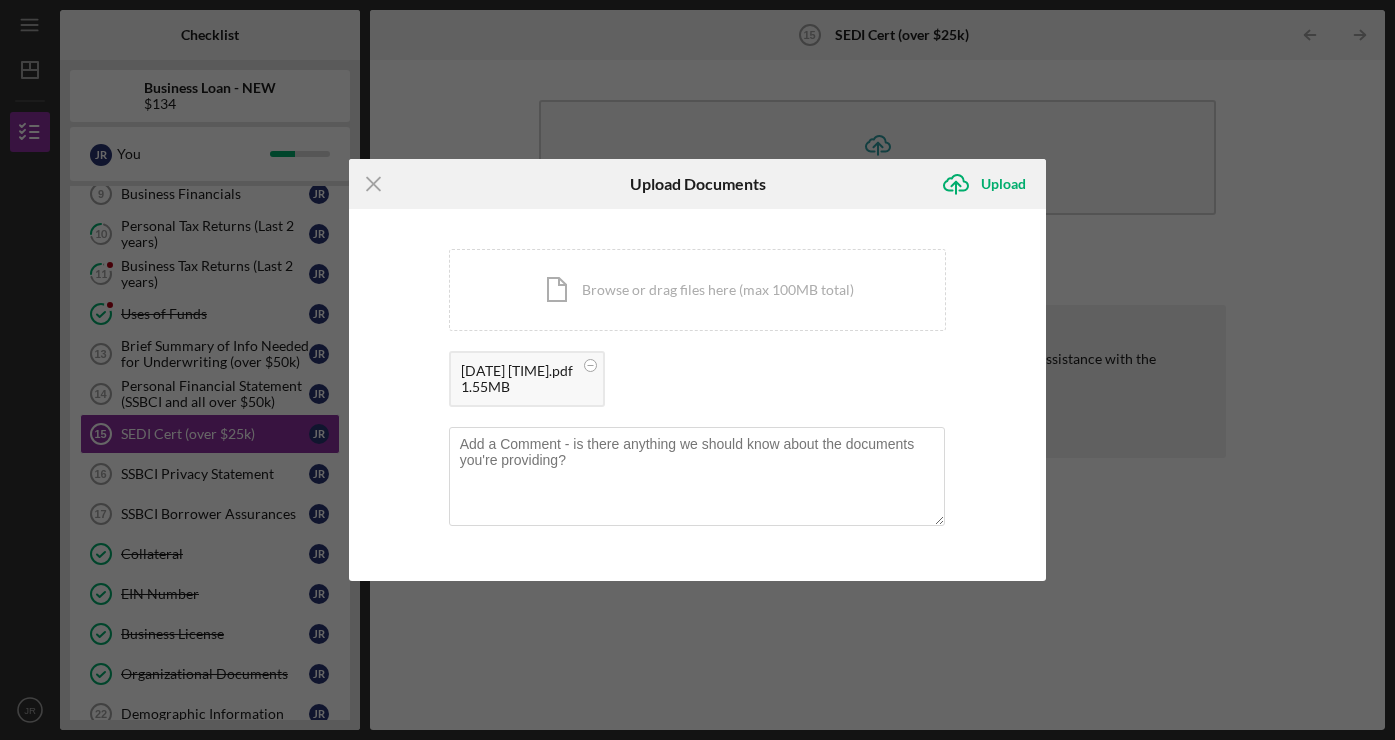 click on "[DATE] [TIME].pdf" at bounding box center (517, 371) 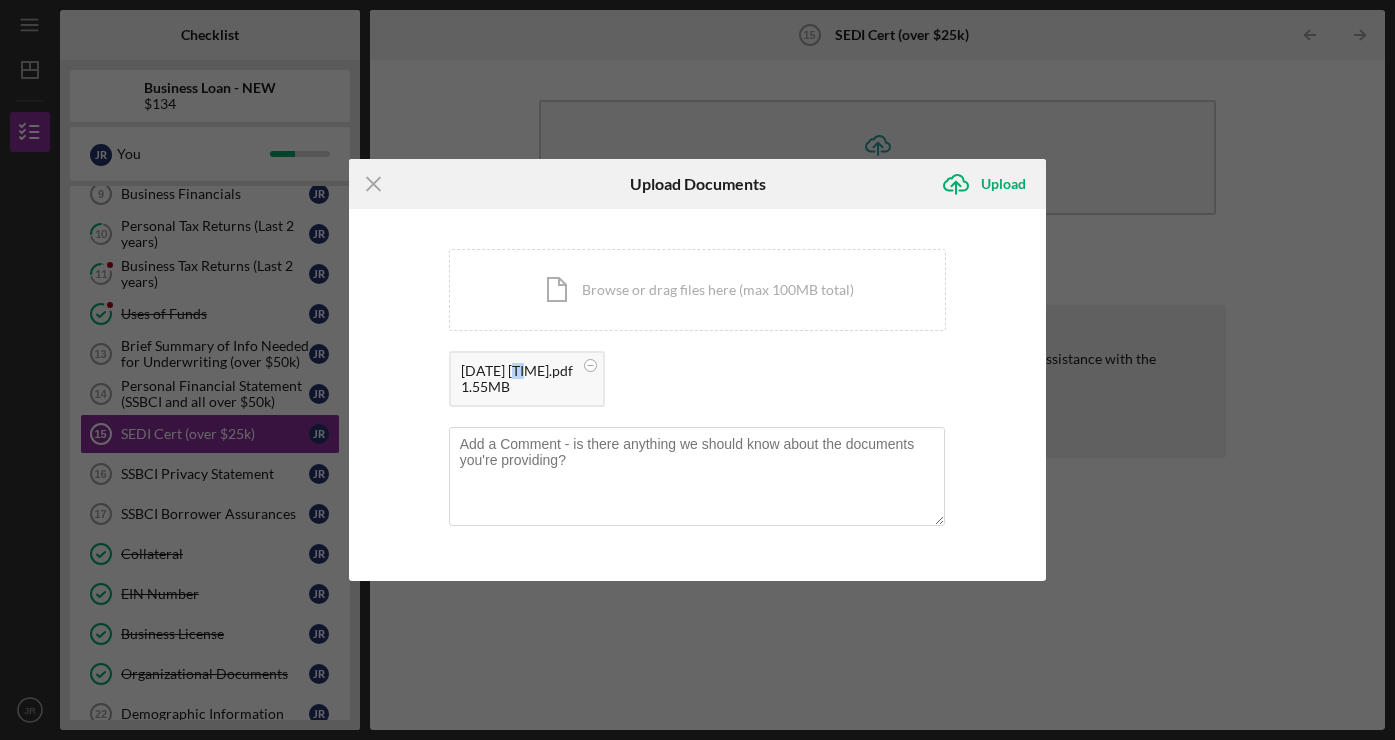 click on "[DATE] [TIME].pdf" at bounding box center (517, 371) 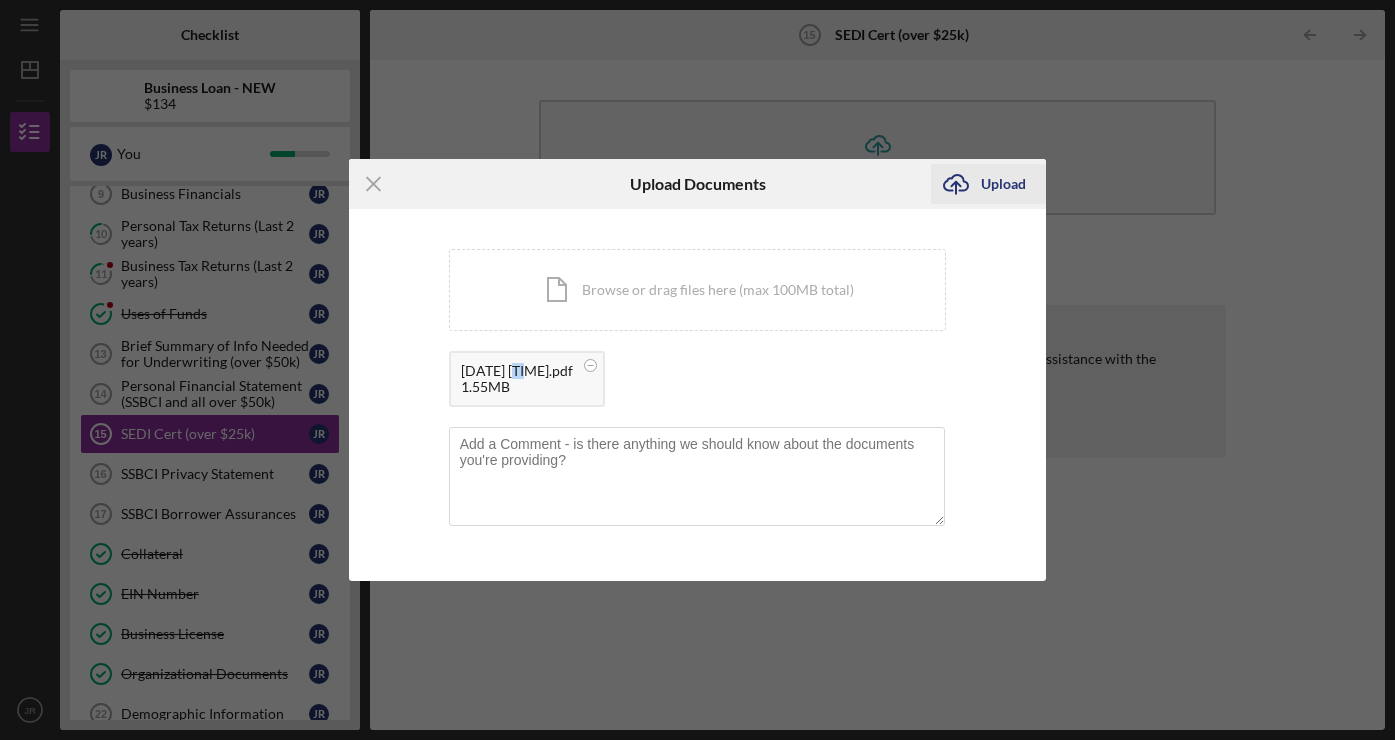 click on "Upload" at bounding box center [1003, 184] 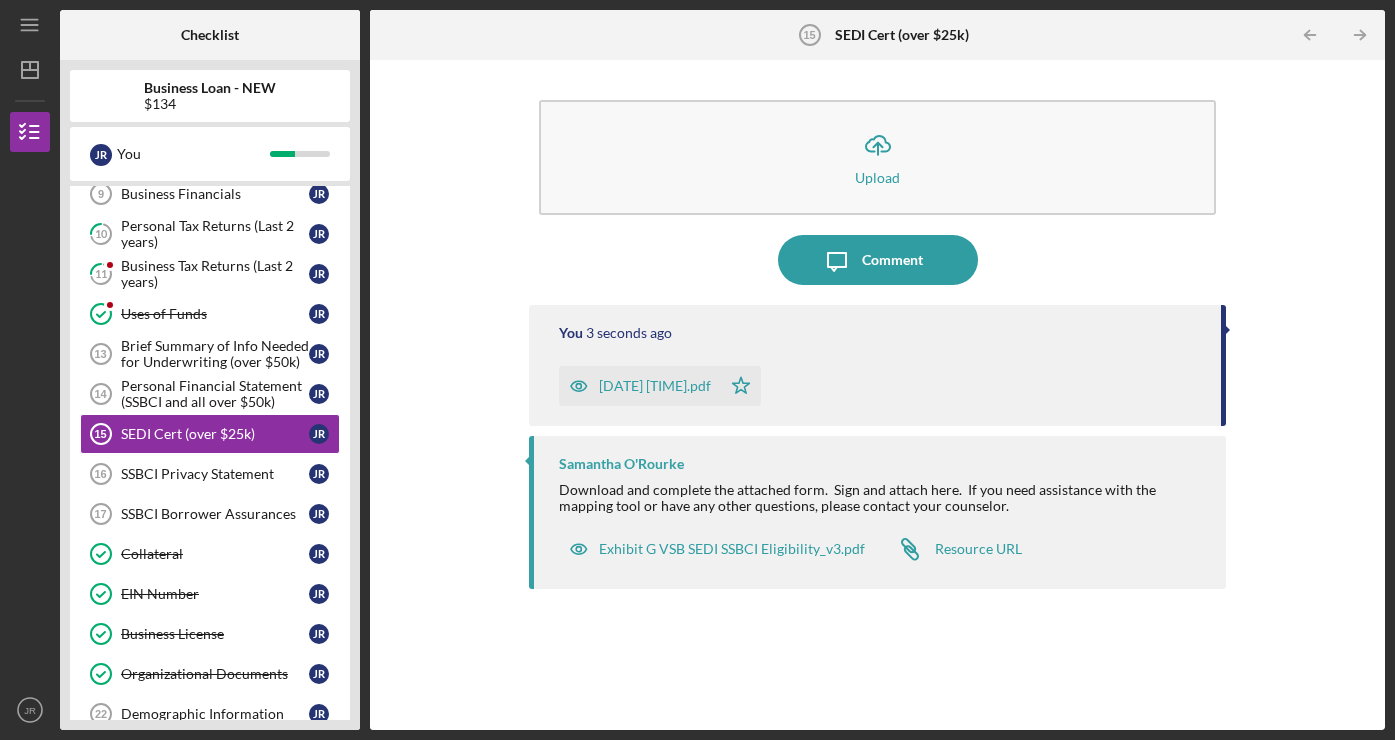 click 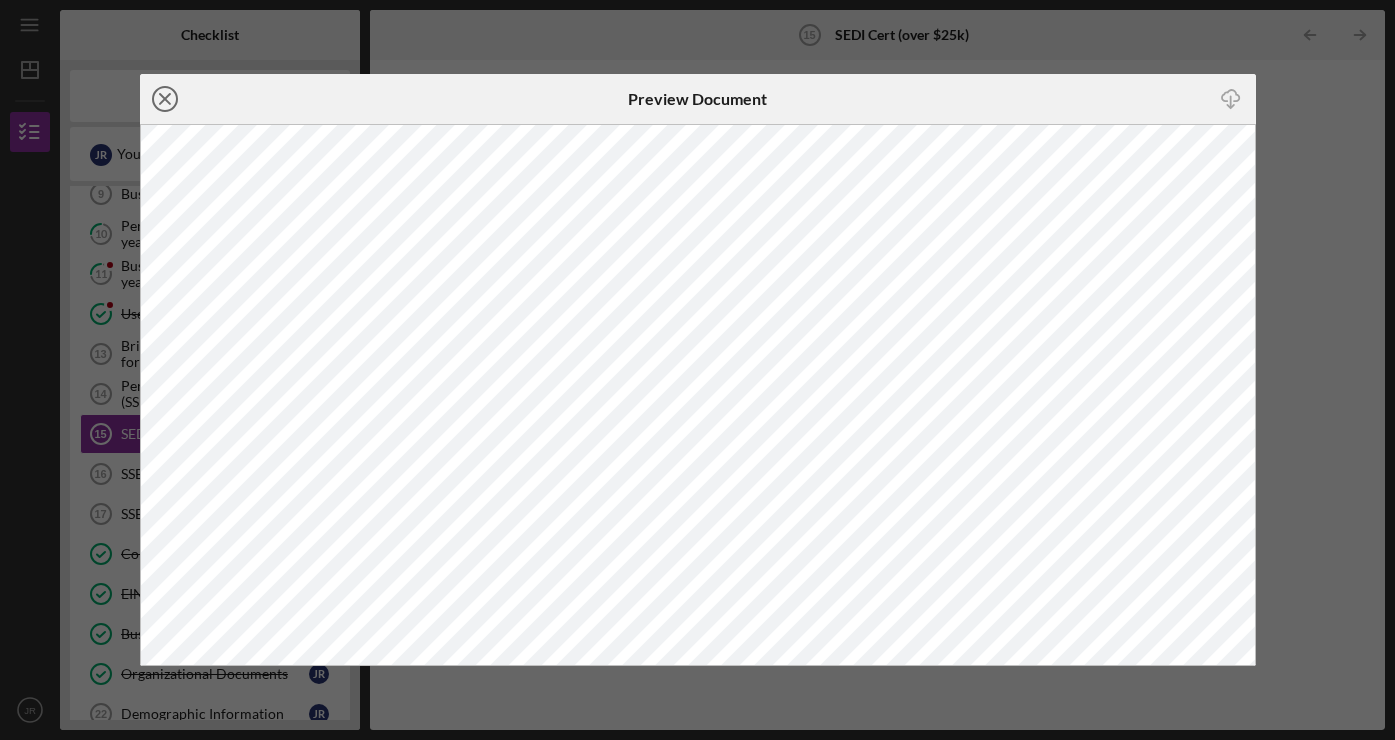 click on "Icon/Close" 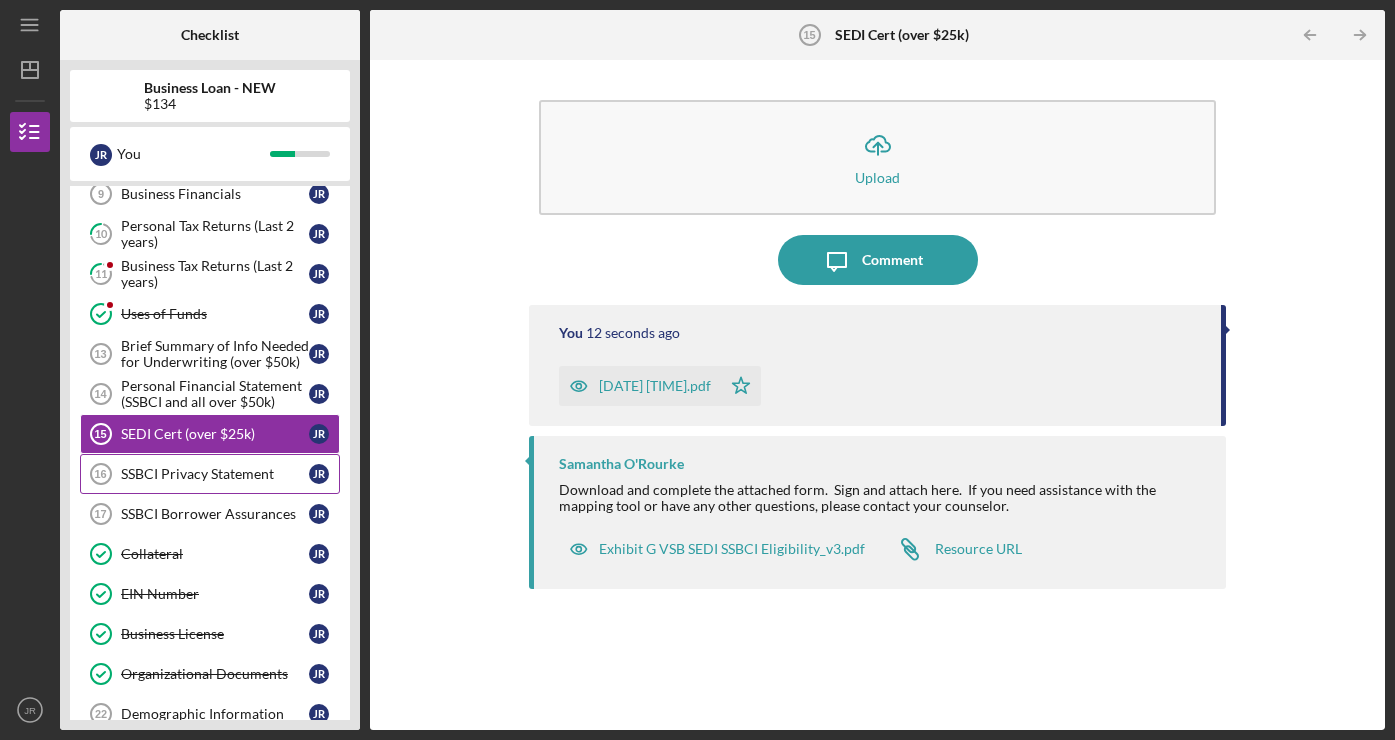 click on "SSBCI Privacy Statement" at bounding box center (215, 474) 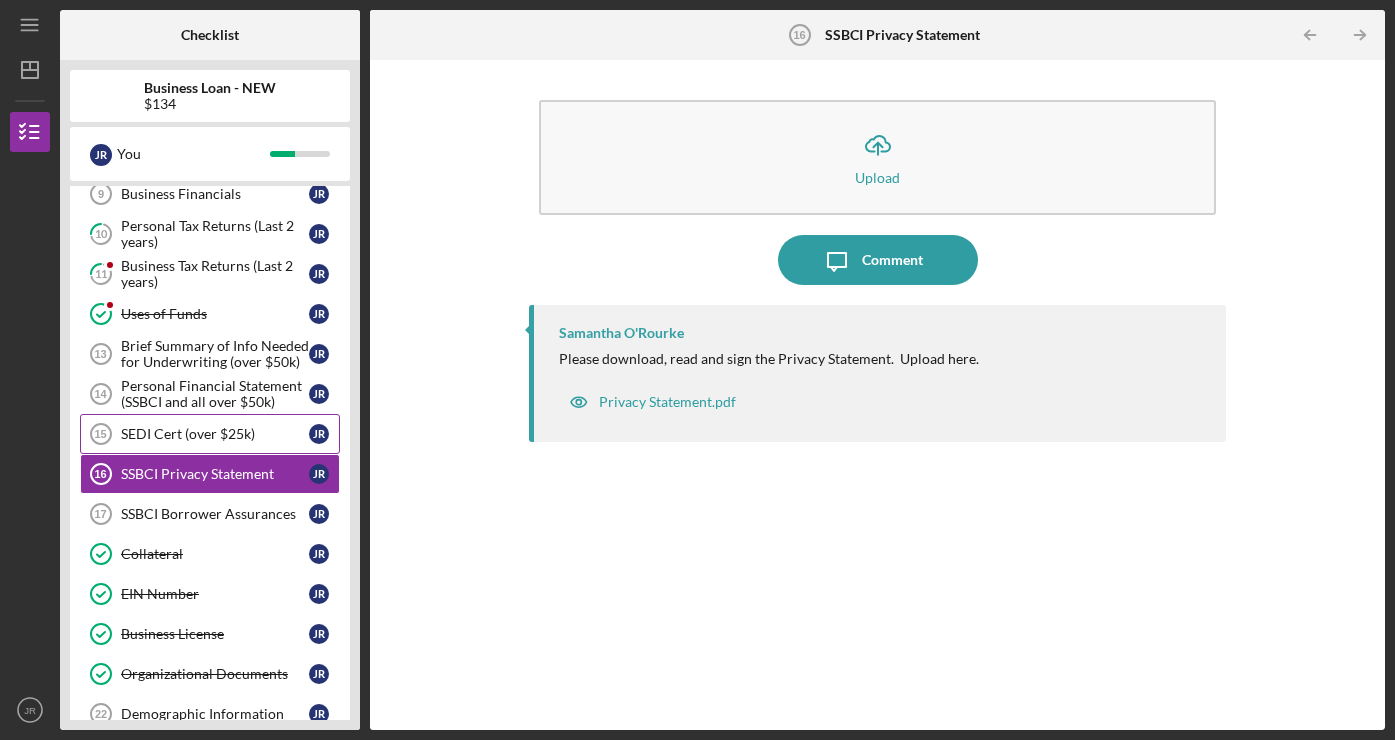 click on "SEDI Cert (over $25k)" at bounding box center [215, 434] 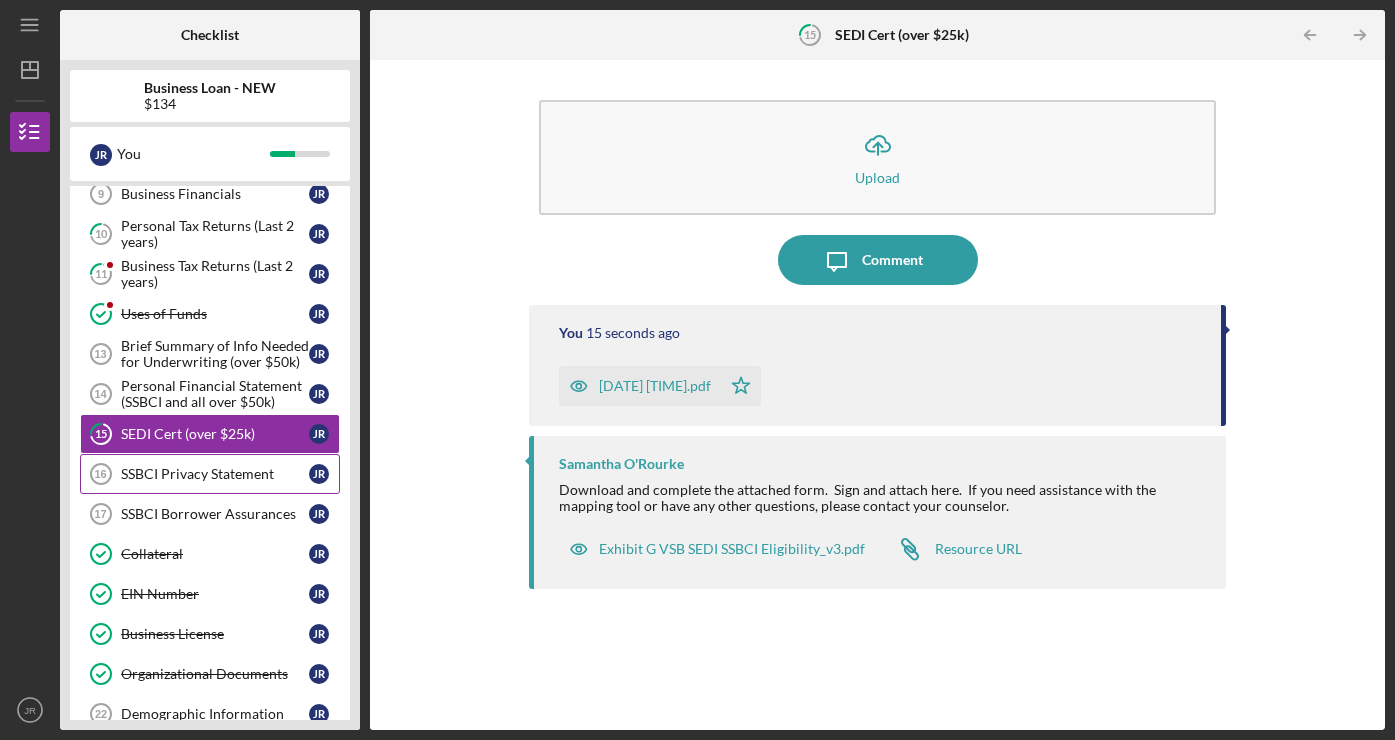 click on "SSBCI Privacy Statement" at bounding box center (215, 474) 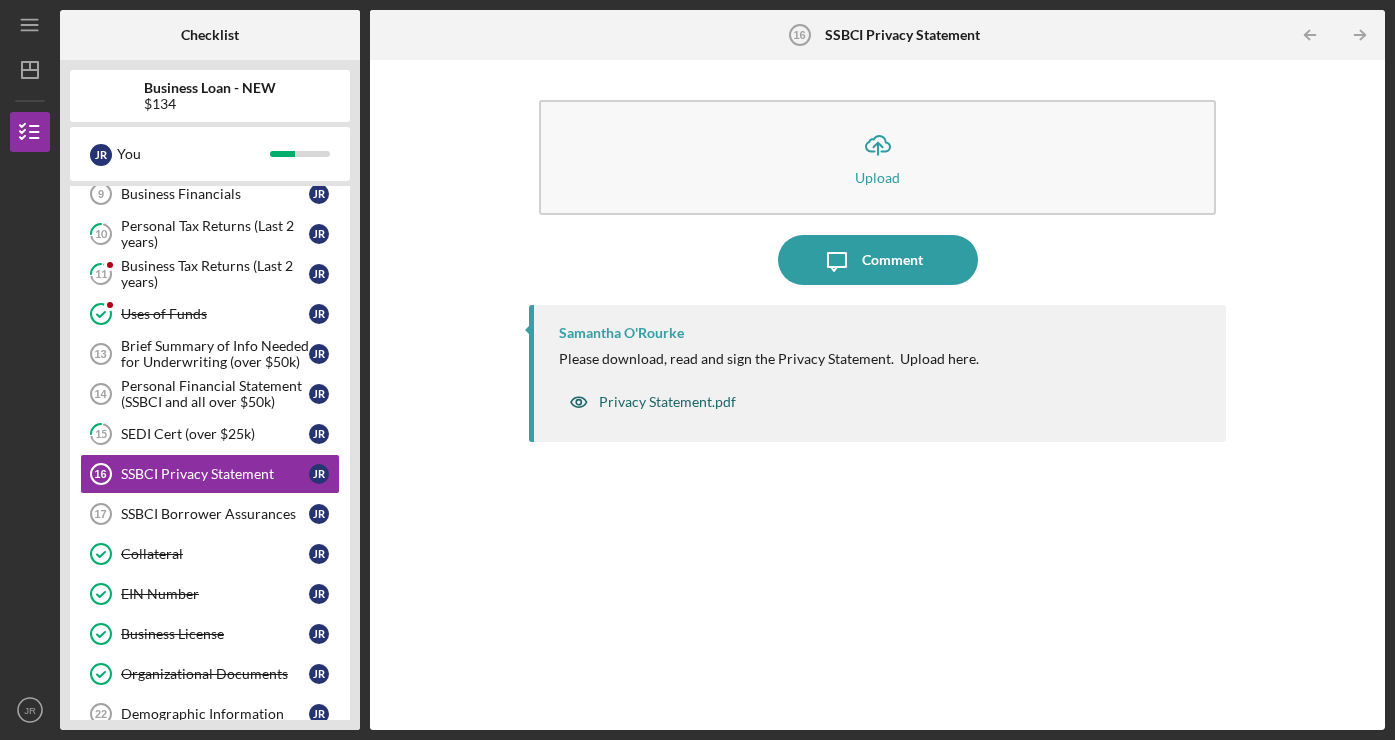 click on "Privacy Statement.pdf" at bounding box center (667, 402) 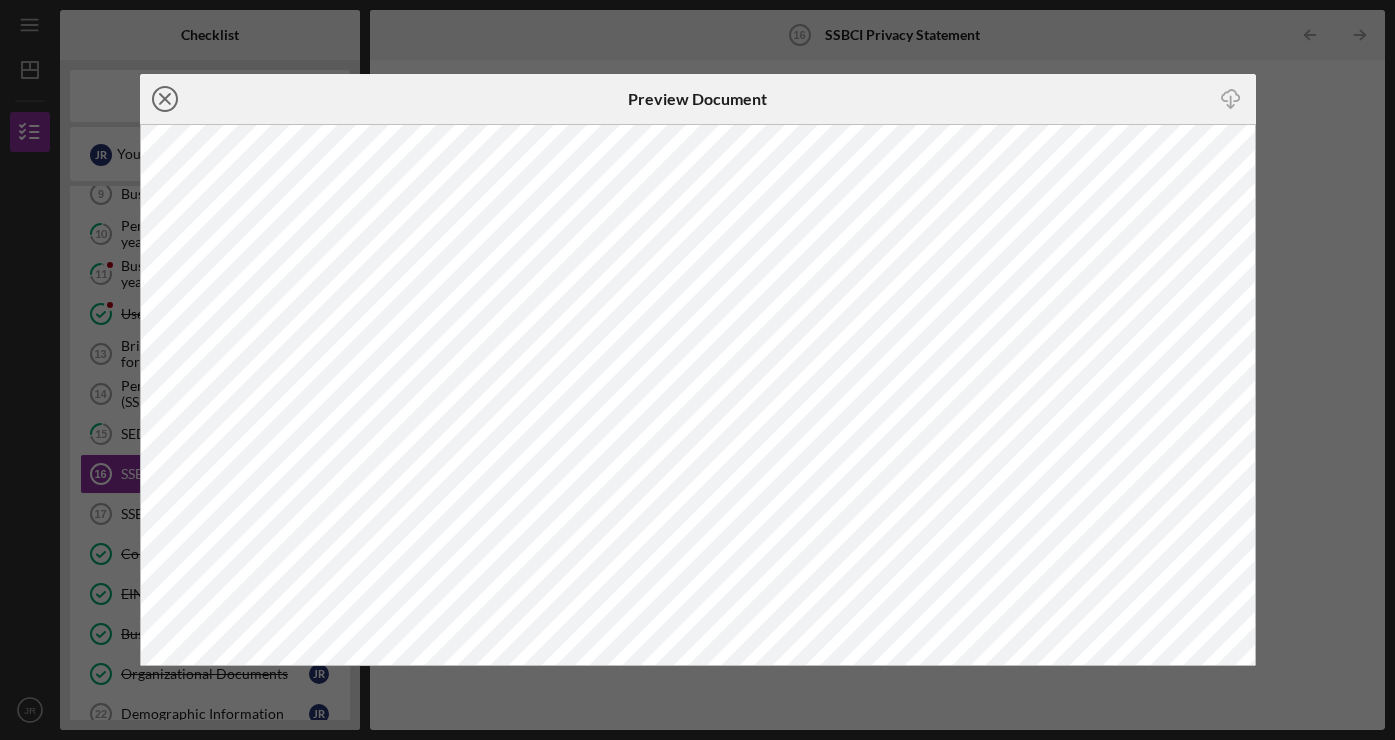 click on "Icon/Close" 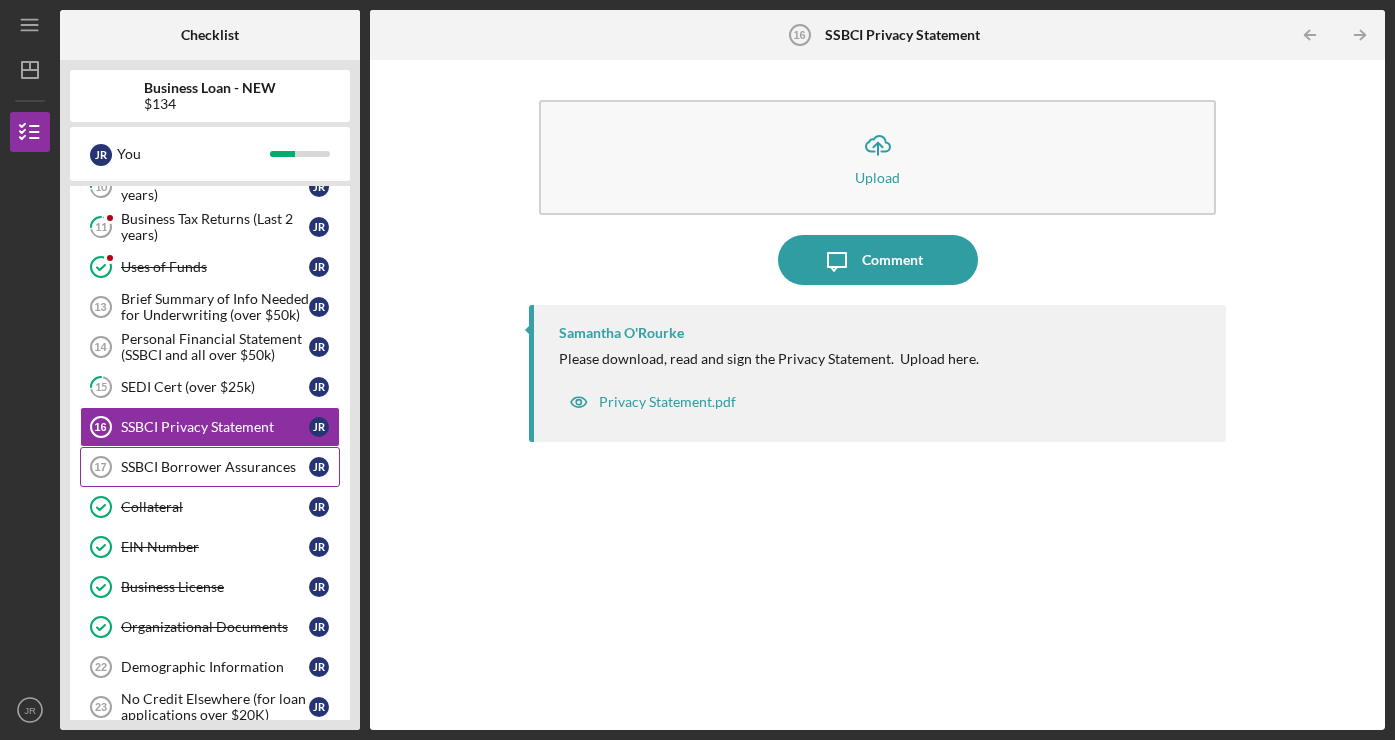scroll, scrollTop: 529, scrollLeft: 0, axis: vertical 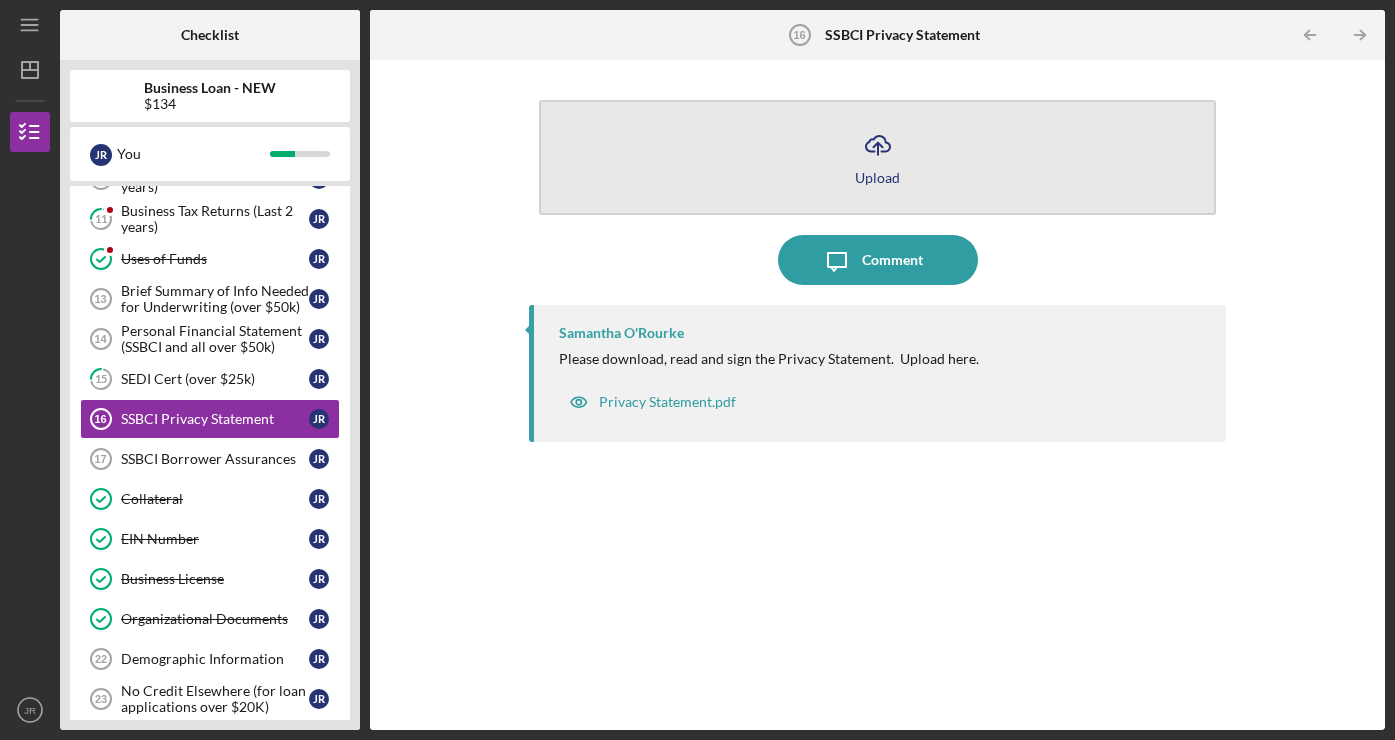 click on "Icon/Upload" 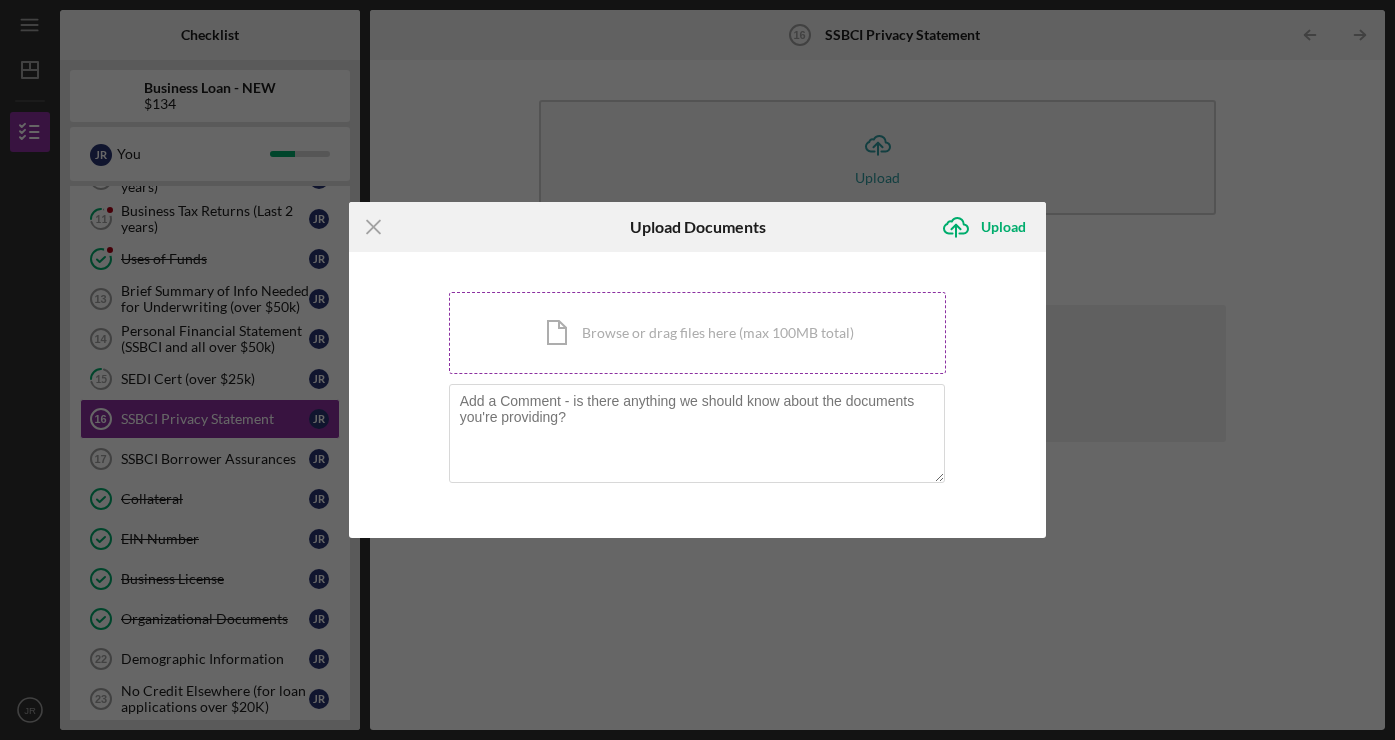 click on "Icon/Document Browse or drag files here (max 100MB total) Tap to choose files or take a photo" at bounding box center (698, 333) 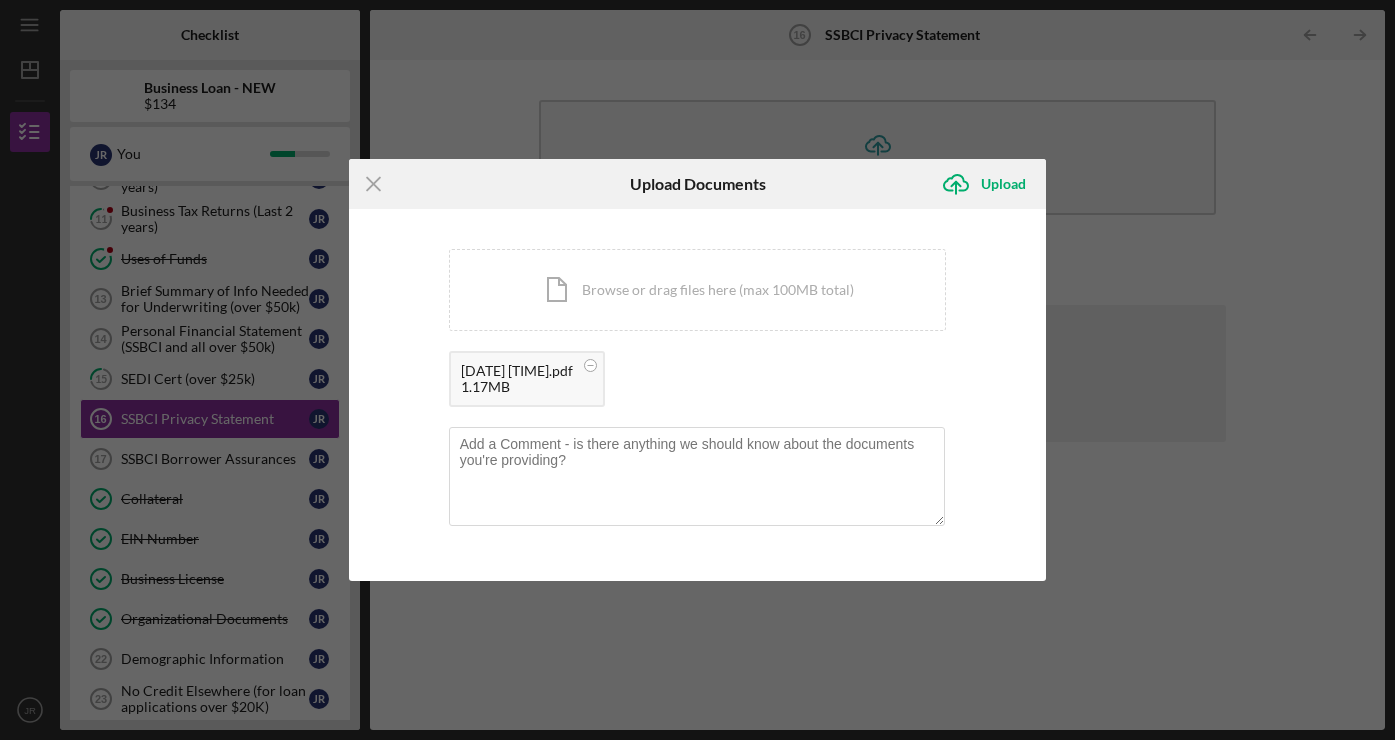 click on "2025-08-05 11-30.pdf" at bounding box center (517, 371) 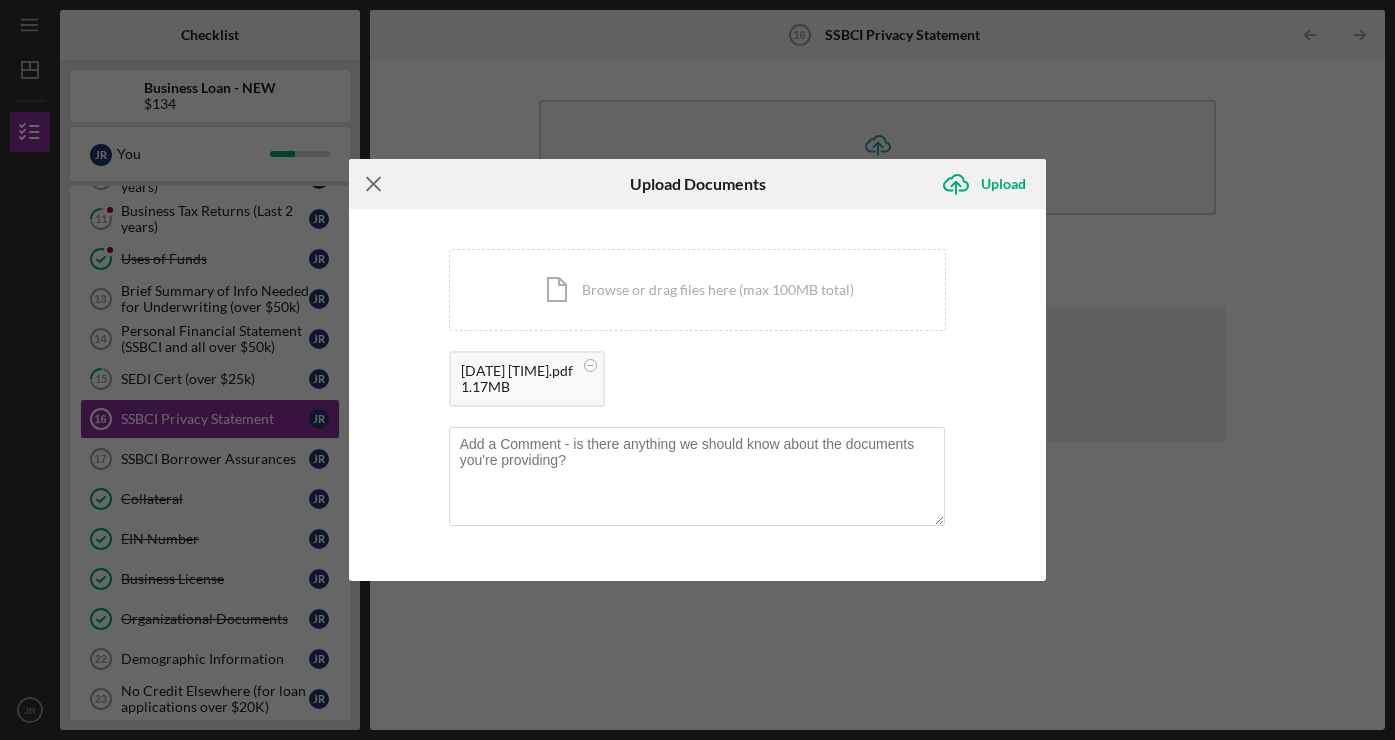 click on "Icon/Menu Close" 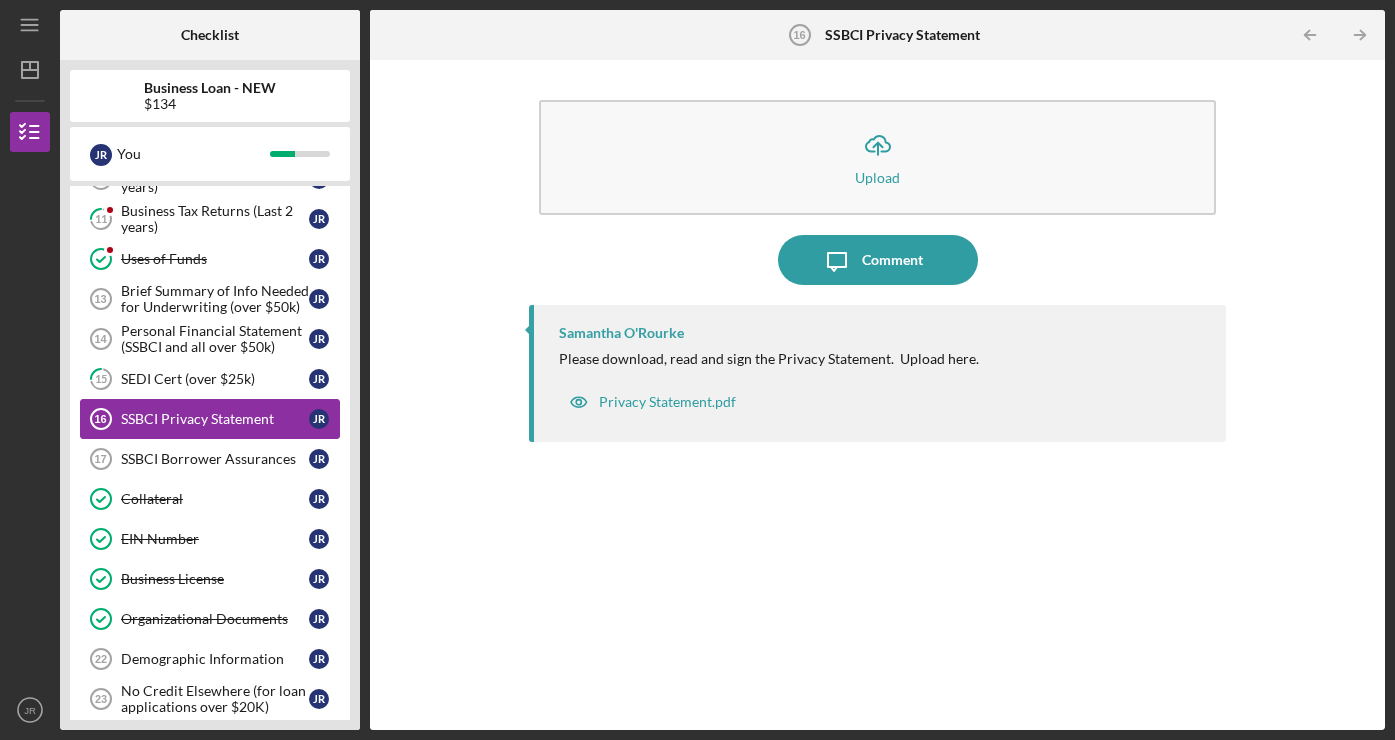 click on "SSBCI Privacy Statement" at bounding box center (215, 419) 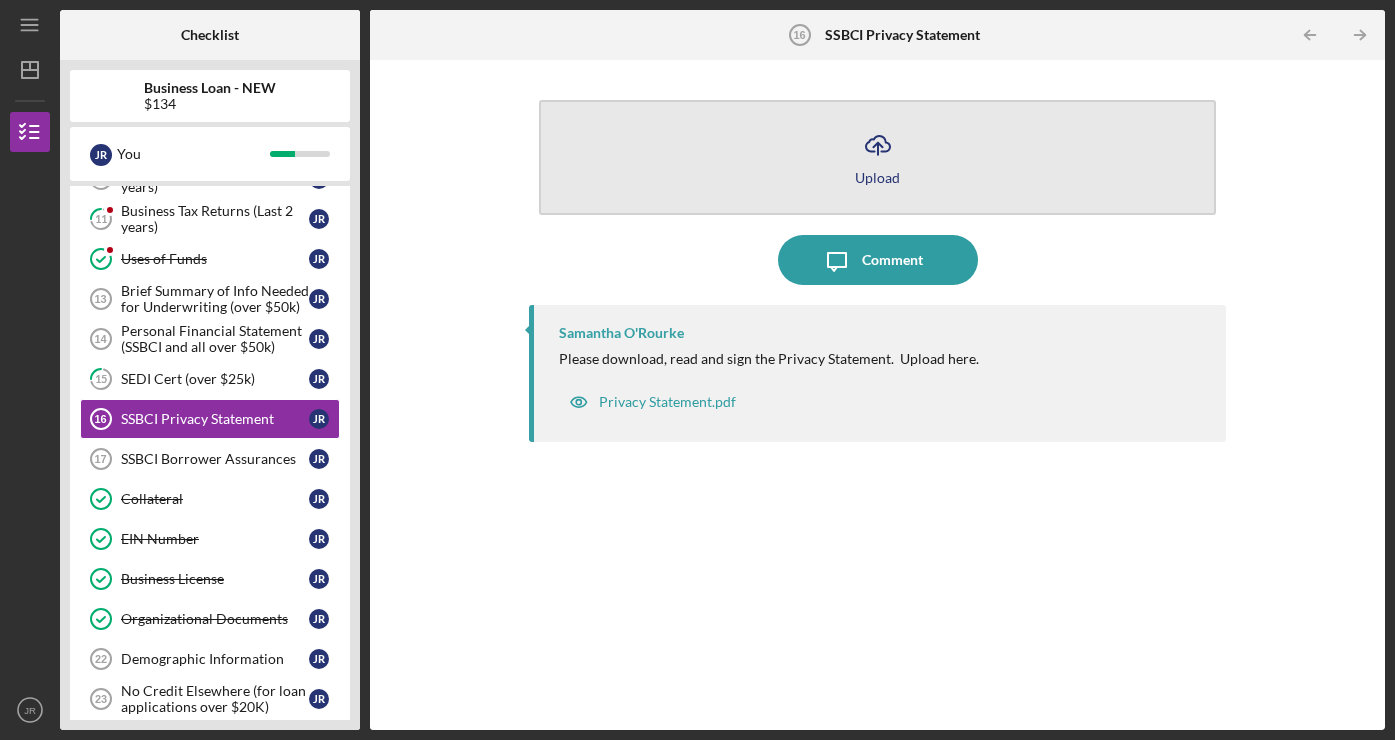 click on "Icon/Upload" 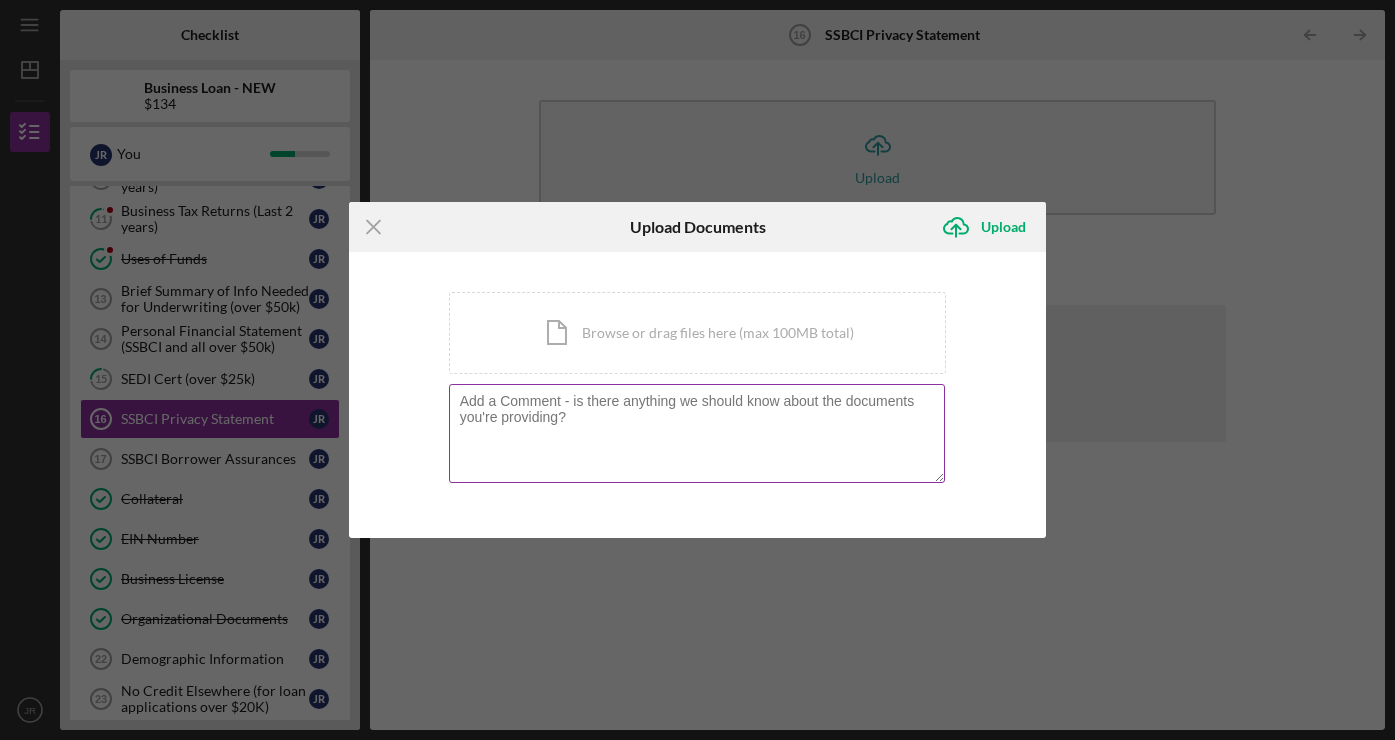 click at bounding box center (697, 433) 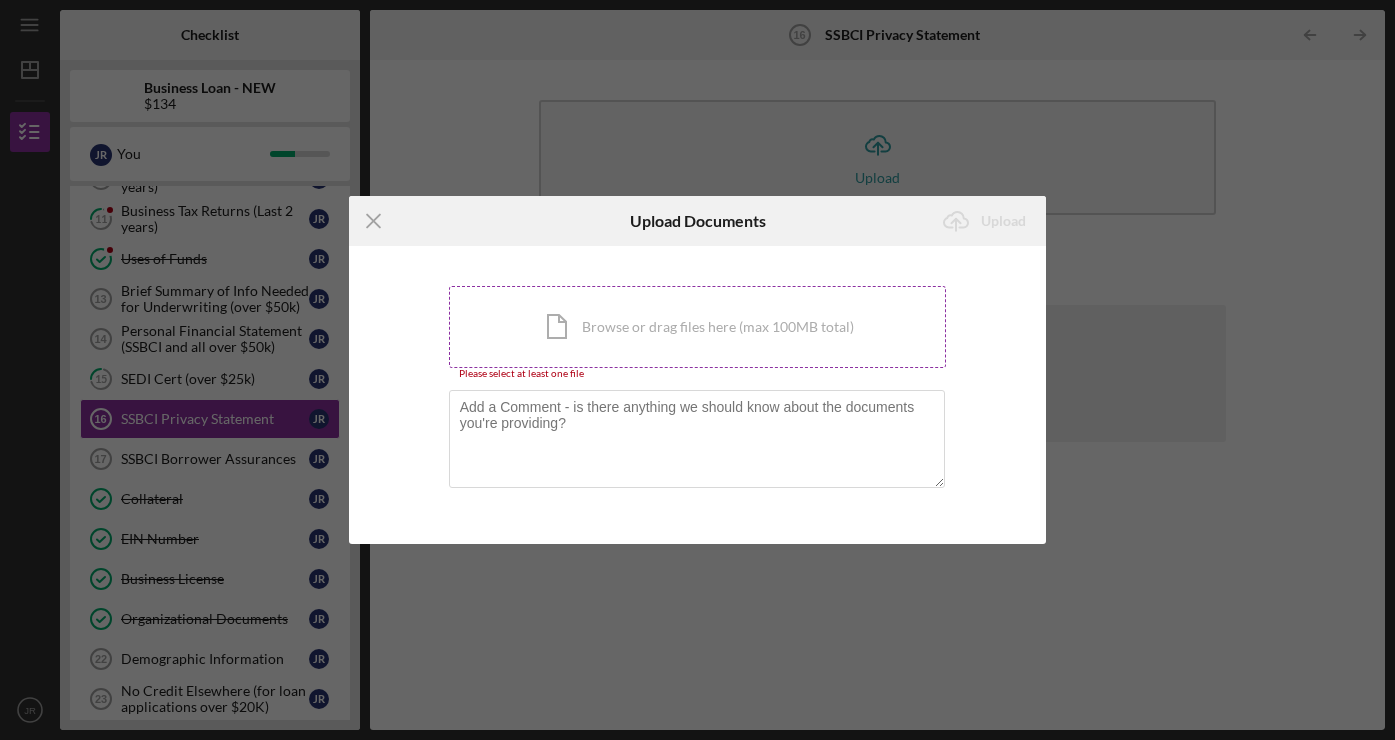 click on "Icon/Document Browse or drag files here (max 100MB total) Tap to choose files or take a photo" at bounding box center (698, 327) 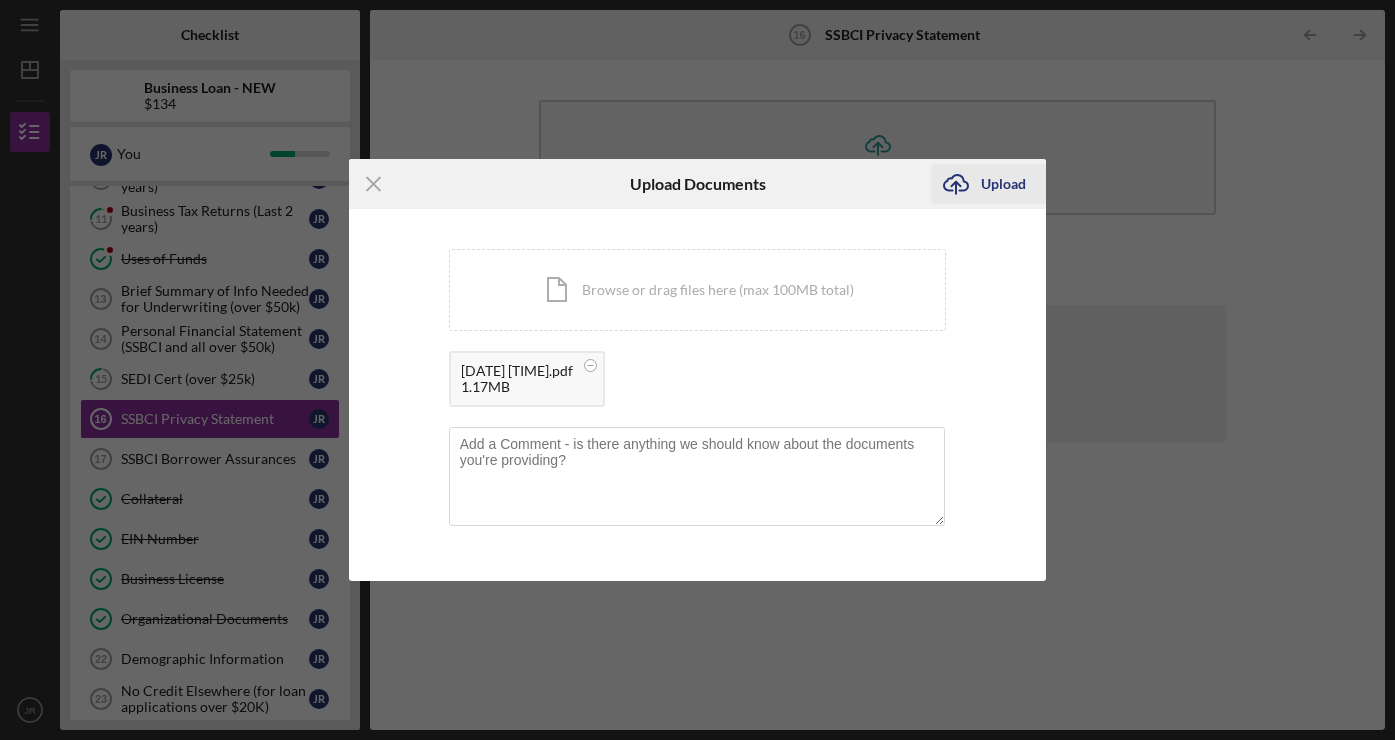click on "Upload" at bounding box center (1003, 184) 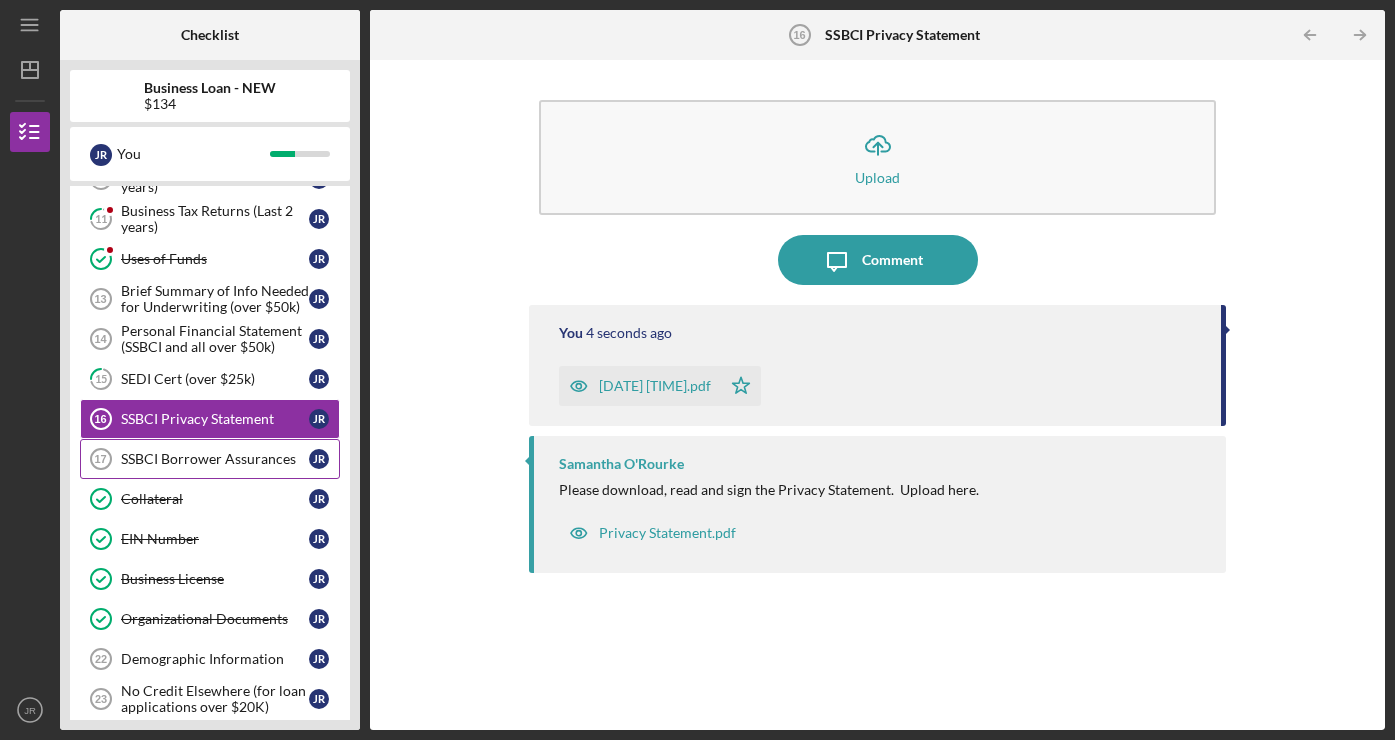click on "SSBCI Borrower Assurances  17 SSBCI Borrower Assurances  J R" at bounding box center (210, 459) 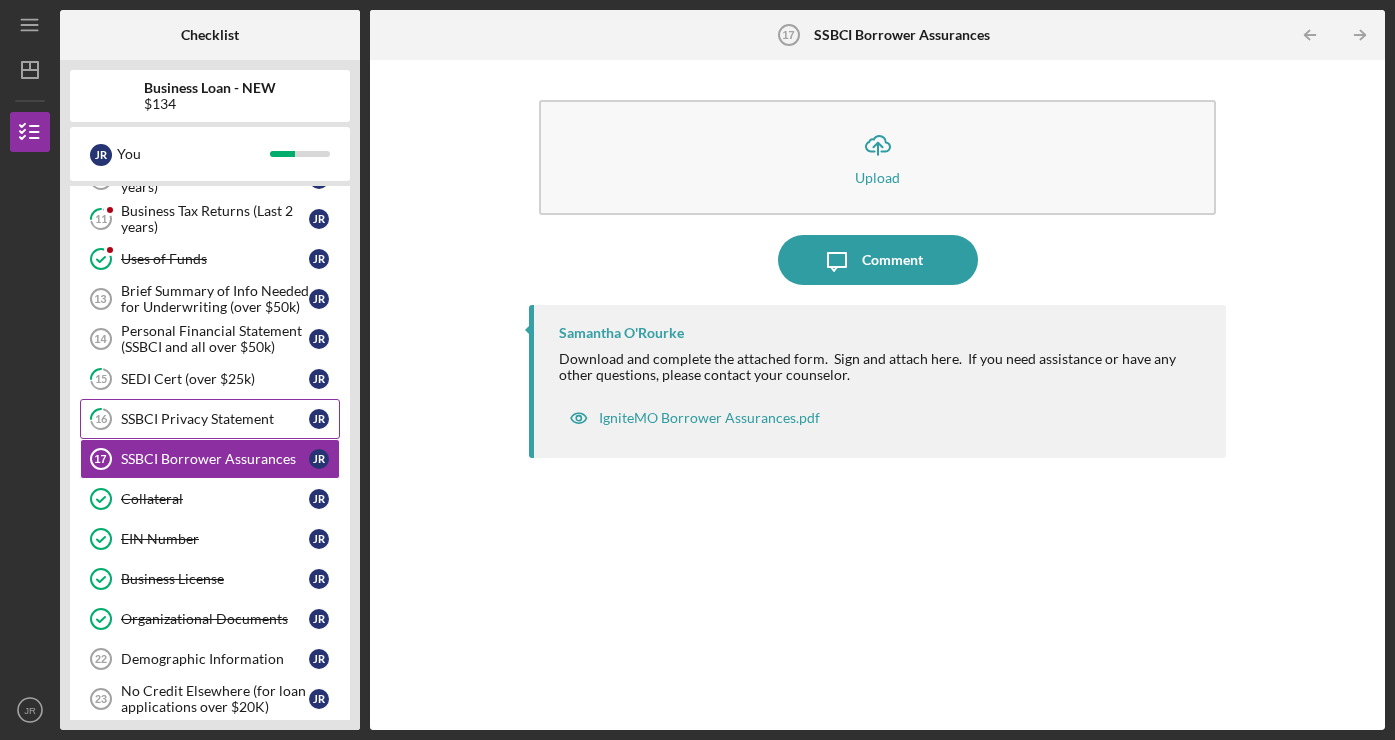 click on "SSBCI Privacy Statement" at bounding box center [215, 419] 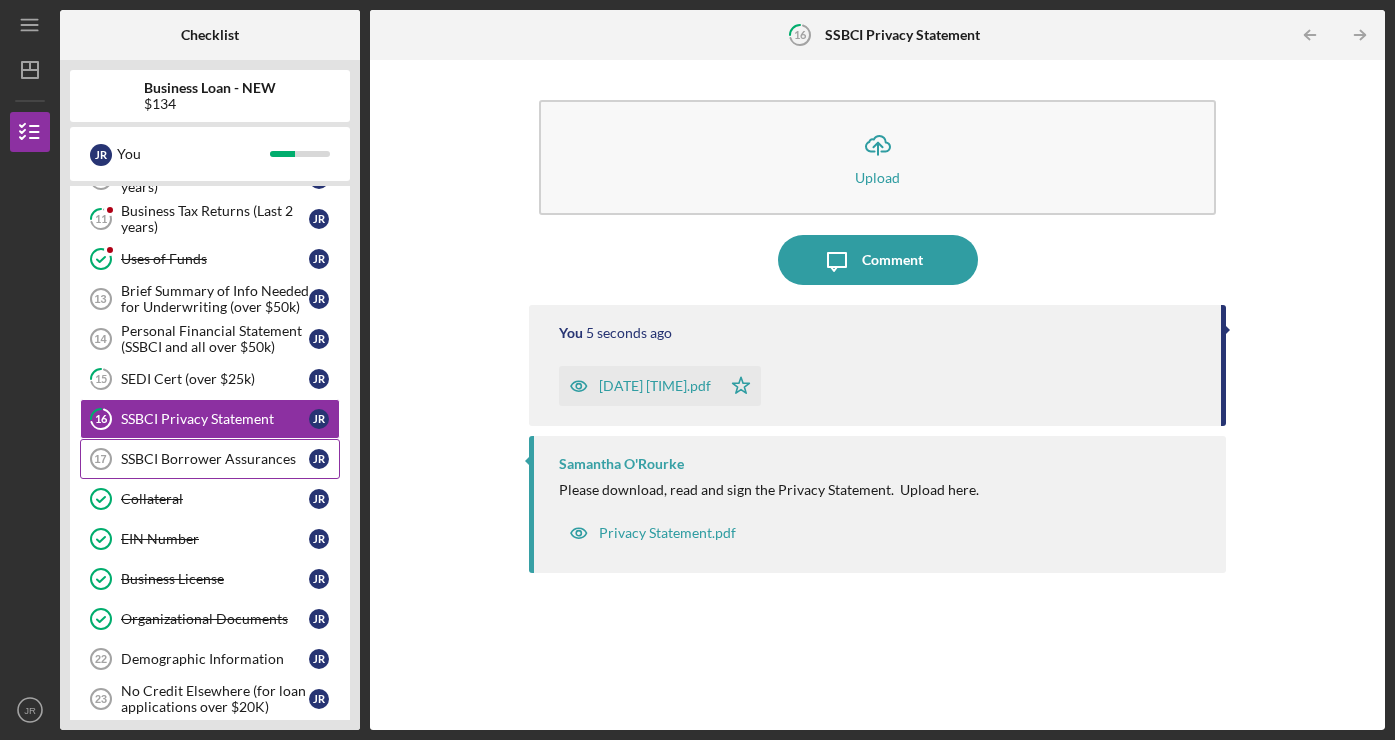 click on "SSBCI Borrower Assurances" at bounding box center [215, 459] 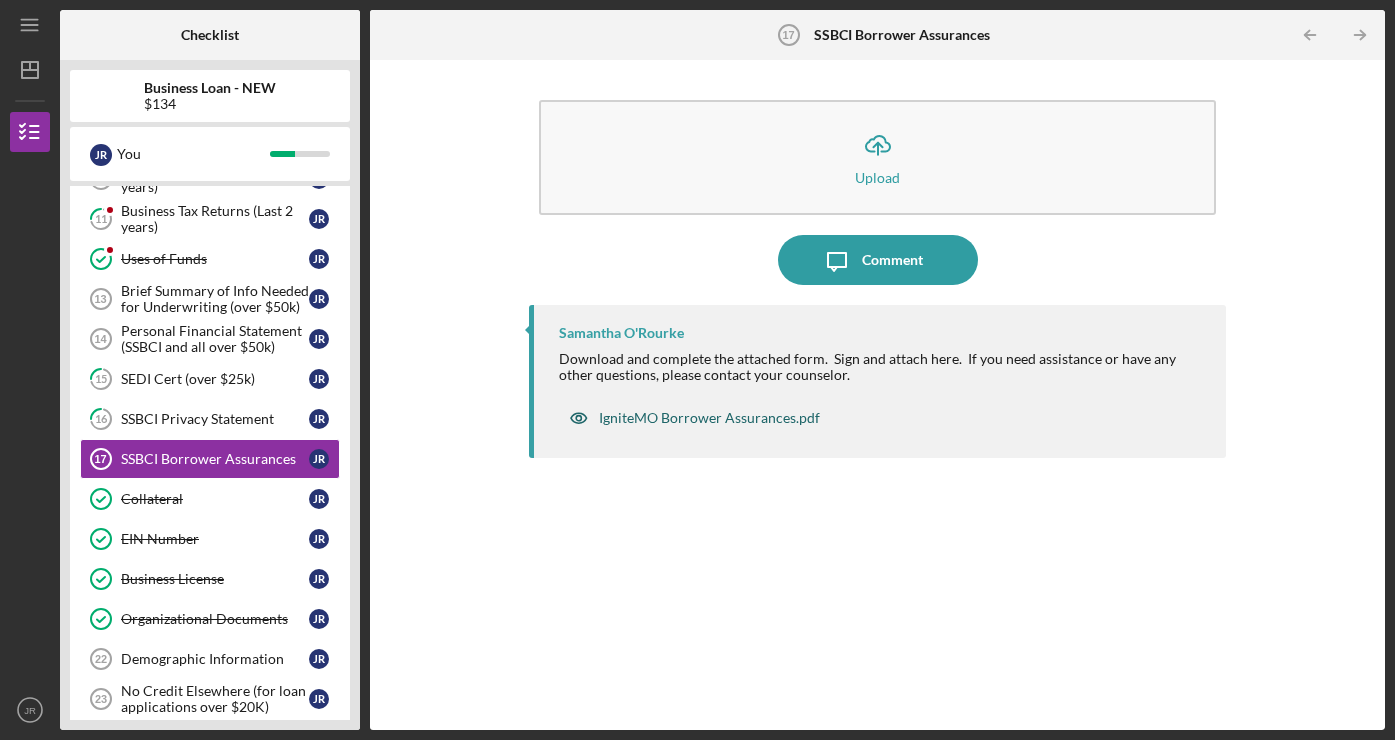click on "IgniteMO Borrower Assurances.pdf" at bounding box center (709, 418) 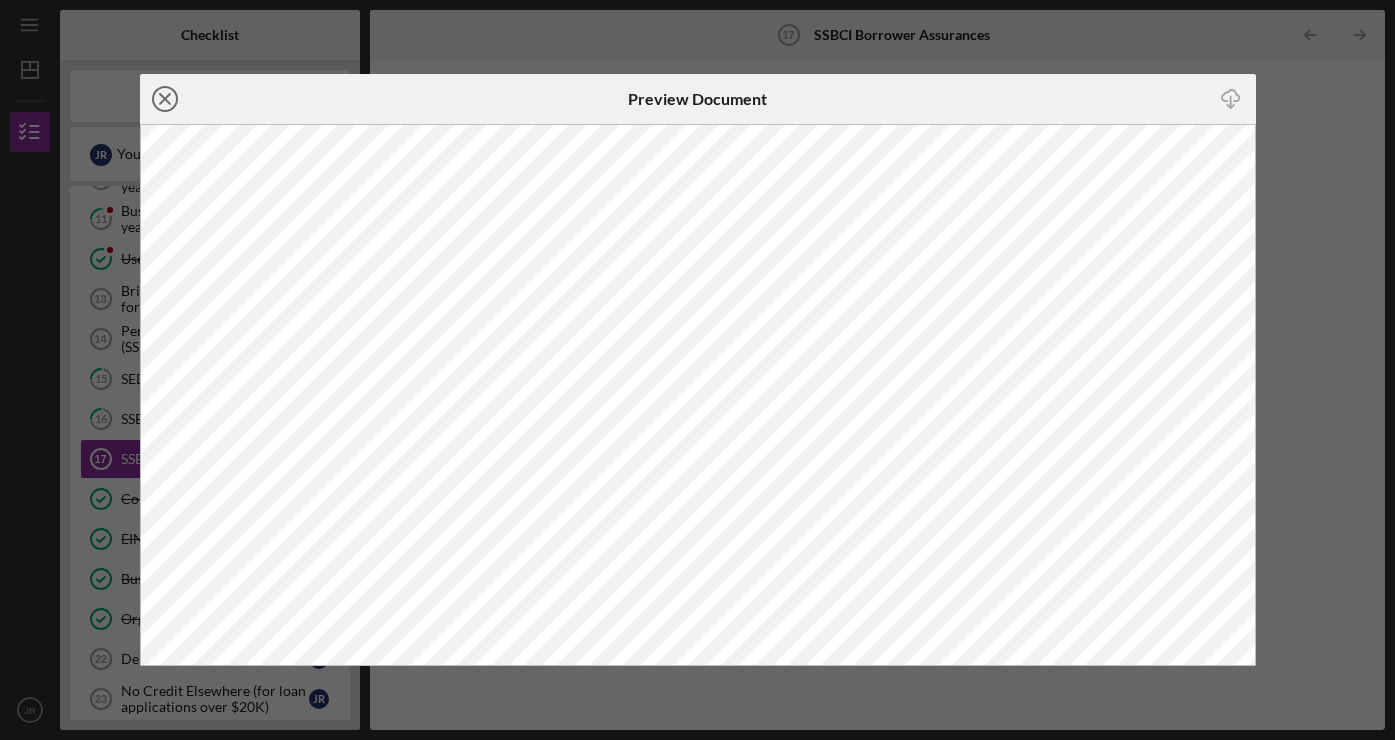 click on "Icon/Close" 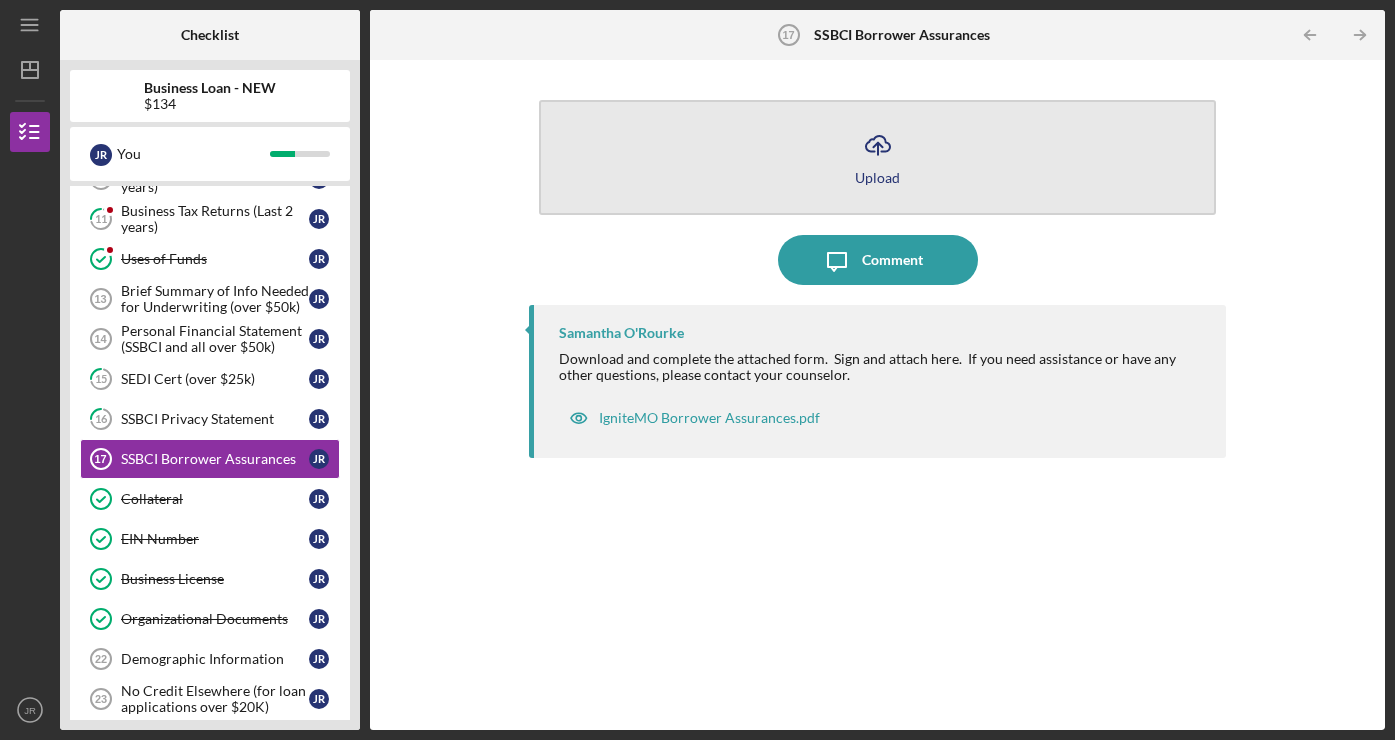 click on "Icon/Upload" 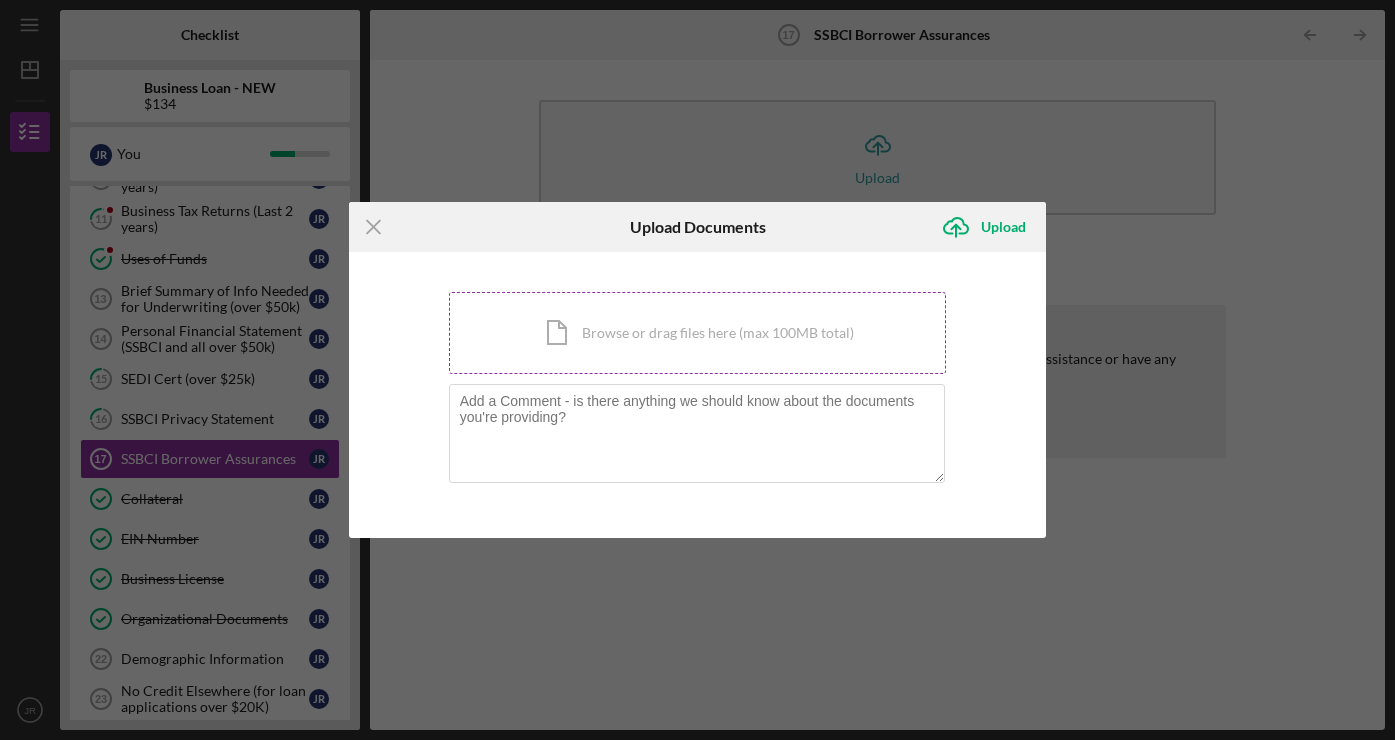 click on "Icon/Document Browse or drag files here (max 100MB total) Tap to choose files or take a photo" at bounding box center (698, 333) 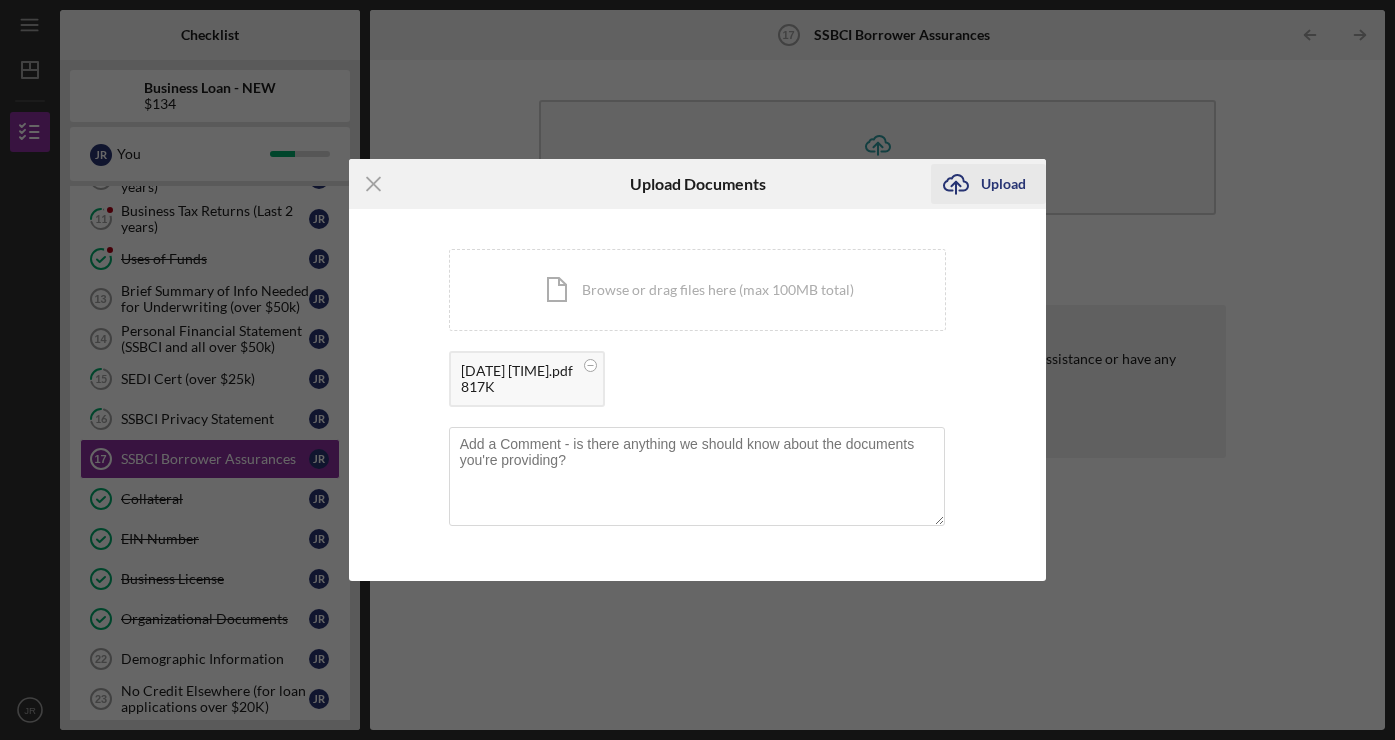 click on "Icon/Upload" 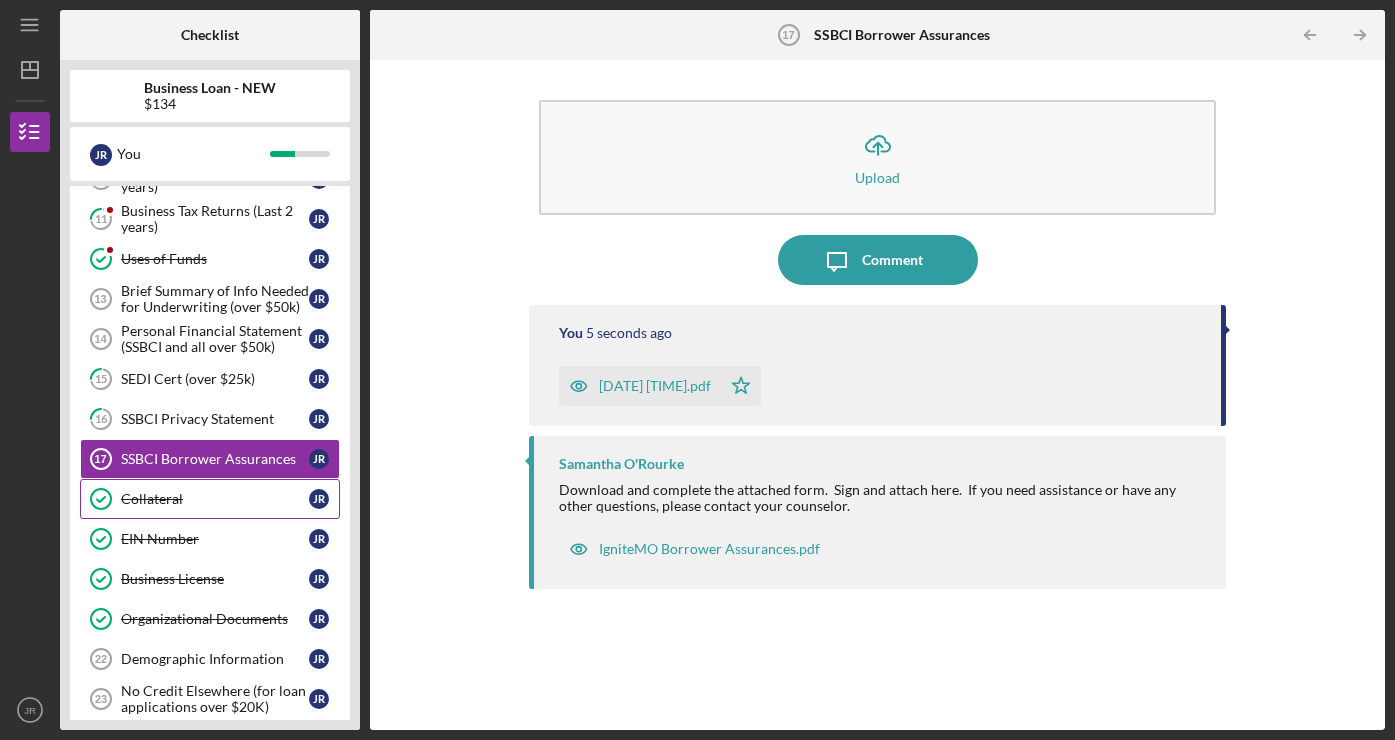 click on "Collateral" at bounding box center [215, 499] 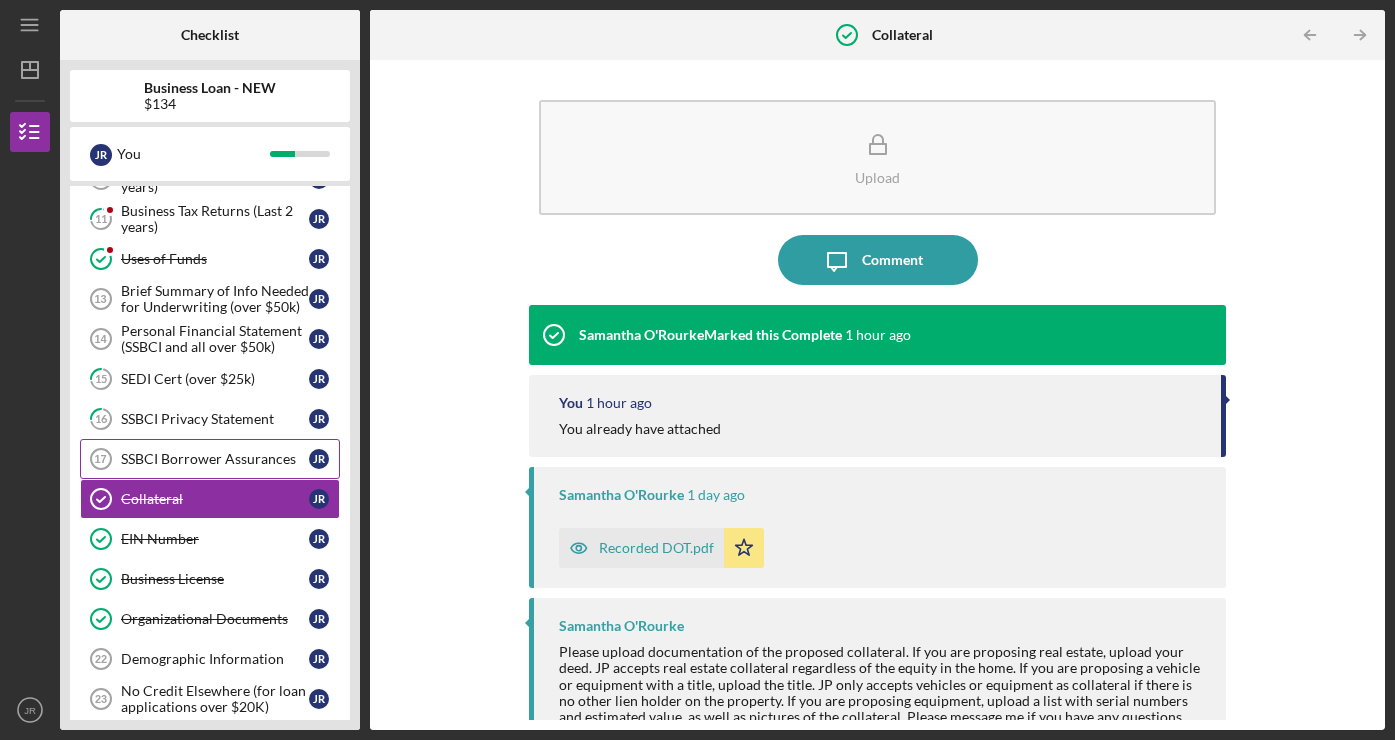 click on "SSBCI Borrower Assurances" at bounding box center [215, 459] 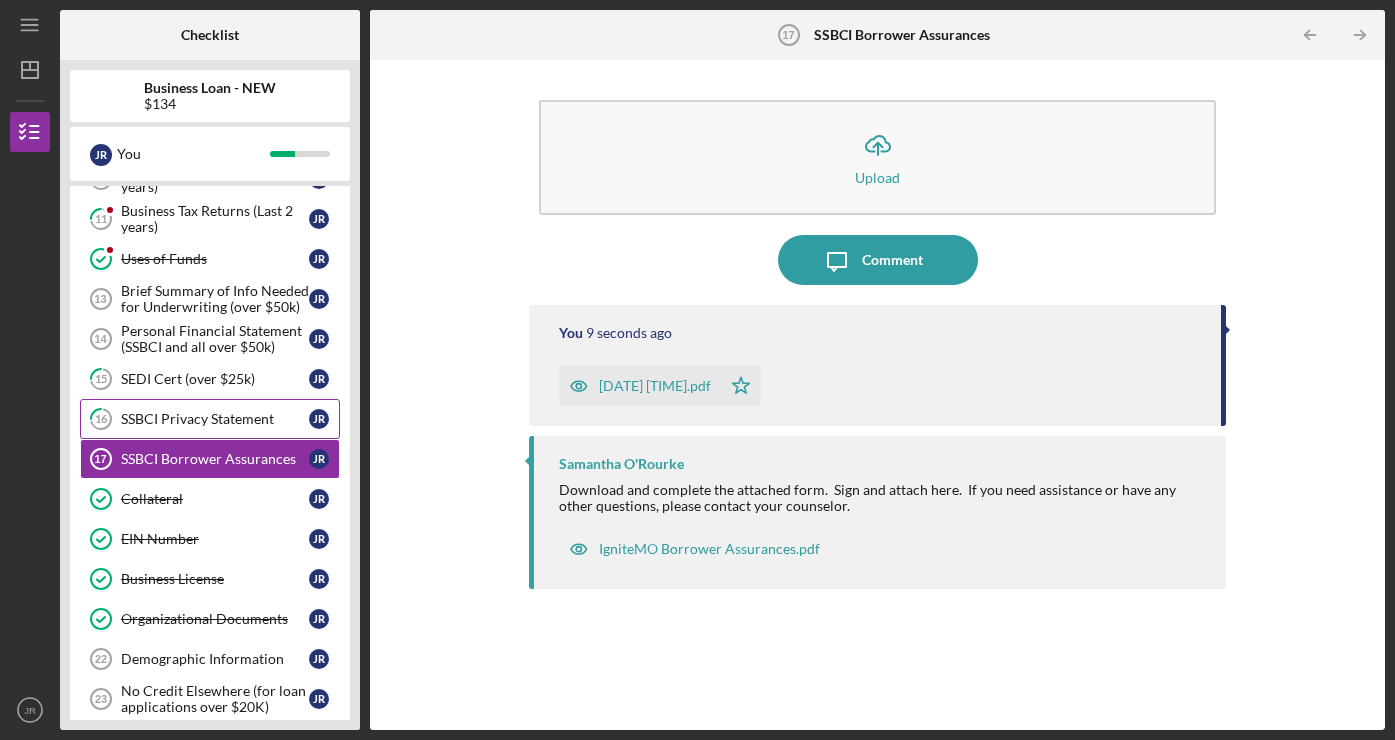 click on "SSBCI Privacy Statement" at bounding box center (215, 419) 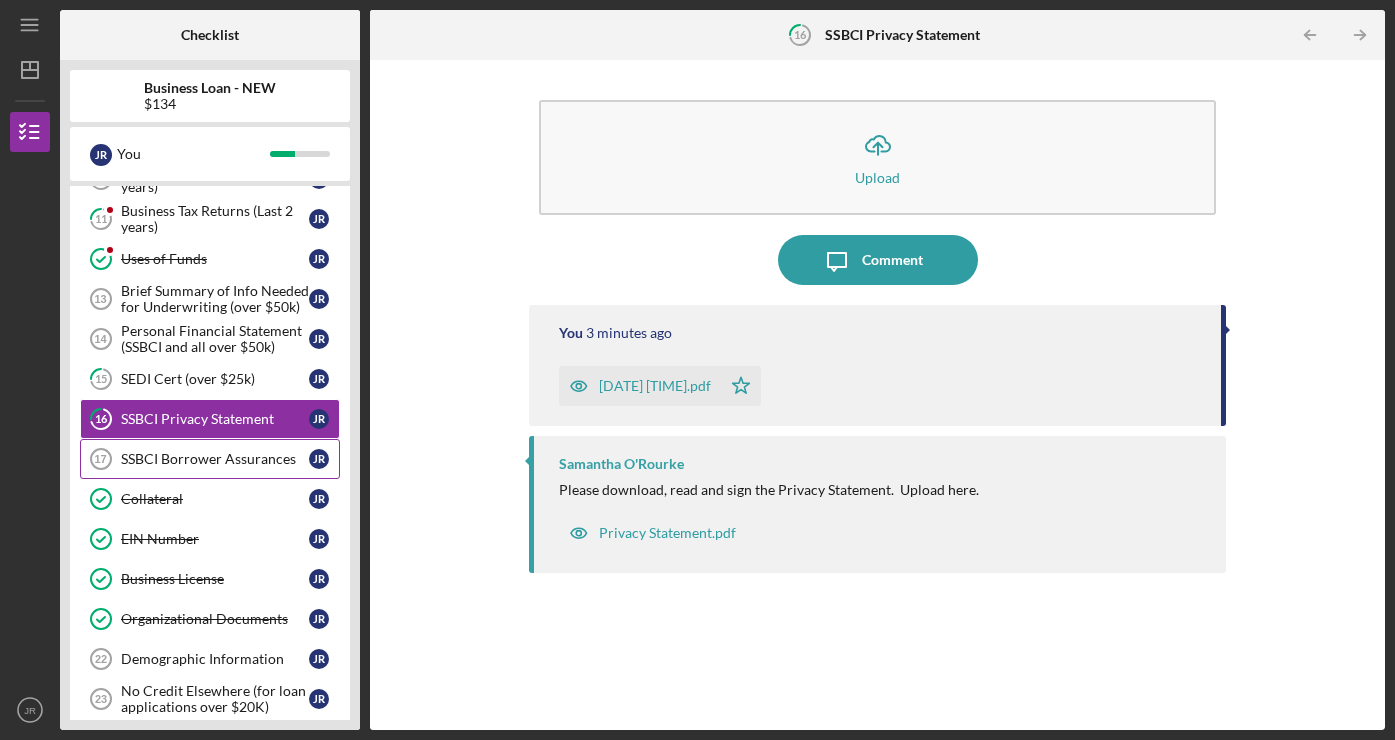 click on "SSBCI Borrower Assurances" at bounding box center [215, 459] 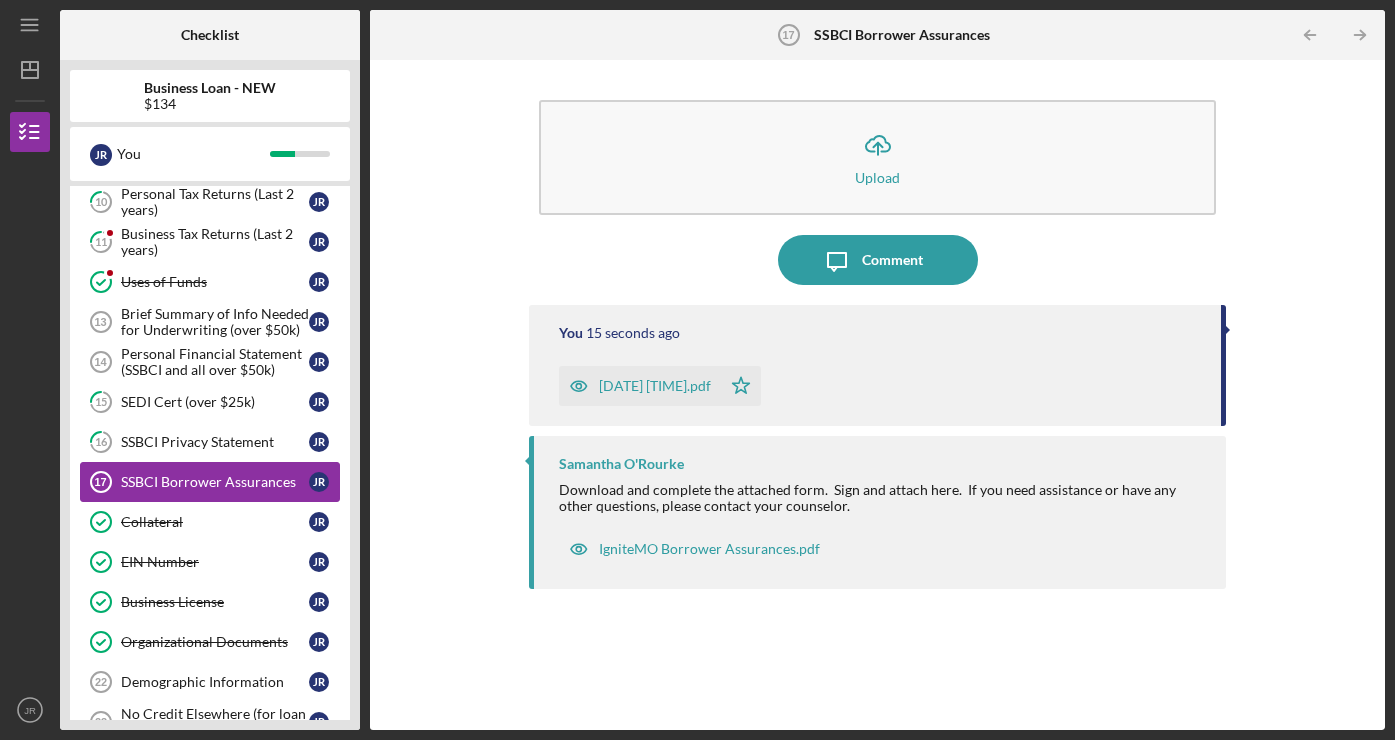 scroll, scrollTop: 498, scrollLeft: 0, axis: vertical 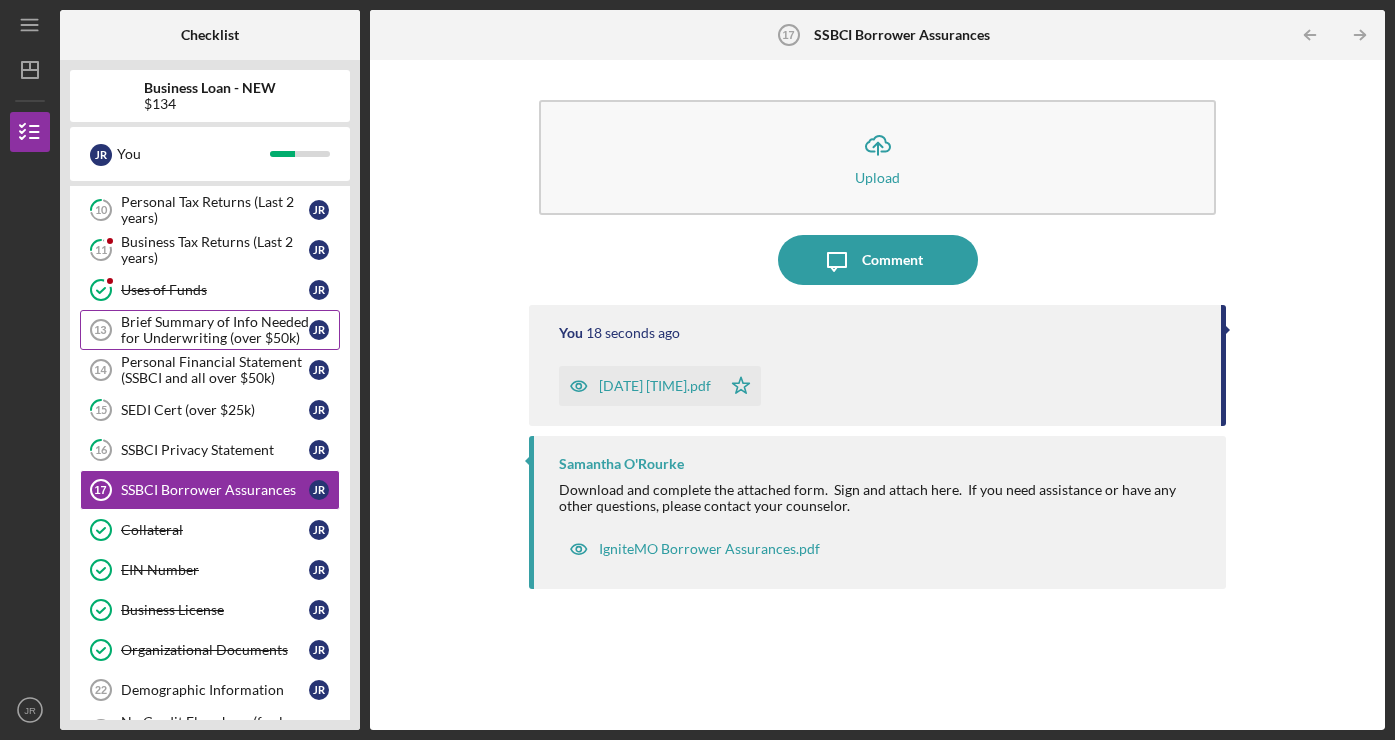 click on "Brief Summary of Info Needed for Underwriting (over $50k)" at bounding box center (215, 330) 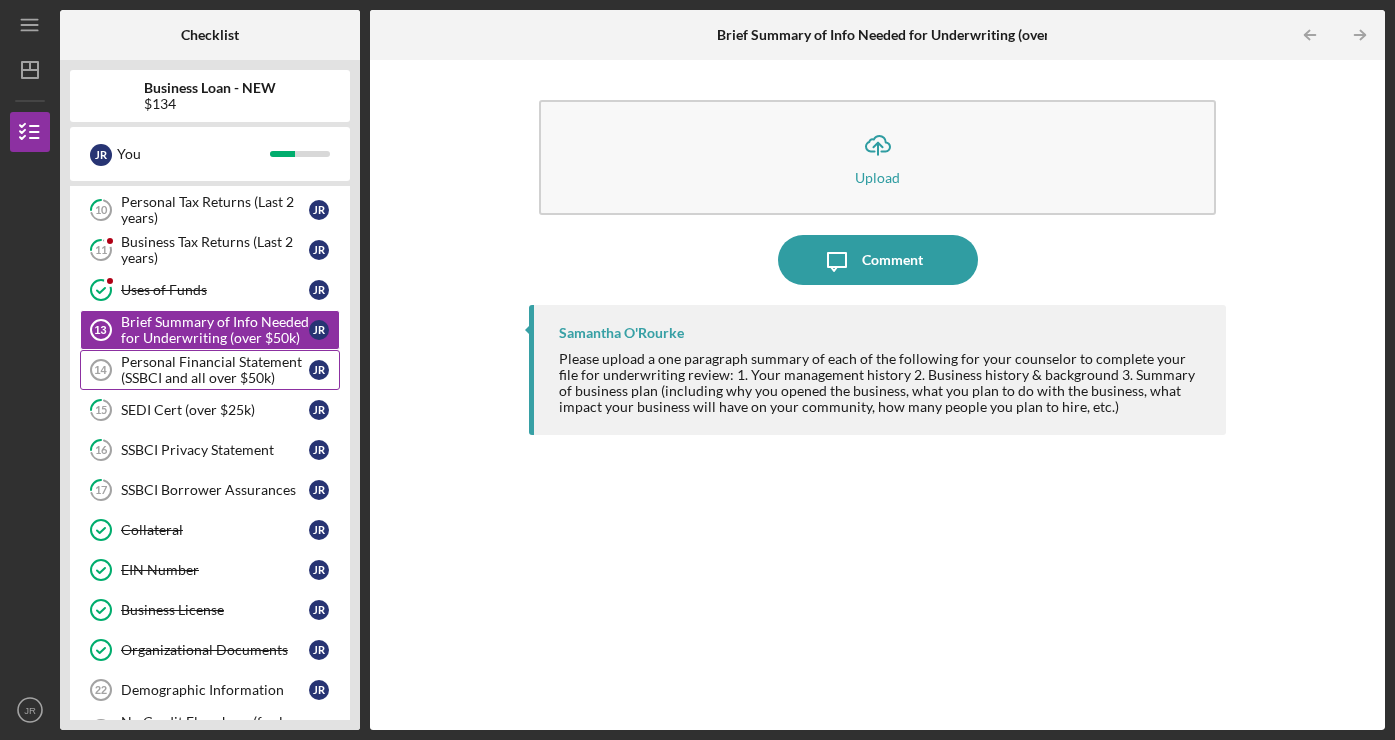 click on "Personal Financial Statement (SSBCI and all over $50k)" at bounding box center [215, 370] 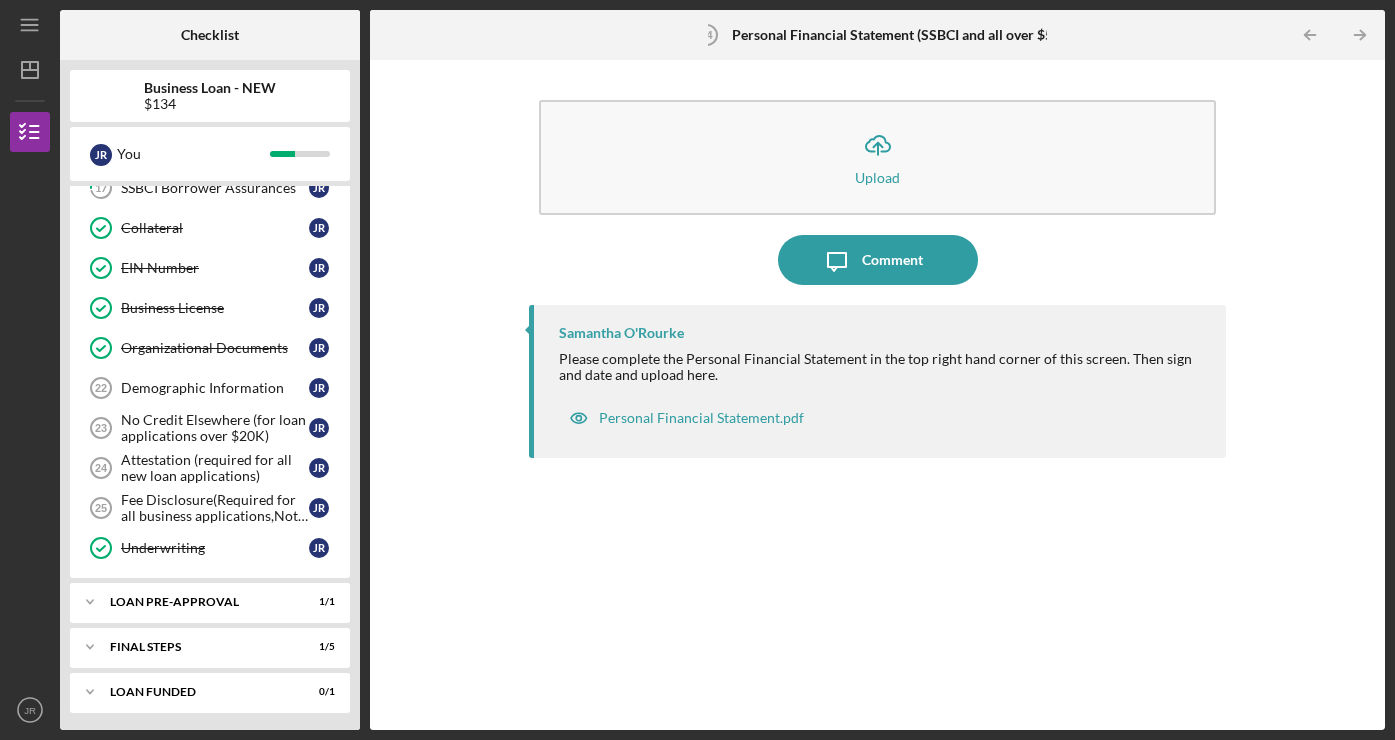 scroll, scrollTop: 803, scrollLeft: 0, axis: vertical 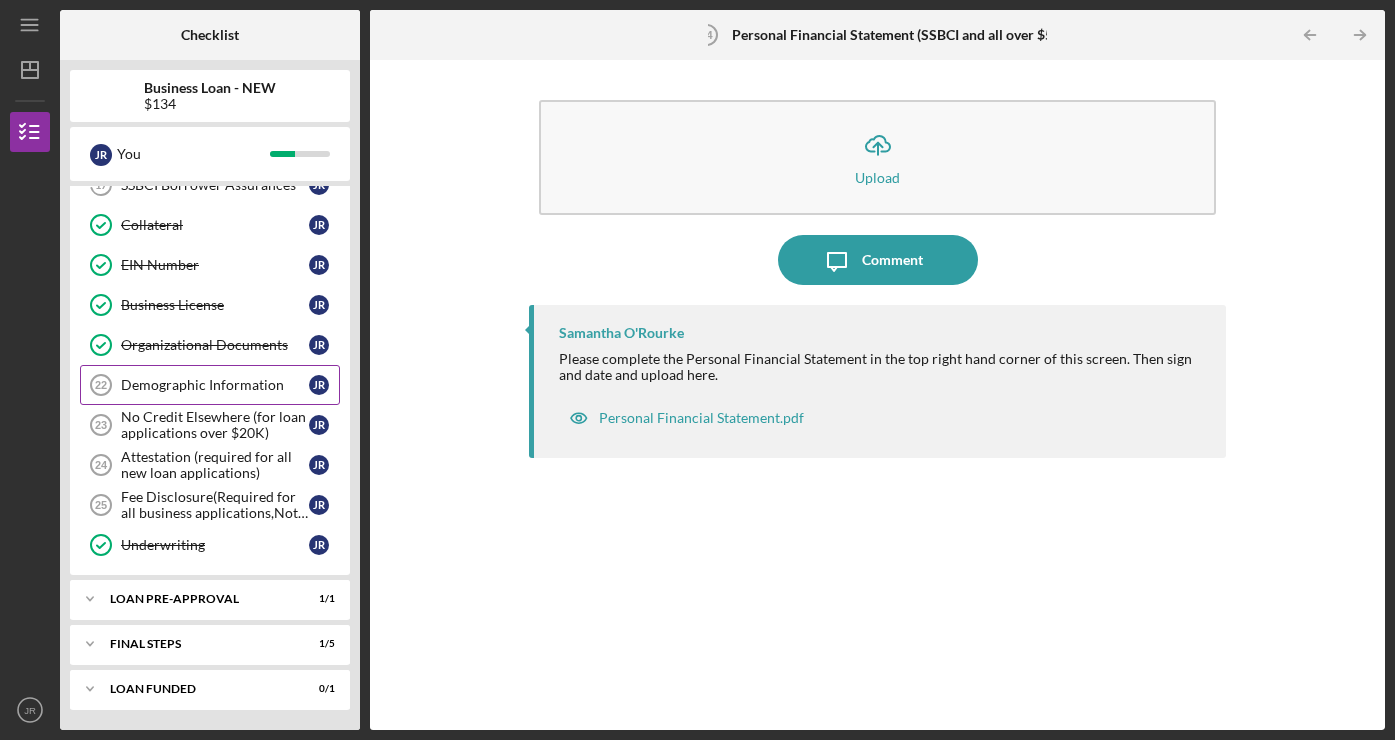 click on "Demographic Information" at bounding box center (215, 385) 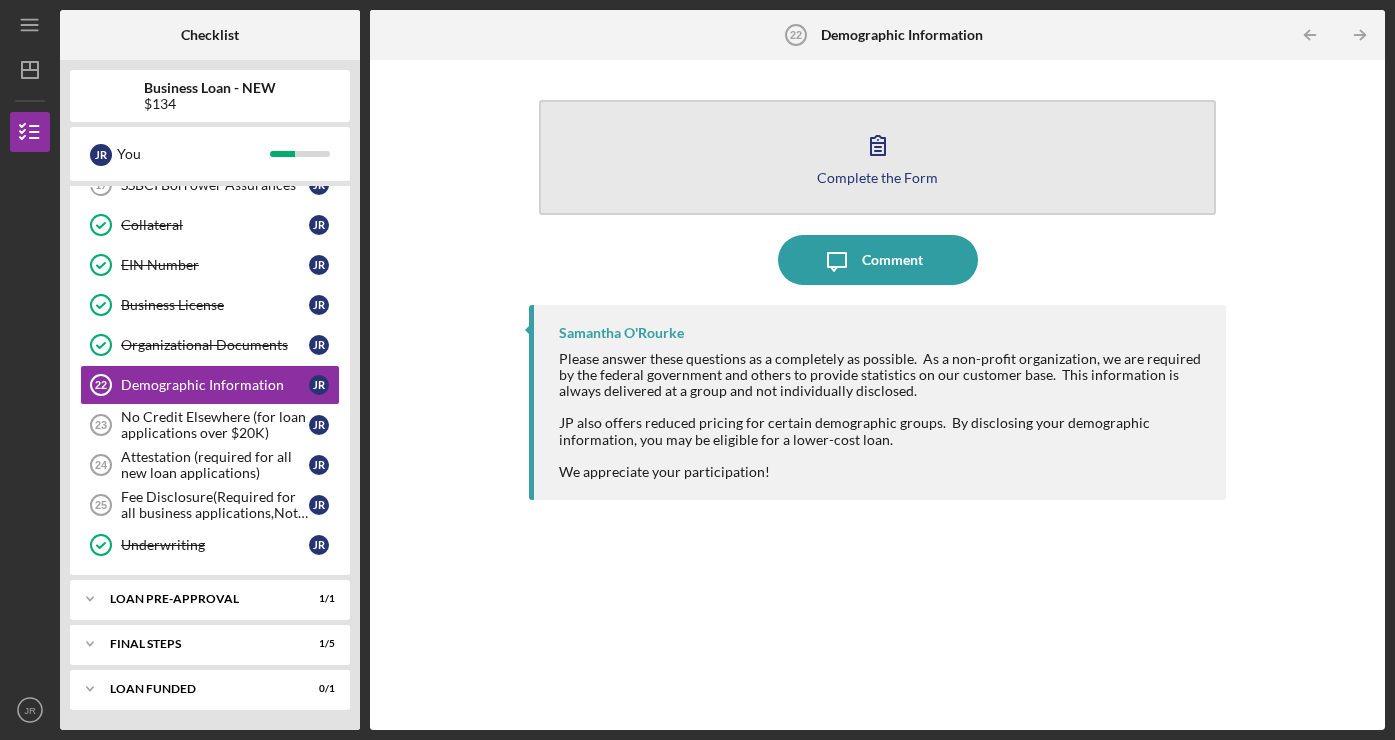 click on "Complete the Form Form" at bounding box center (877, 157) 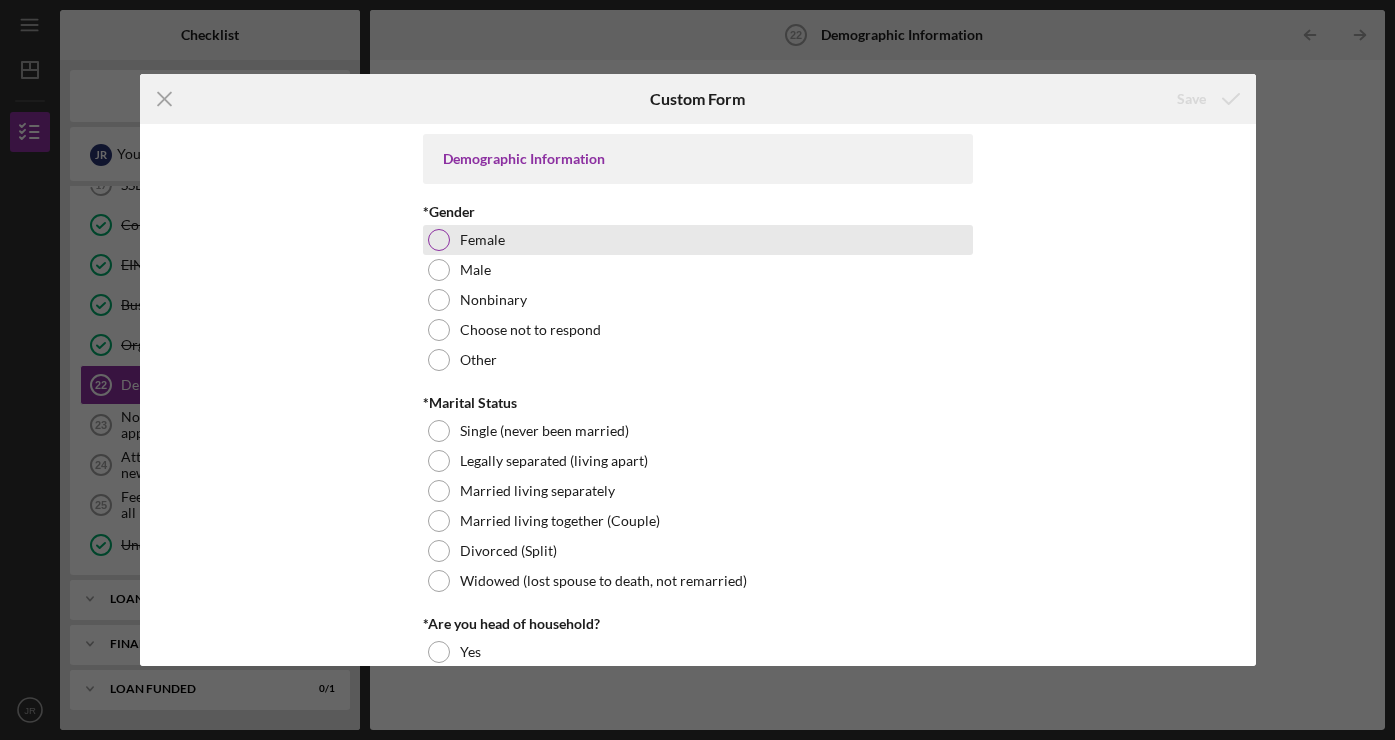 click at bounding box center (439, 240) 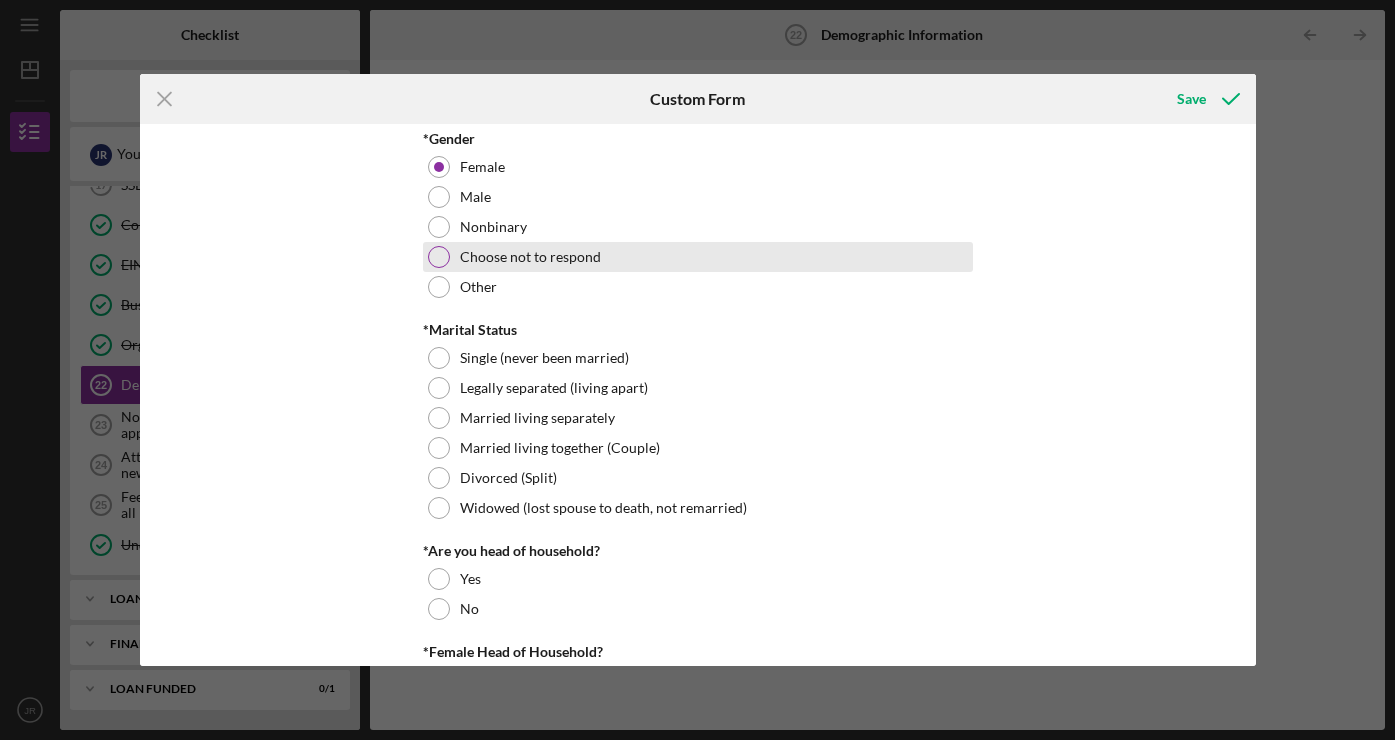 scroll, scrollTop: 104, scrollLeft: 0, axis: vertical 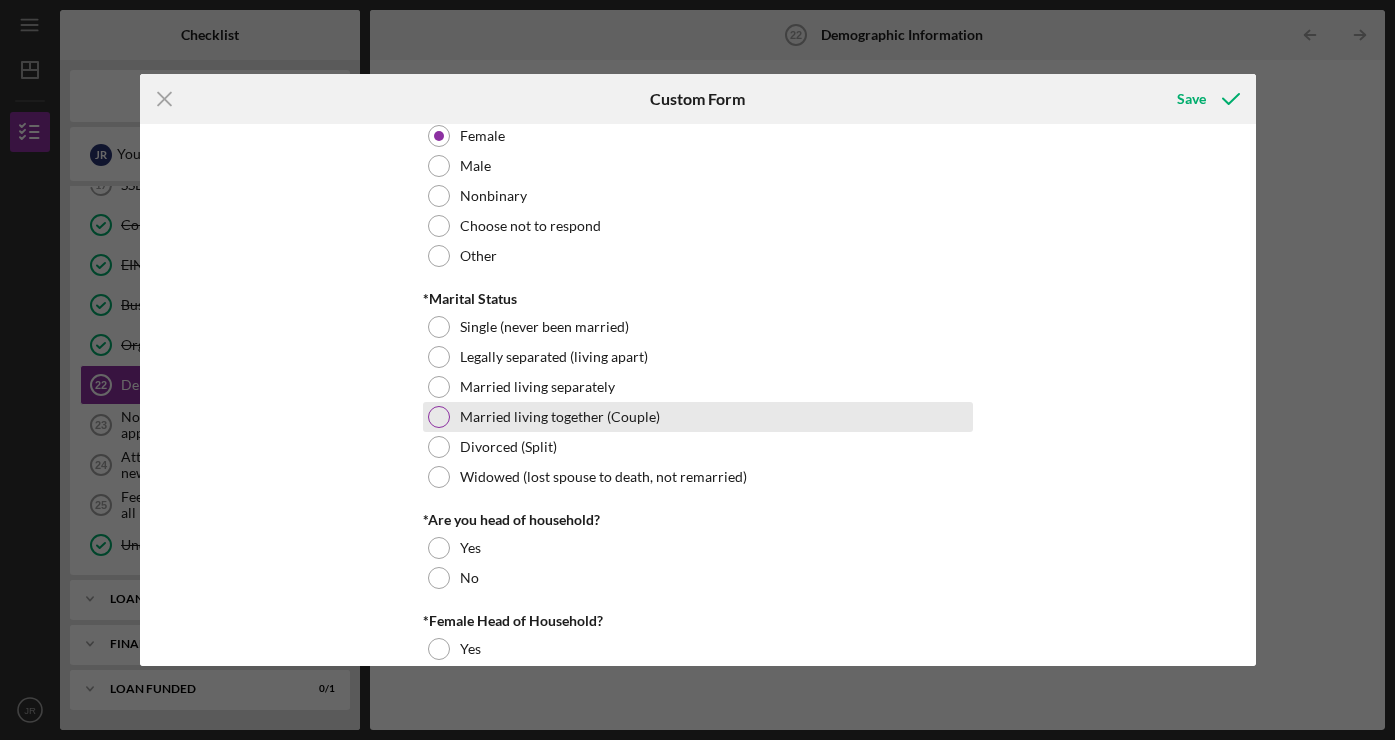 click at bounding box center [439, 417] 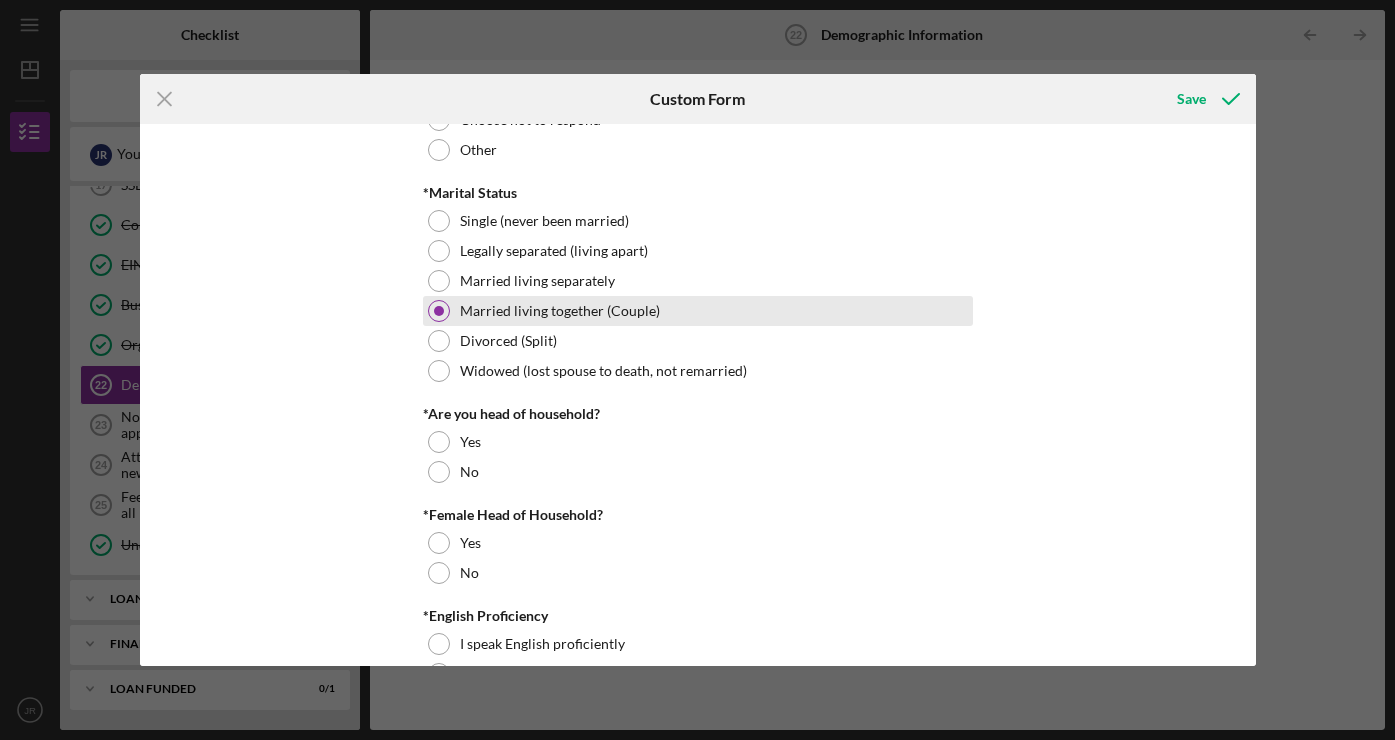 scroll, scrollTop: 301, scrollLeft: 0, axis: vertical 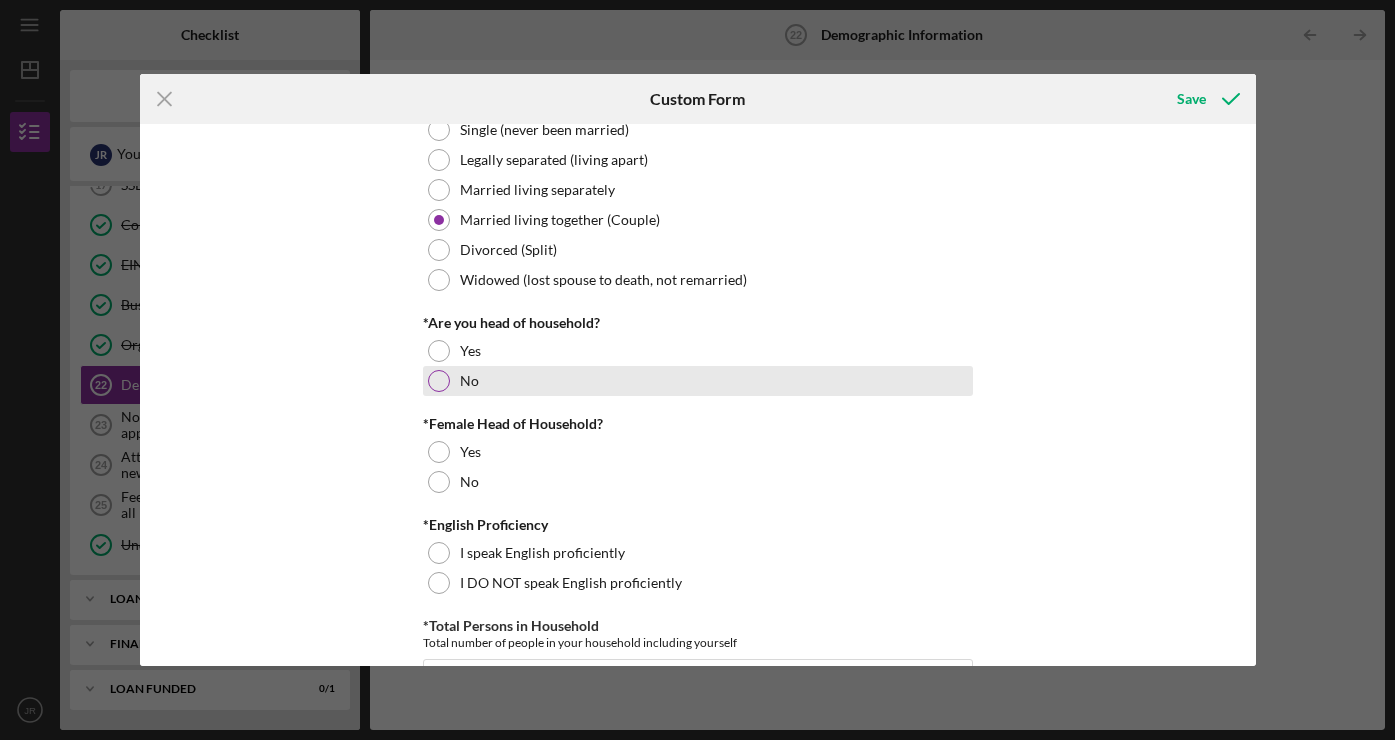 click at bounding box center (439, 381) 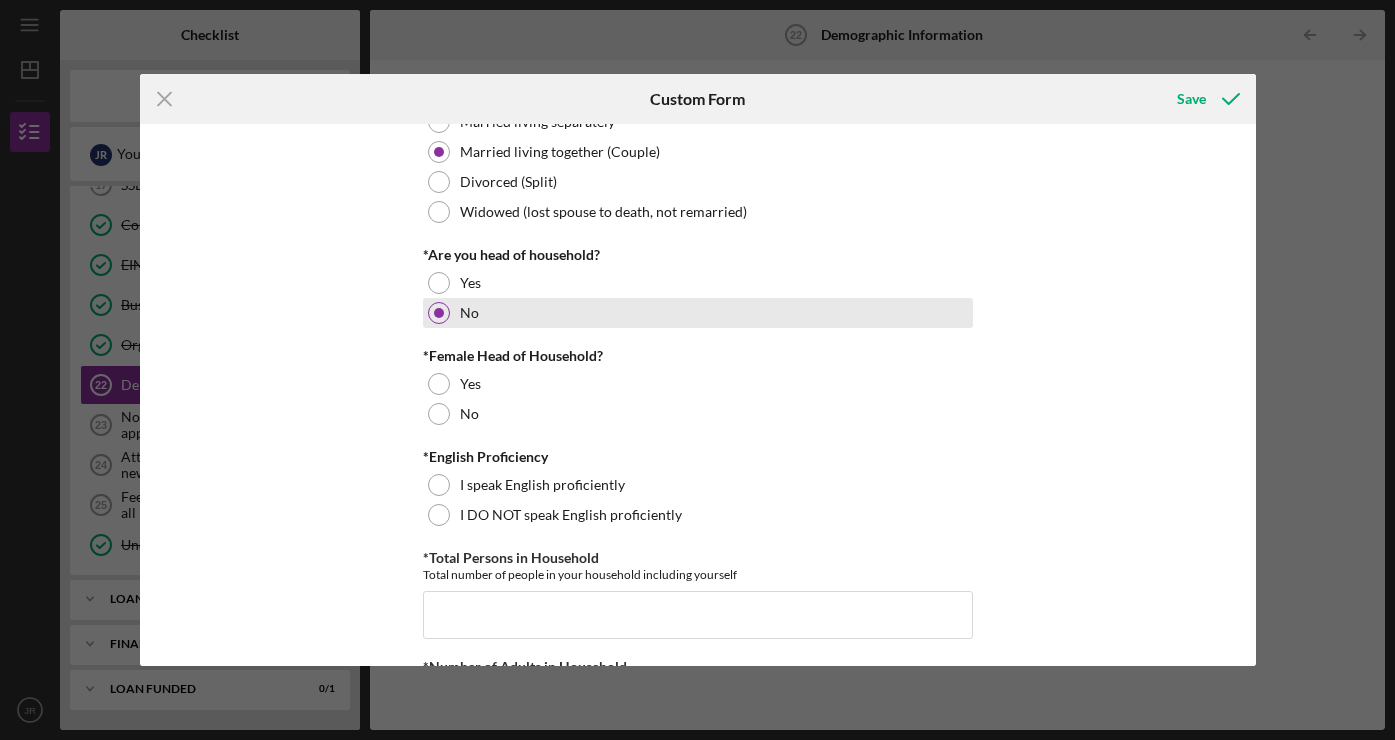 scroll, scrollTop: 397, scrollLeft: 0, axis: vertical 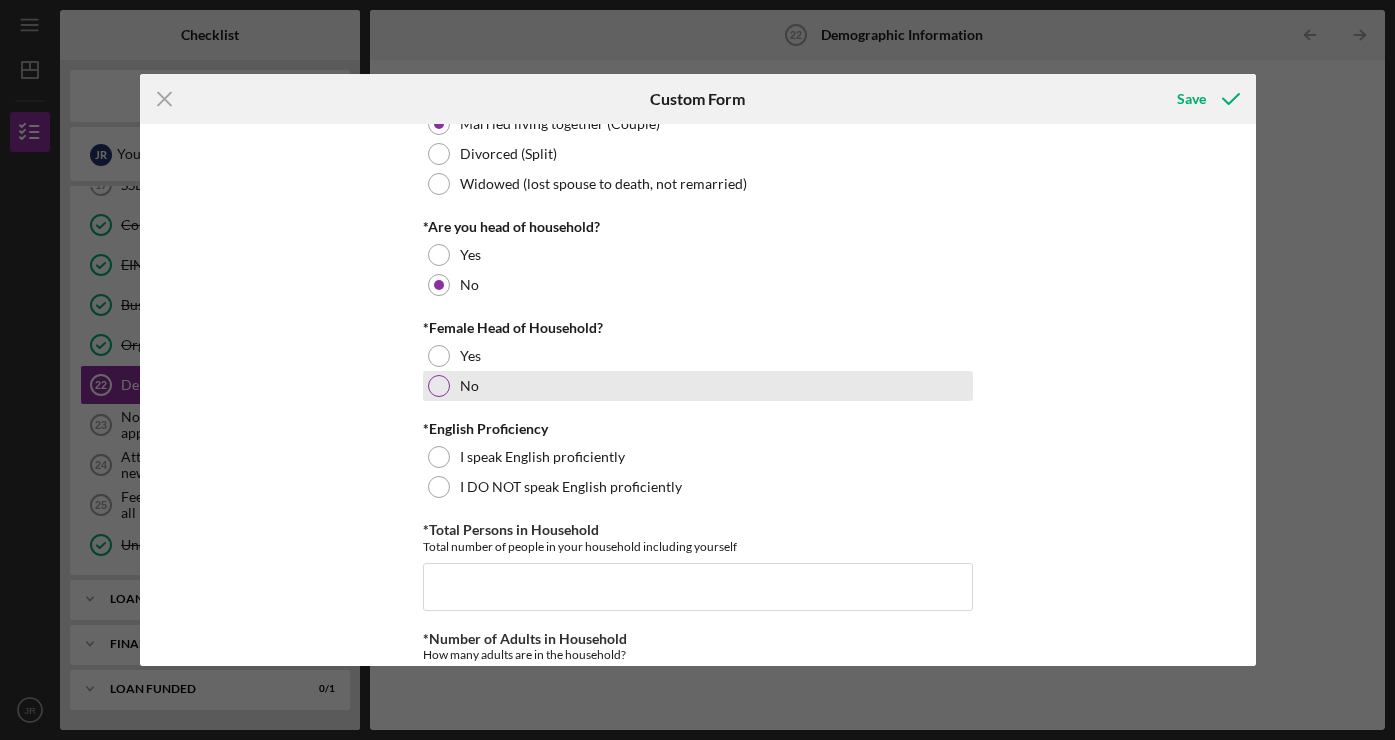 click at bounding box center [439, 386] 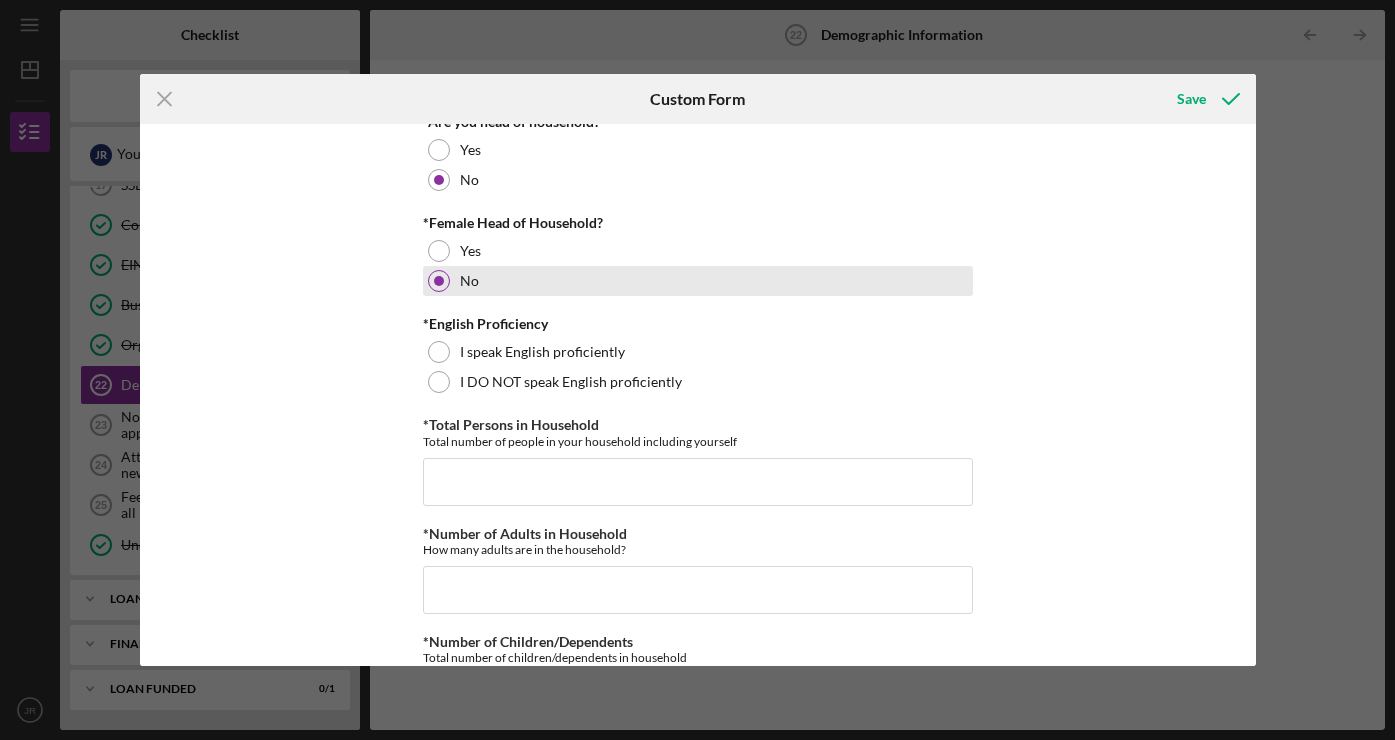 scroll, scrollTop: 506, scrollLeft: 0, axis: vertical 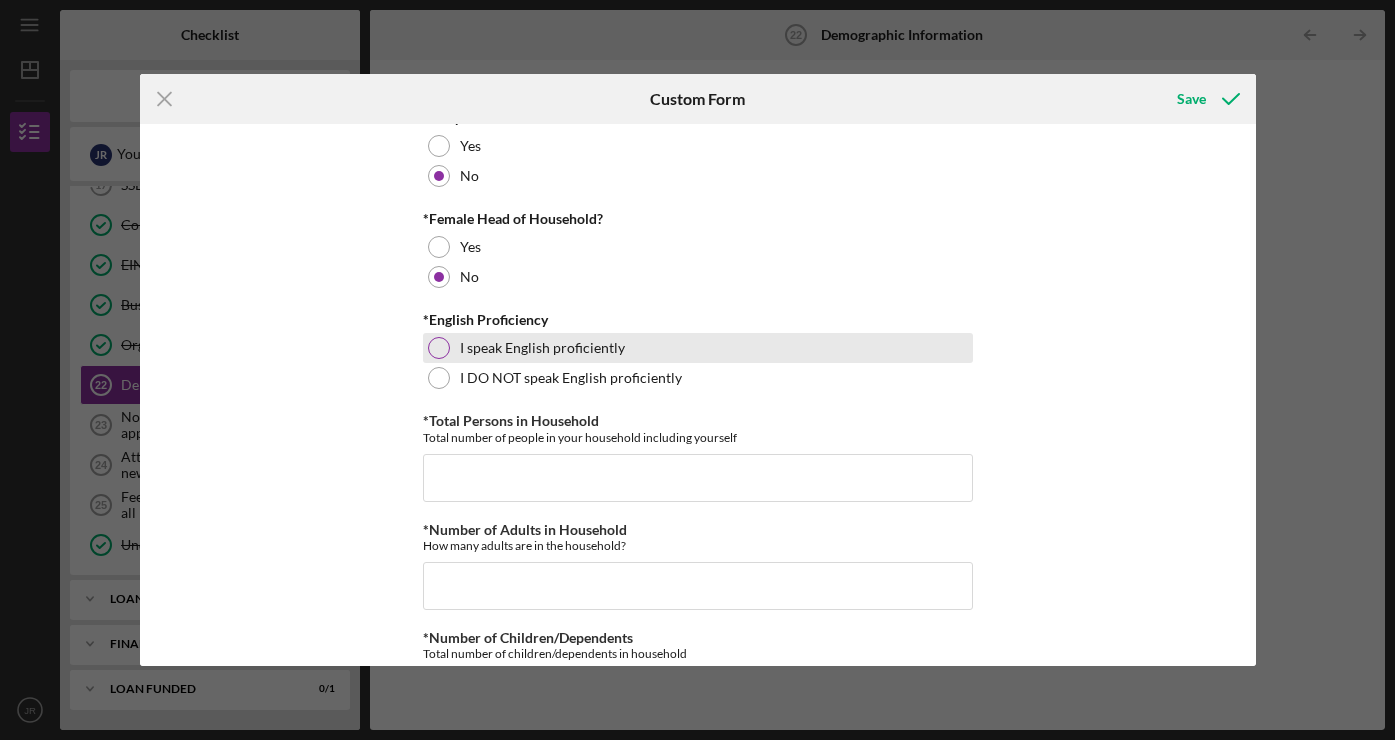 click at bounding box center (439, 348) 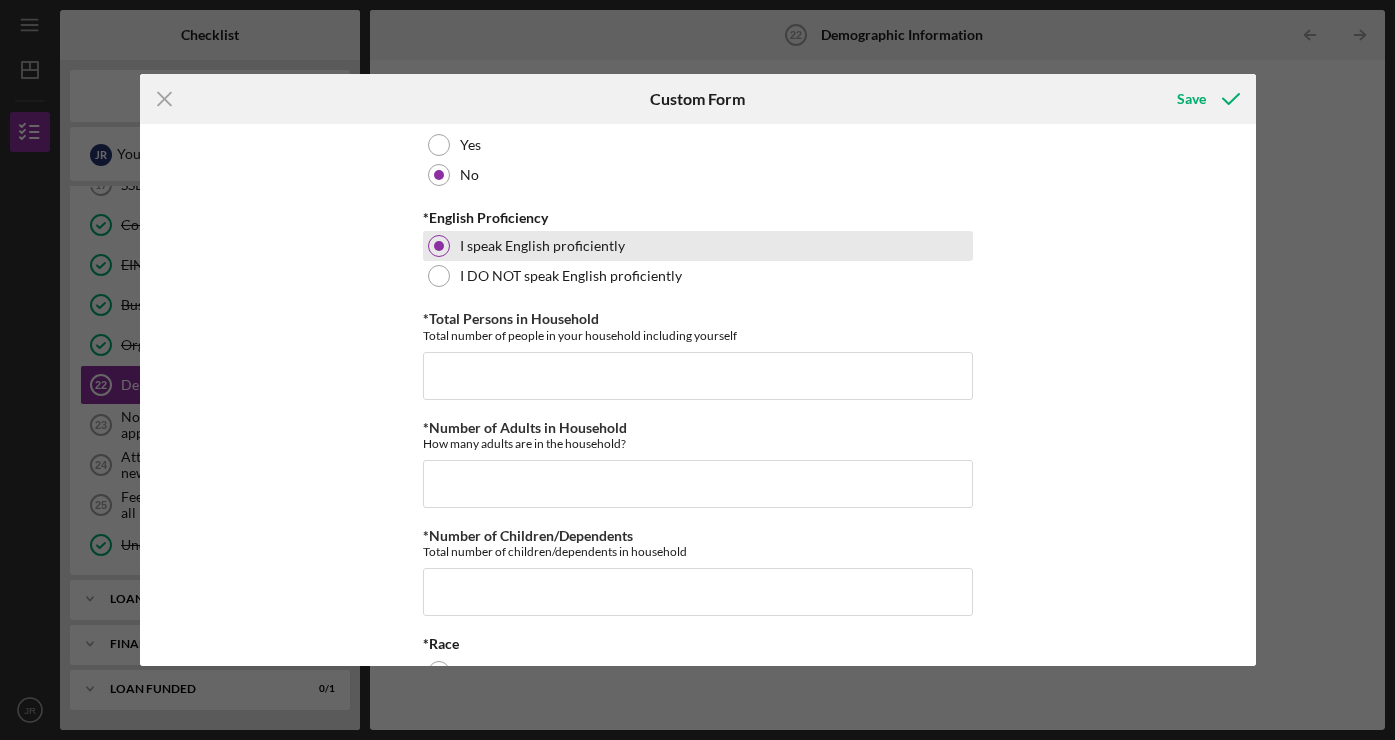scroll, scrollTop: 609, scrollLeft: 0, axis: vertical 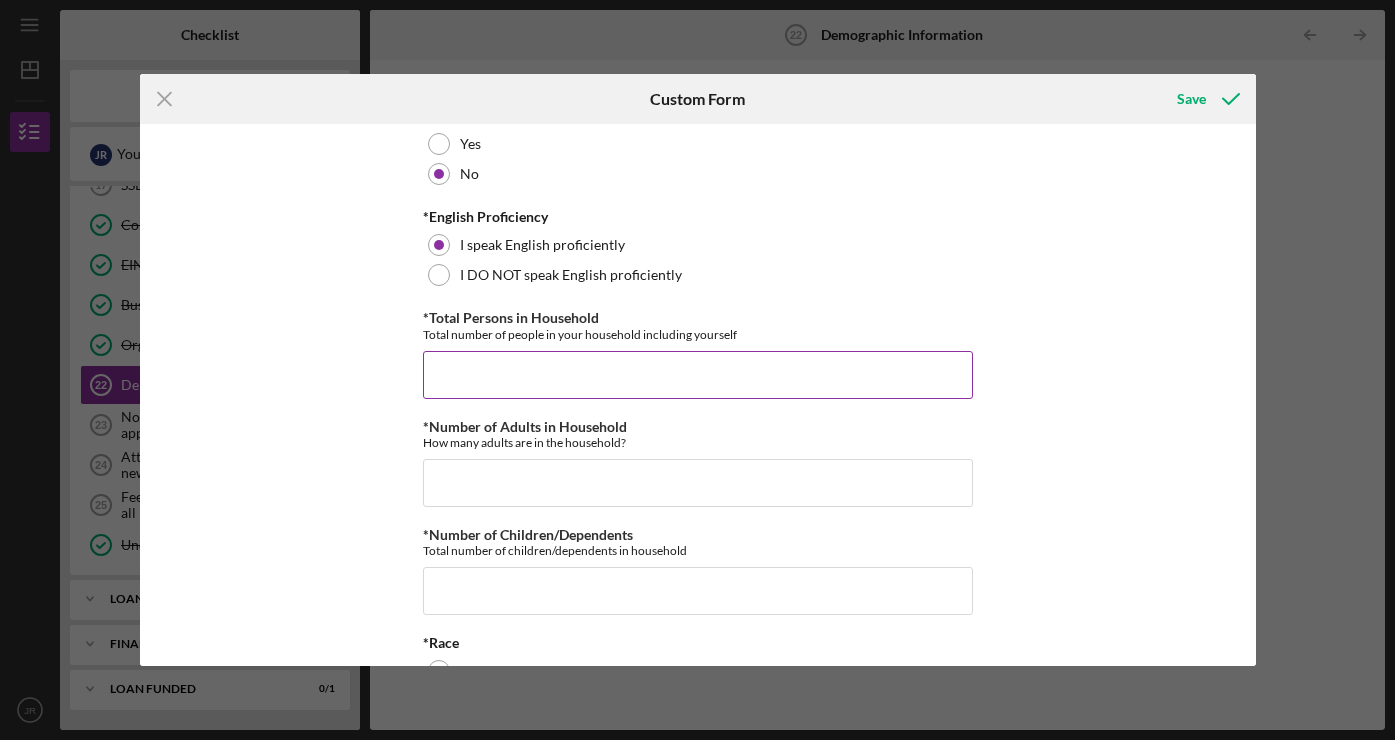 click on "*Total Persons in Household" at bounding box center [698, 375] 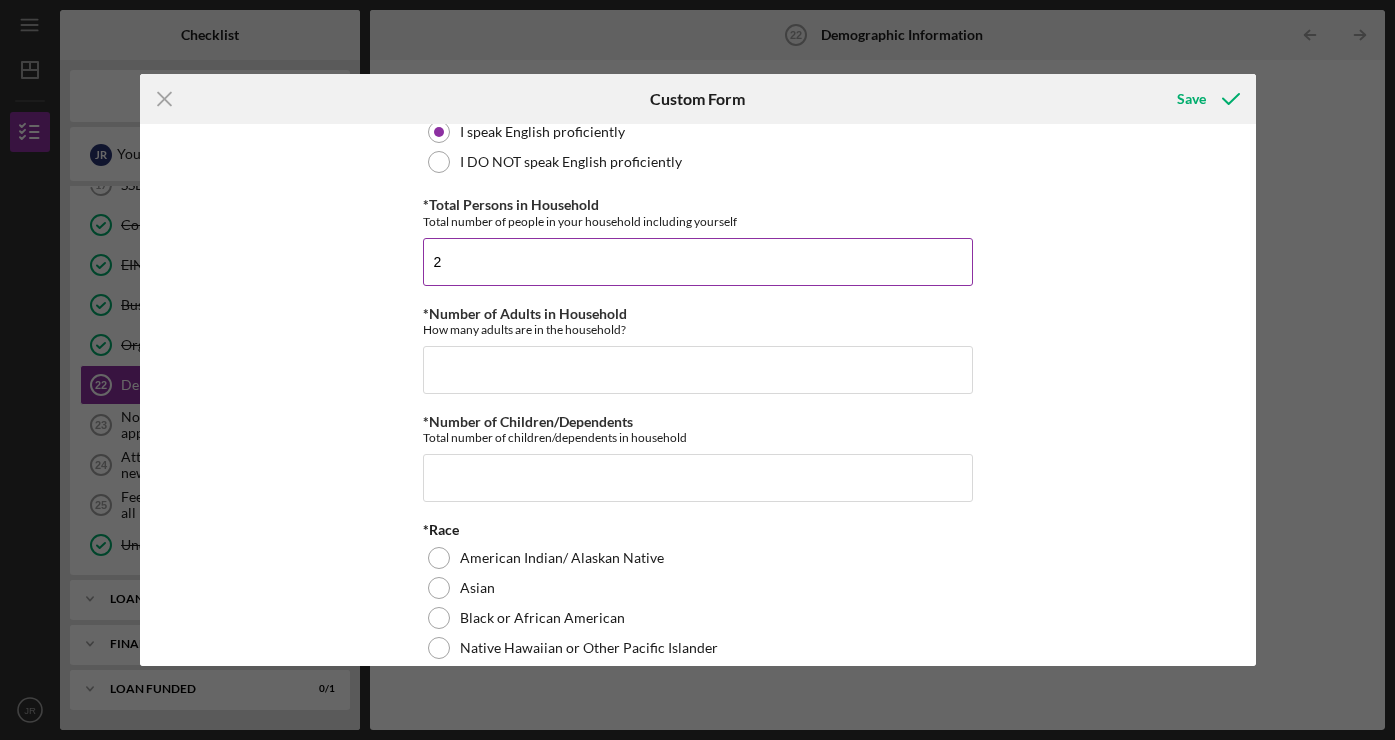 scroll, scrollTop: 724, scrollLeft: 0, axis: vertical 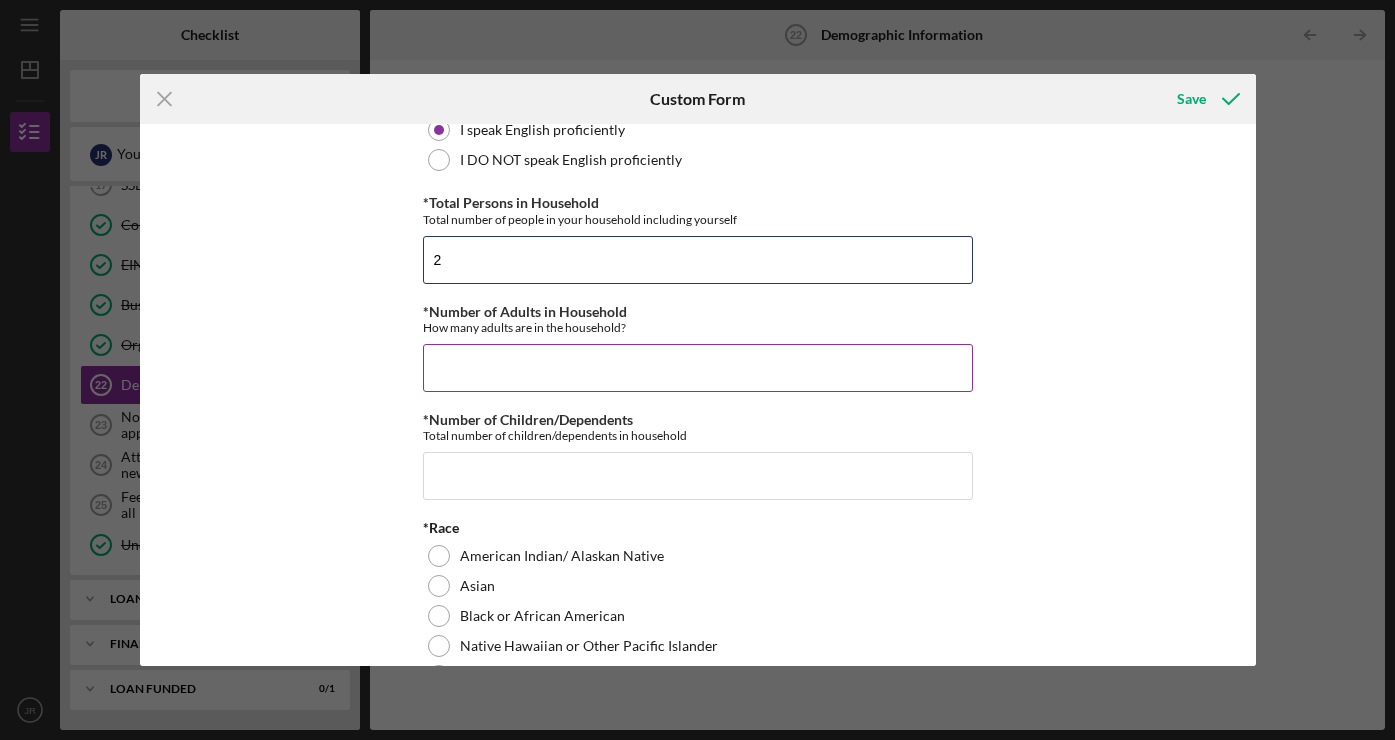 type on "2" 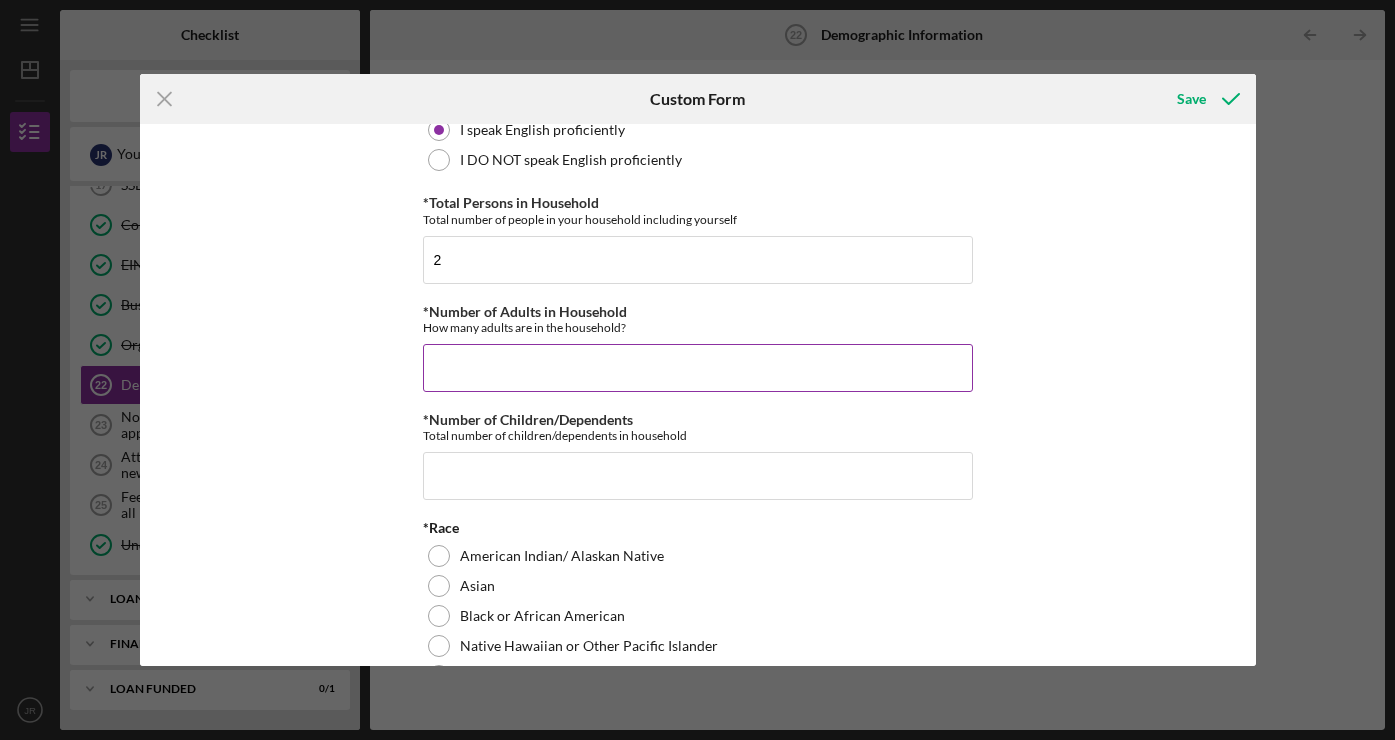 click on "*Number of Adults in Household" at bounding box center (698, 368) 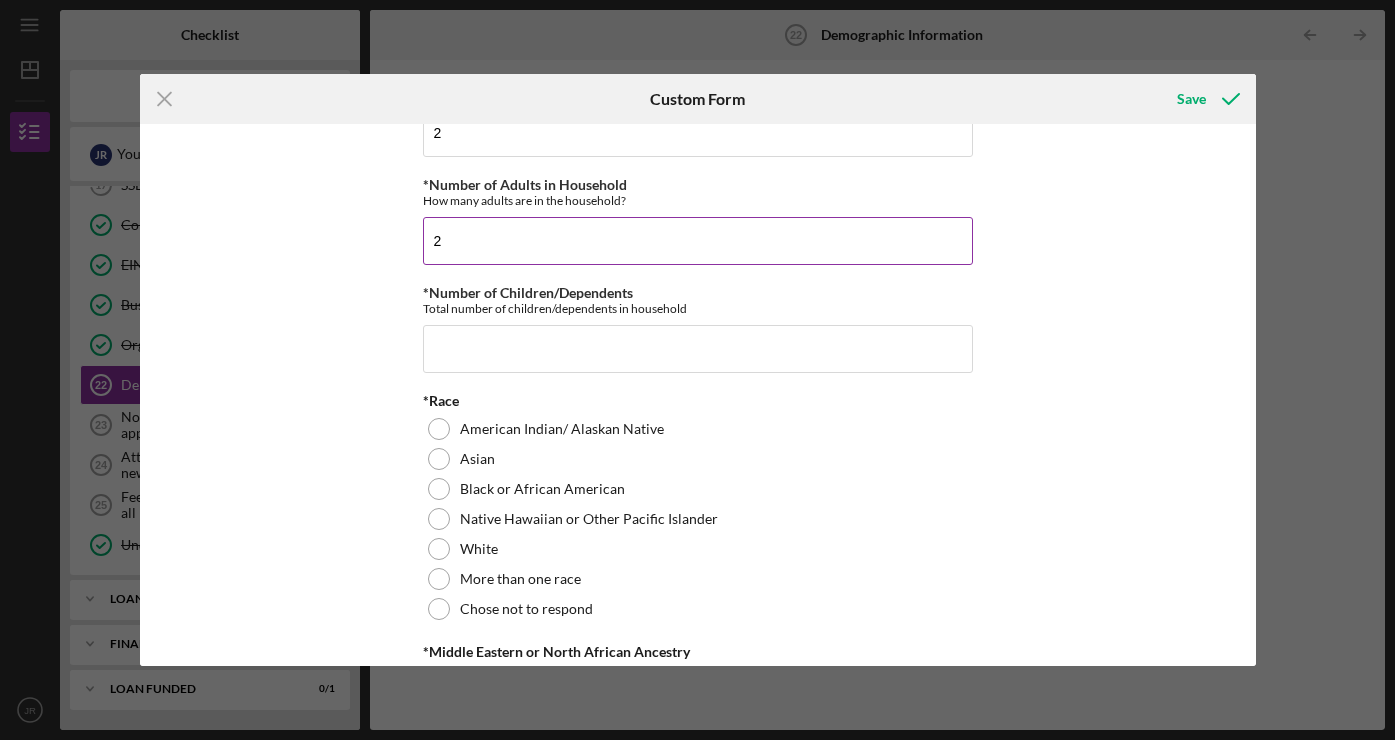 scroll, scrollTop: 854, scrollLeft: 0, axis: vertical 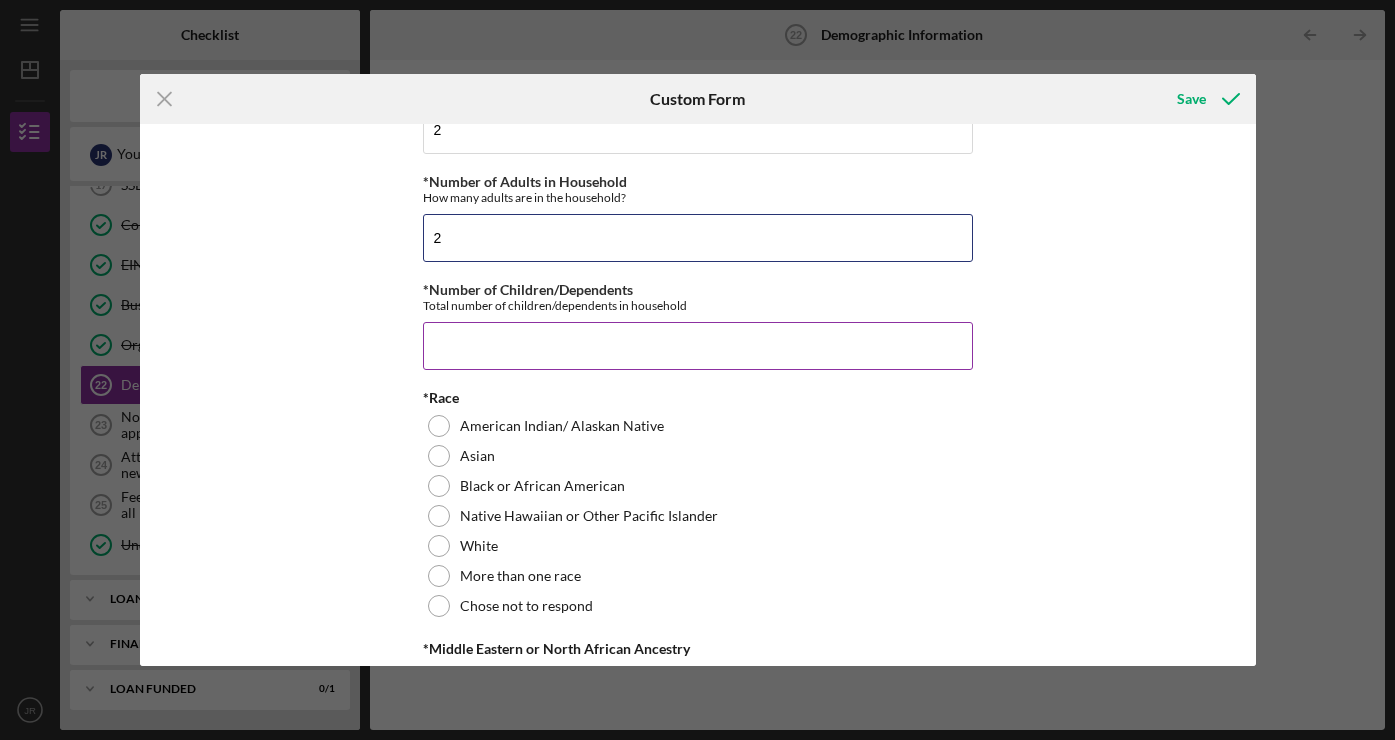 type on "2" 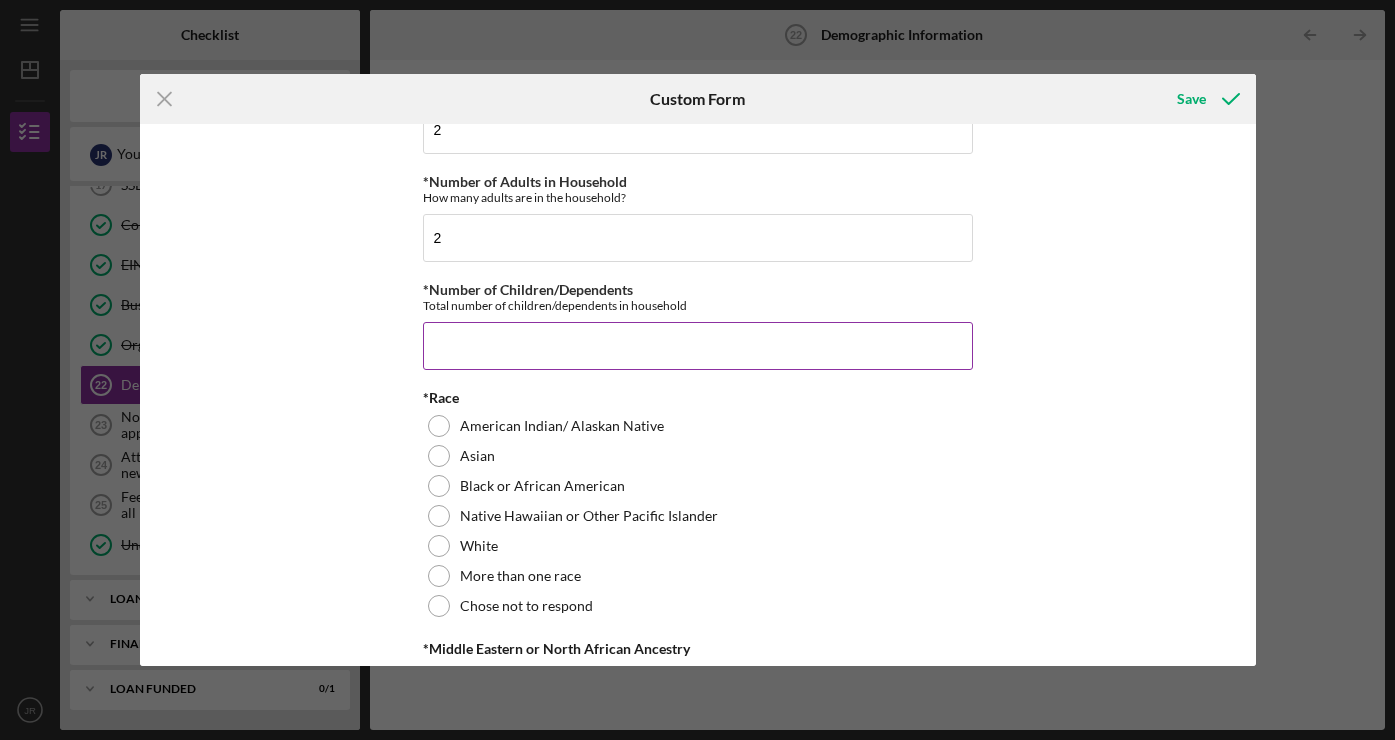 click on "*Number of Children/Dependents" at bounding box center (698, 346) 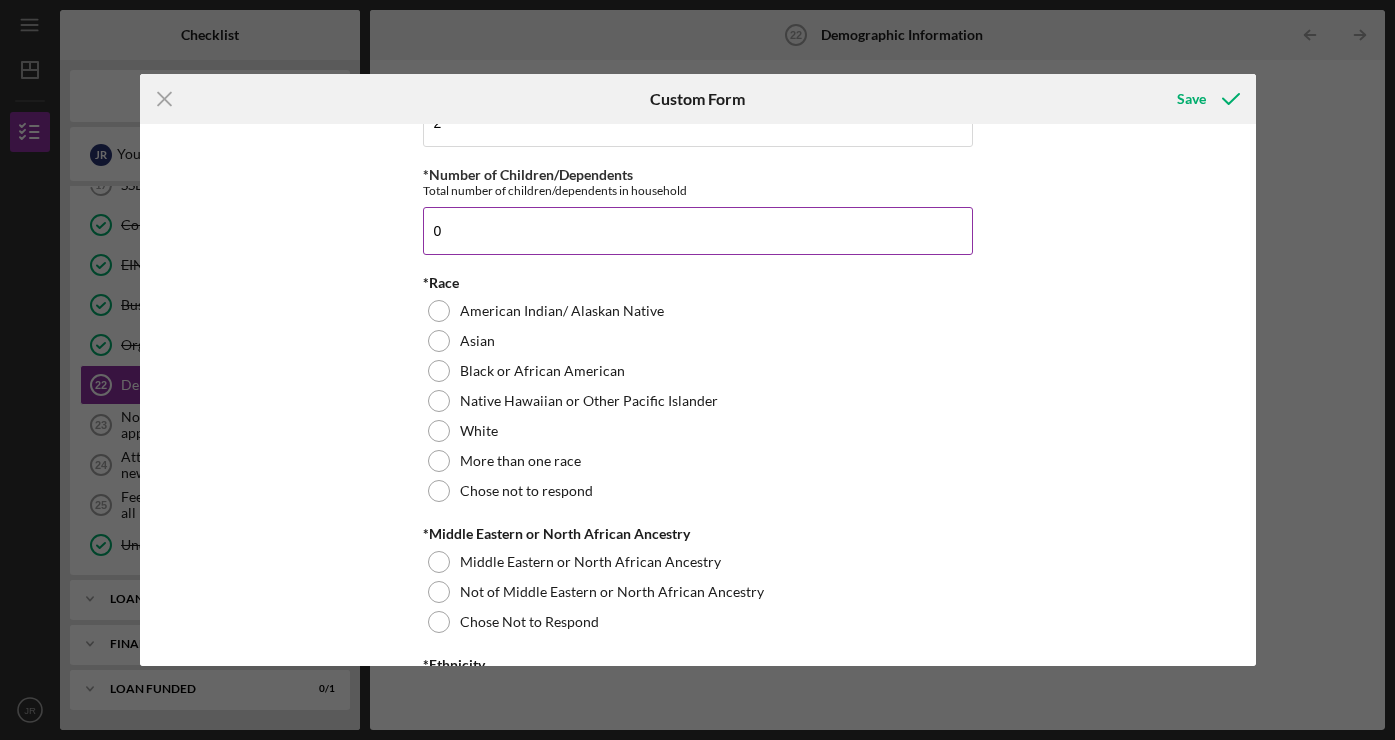 scroll, scrollTop: 974, scrollLeft: 0, axis: vertical 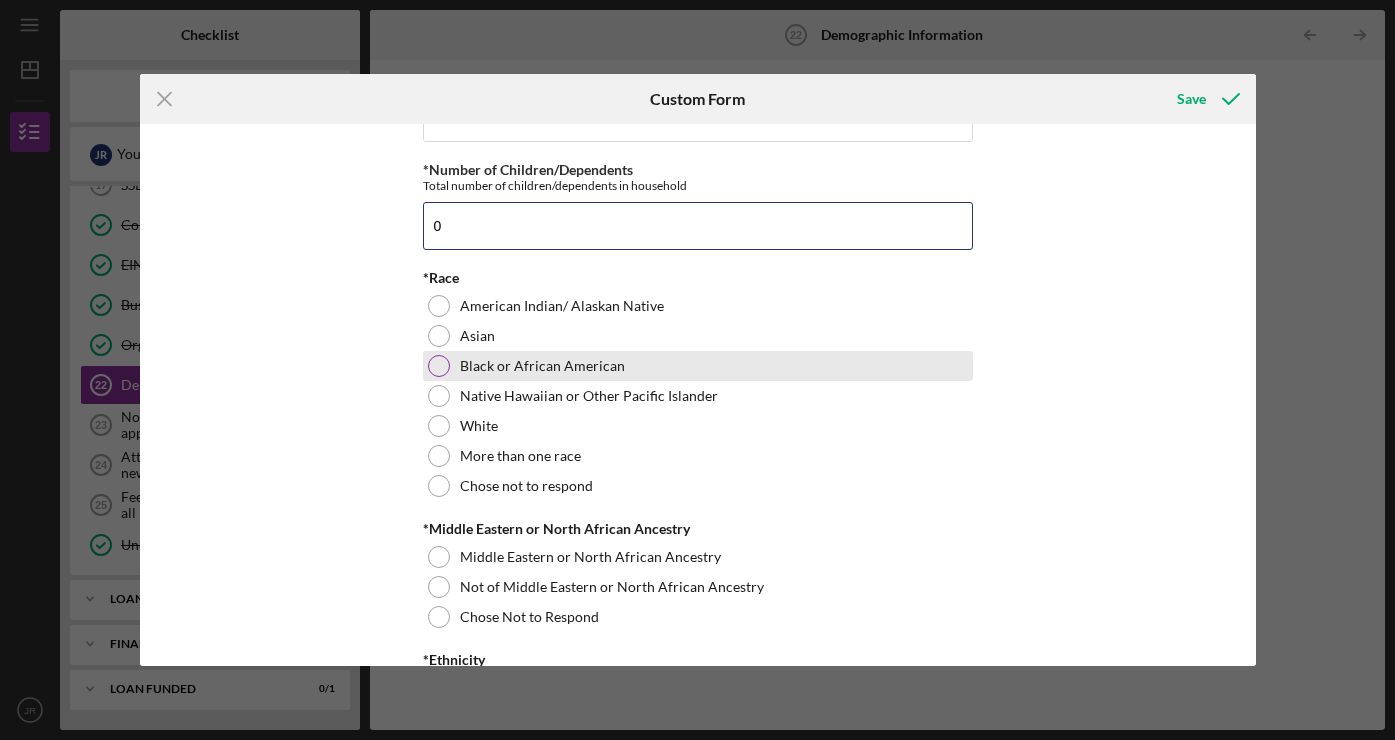 type on "0" 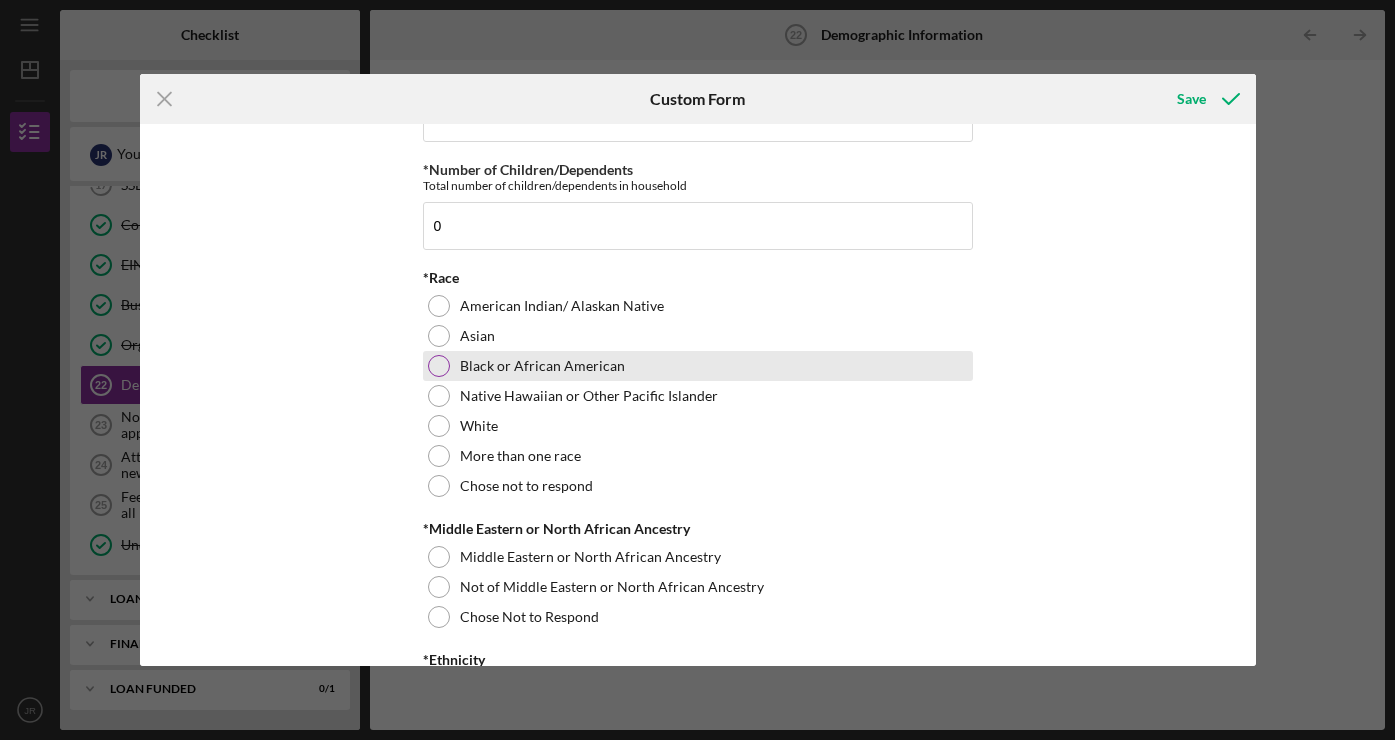 click at bounding box center [439, 366] 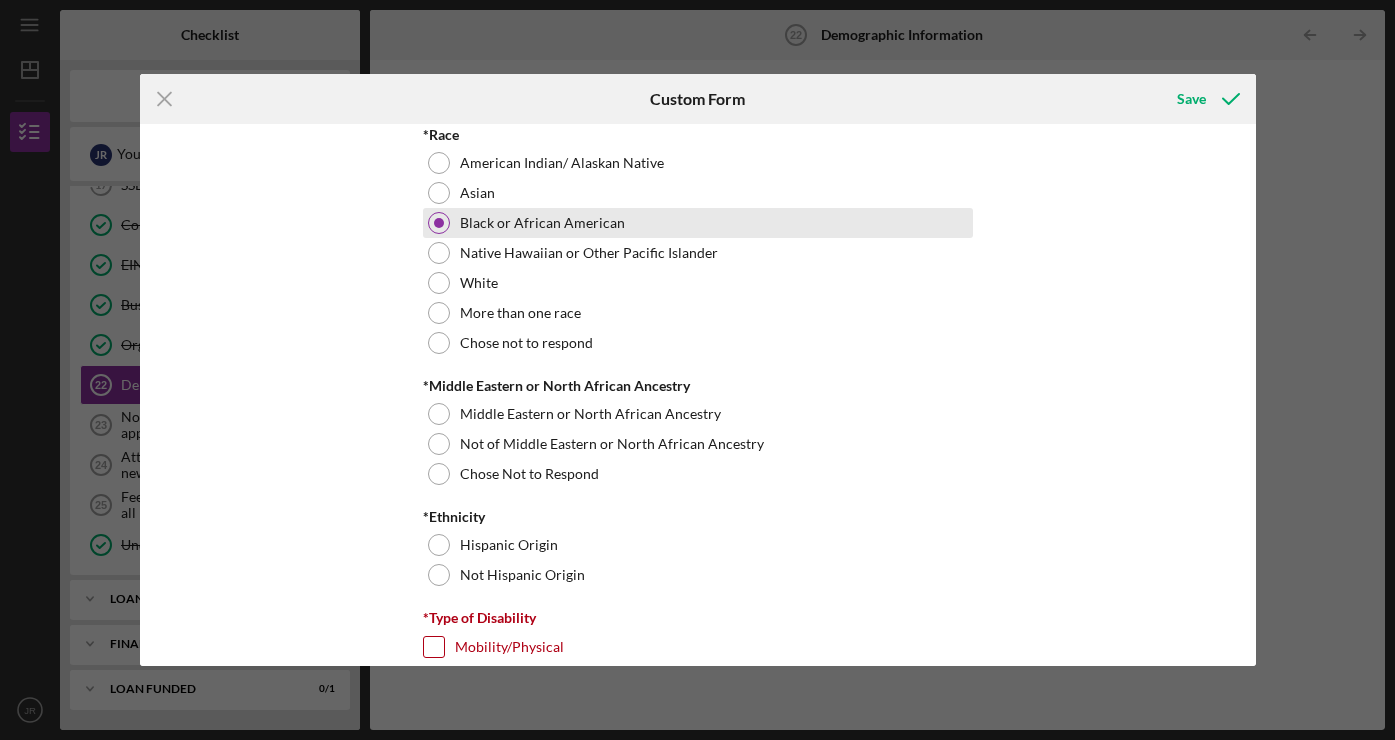 scroll, scrollTop: 1119, scrollLeft: 0, axis: vertical 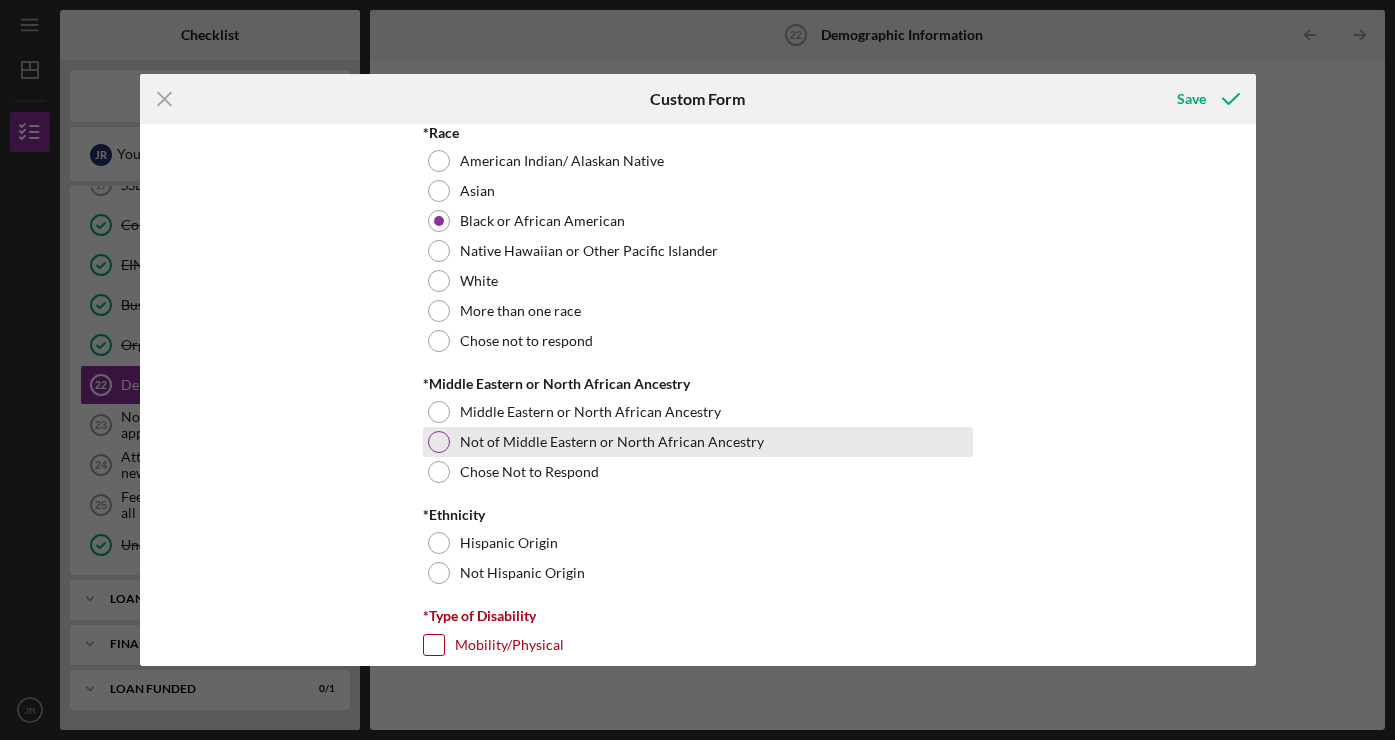 click at bounding box center (439, 442) 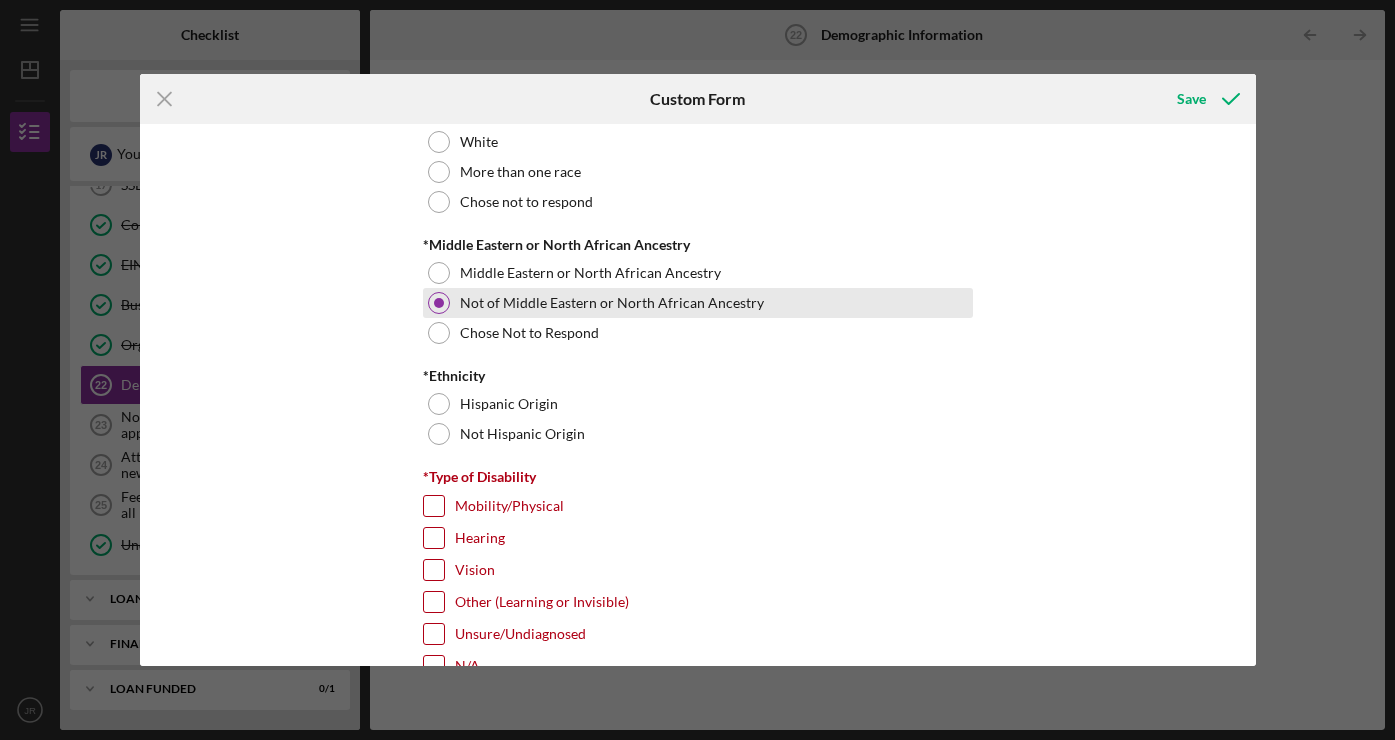 scroll, scrollTop: 1260, scrollLeft: 0, axis: vertical 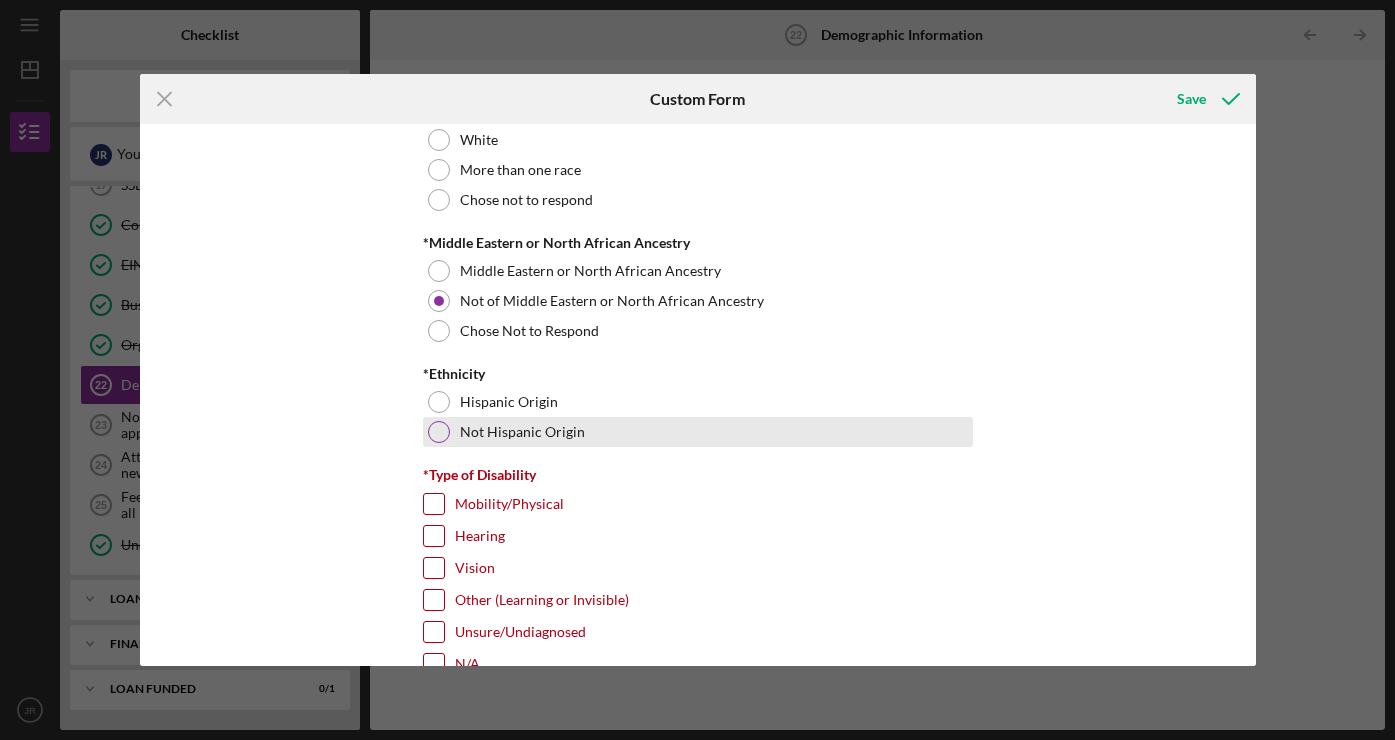 click at bounding box center (439, 432) 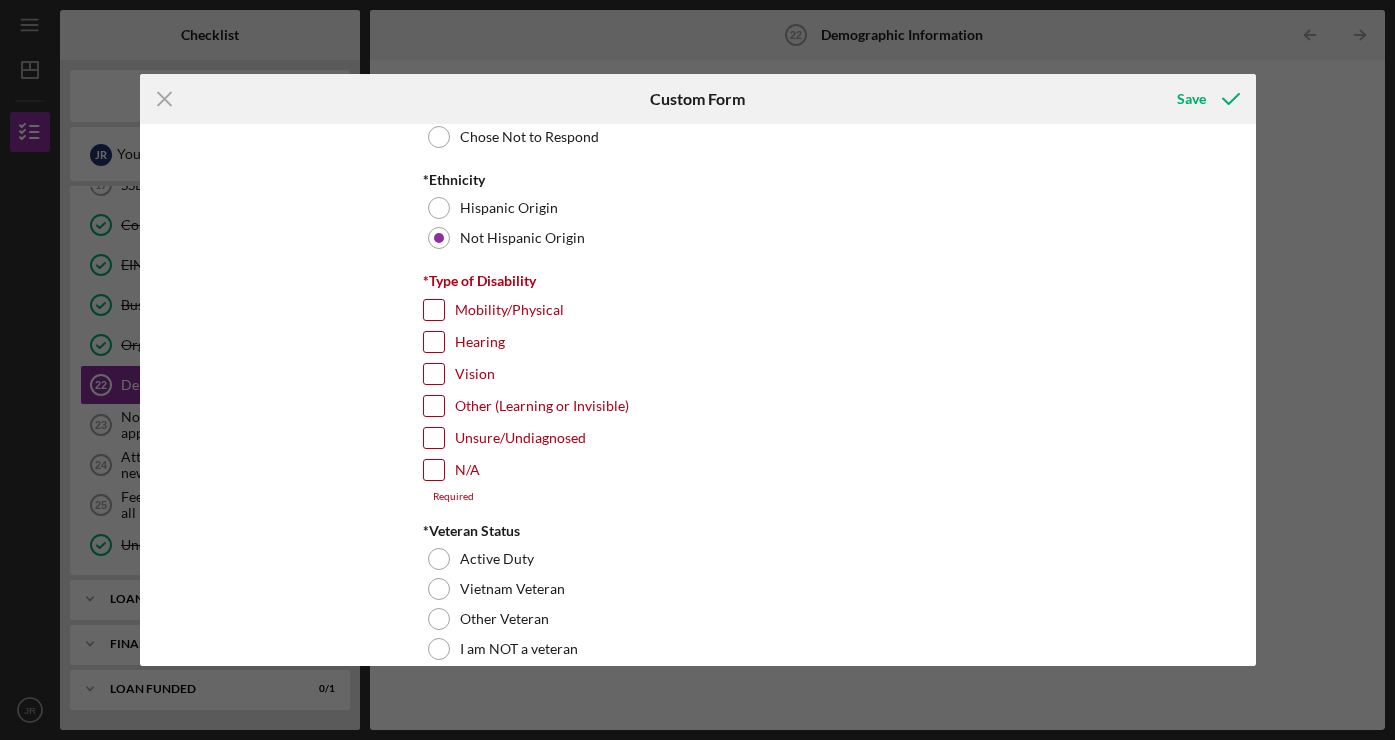 scroll, scrollTop: 1455, scrollLeft: 0, axis: vertical 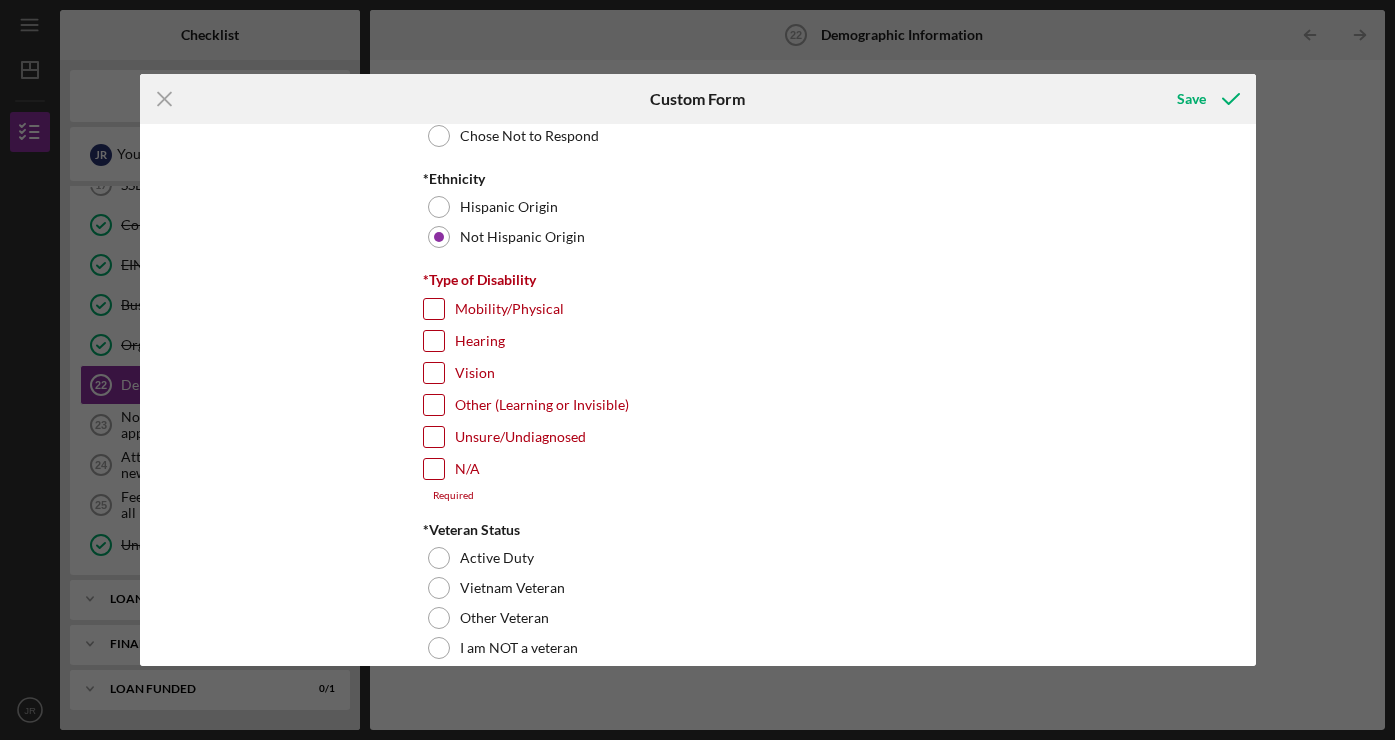 click on "N/A" at bounding box center (434, 469) 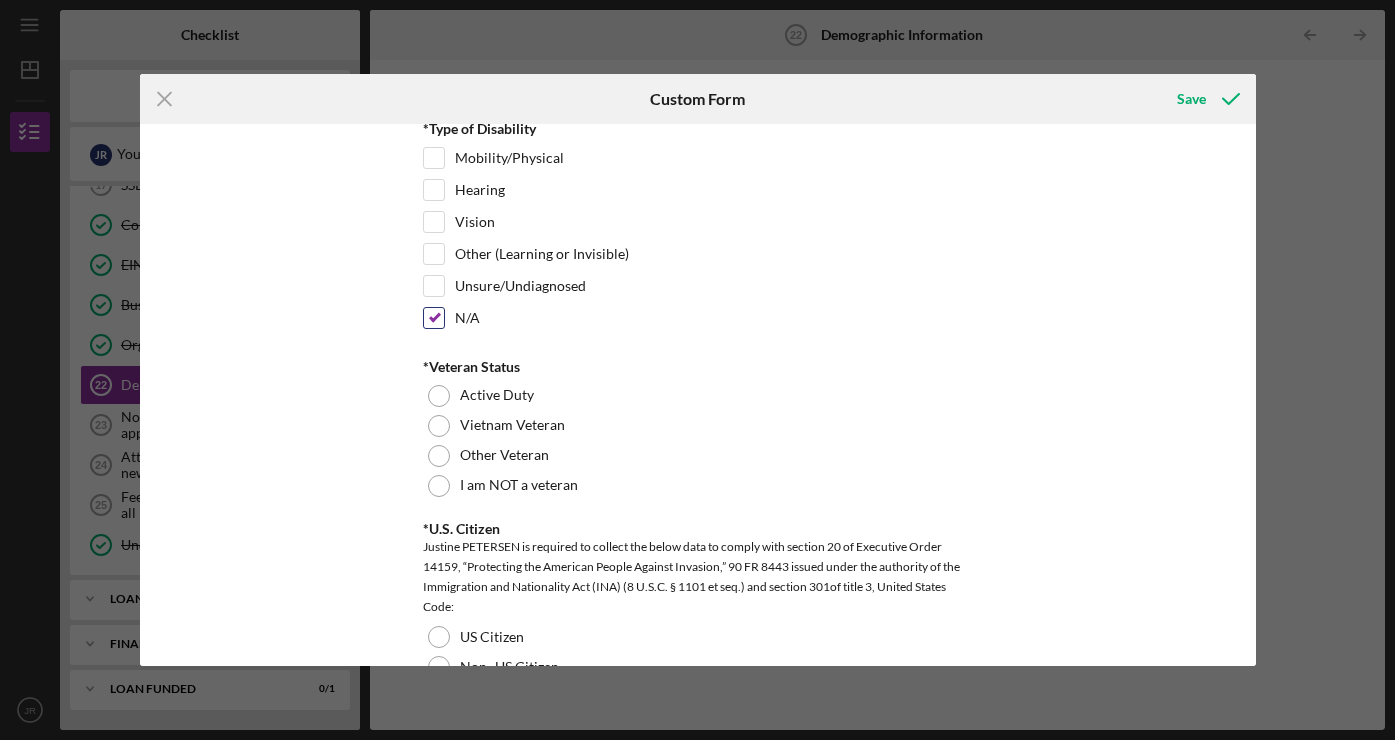 scroll, scrollTop: 1608, scrollLeft: 0, axis: vertical 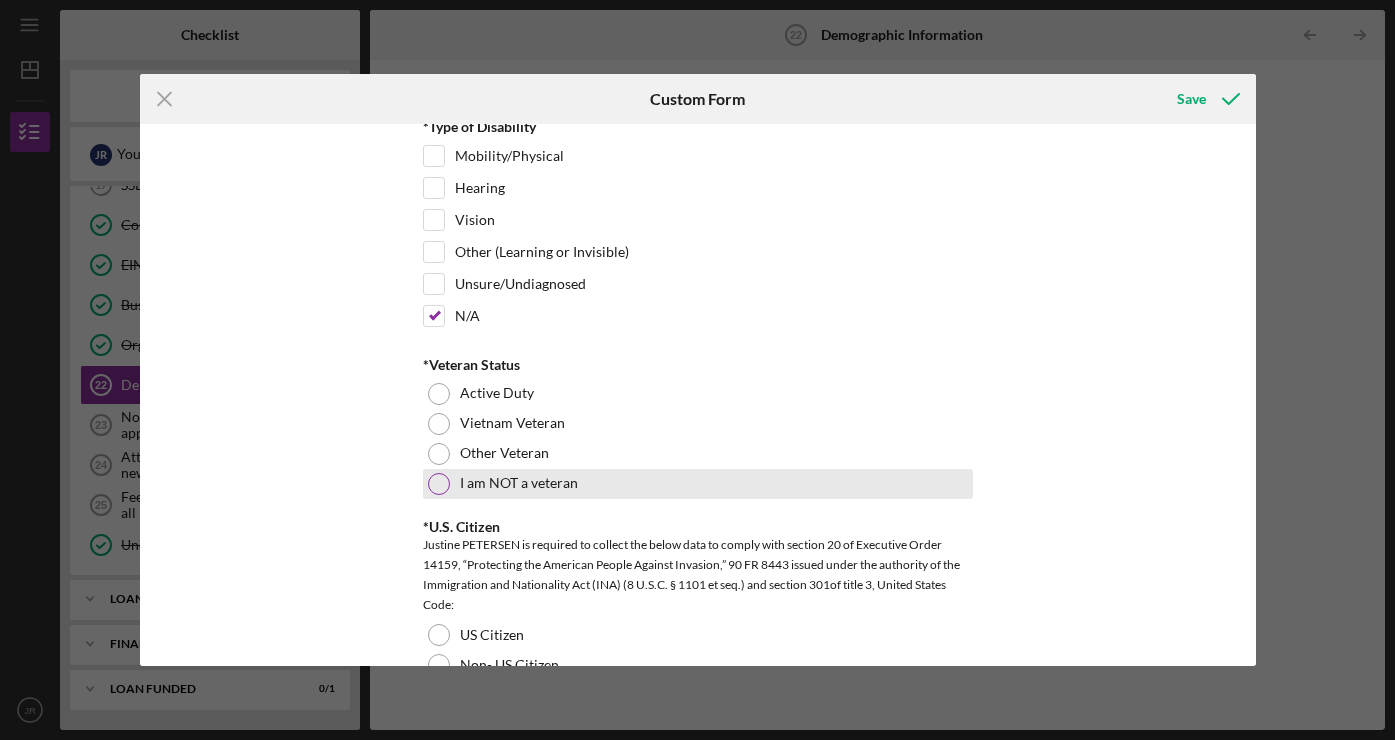 click at bounding box center (439, 484) 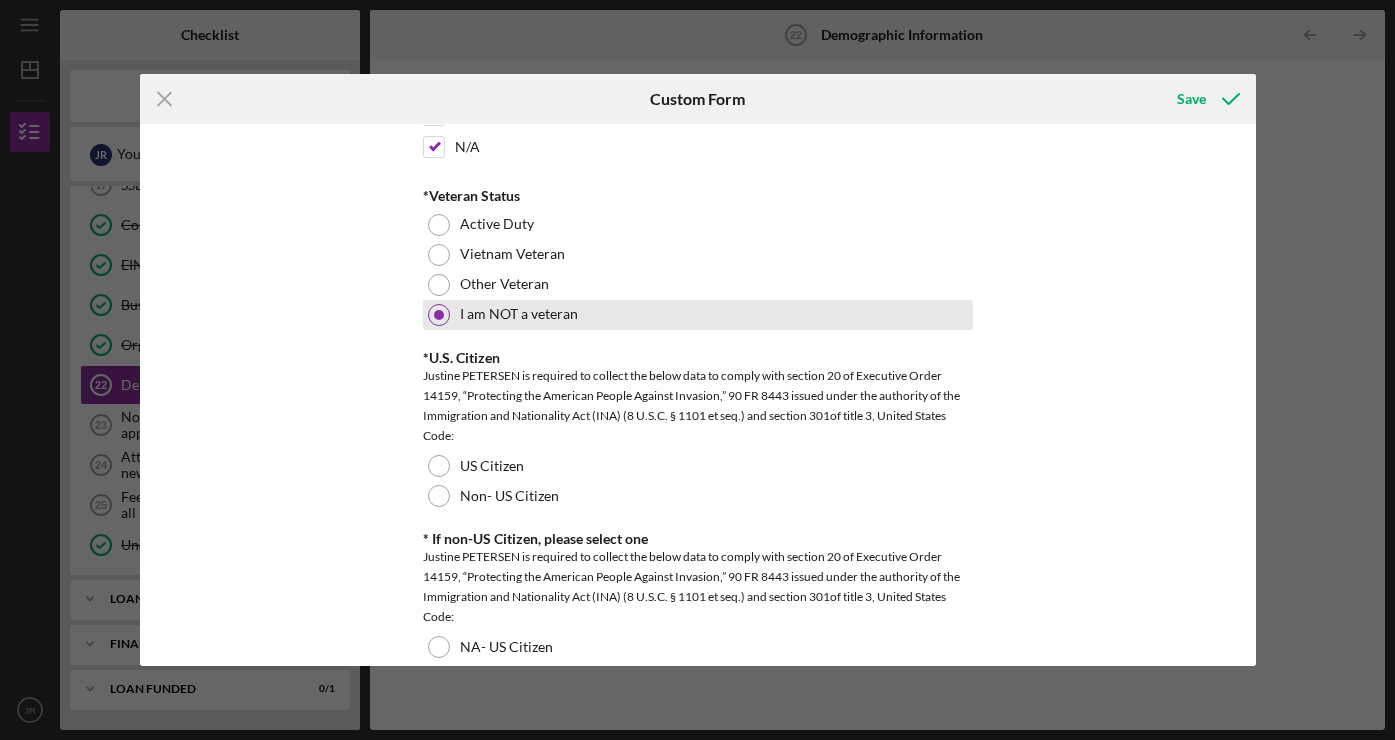 scroll, scrollTop: 1784, scrollLeft: 0, axis: vertical 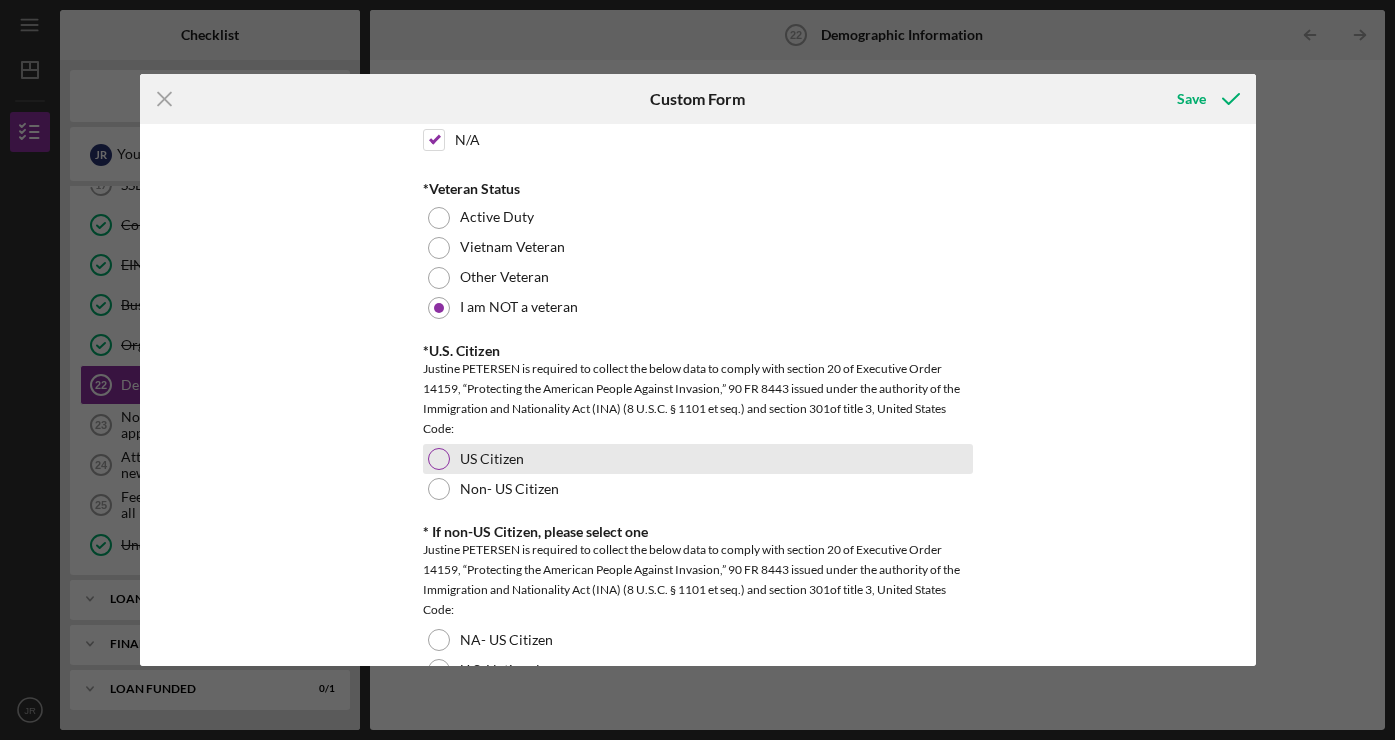 click at bounding box center [439, 459] 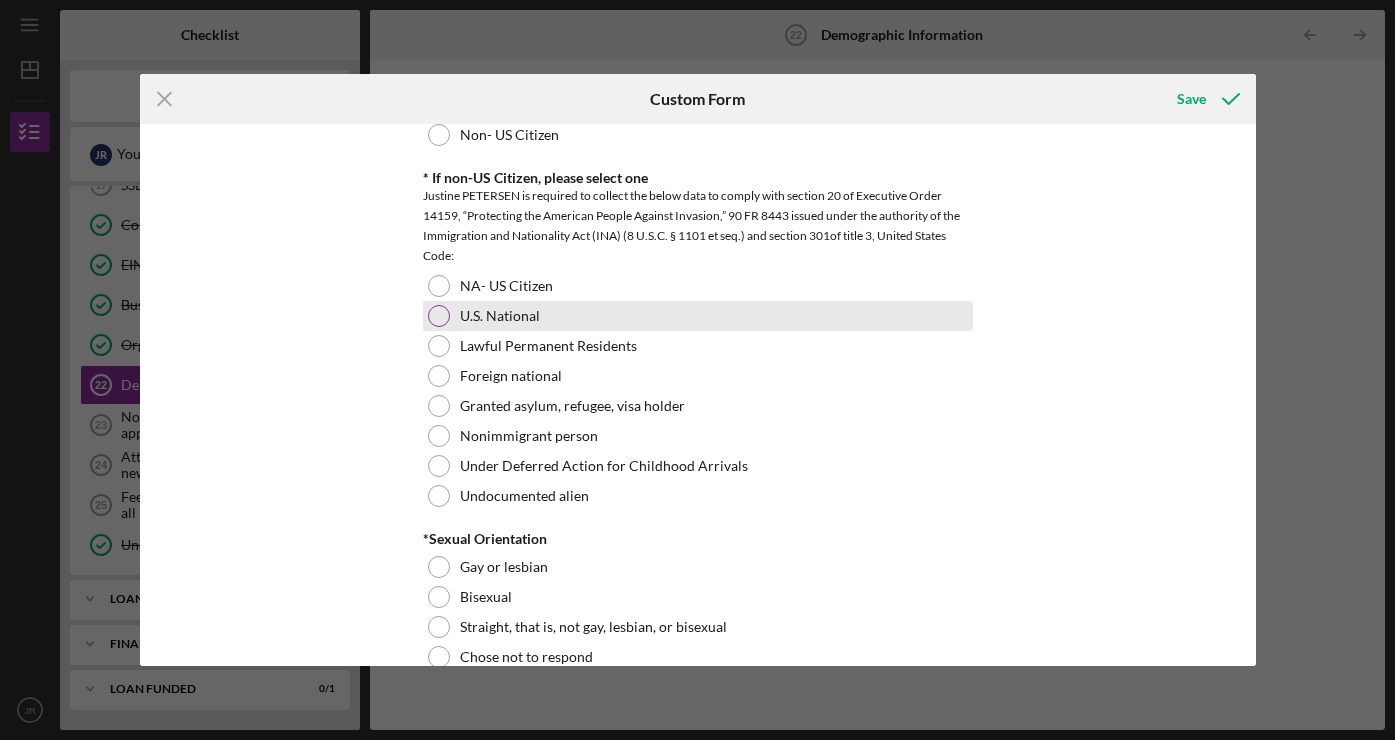 scroll, scrollTop: 2151, scrollLeft: 0, axis: vertical 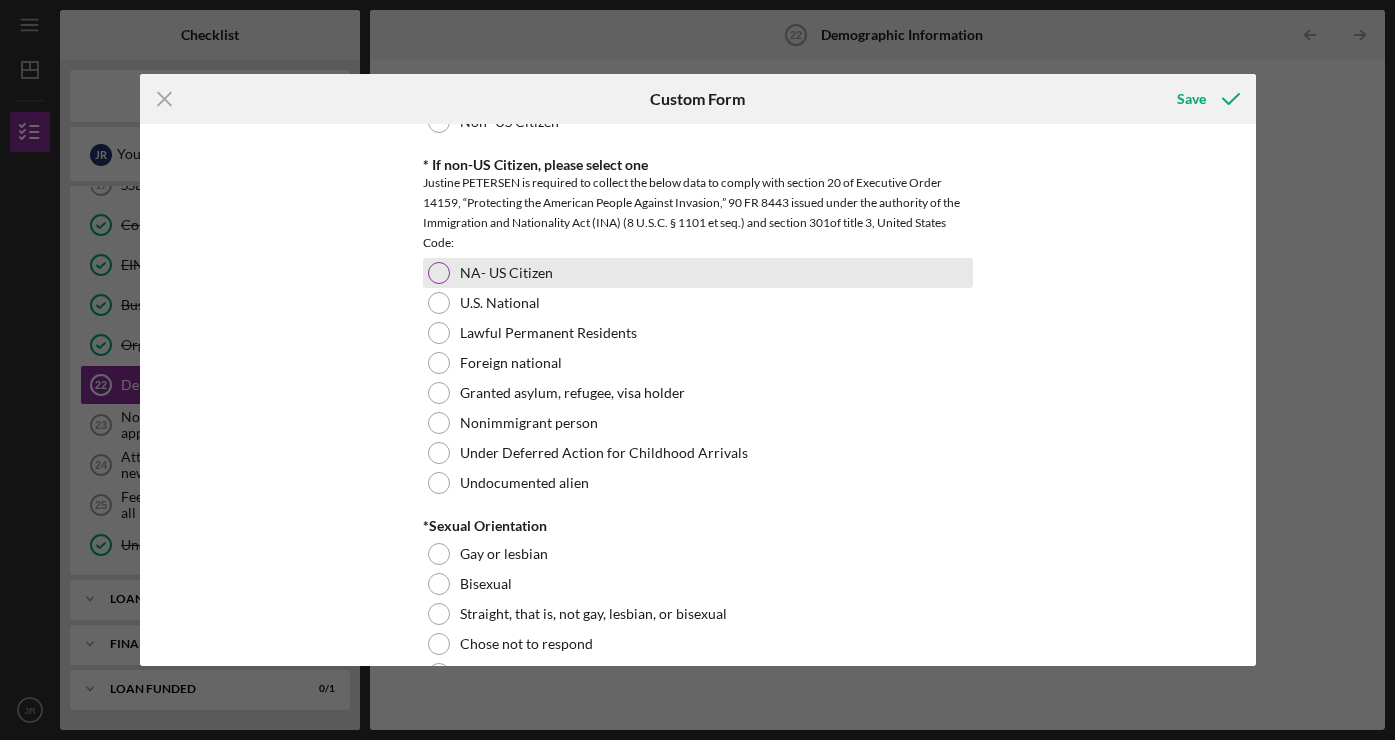 click at bounding box center [439, 273] 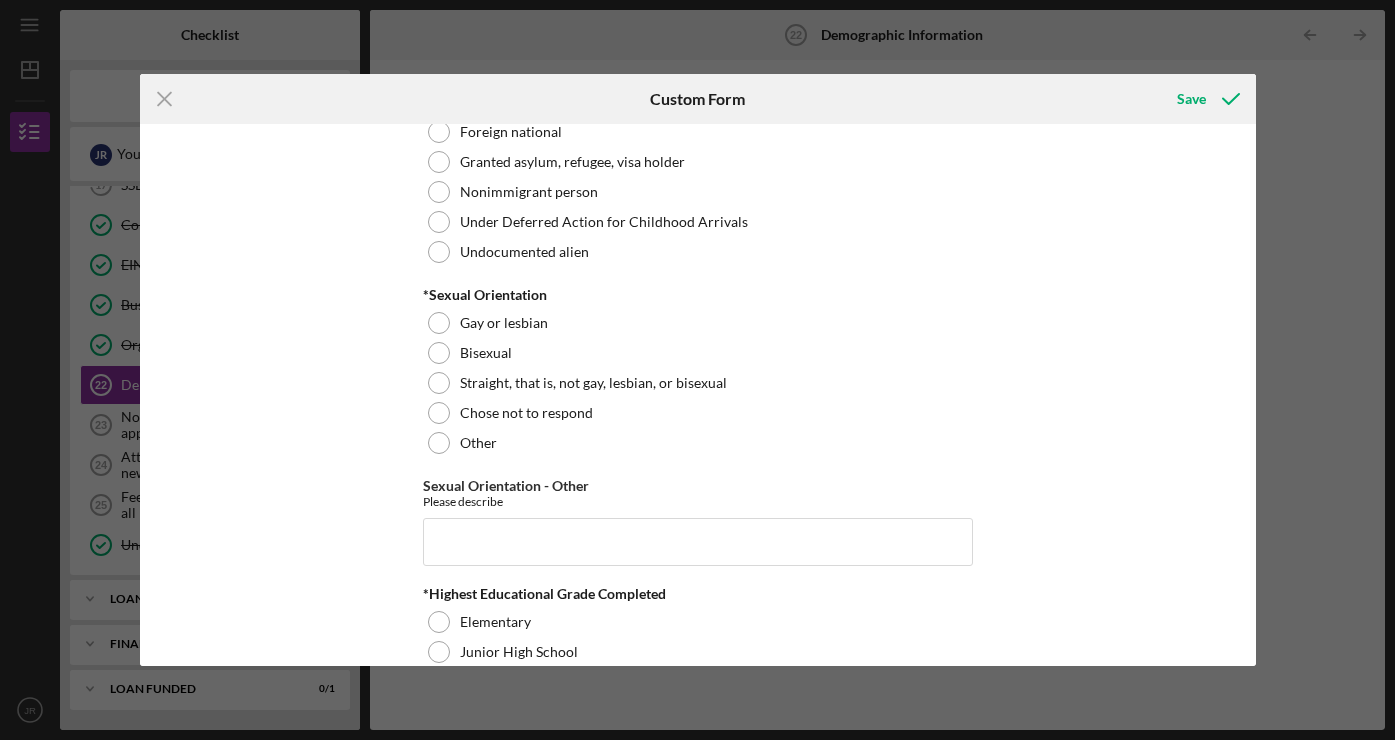 scroll, scrollTop: 2384, scrollLeft: 0, axis: vertical 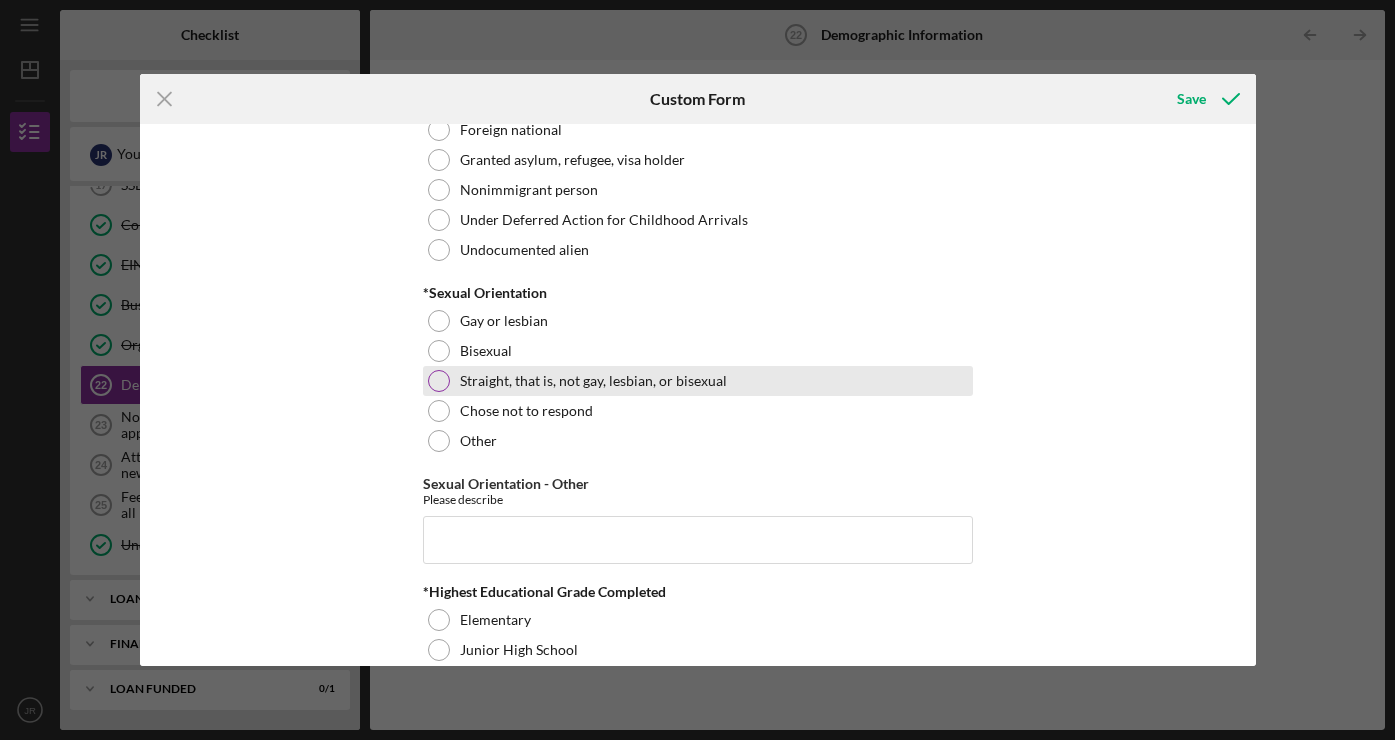 click at bounding box center (439, 381) 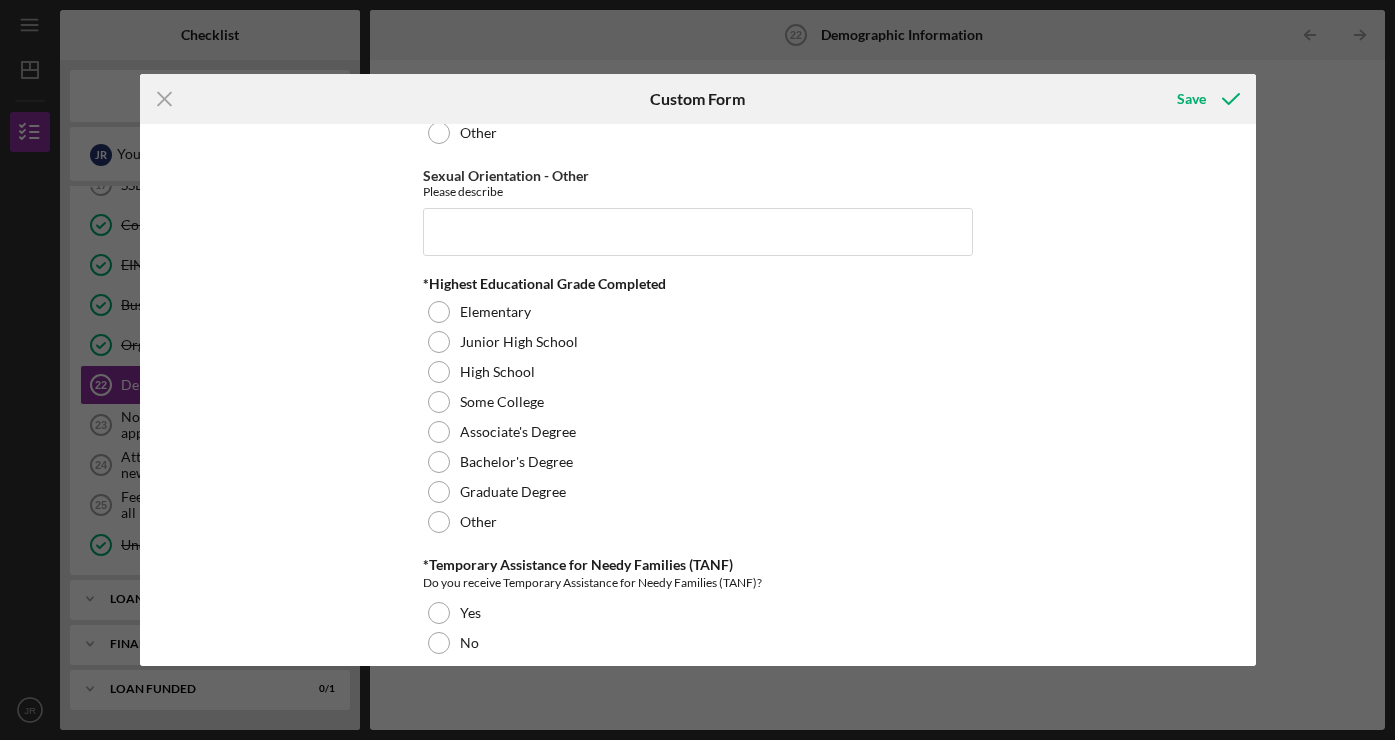 scroll, scrollTop: 2698, scrollLeft: 0, axis: vertical 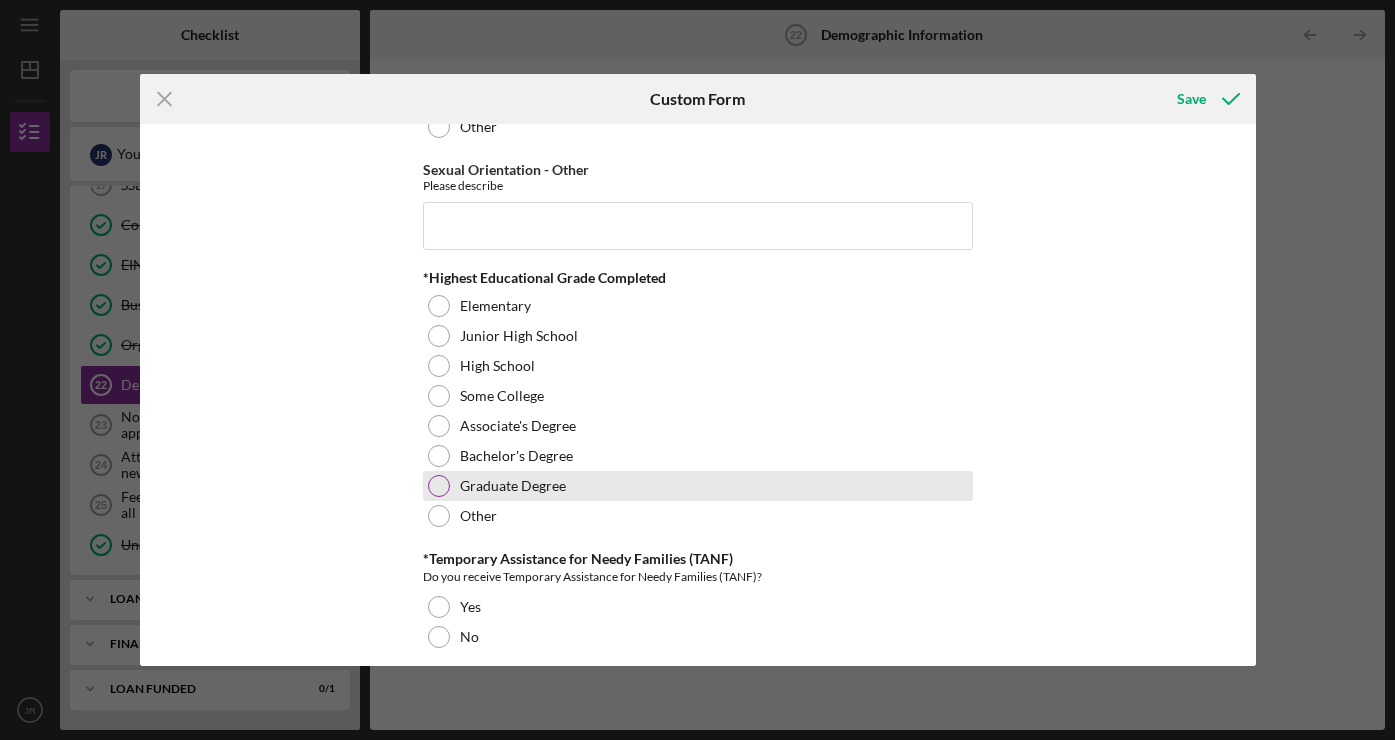 click at bounding box center [439, 486] 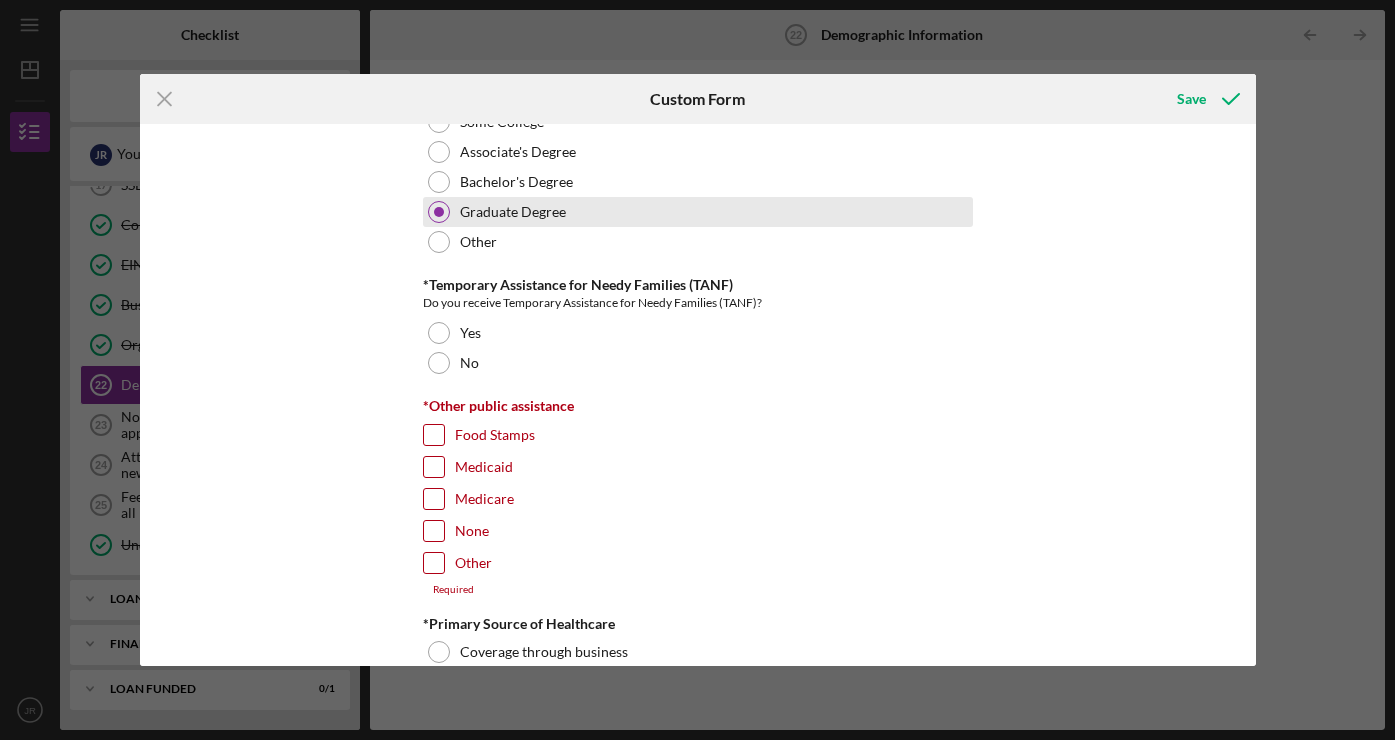 scroll, scrollTop: 2973, scrollLeft: 0, axis: vertical 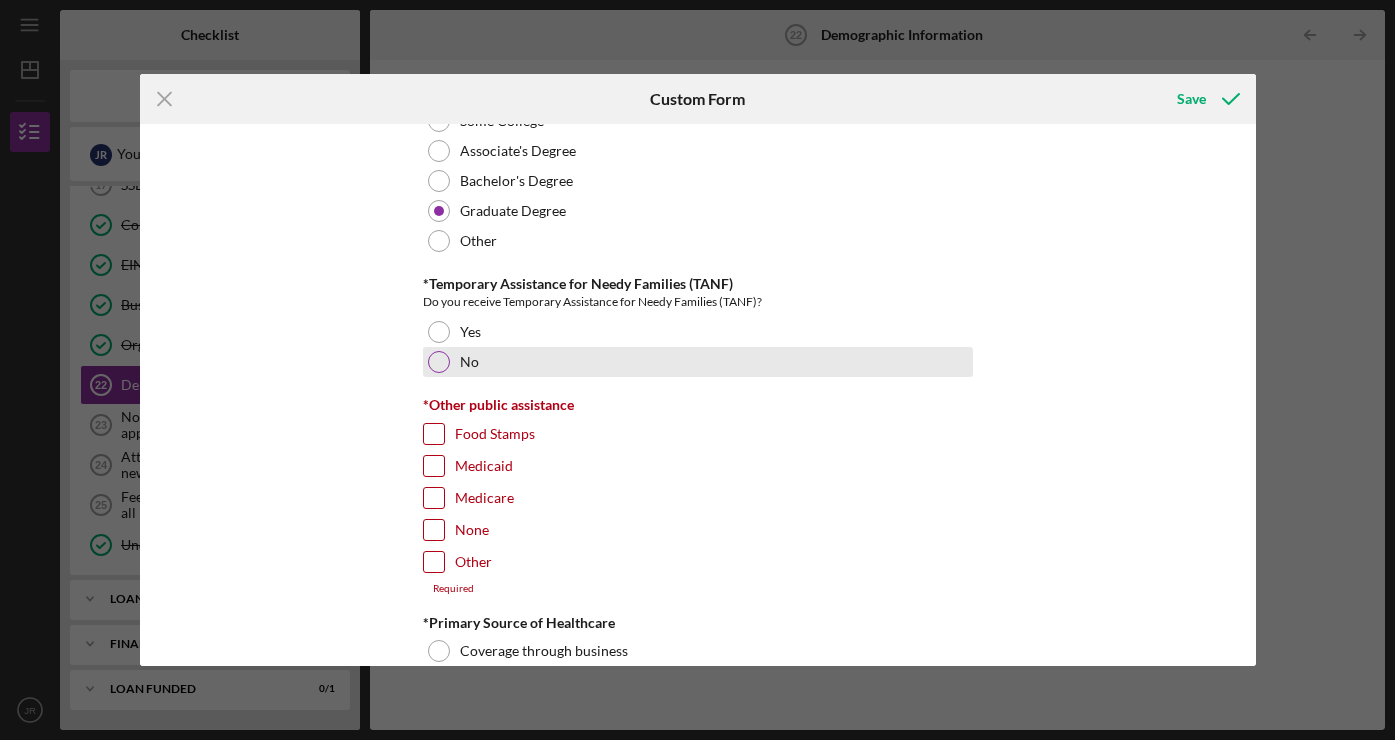 click at bounding box center [439, 362] 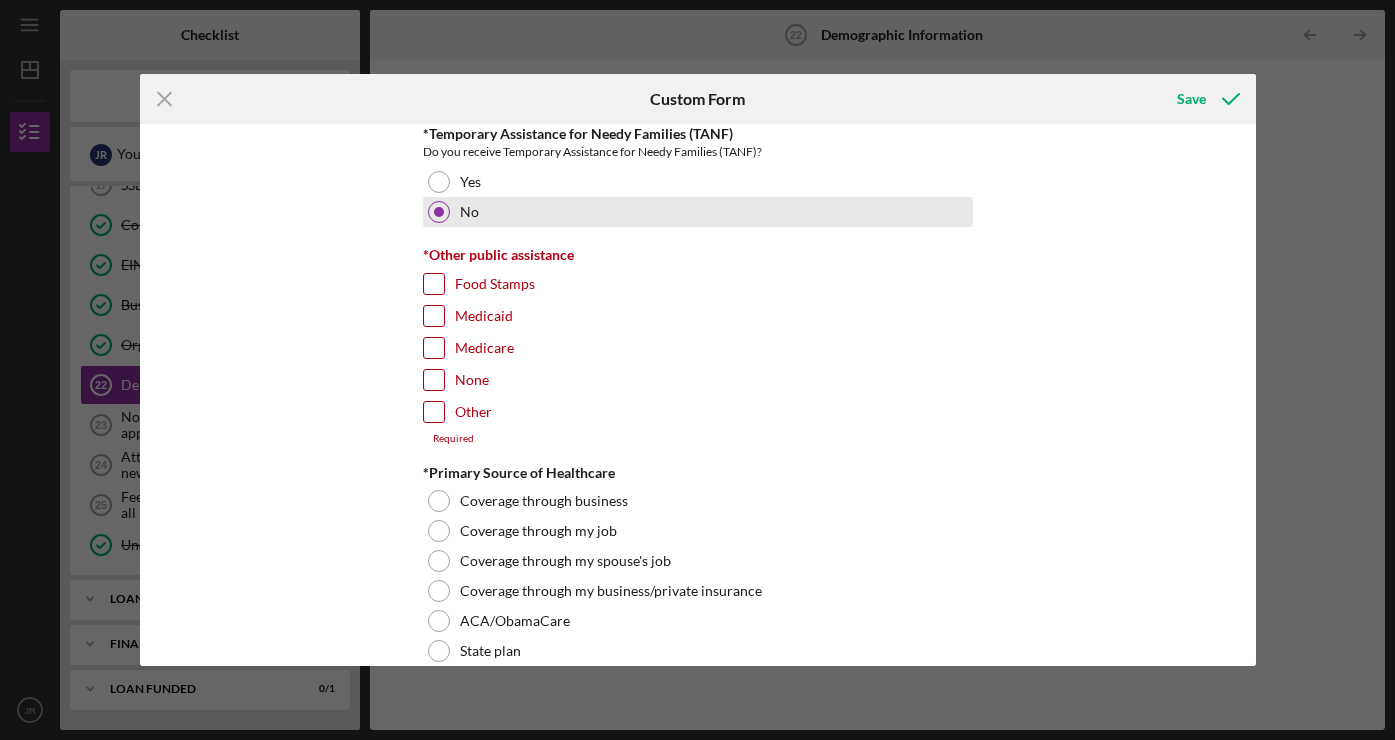 scroll, scrollTop: 3124, scrollLeft: 0, axis: vertical 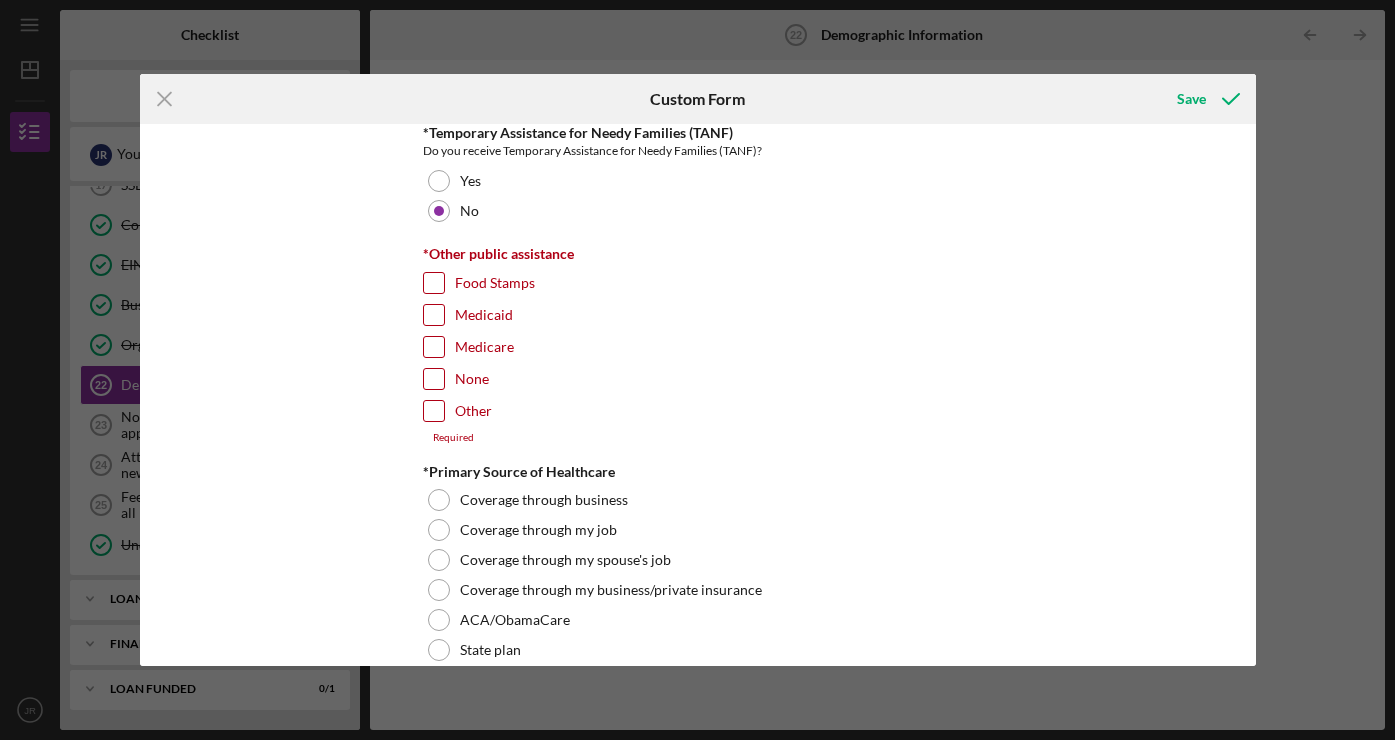click on "None" at bounding box center [434, 379] 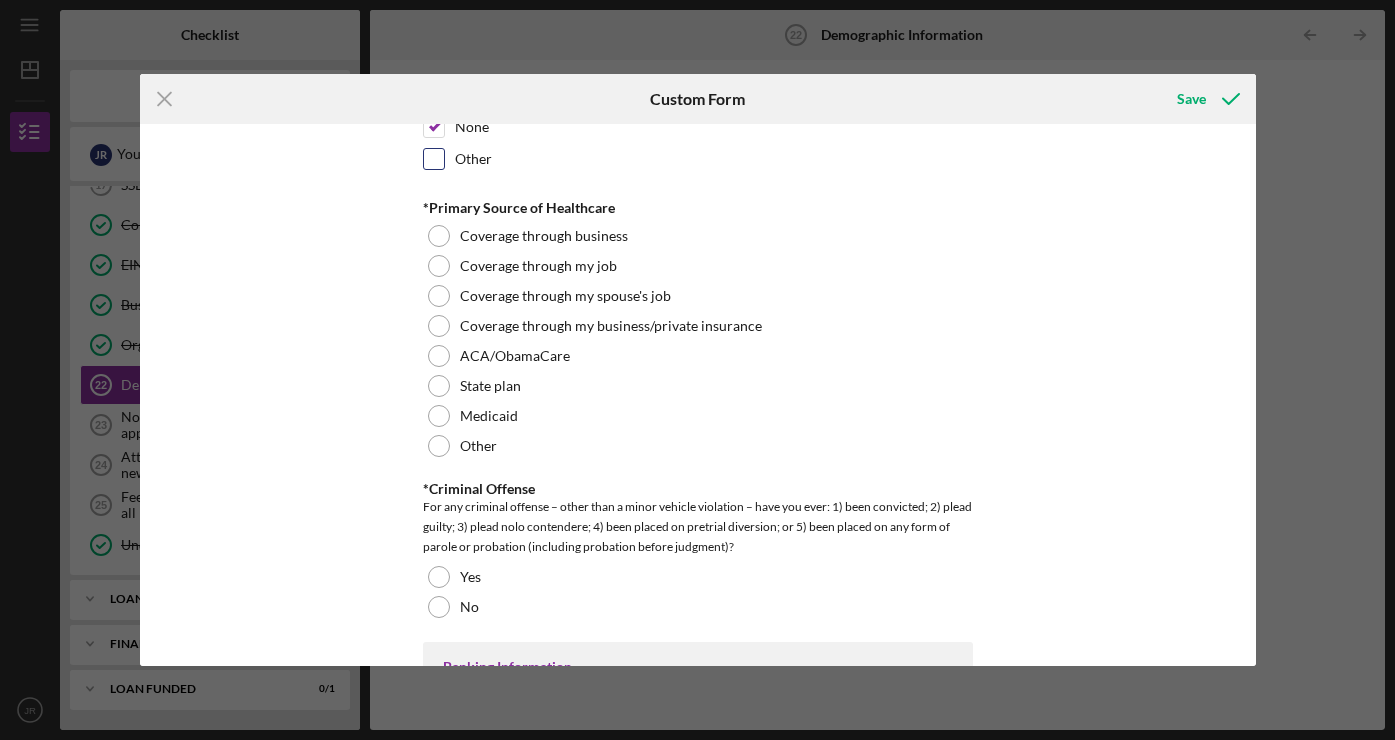 scroll, scrollTop: 3386, scrollLeft: 0, axis: vertical 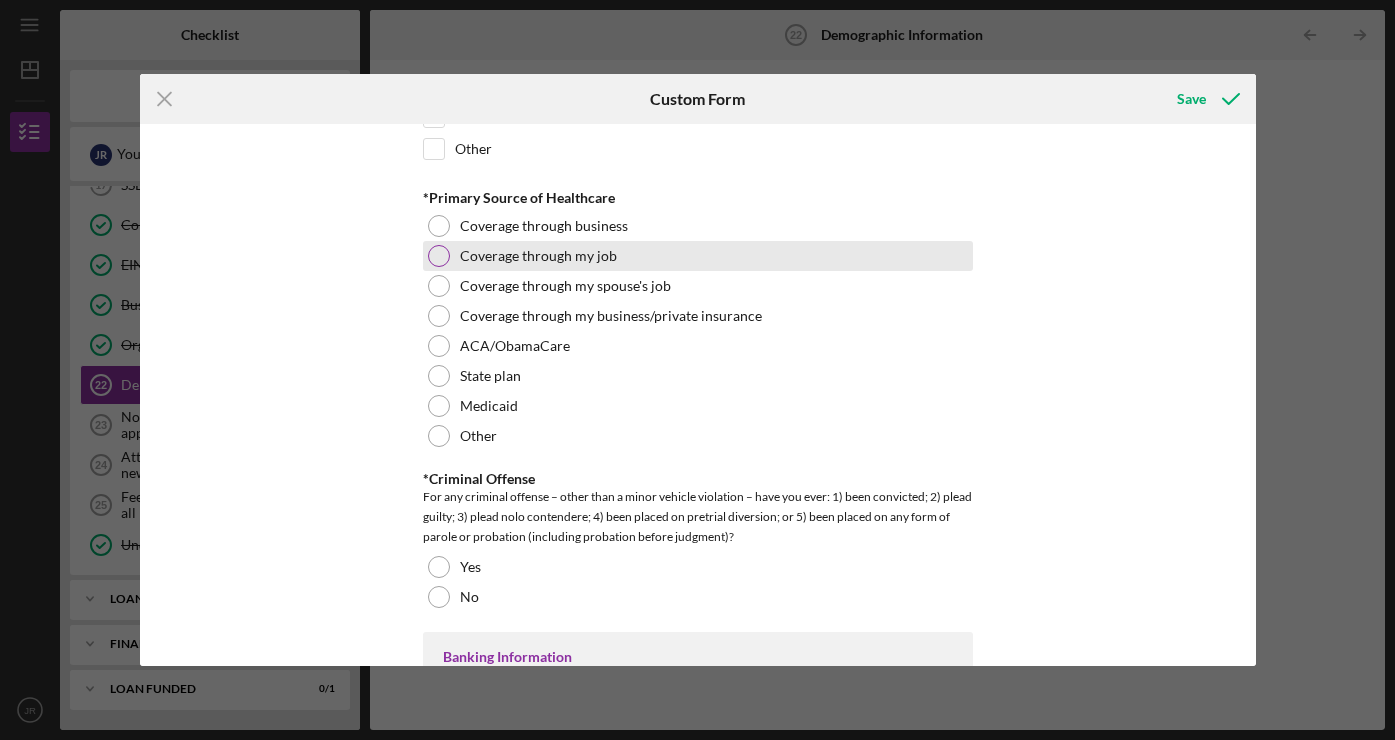 click at bounding box center (439, 256) 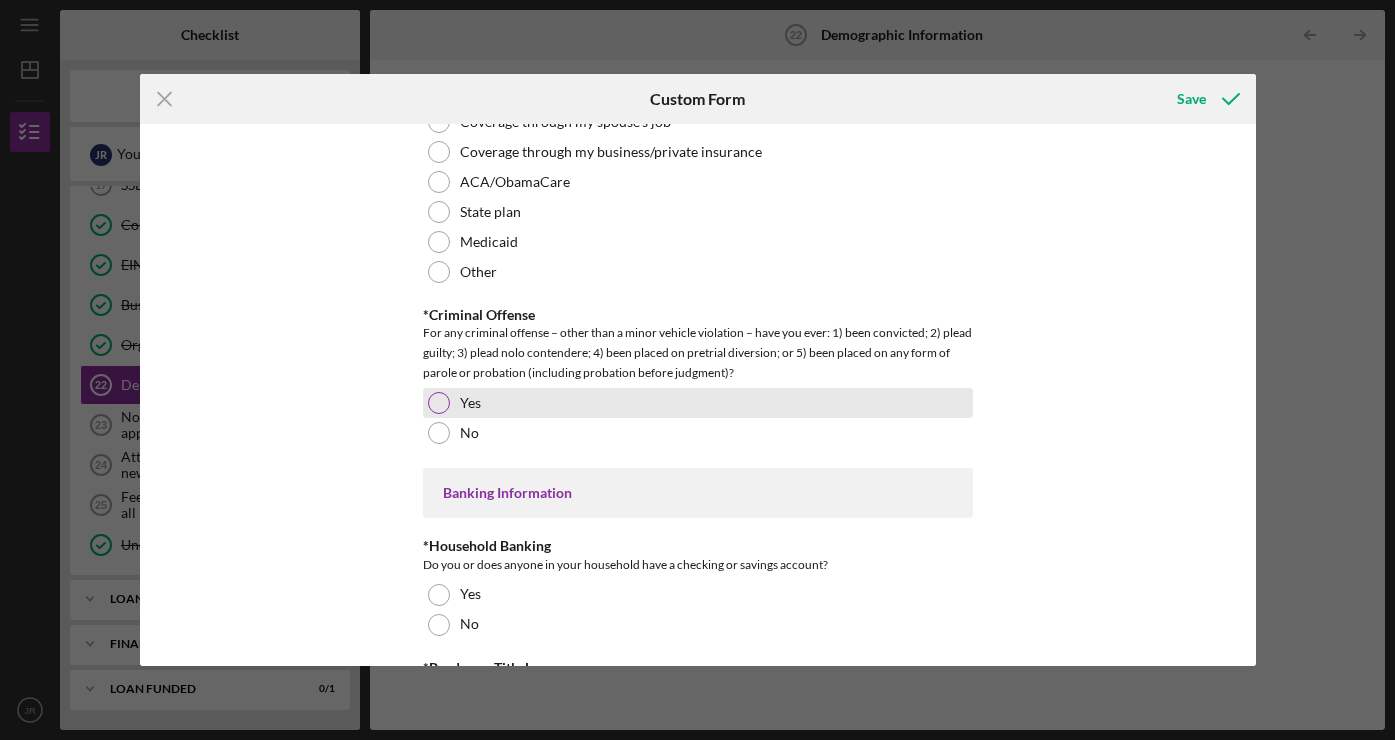 scroll, scrollTop: 3556, scrollLeft: 0, axis: vertical 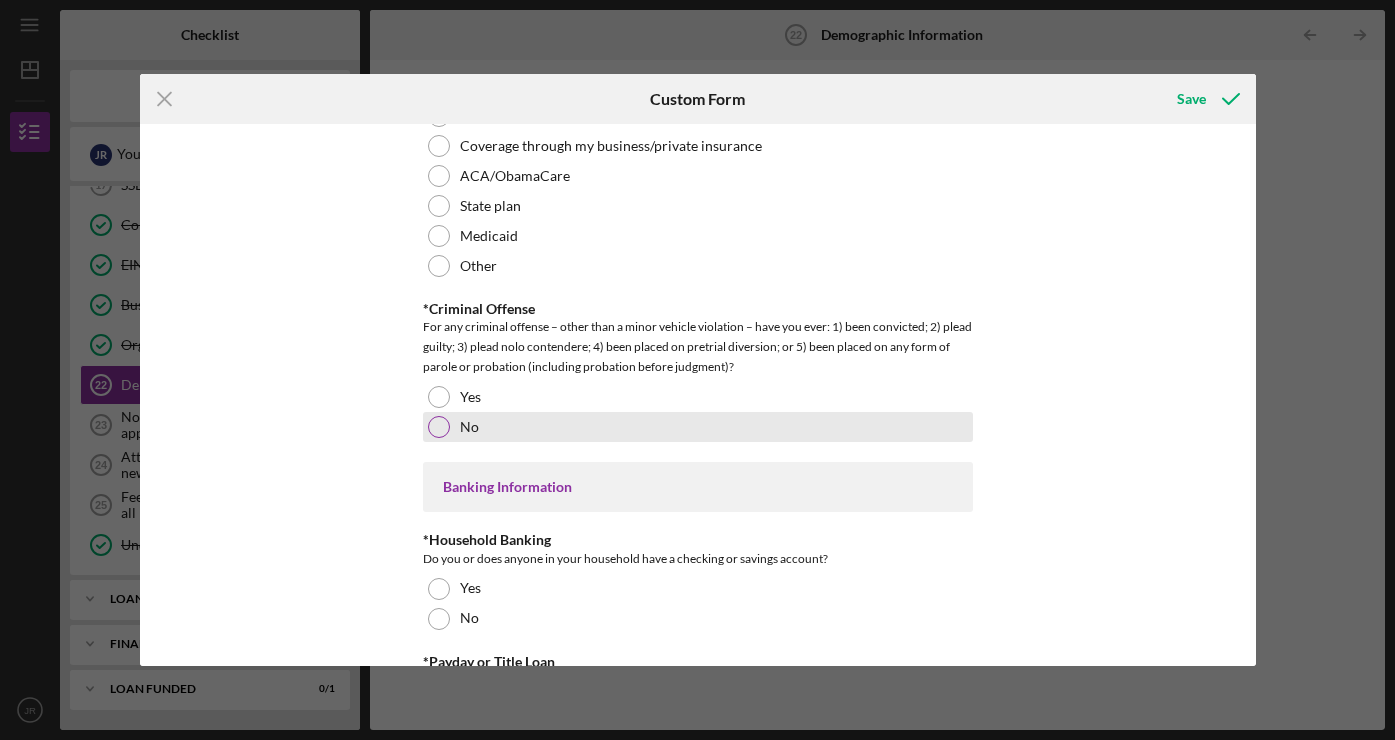 click at bounding box center (439, 427) 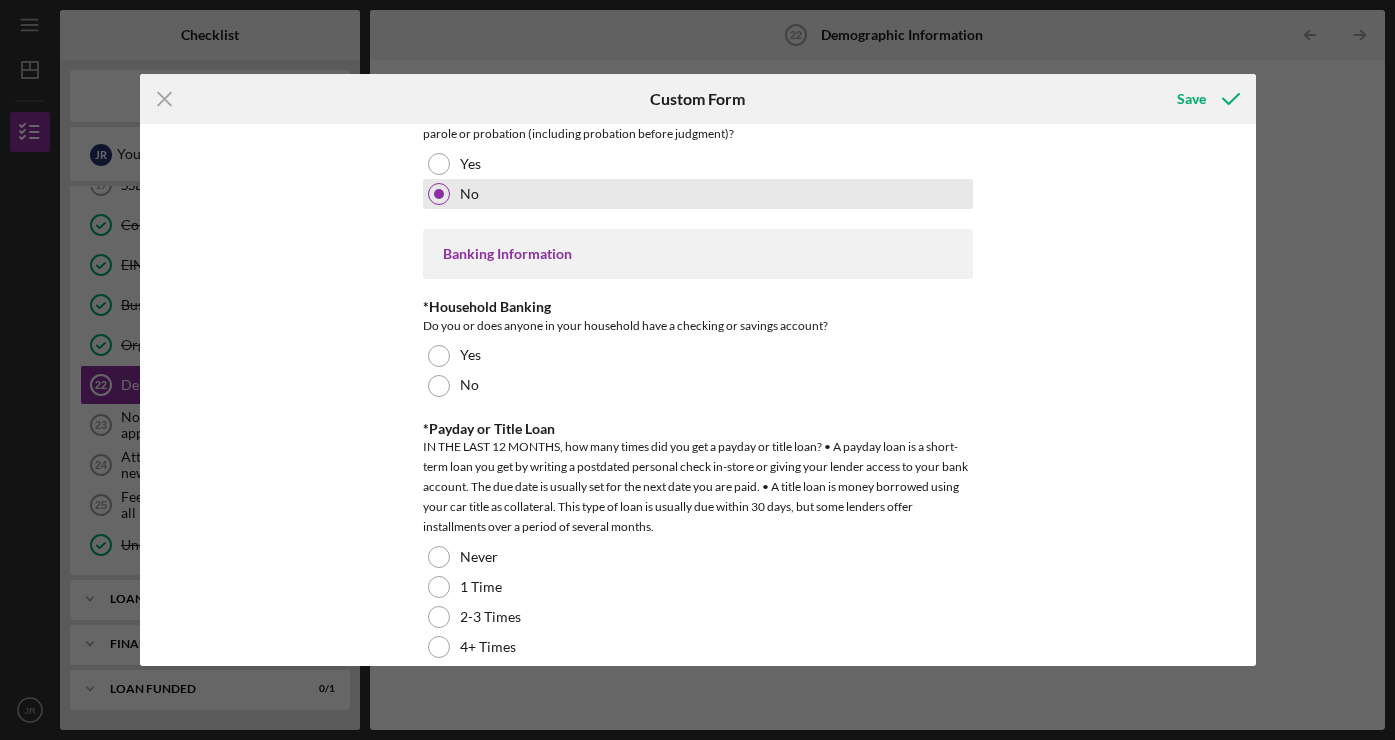 scroll, scrollTop: 3802, scrollLeft: 0, axis: vertical 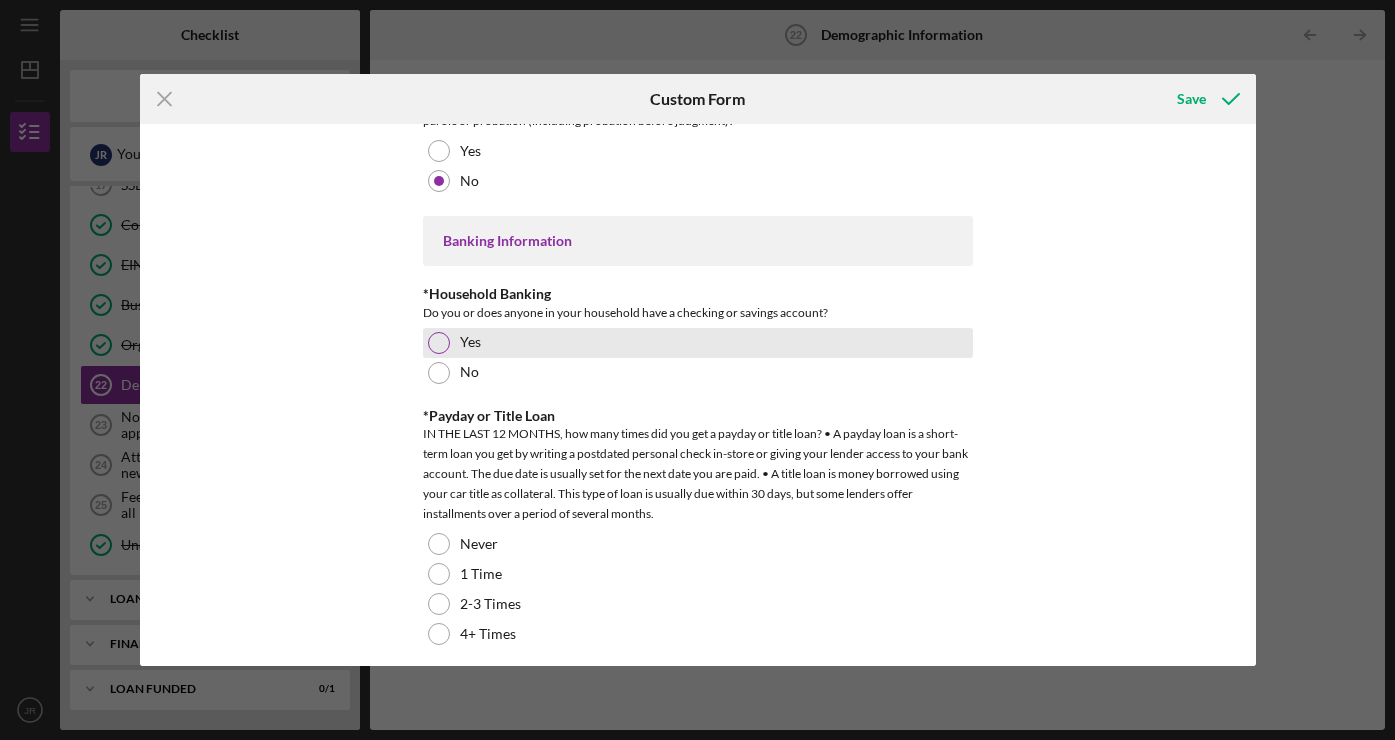 click at bounding box center (439, 343) 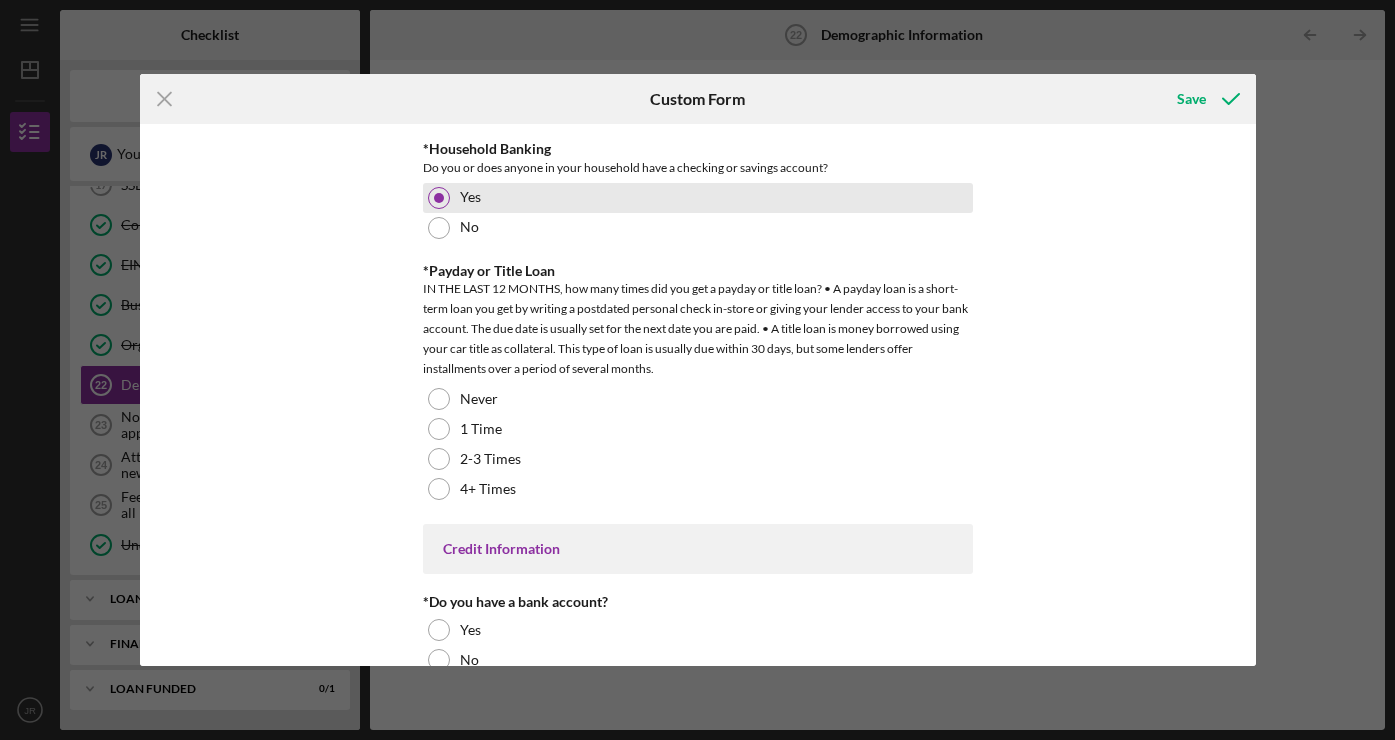 scroll, scrollTop: 3949, scrollLeft: 0, axis: vertical 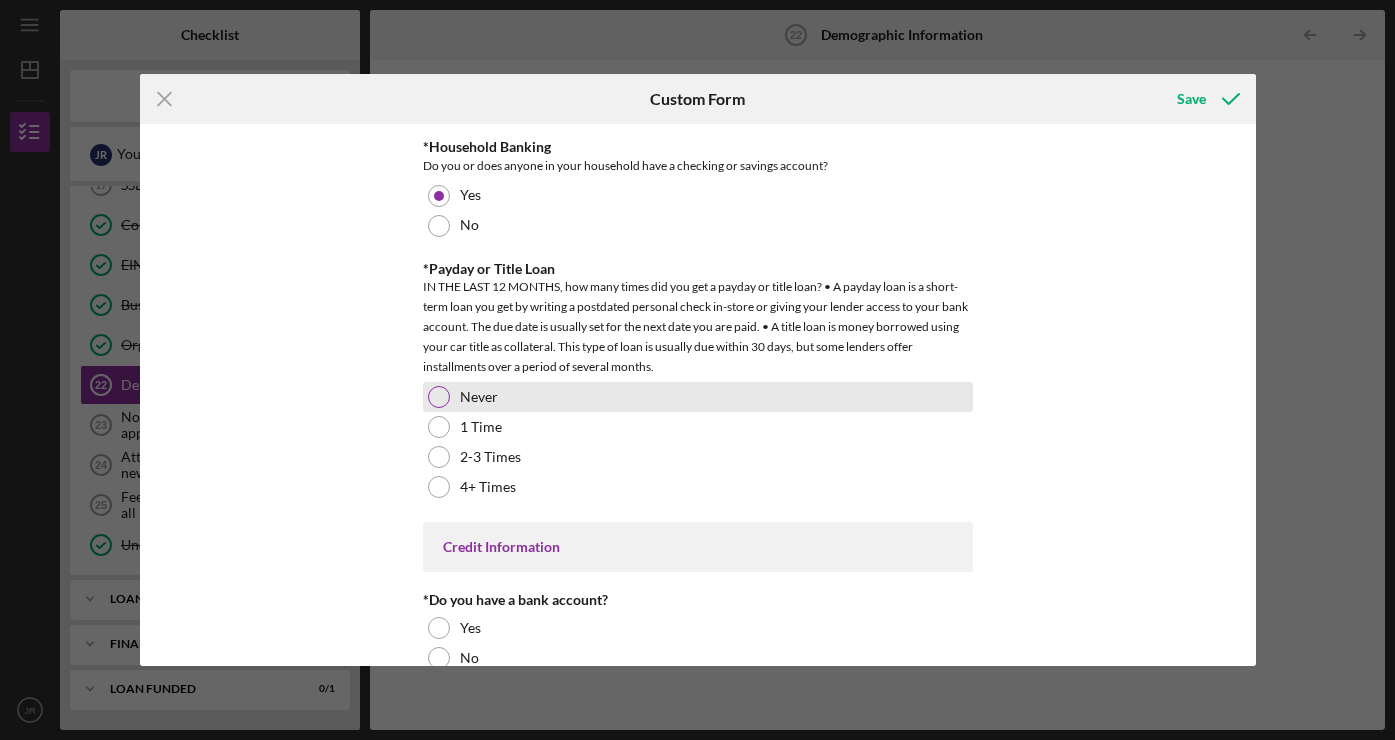 click at bounding box center (439, 397) 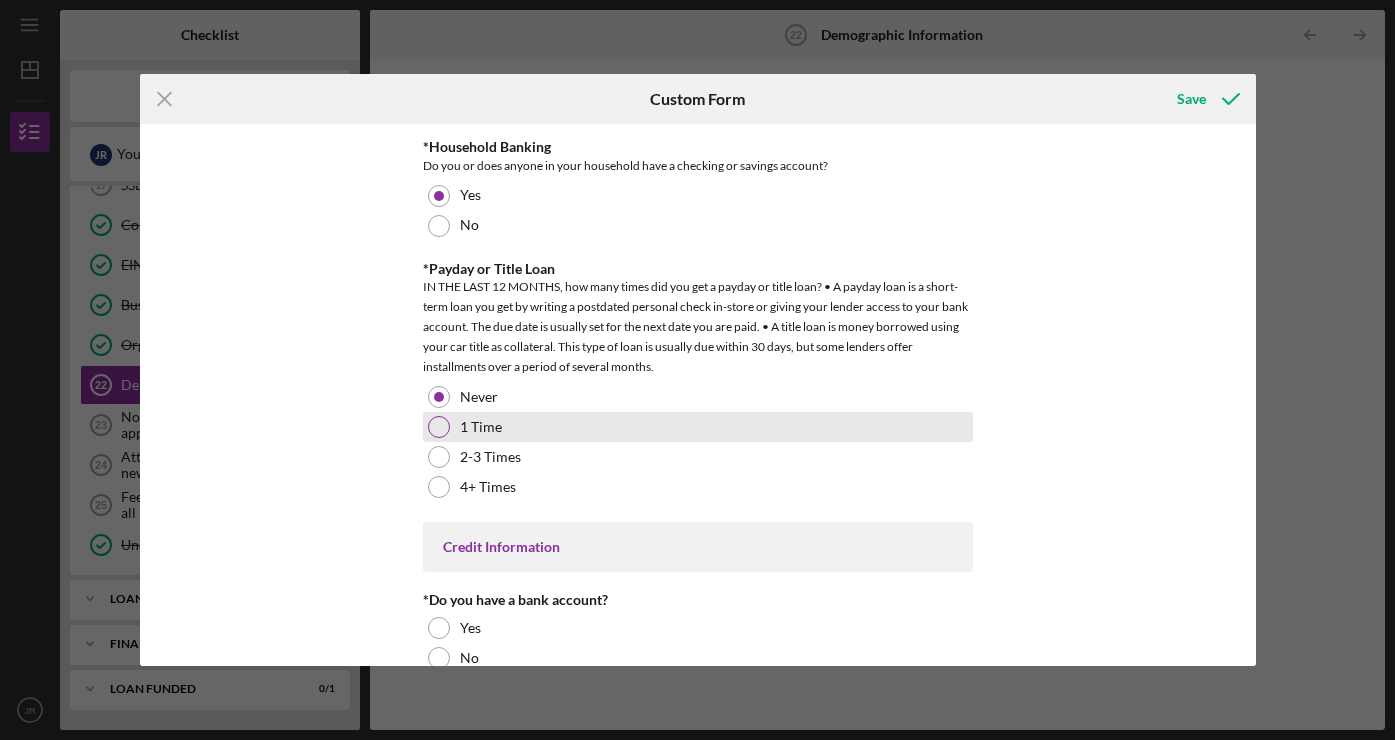 scroll, scrollTop: 4087, scrollLeft: 0, axis: vertical 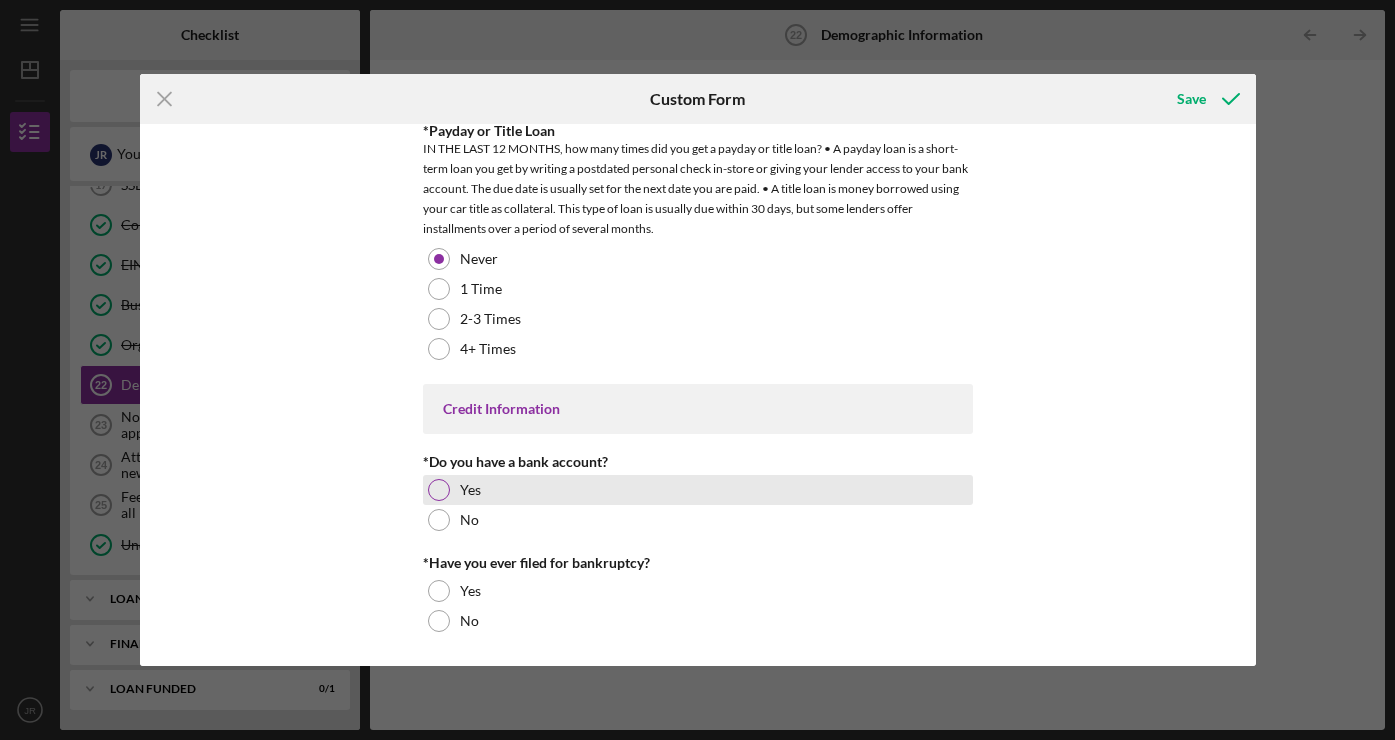 click at bounding box center [439, 490] 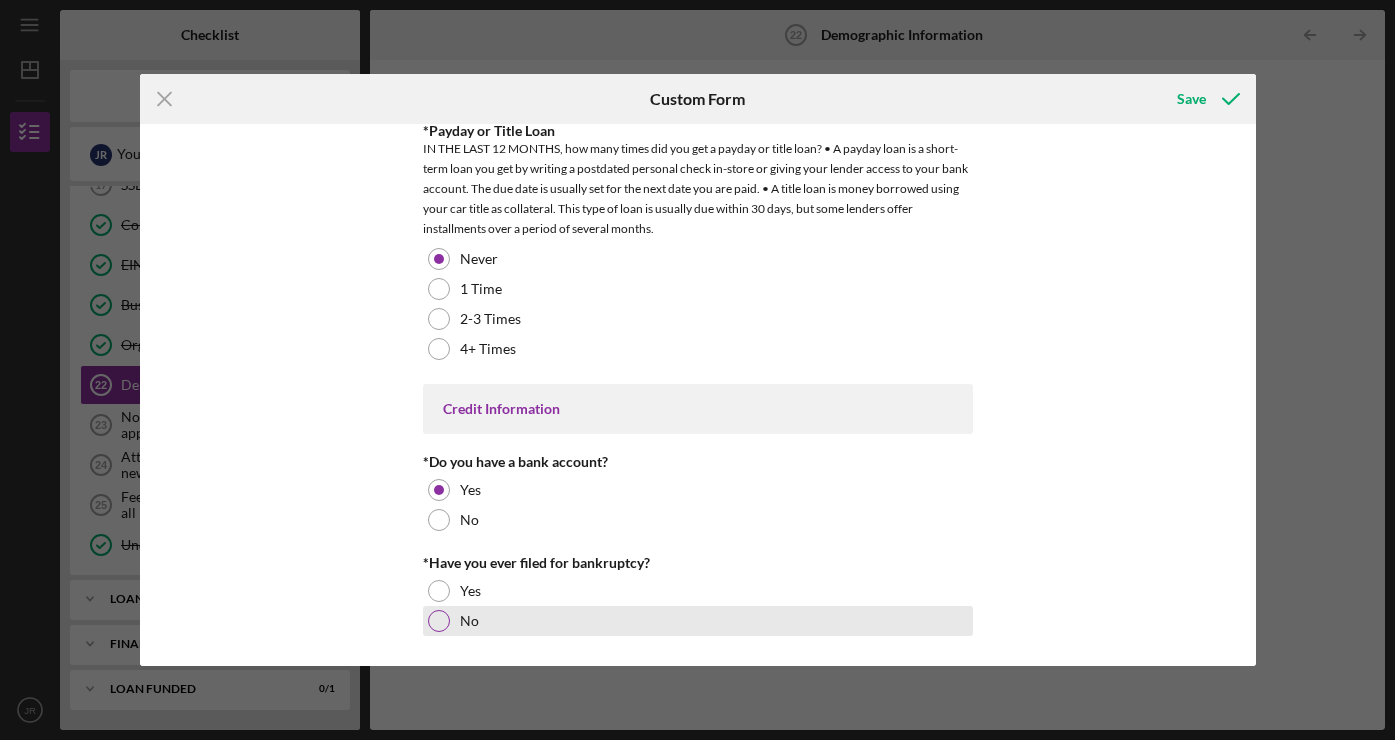 click at bounding box center [439, 621] 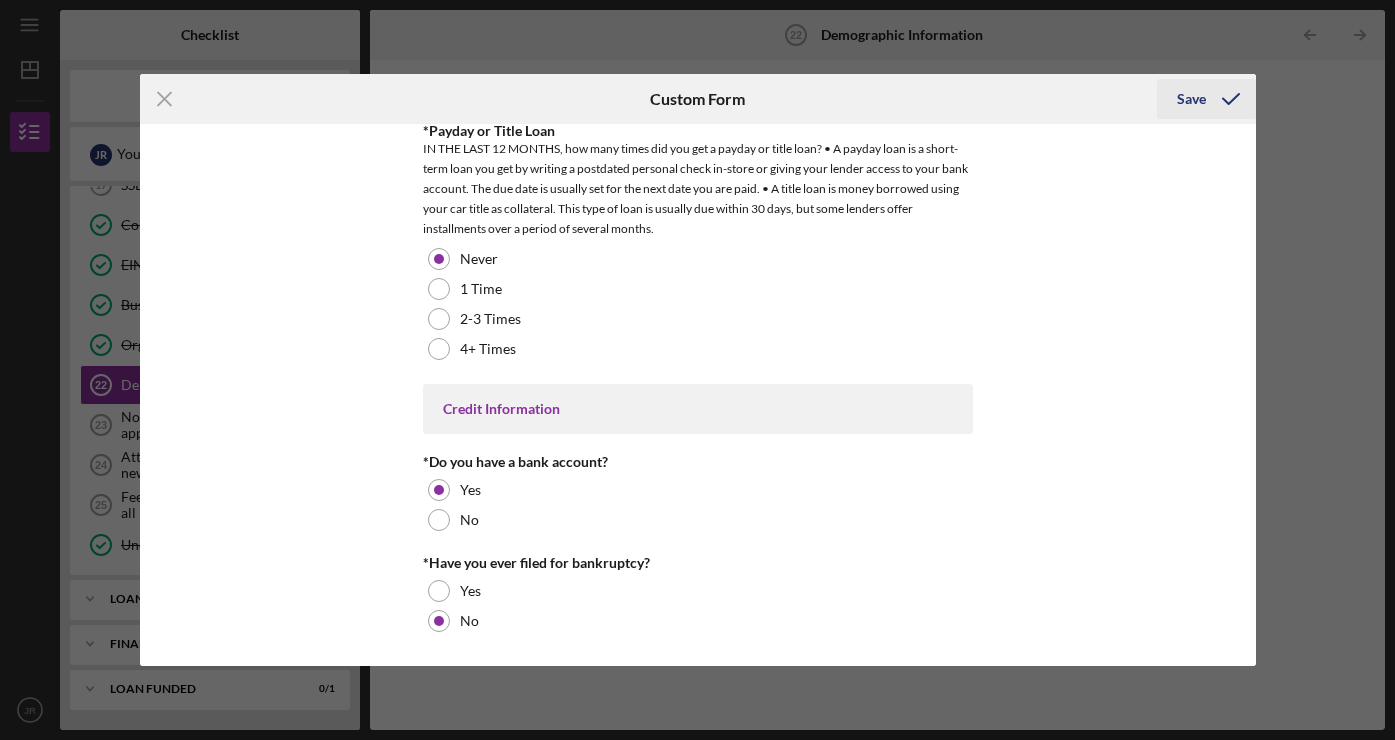 click on "Save" at bounding box center (1191, 99) 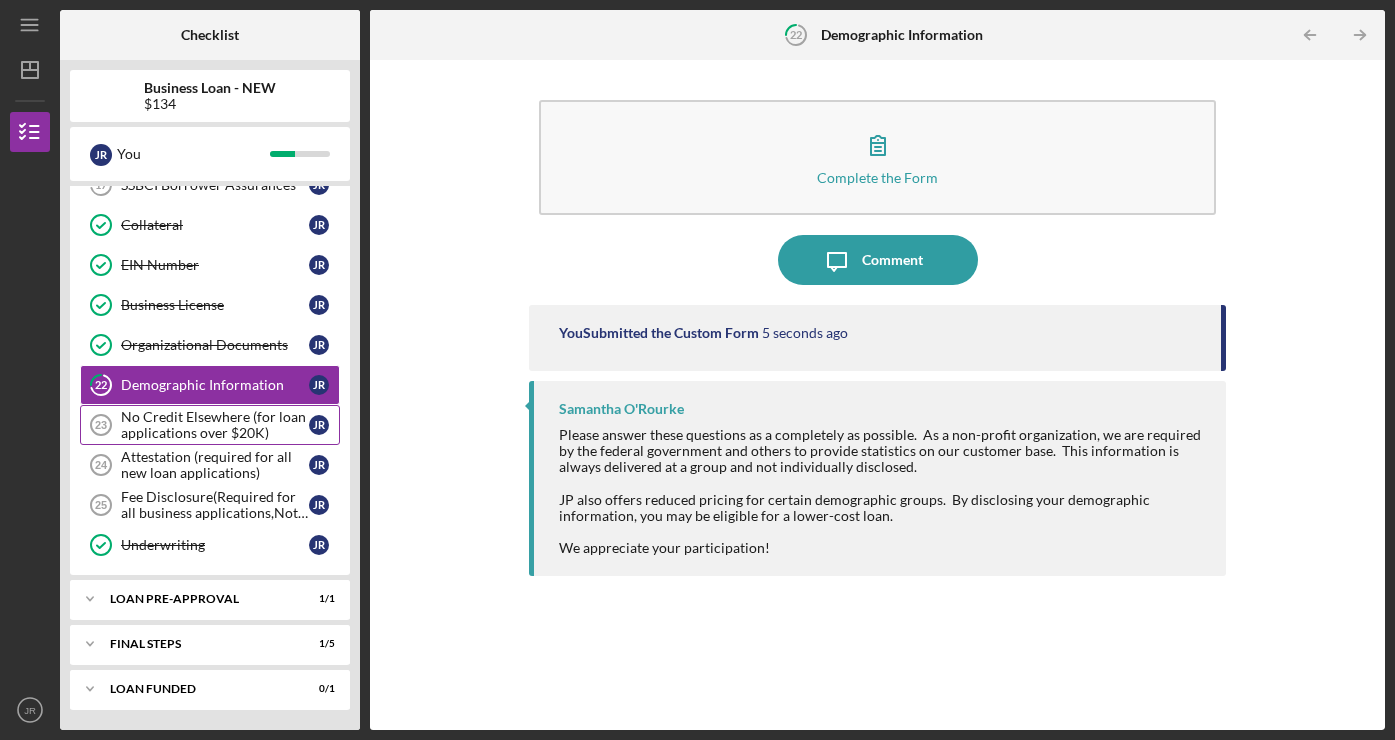 click on "No Credit Elsewhere (for loan applications over $20K)" at bounding box center (215, 425) 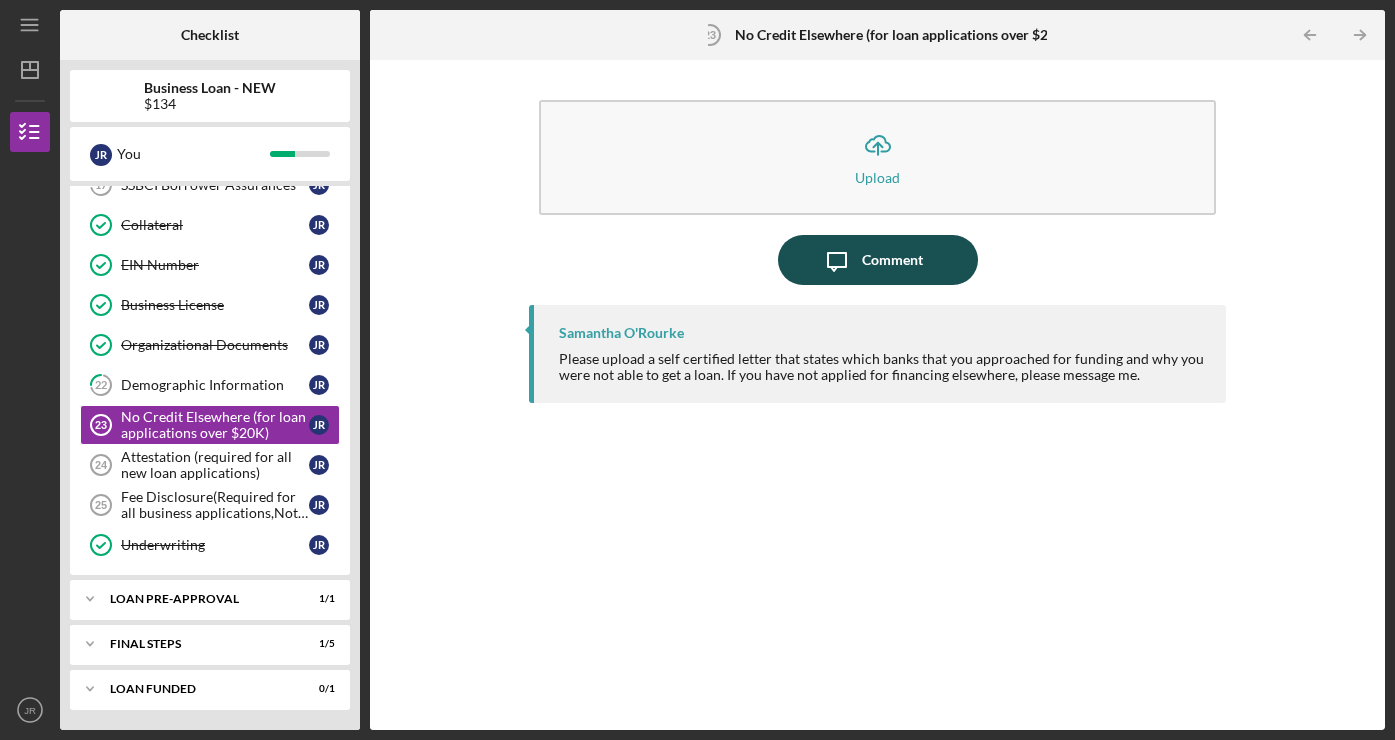 click on "Comment" at bounding box center [892, 260] 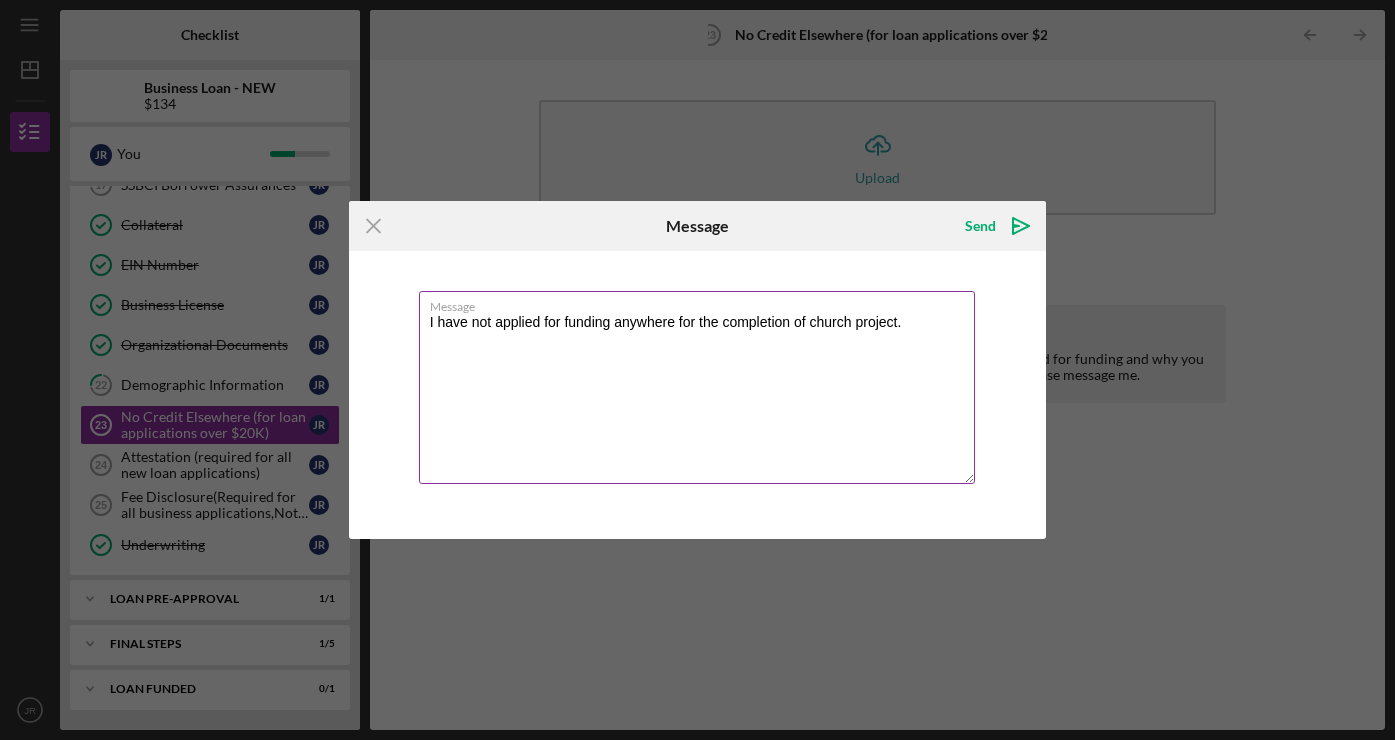 click on "I have not applied for funding anywhere for the completion of church project." at bounding box center [697, 387] 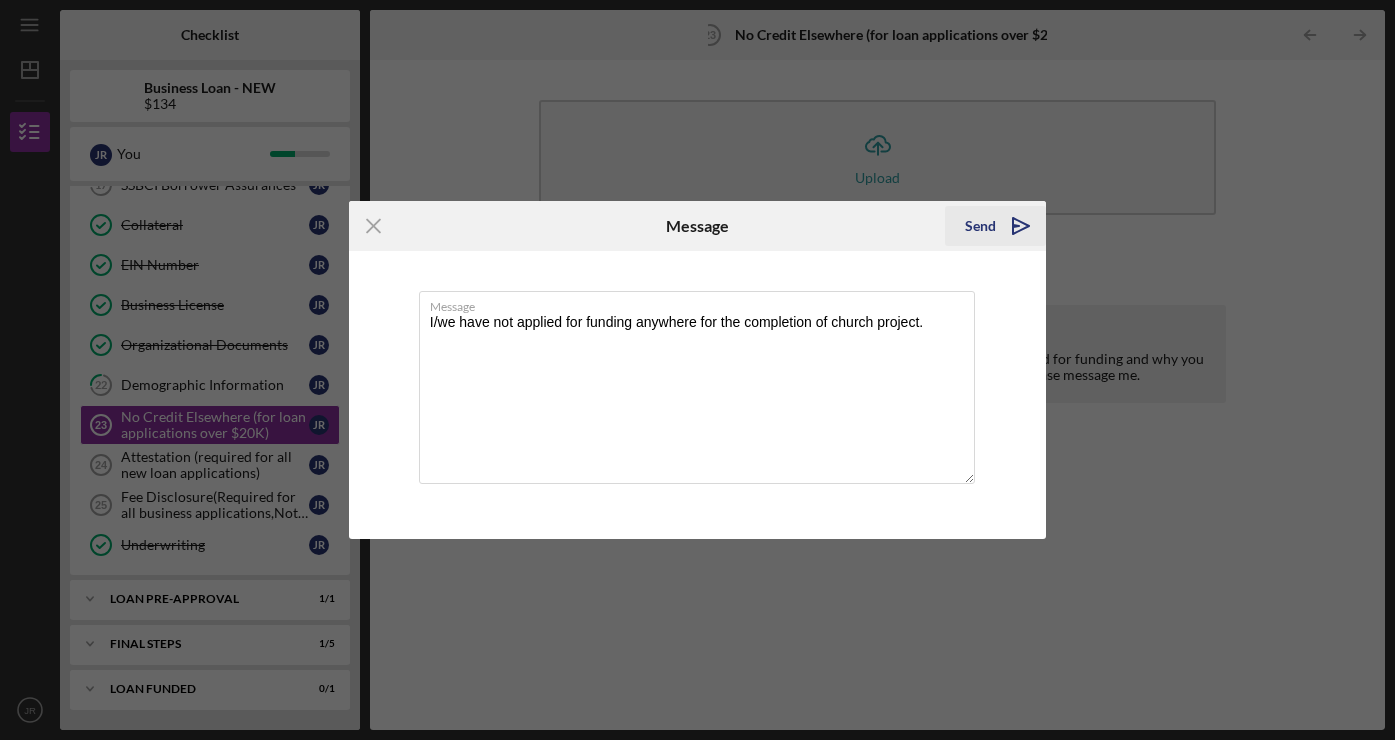 type on "I/we have not applied for funding anywhere for the completion of church project." 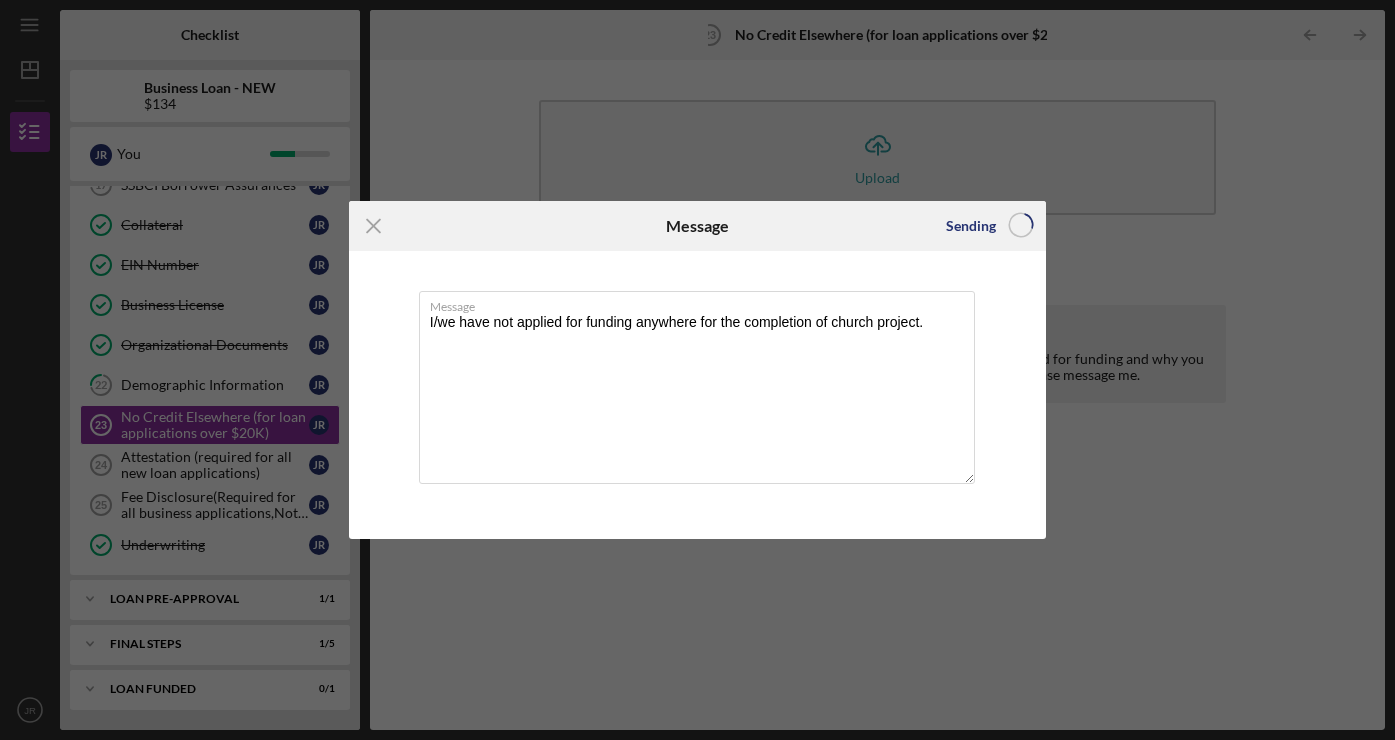 type 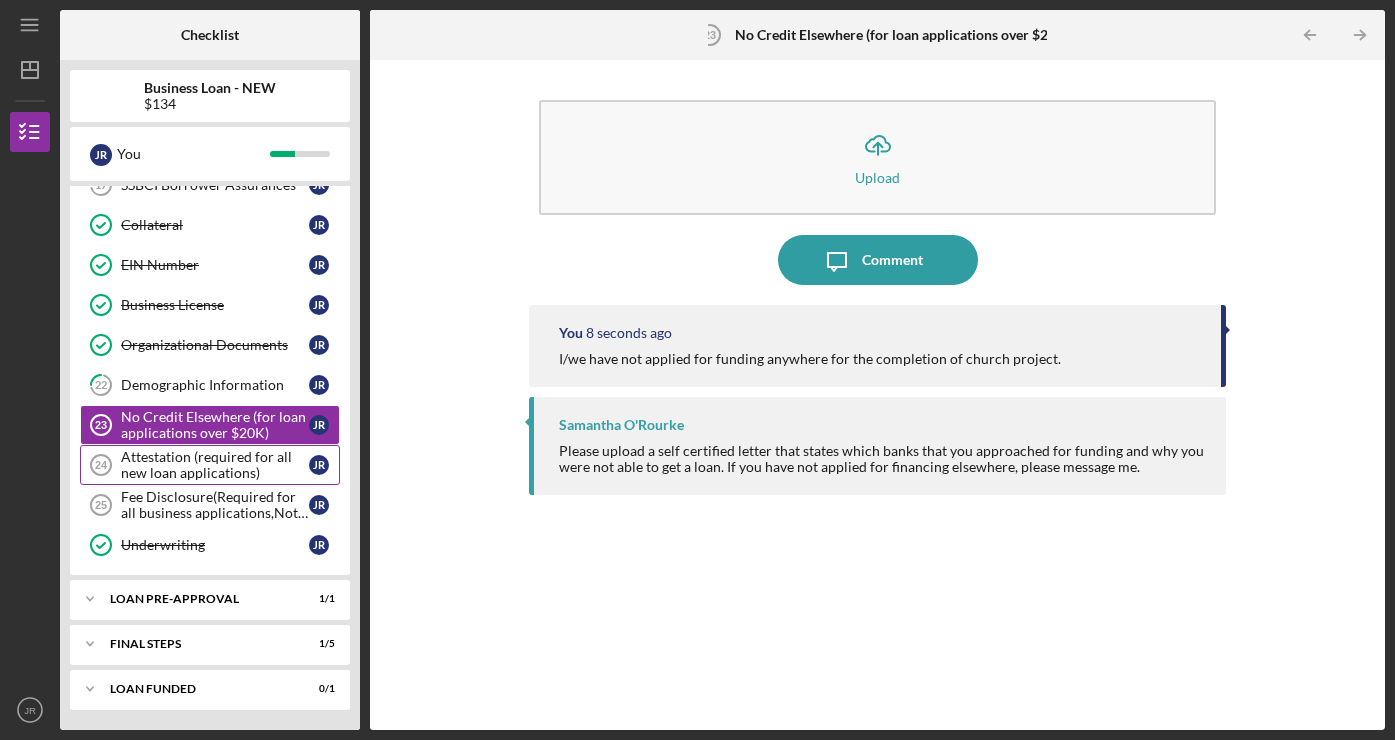 click on "Attestation (required for all new loan applications)" at bounding box center (215, 465) 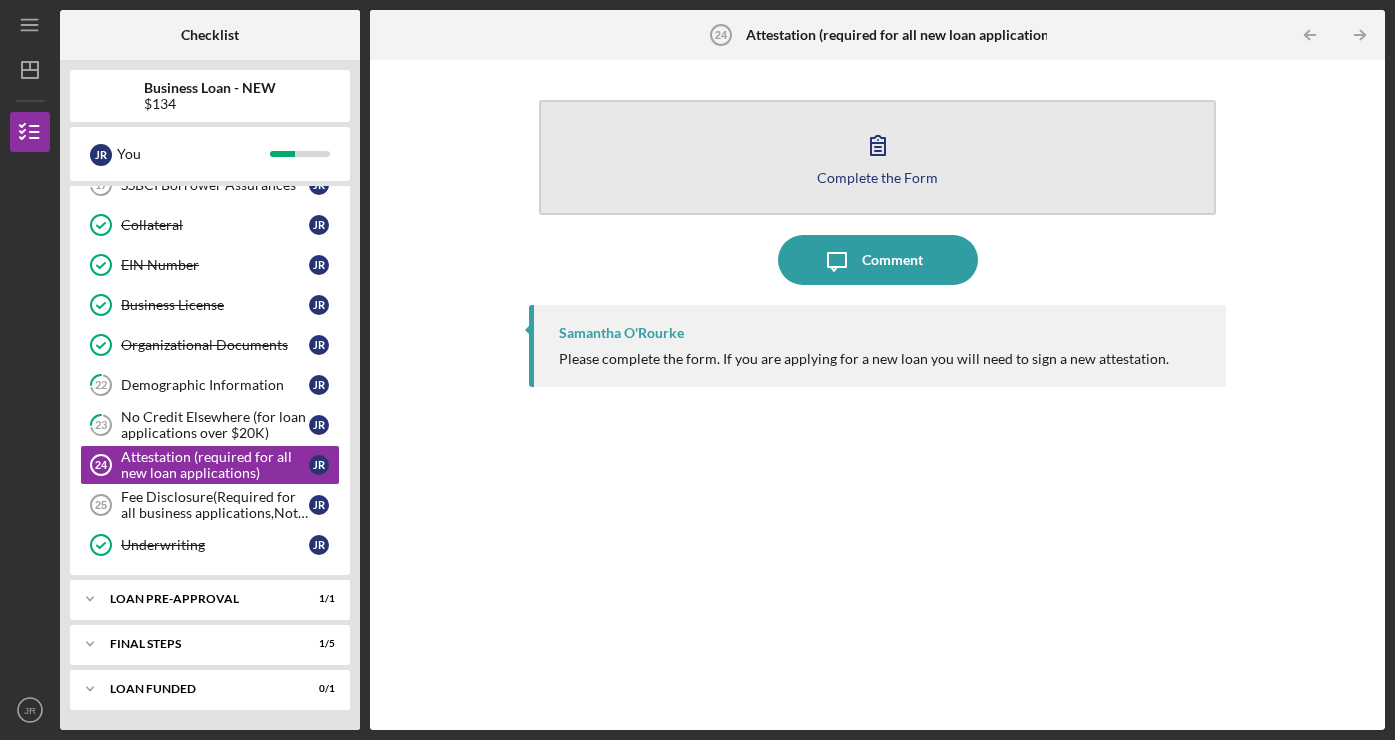 click on "Complete the Form" at bounding box center (877, 177) 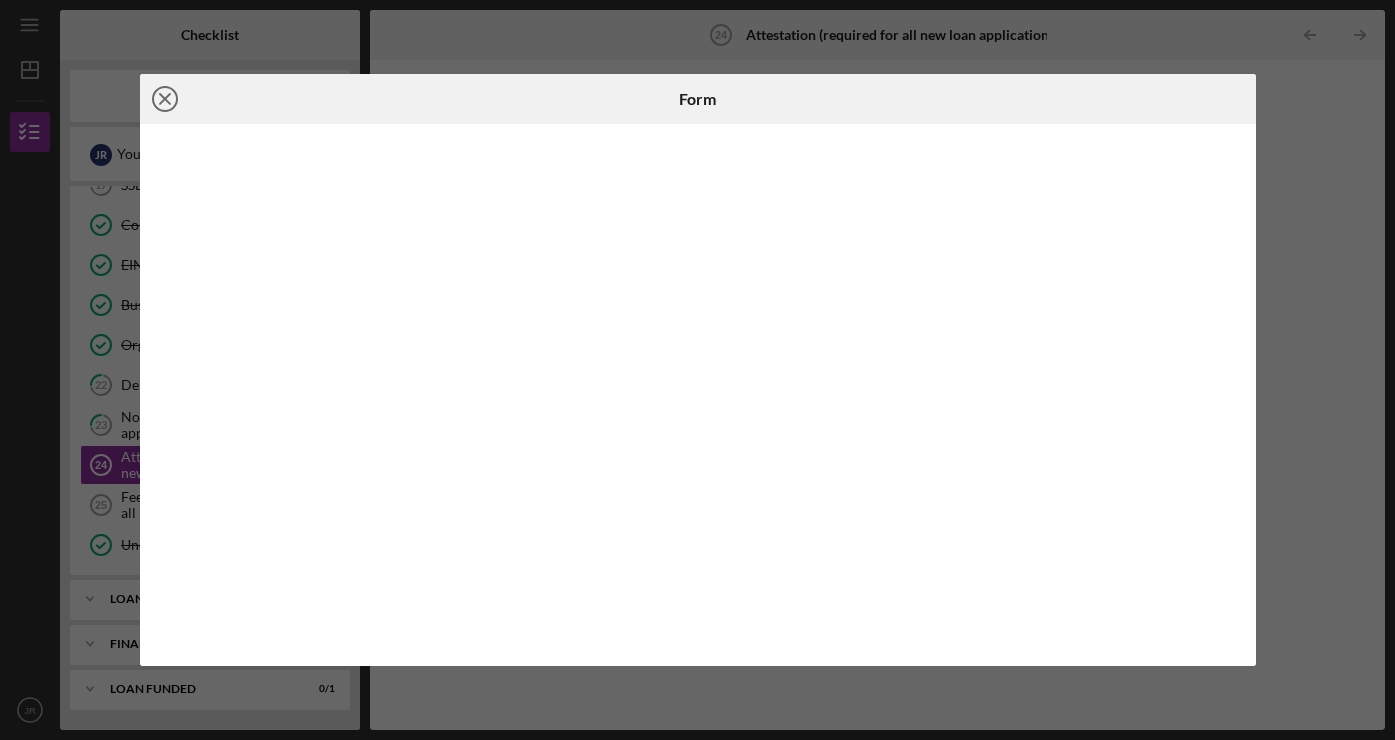 click 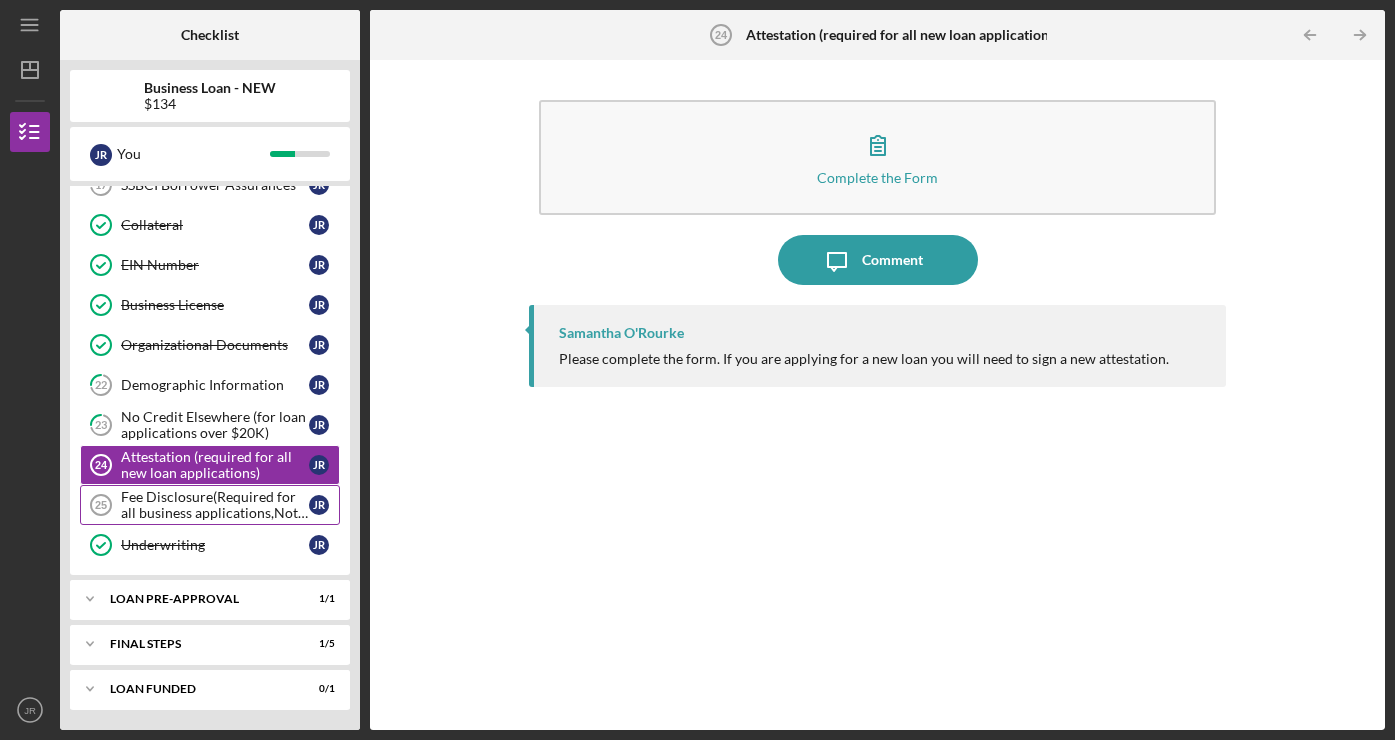 click on "Fee Disclosure(Required for all business applications,Not needed for Contractor loans)" at bounding box center (215, 505) 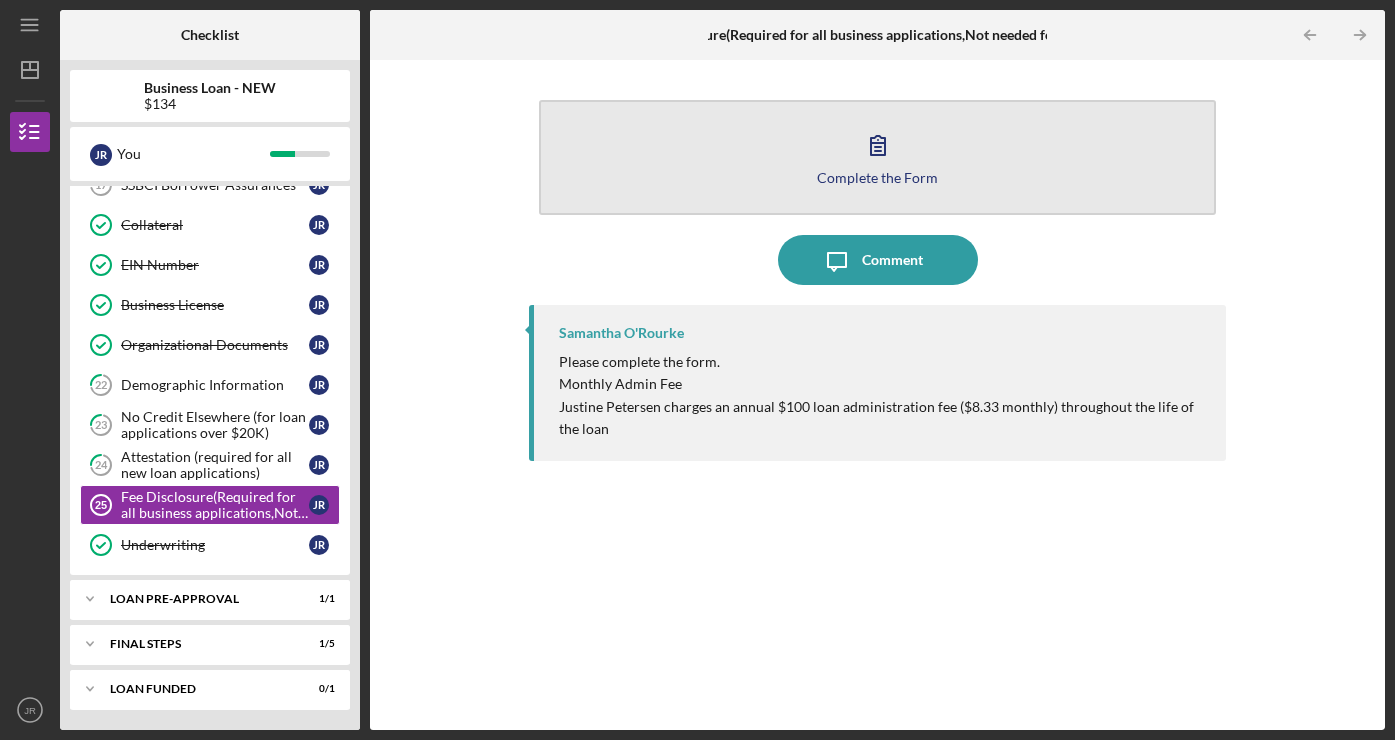 click on "Complete the Form" at bounding box center [877, 177] 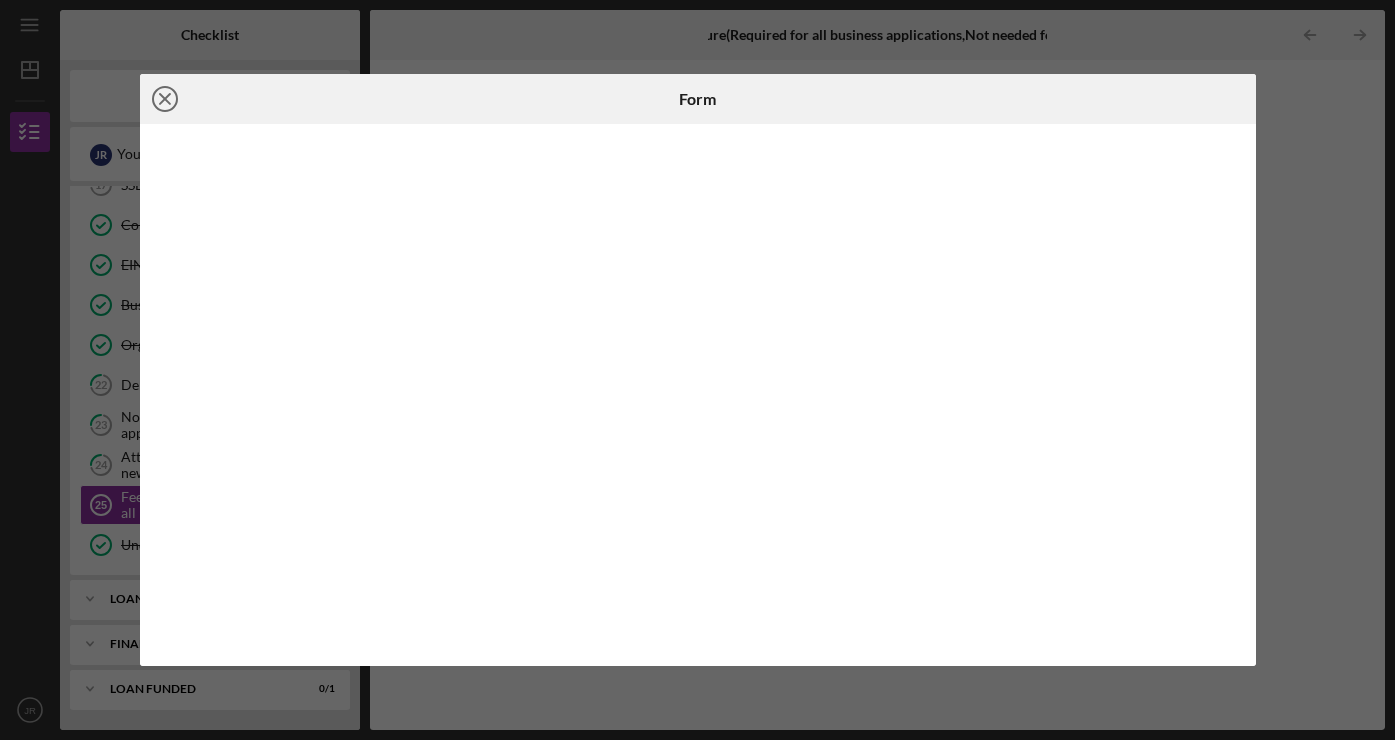 click 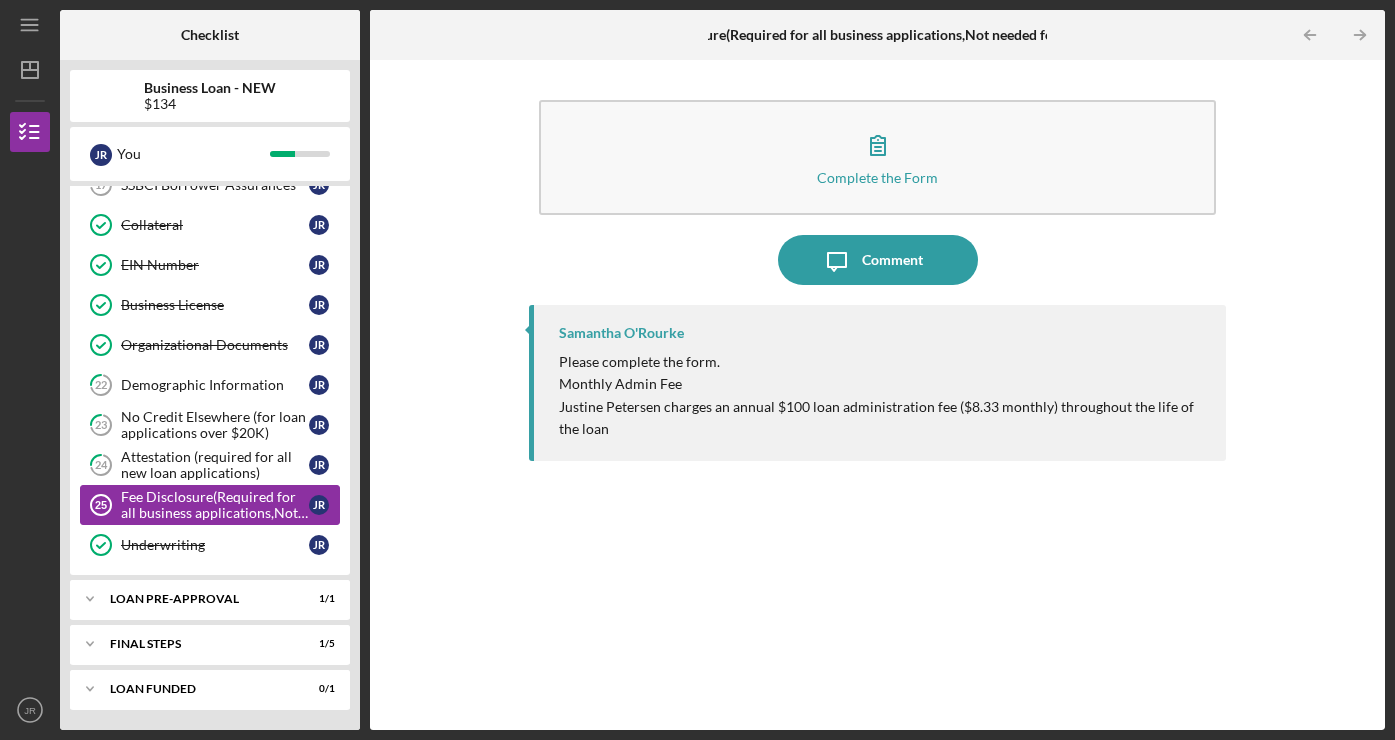 click on "Fee Disclosure(Required for all business applications,Not needed for Contractor loans)" at bounding box center (215, 505) 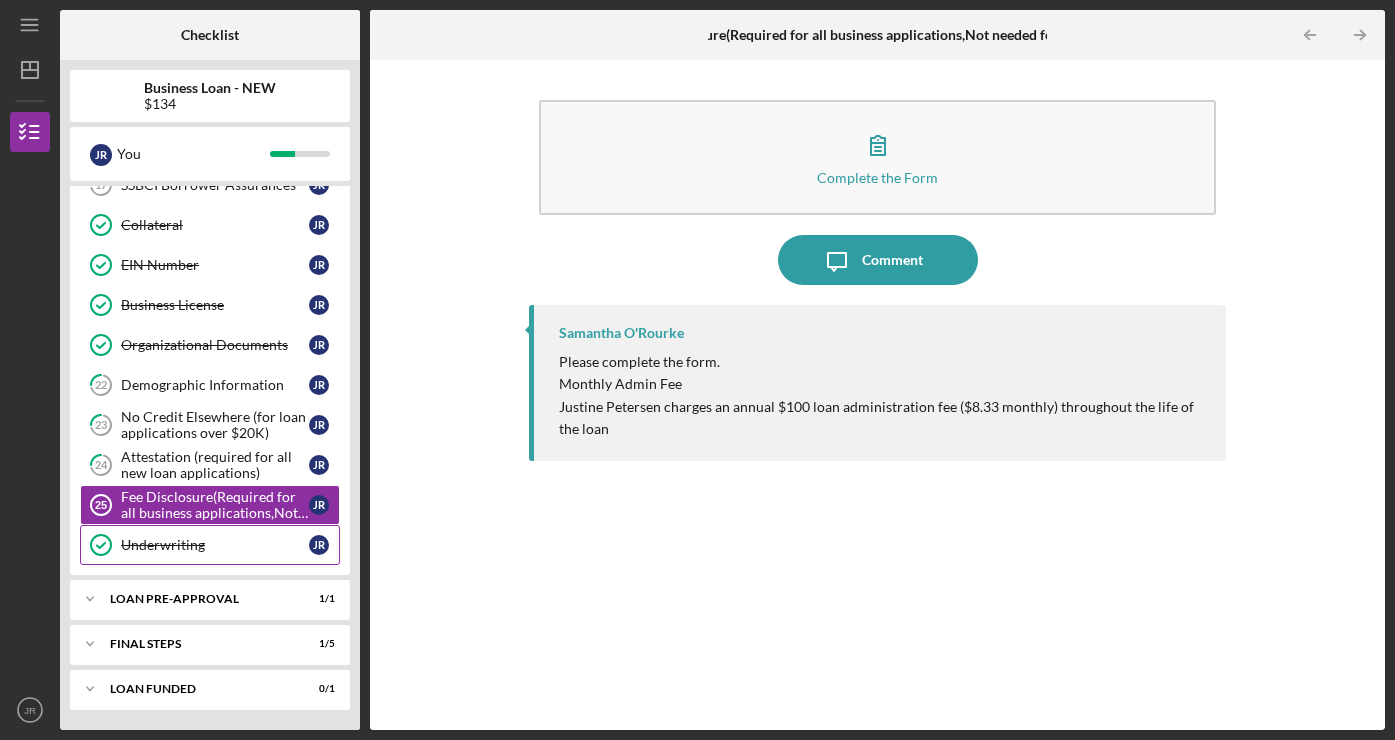 click on "Underwriting" at bounding box center [215, 545] 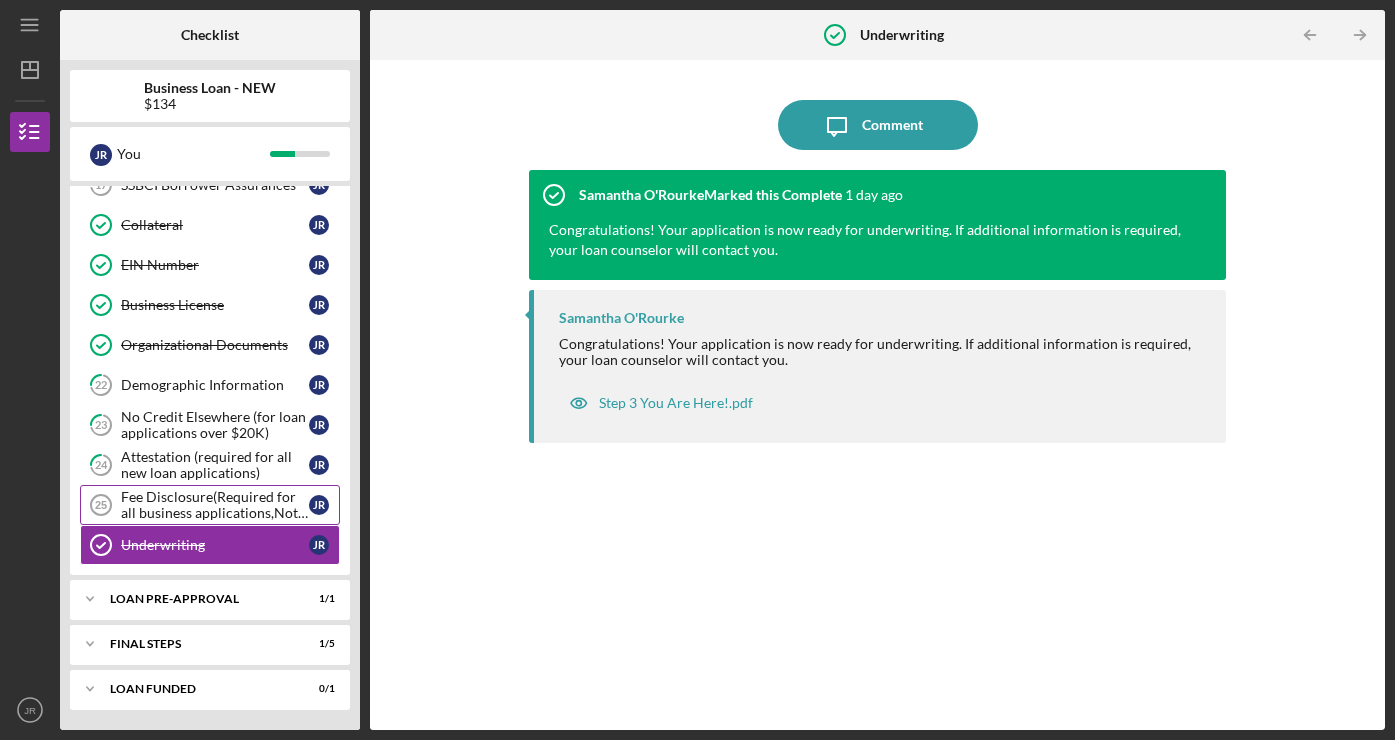 click on "Fee Disclosure(Required for all business applications,Not needed for Contractor loans)" at bounding box center (215, 505) 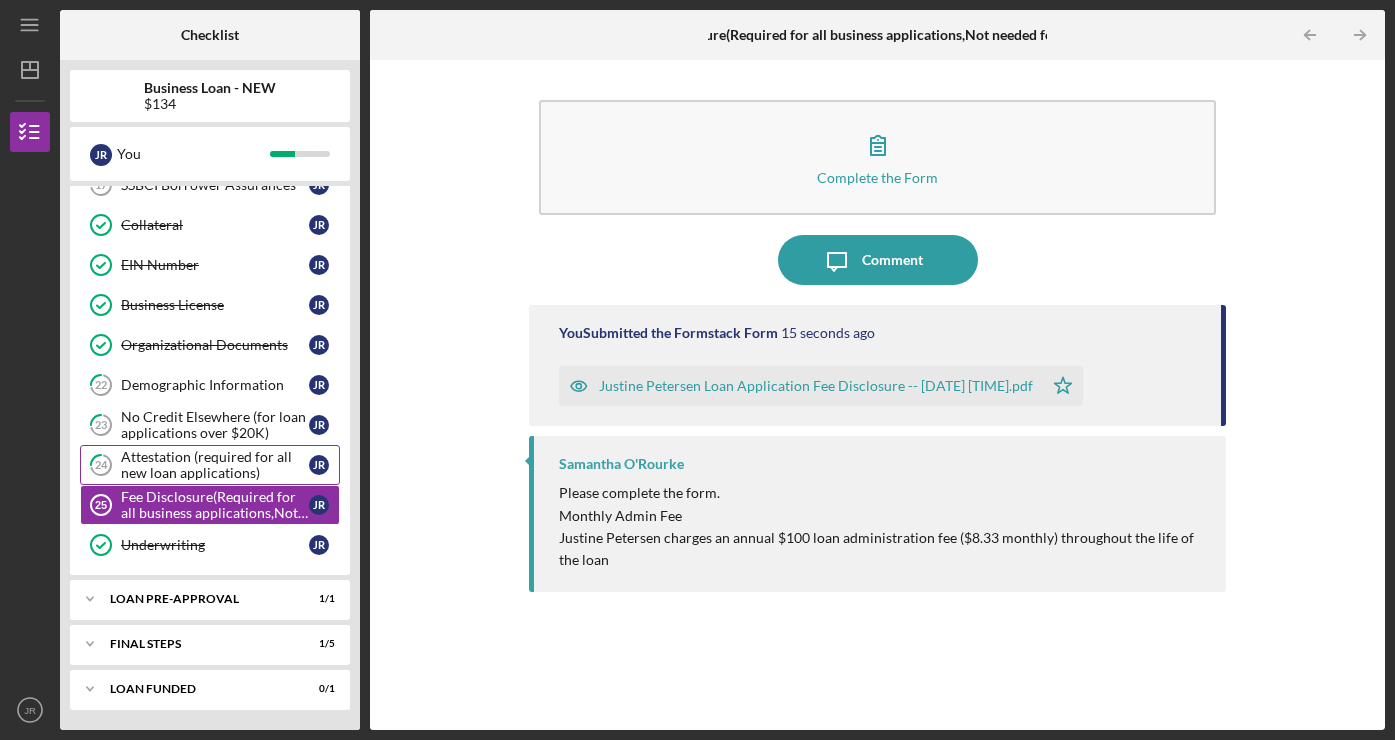 click on "Attestation (required for all new loan applications)" at bounding box center [215, 465] 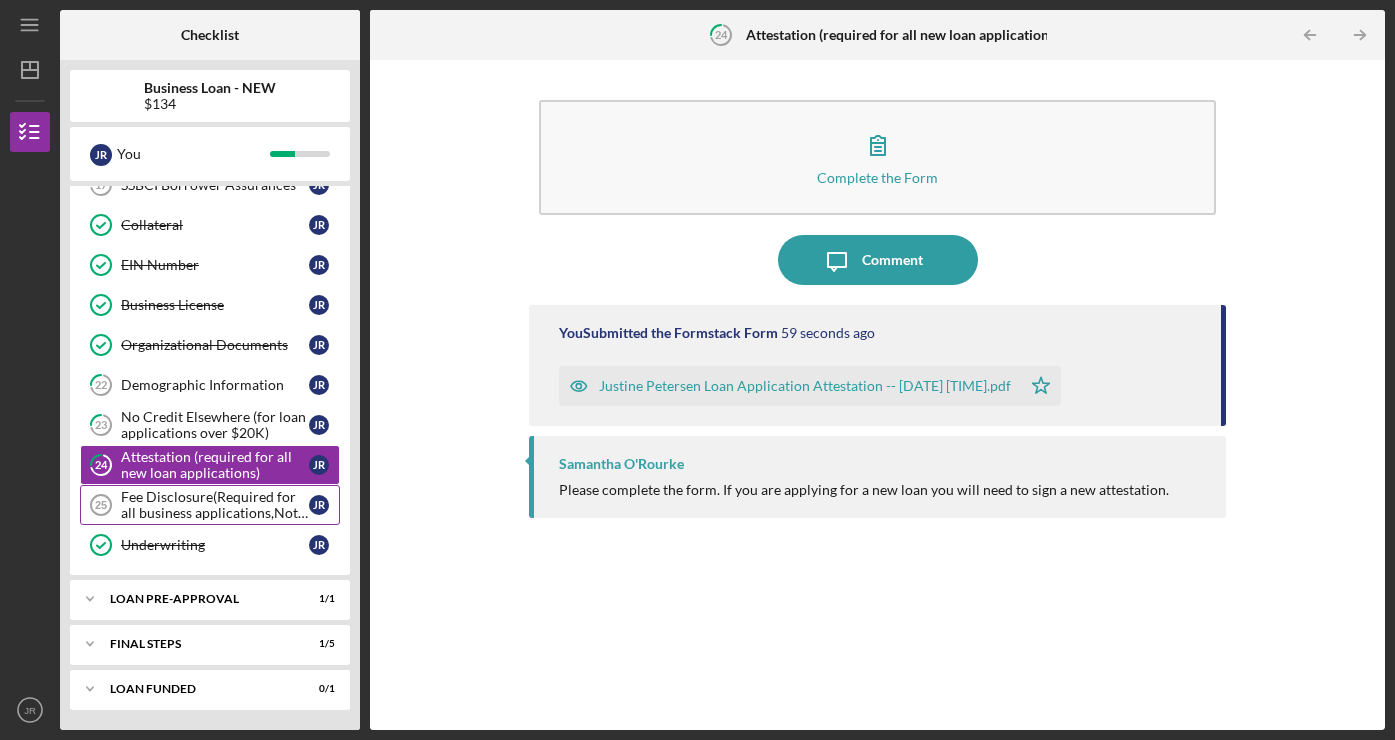 click on "Fee Disclosure(Required for all business applications,Not needed for Contractor loans)" at bounding box center (215, 505) 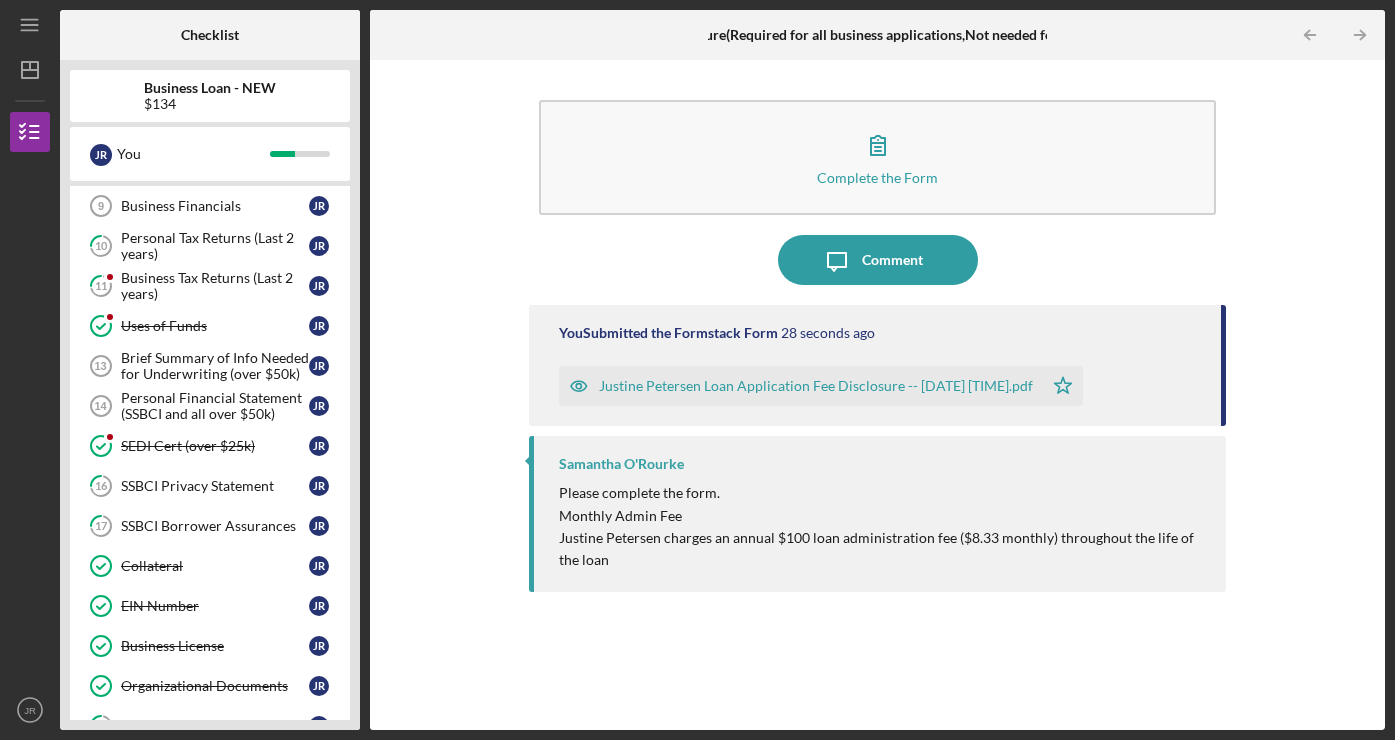 scroll, scrollTop: 457, scrollLeft: 0, axis: vertical 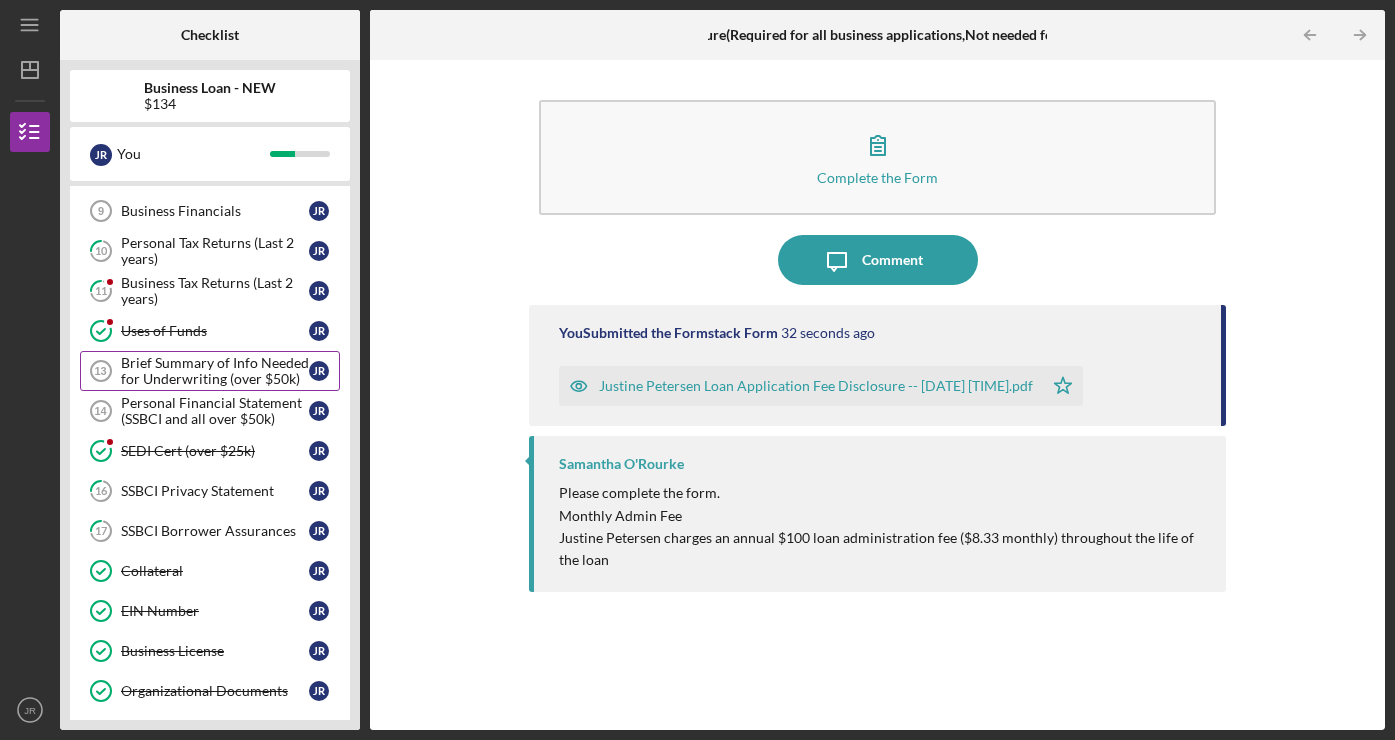 click on "Brief Summary of Info Needed for Underwriting (over $50k)" at bounding box center (215, 371) 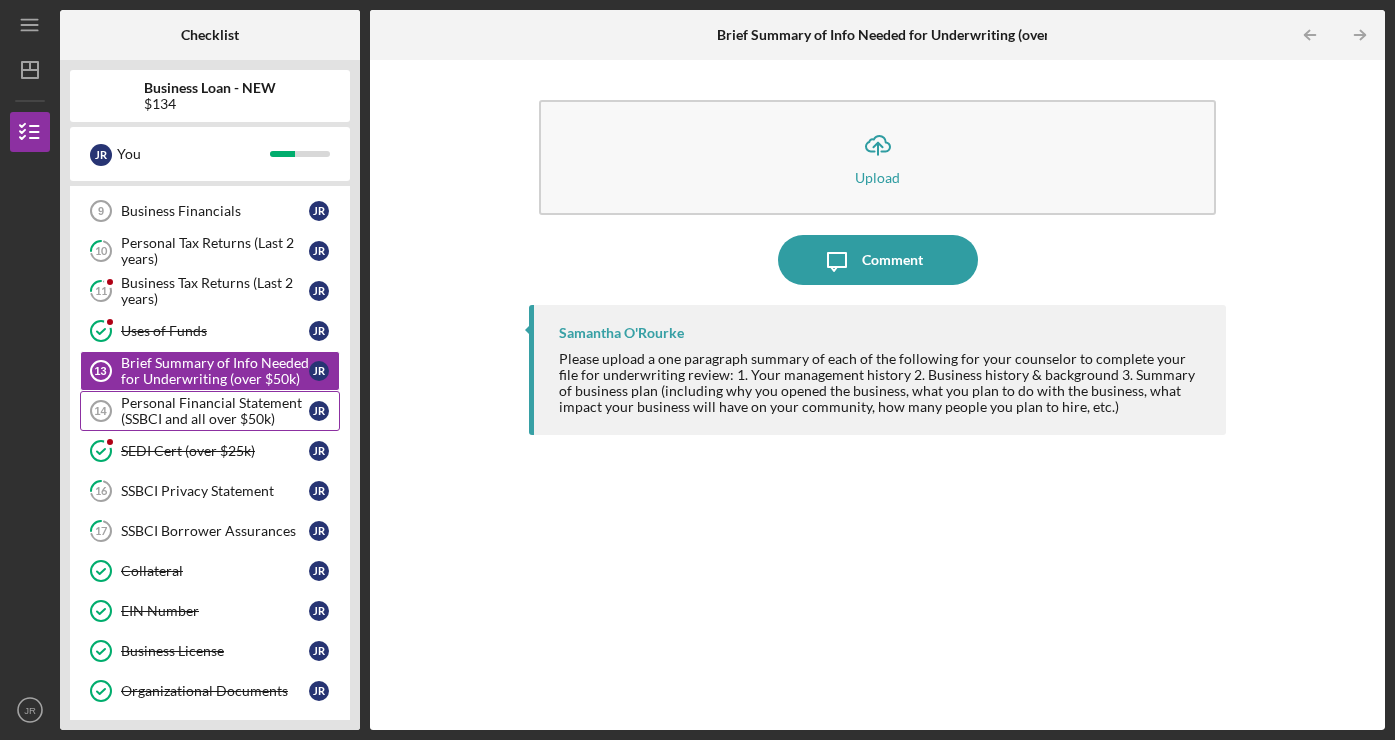 click on "Personal Financial Statement (SSBCI and all over $50k)" at bounding box center [215, 411] 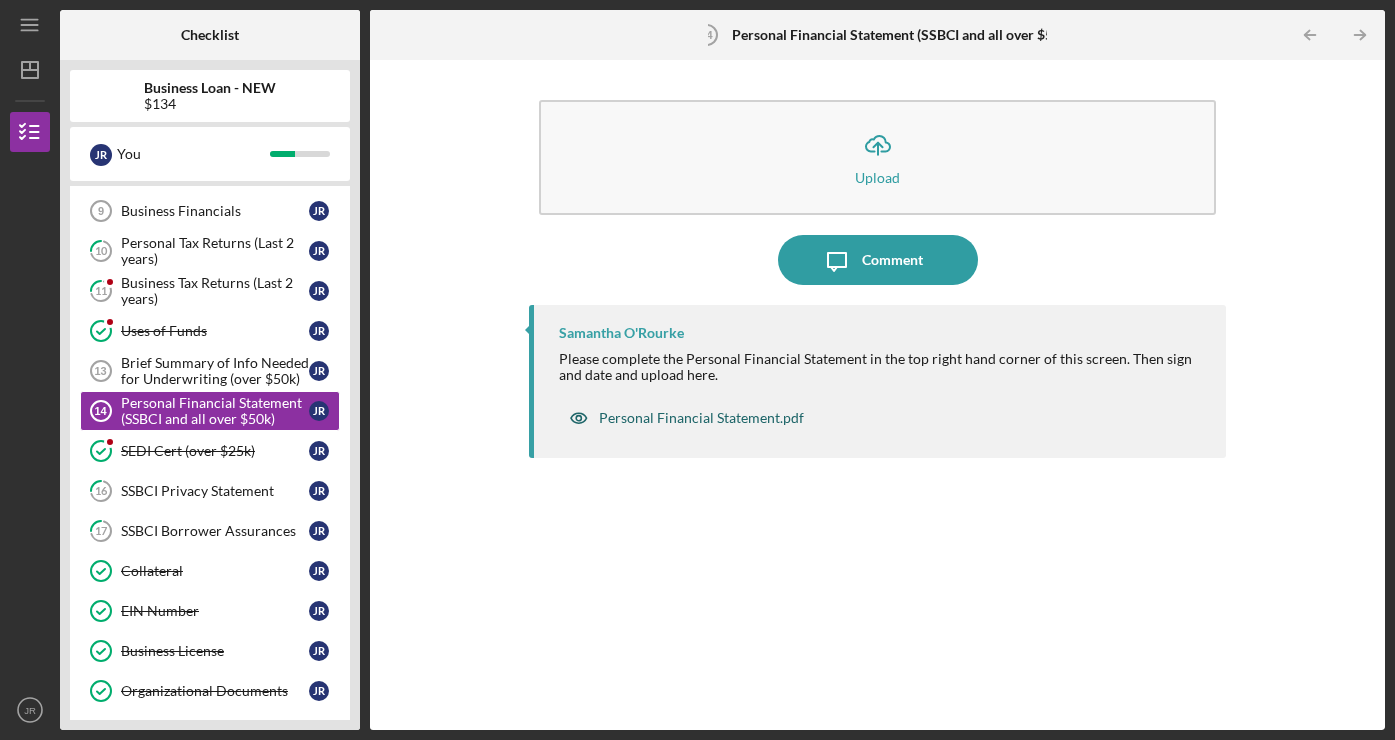 click on "Personal Financial Statement.pdf" at bounding box center (701, 418) 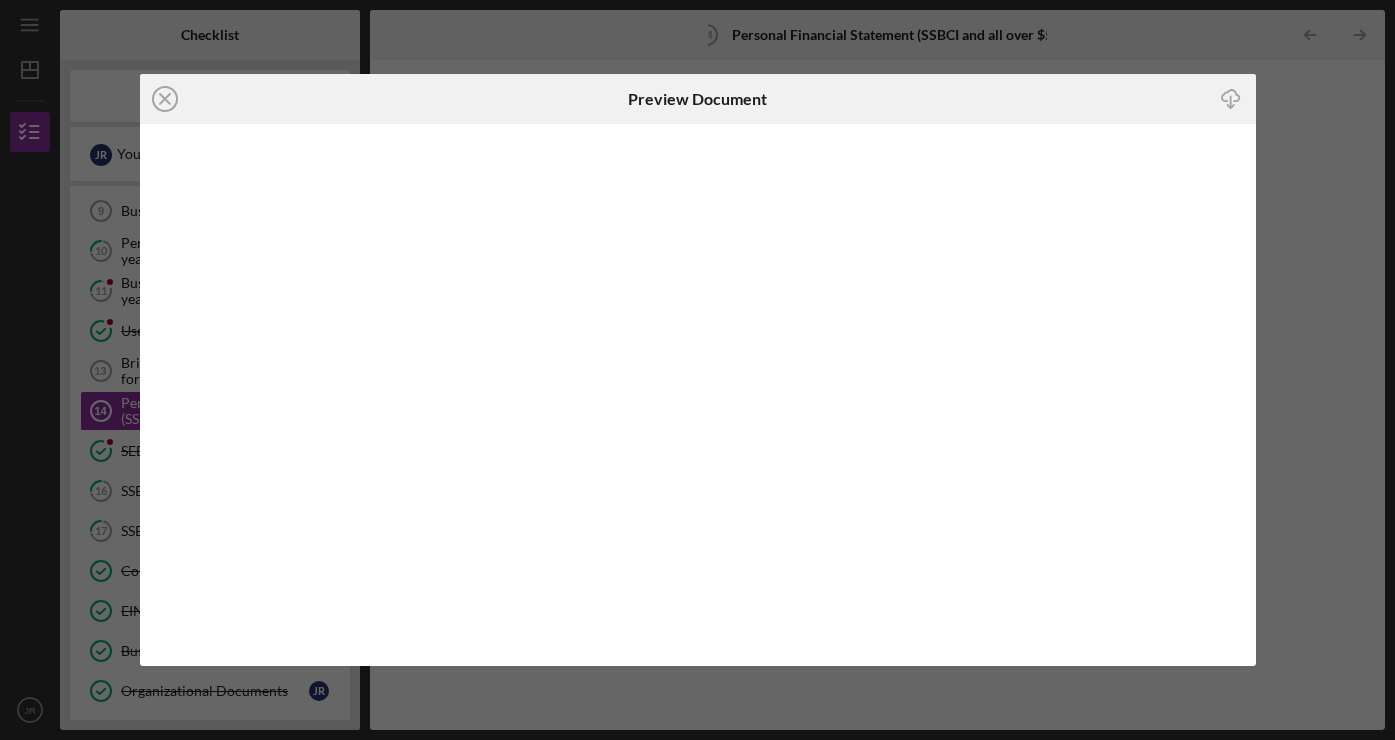 click 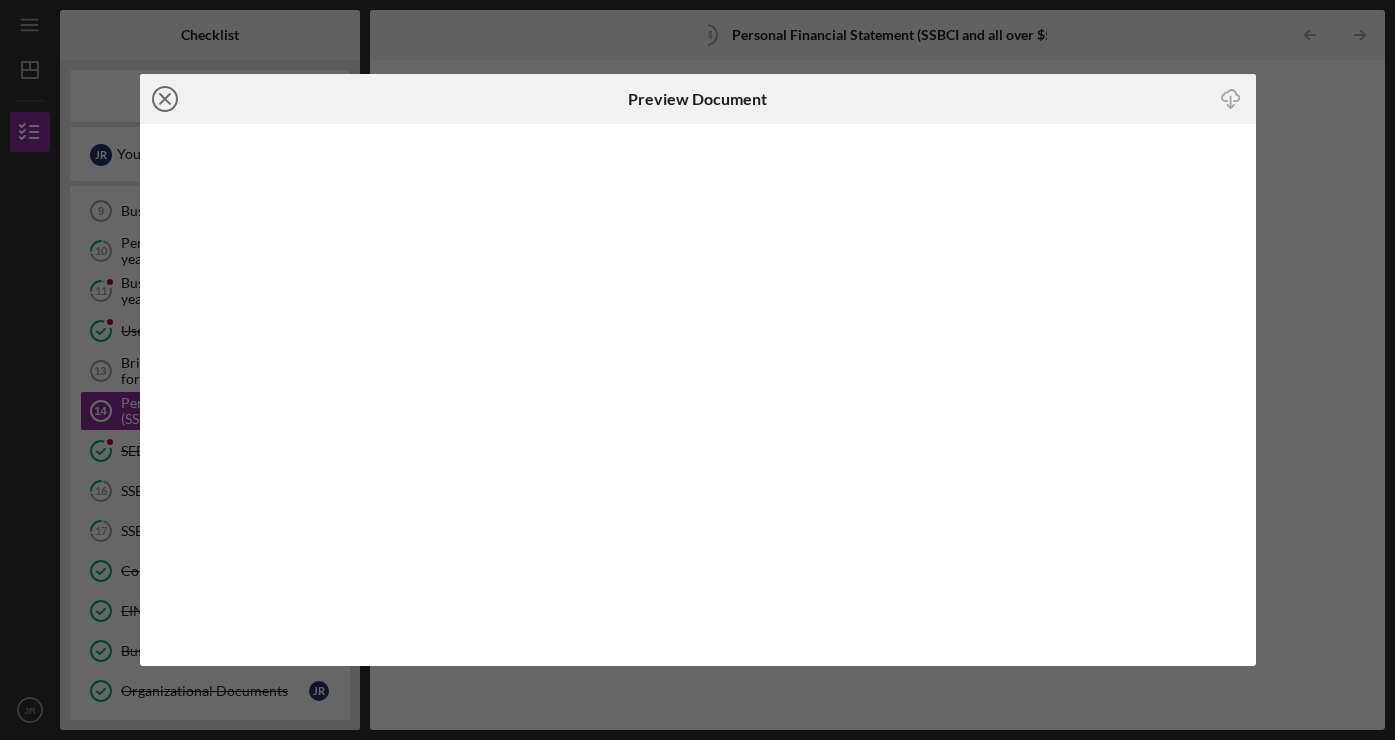 click 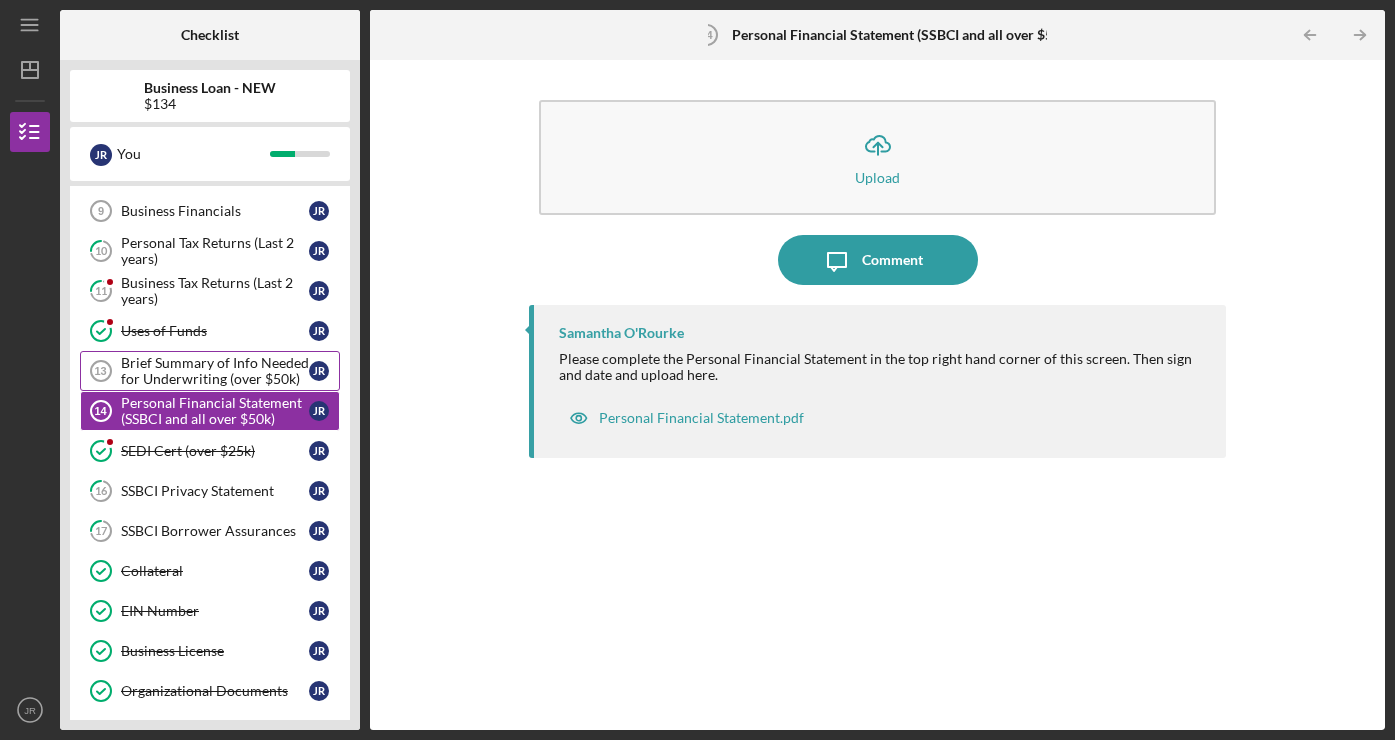 click on "Brief Summary of Info Needed for Underwriting (over $50k)" at bounding box center (215, 371) 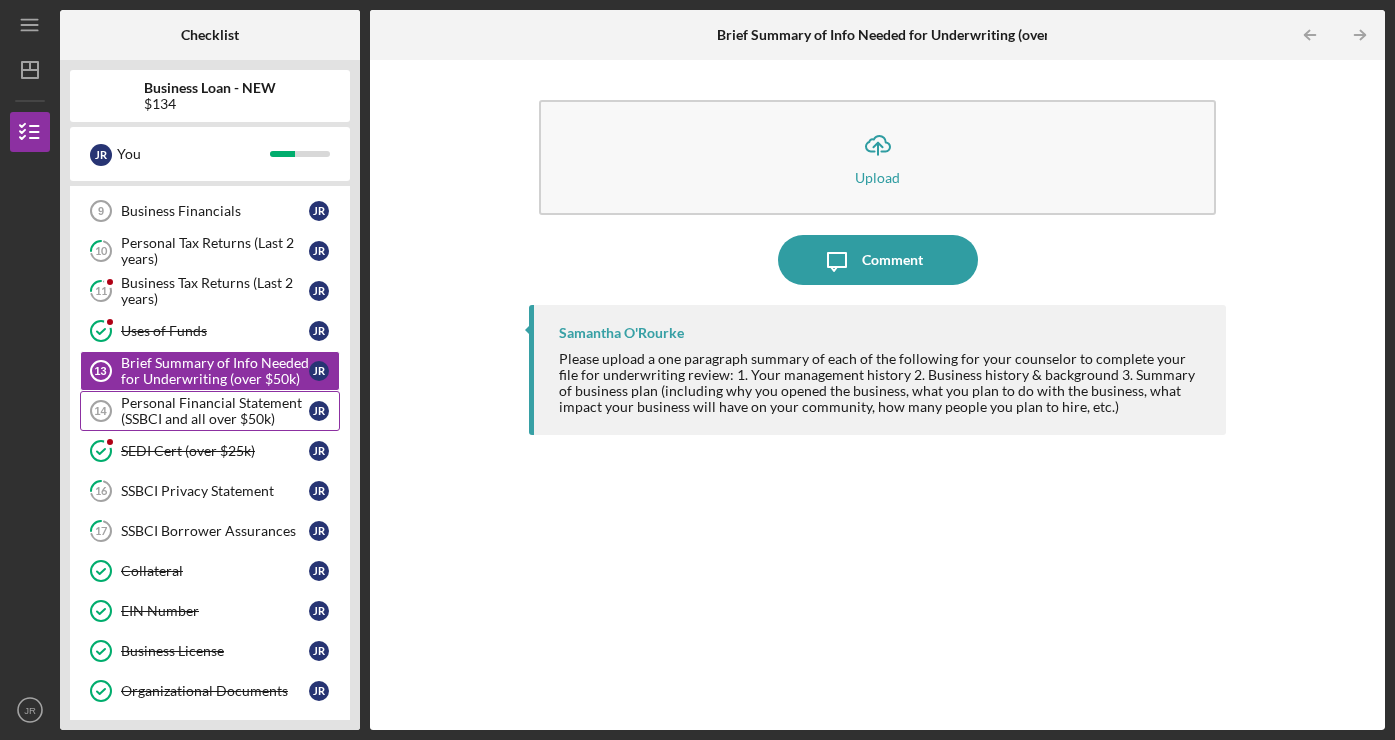 click on "Personal Financial Statement (SSBCI and all over $50k)" at bounding box center (215, 411) 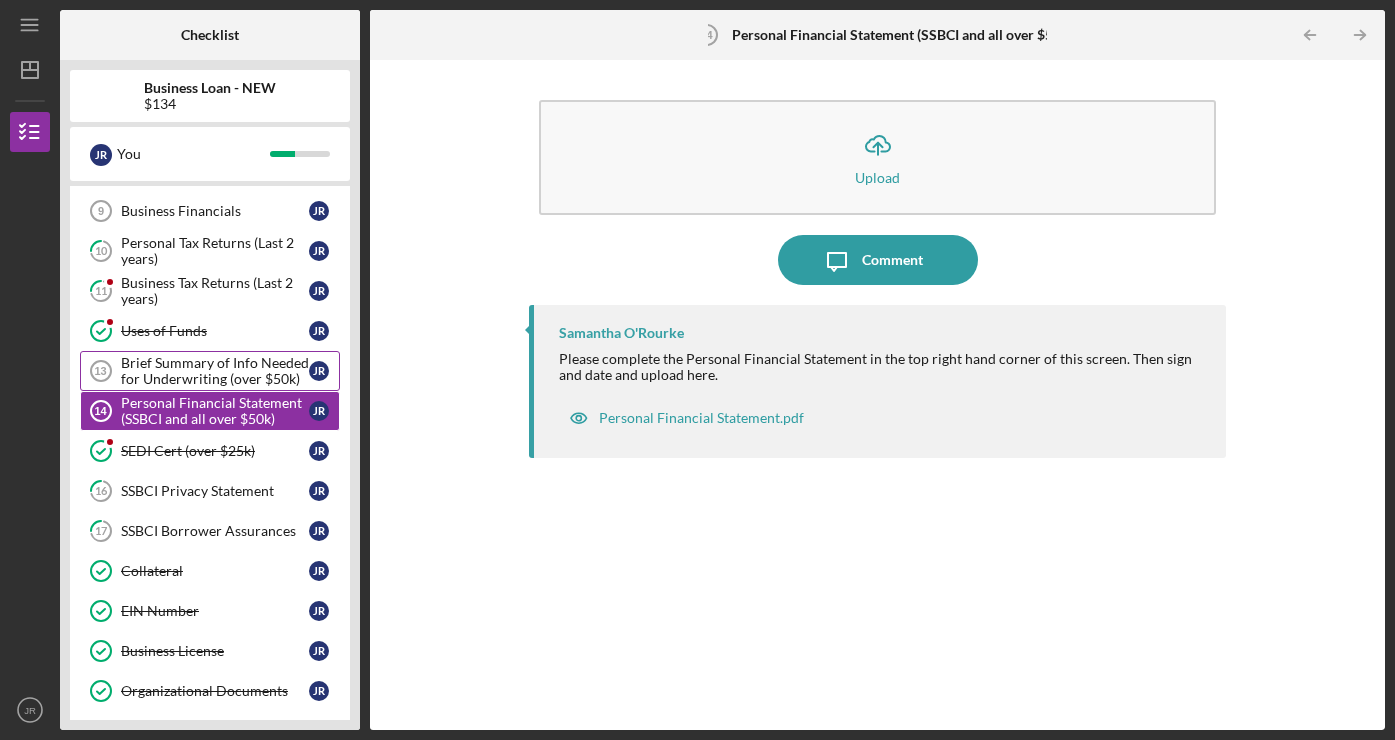 click on "Brief Summary of Info Needed for Underwriting (over $50k)" at bounding box center [215, 371] 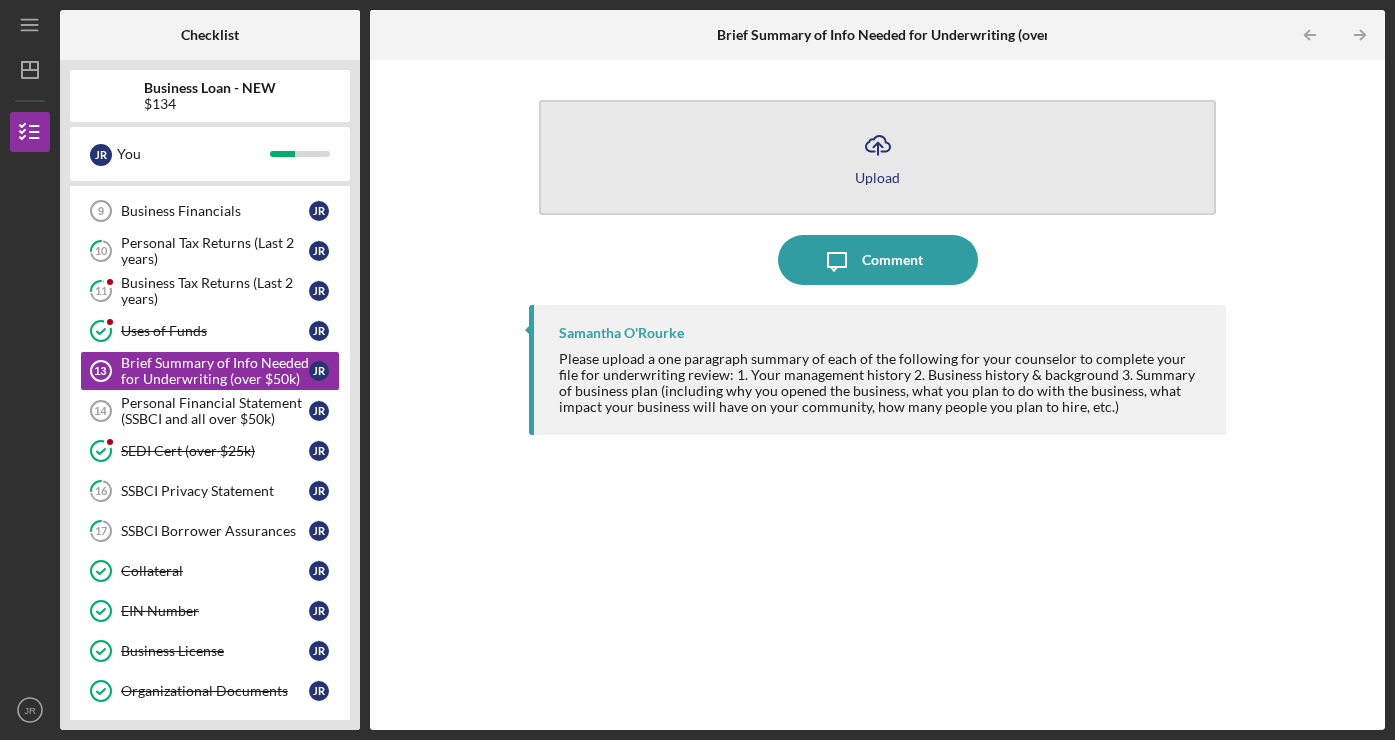 click on "Icon/Upload" 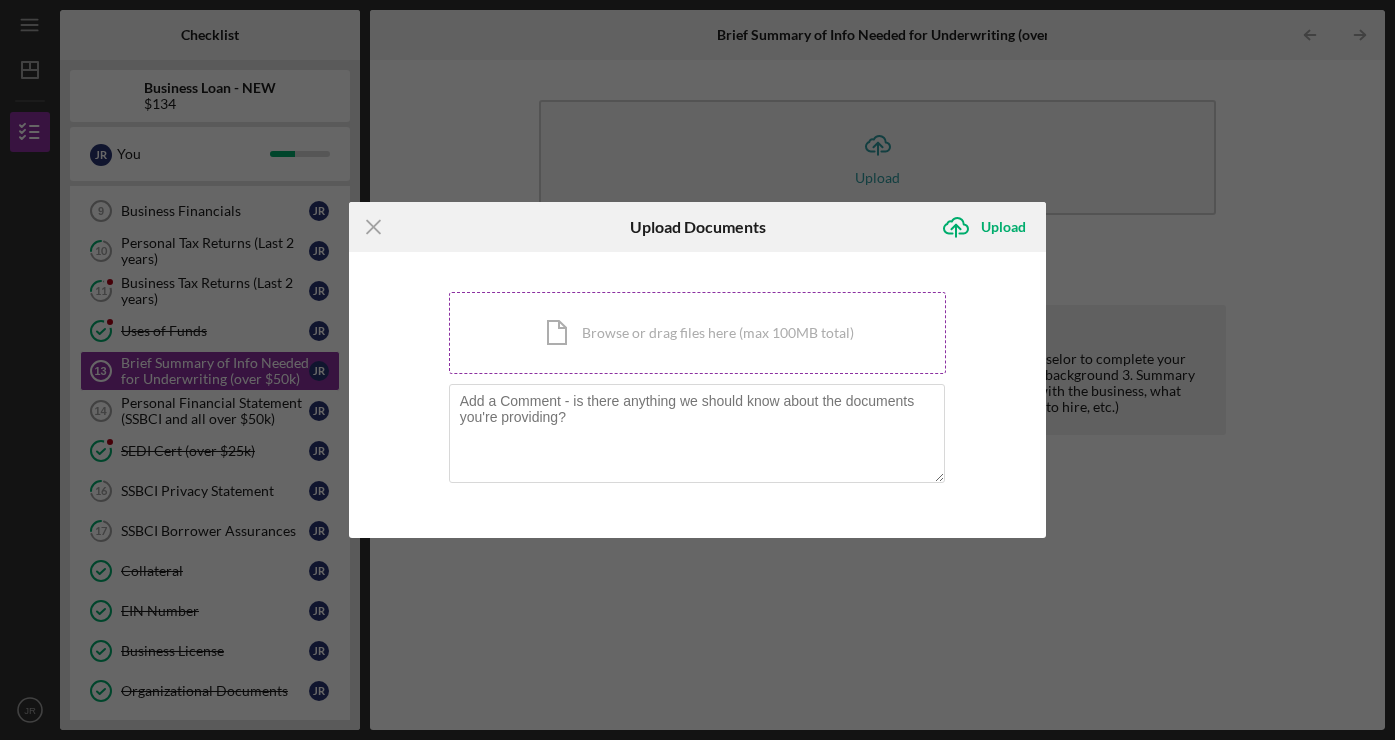 click on "Icon/Document Browse or drag files here (max 100MB total) Tap to choose files or take a photo" at bounding box center (698, 333) 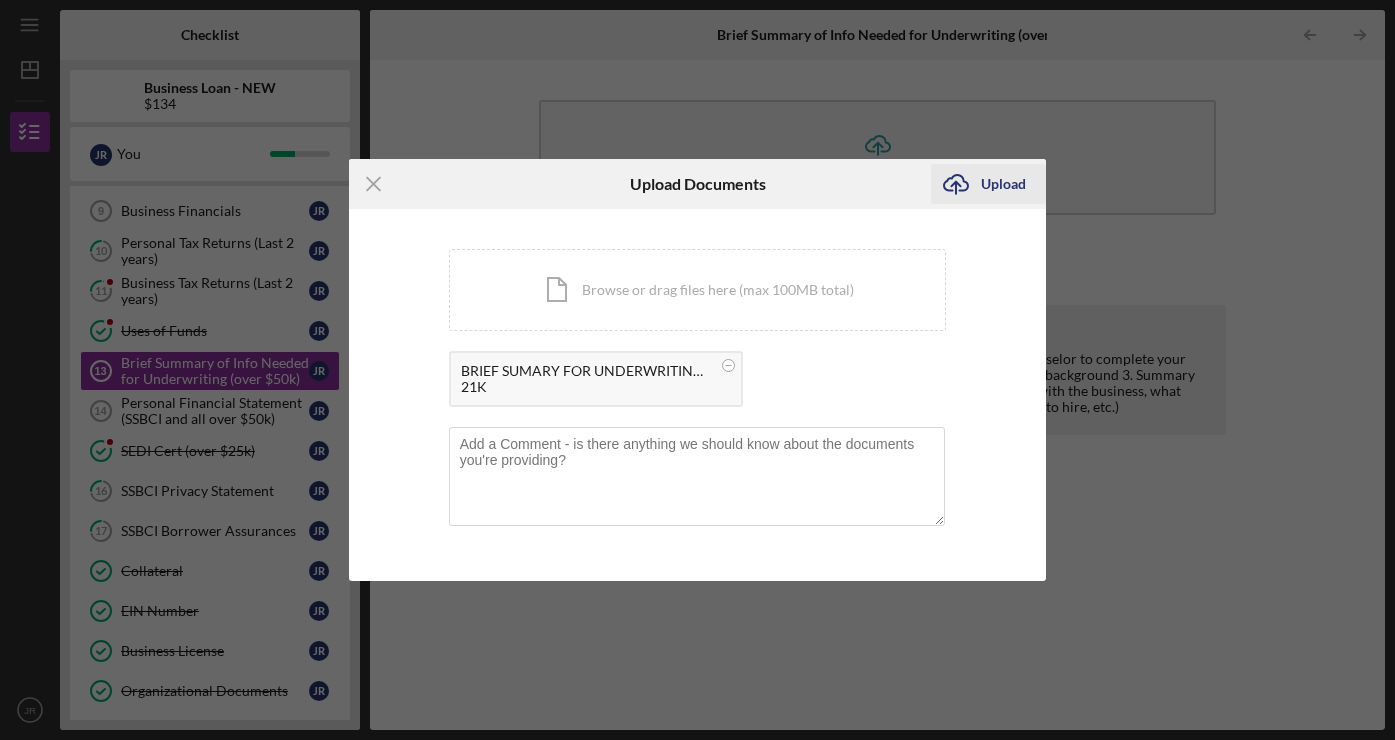 click on "Upload" at bounding box center (1003, 184) 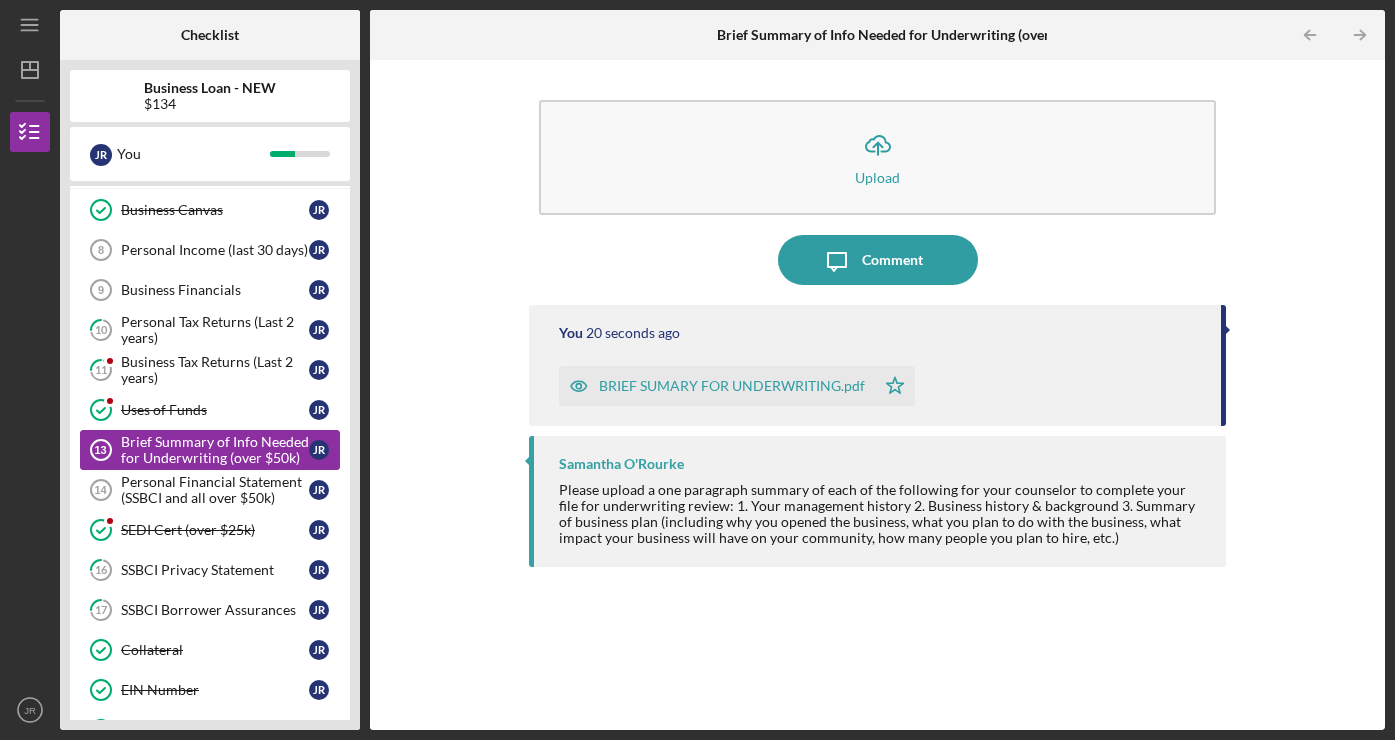 scroll, scrollTop: 390, scrollLeft: 0, axis: vertical 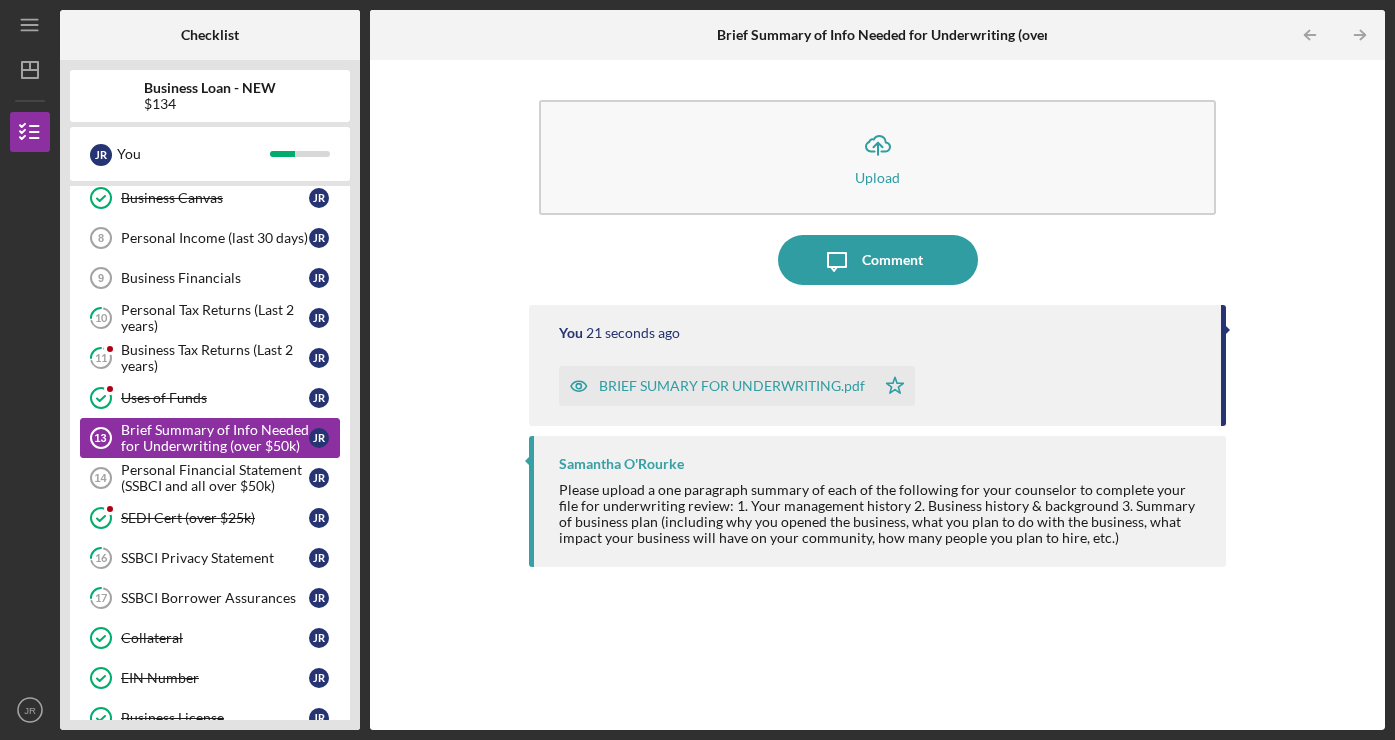 click on "Brief Summary of Info Needed for Underwriting (over $50k)" at bounding box center [215, 438] 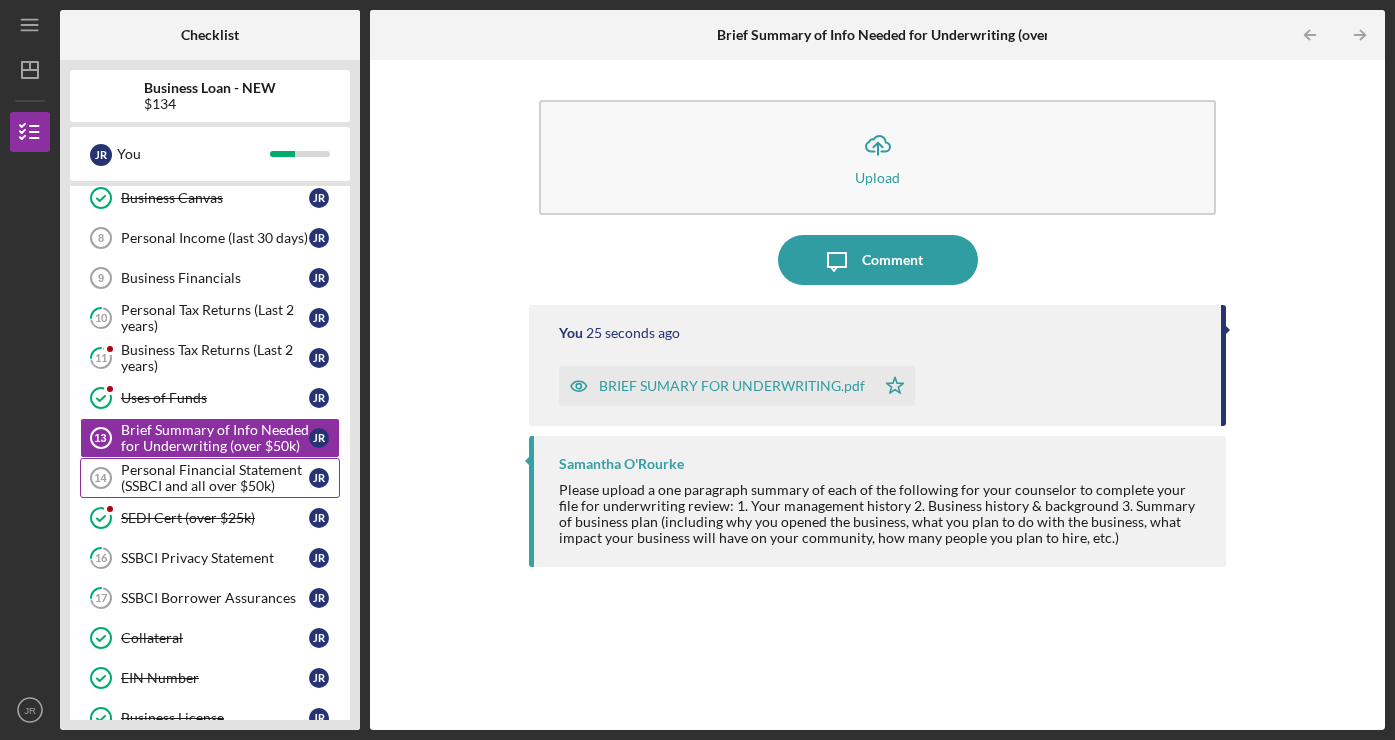 click on "Personal Financial Statement (SSBCI and all over $50k)" at bounding box center [215, 478] 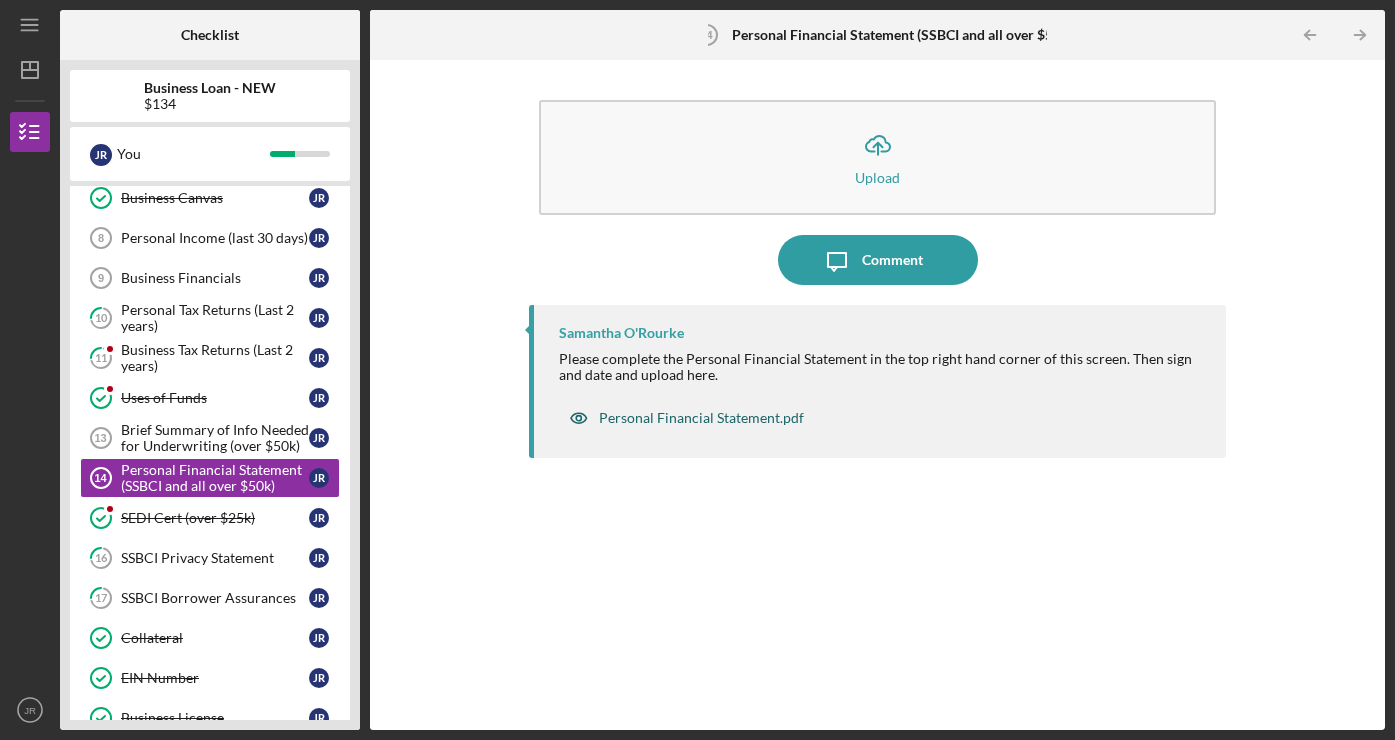 click on "Personal Financial Statement.pdf" at bounding box center [701, 418] 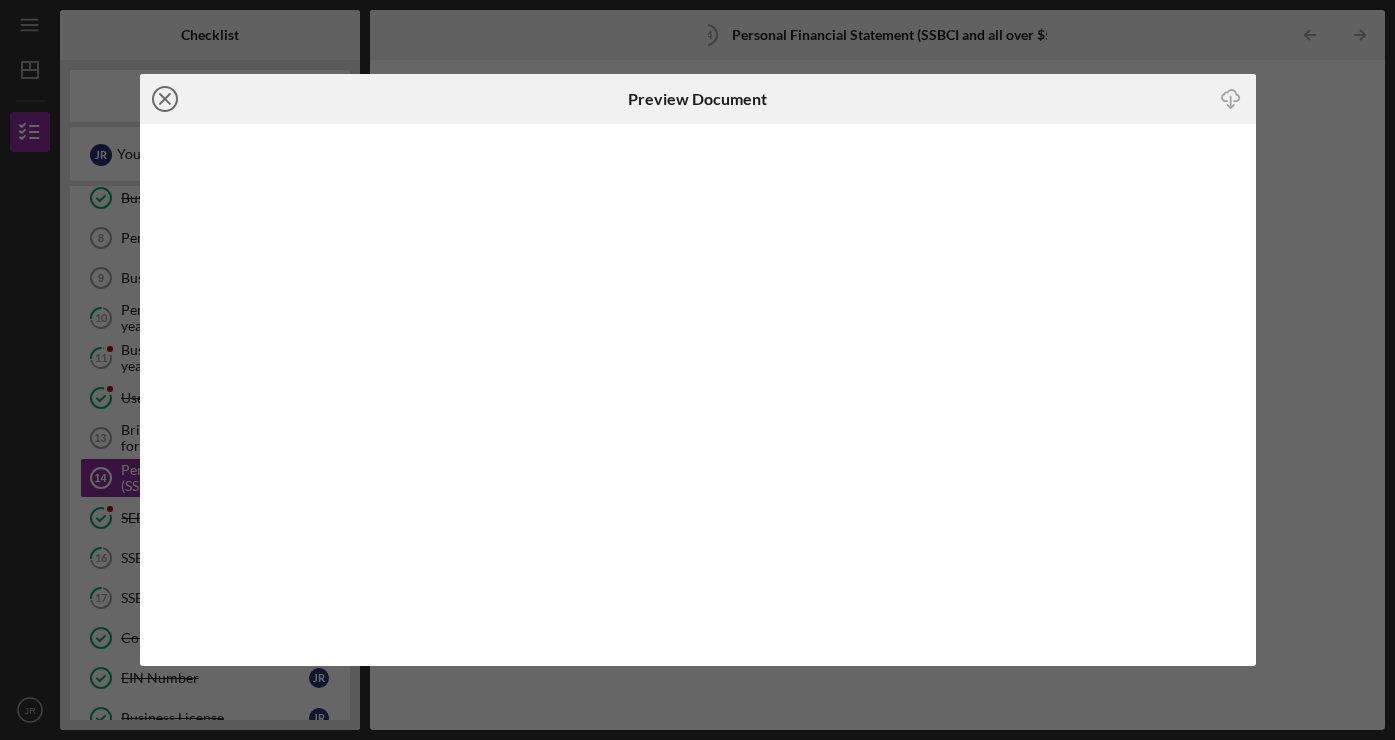 click on "Icon/Close" 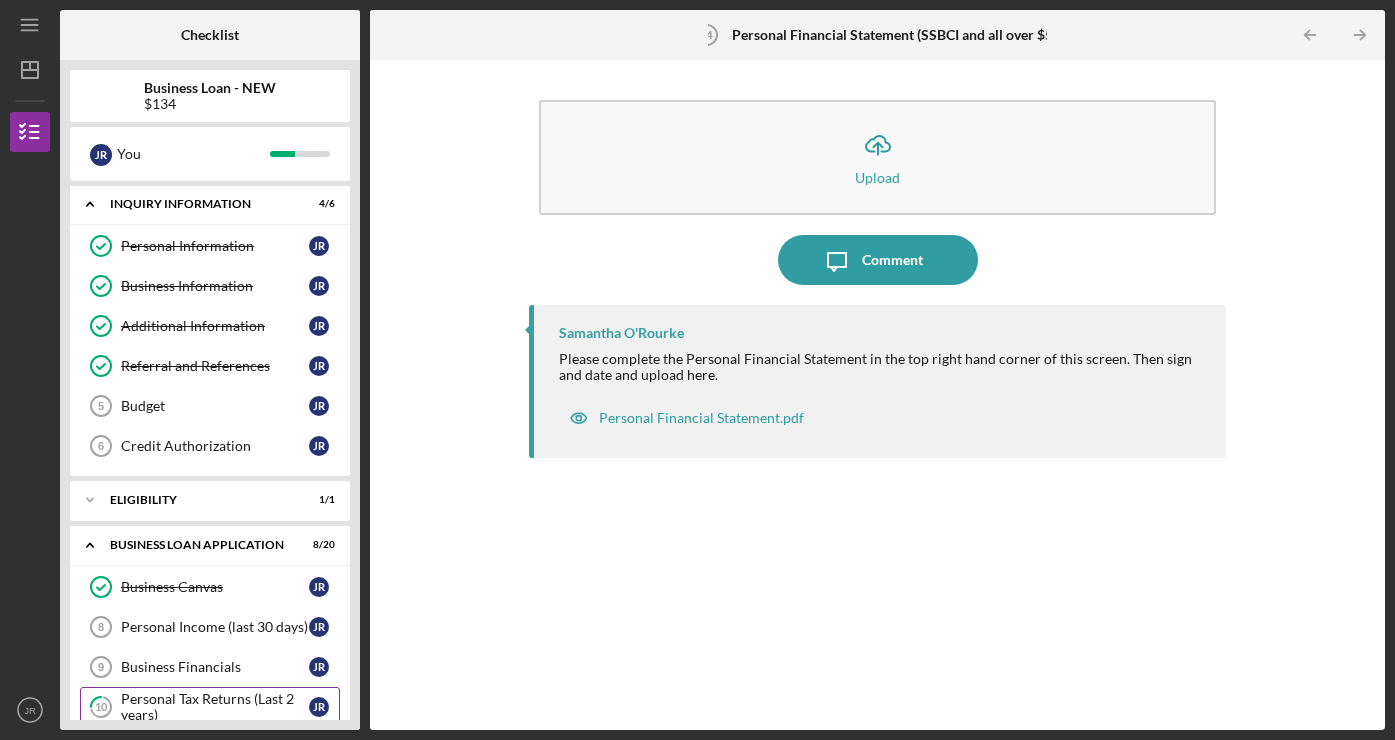 scroll, scrollTop: 0, scrollLeft: 0, axis: both 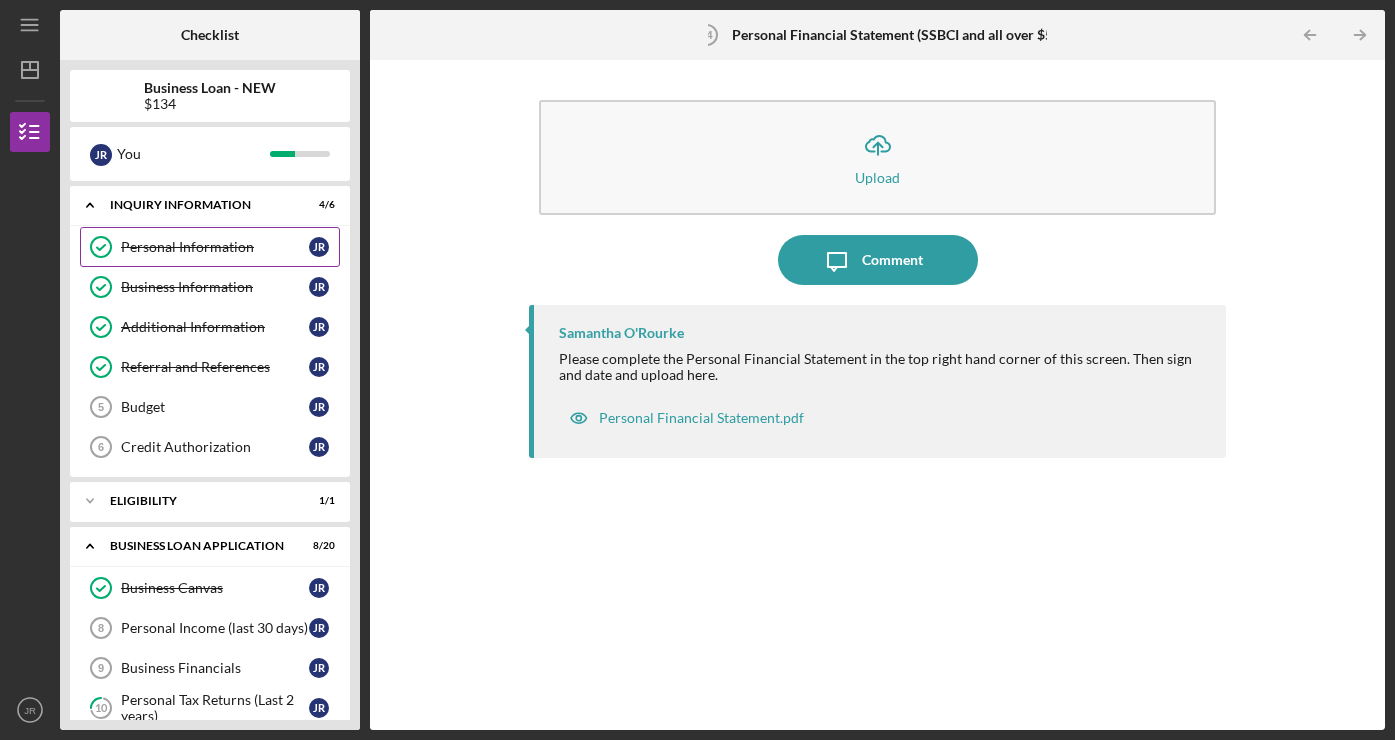 click on "Personal Information" at bounding box center (215, 247) 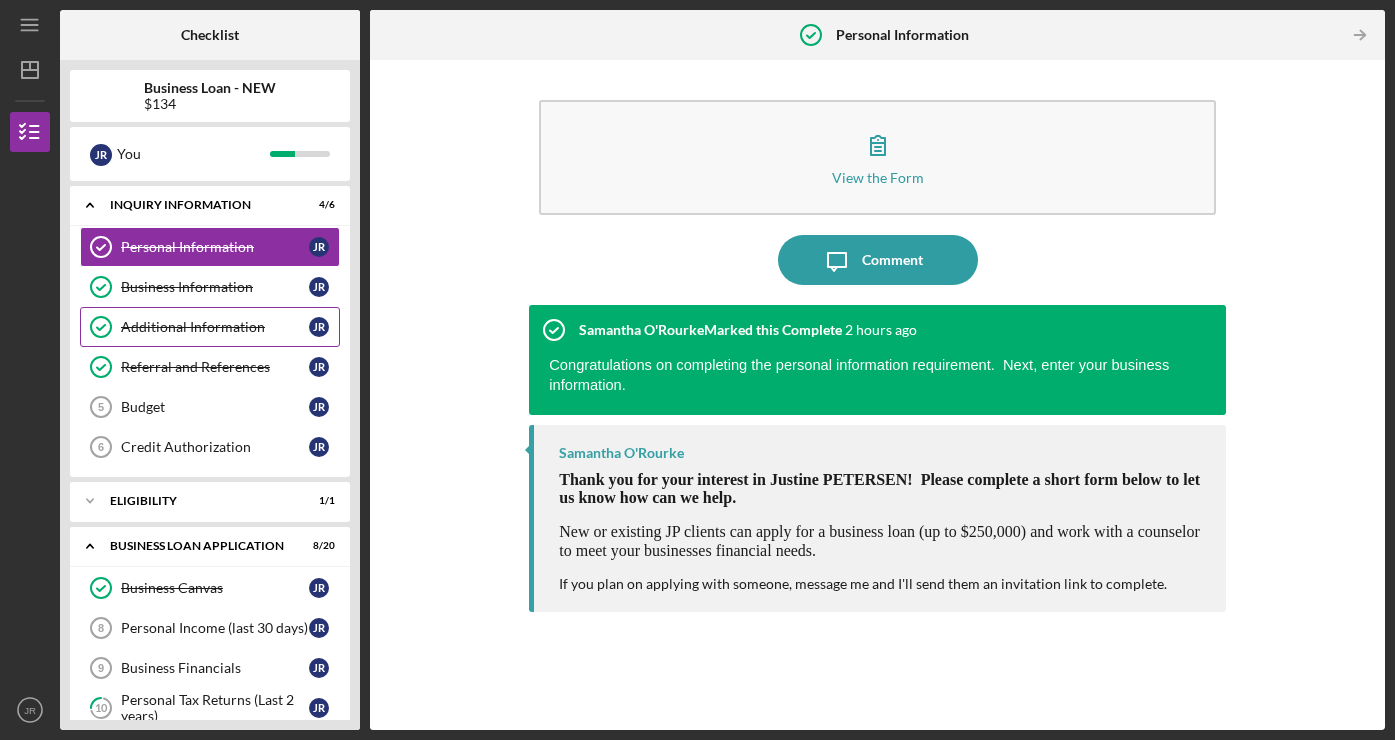 click on "Additional Information" at bounding box center (215, 327) 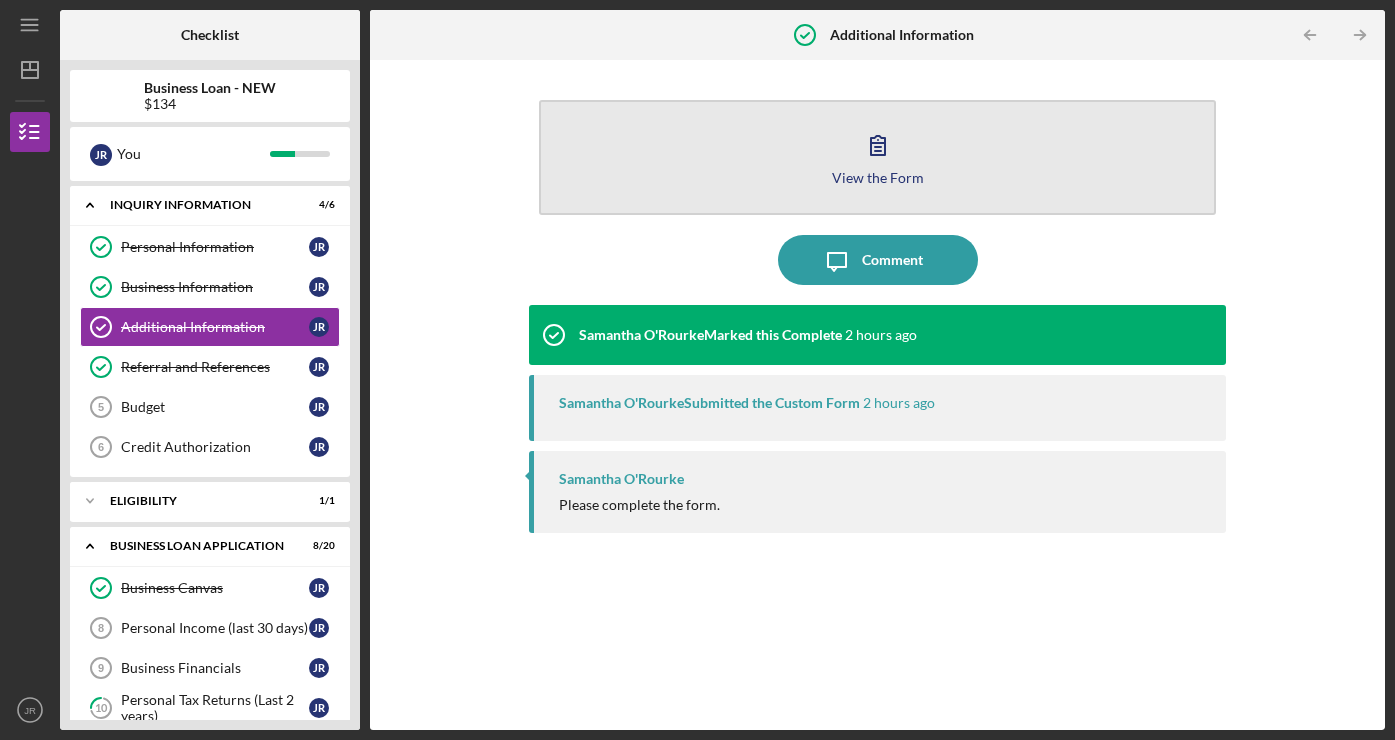 click 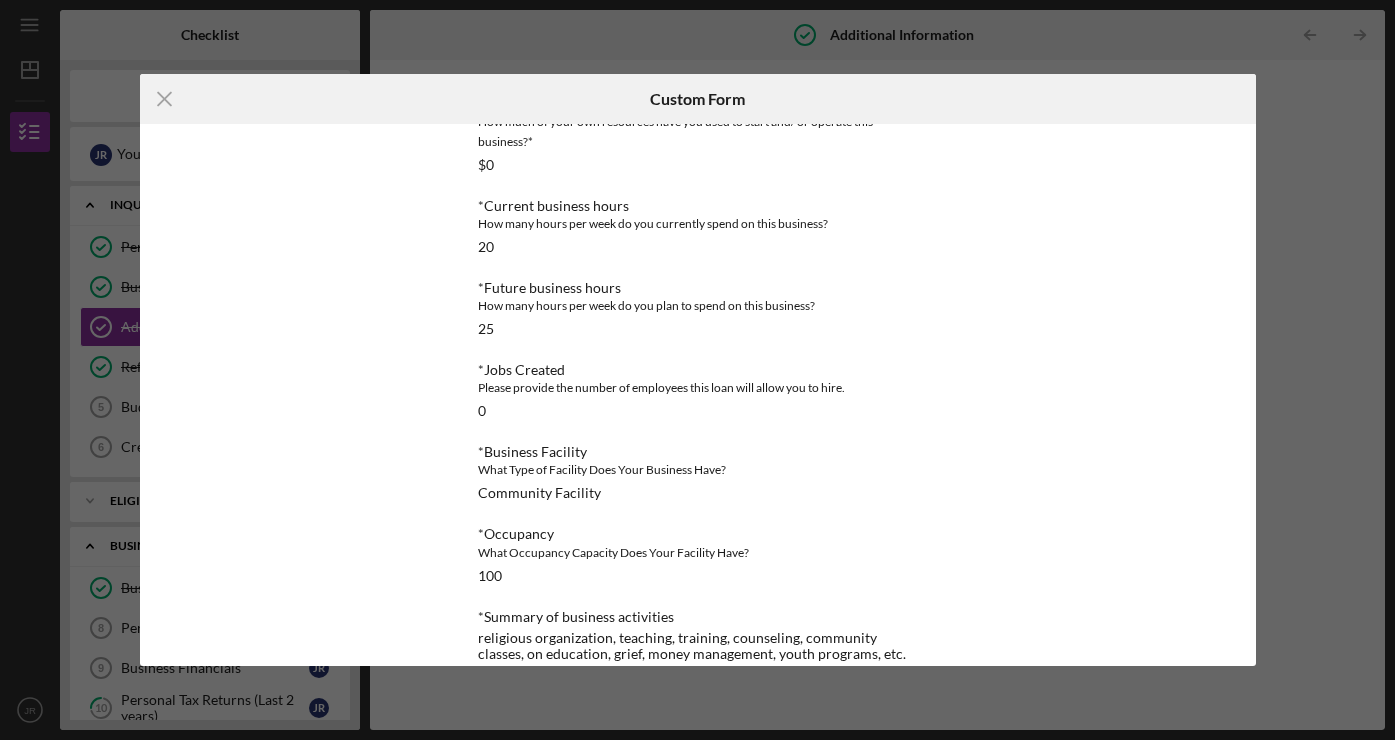 scroll, scrollTop: 951, scrollLeft: 0, axis: vertical 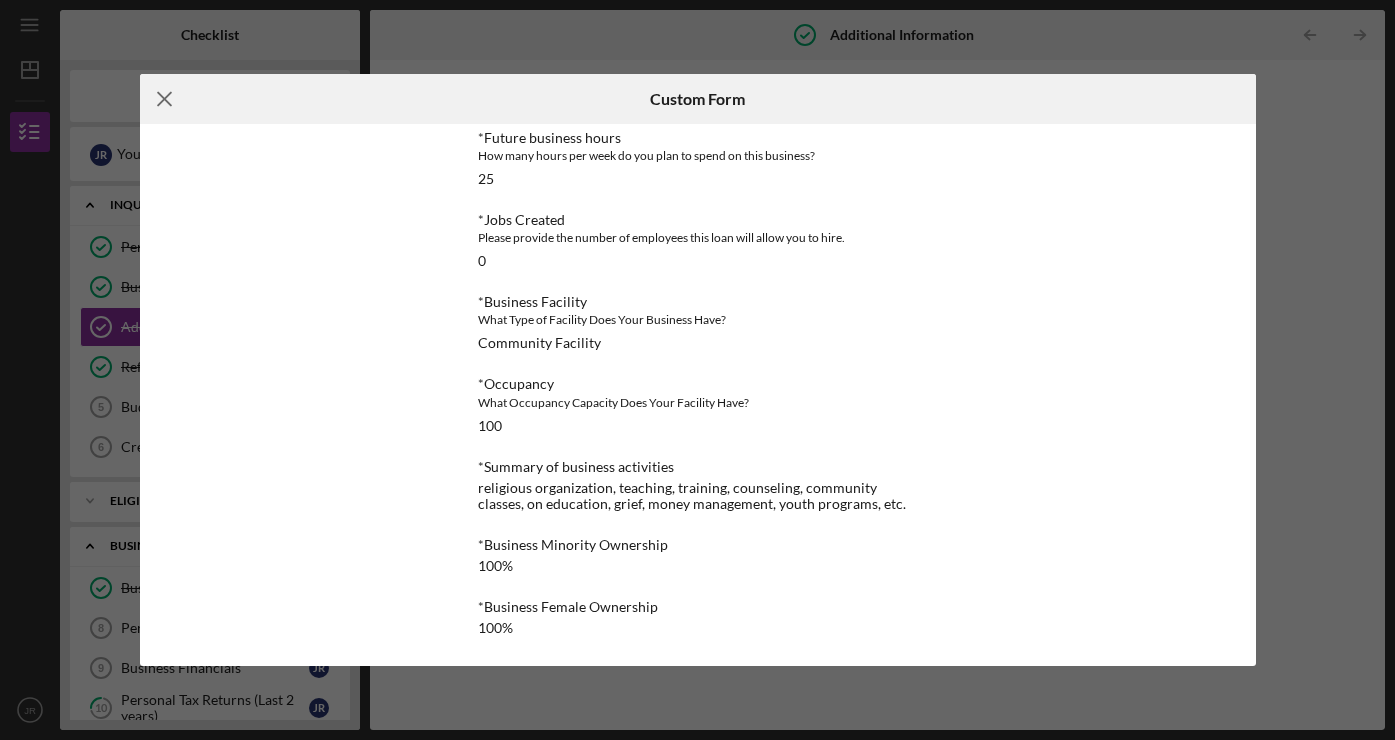 click on "Icon/Menu Close" 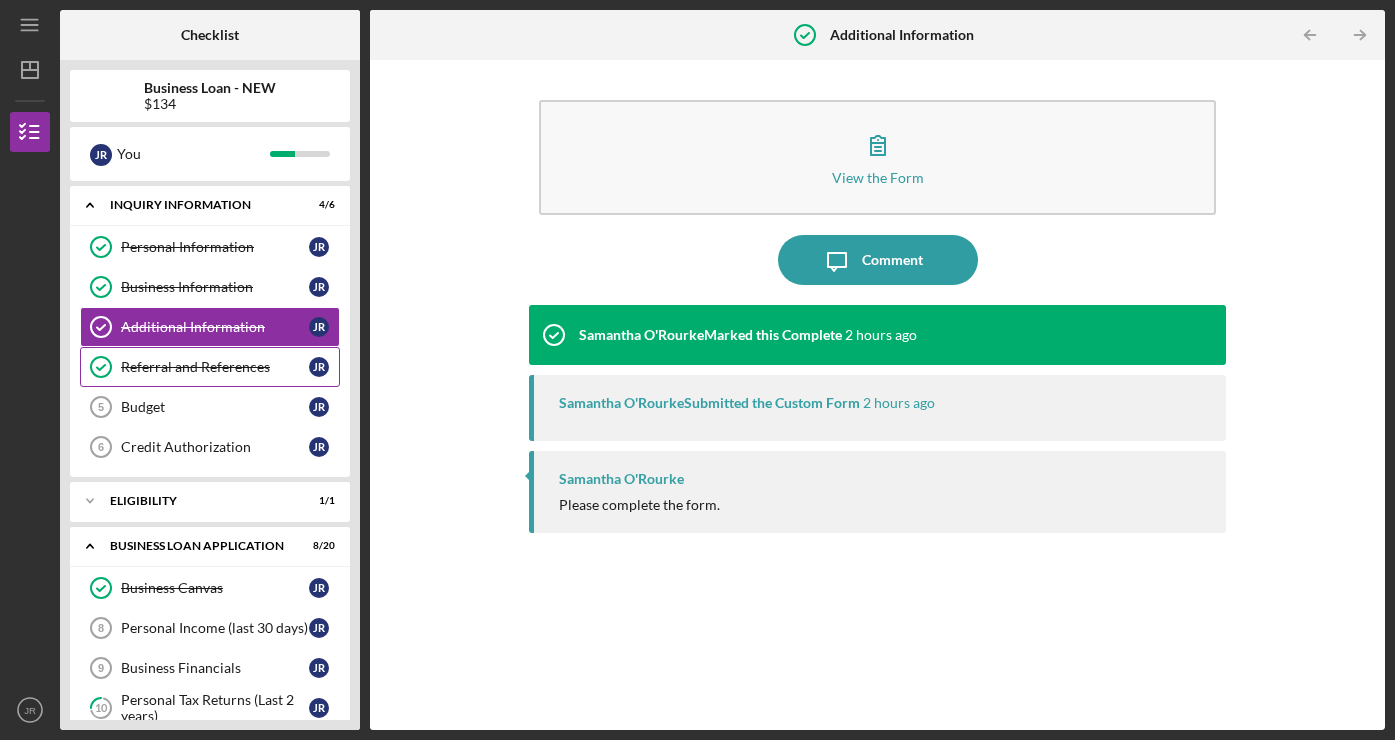 click on "Referral and References" at bounding box center (215, 367) 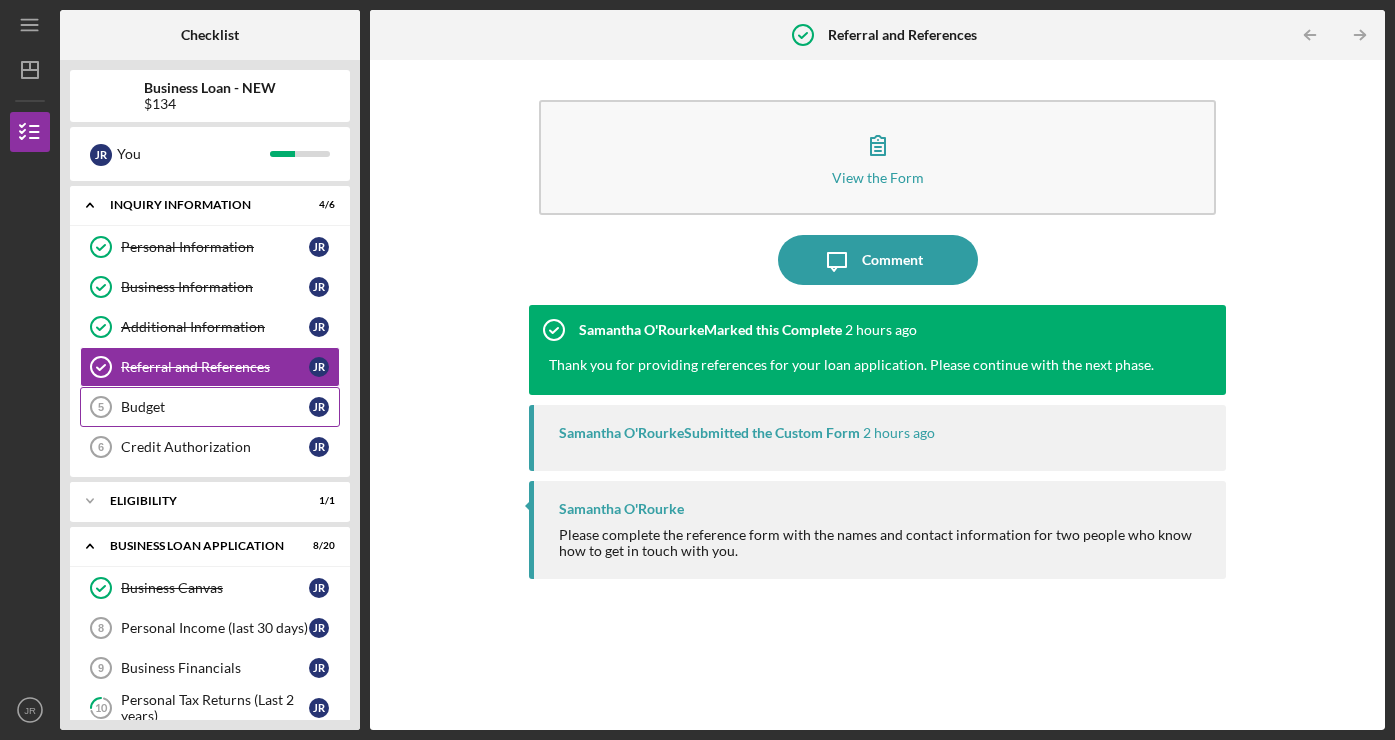click on "Budget" at bounding box center [215, 407] 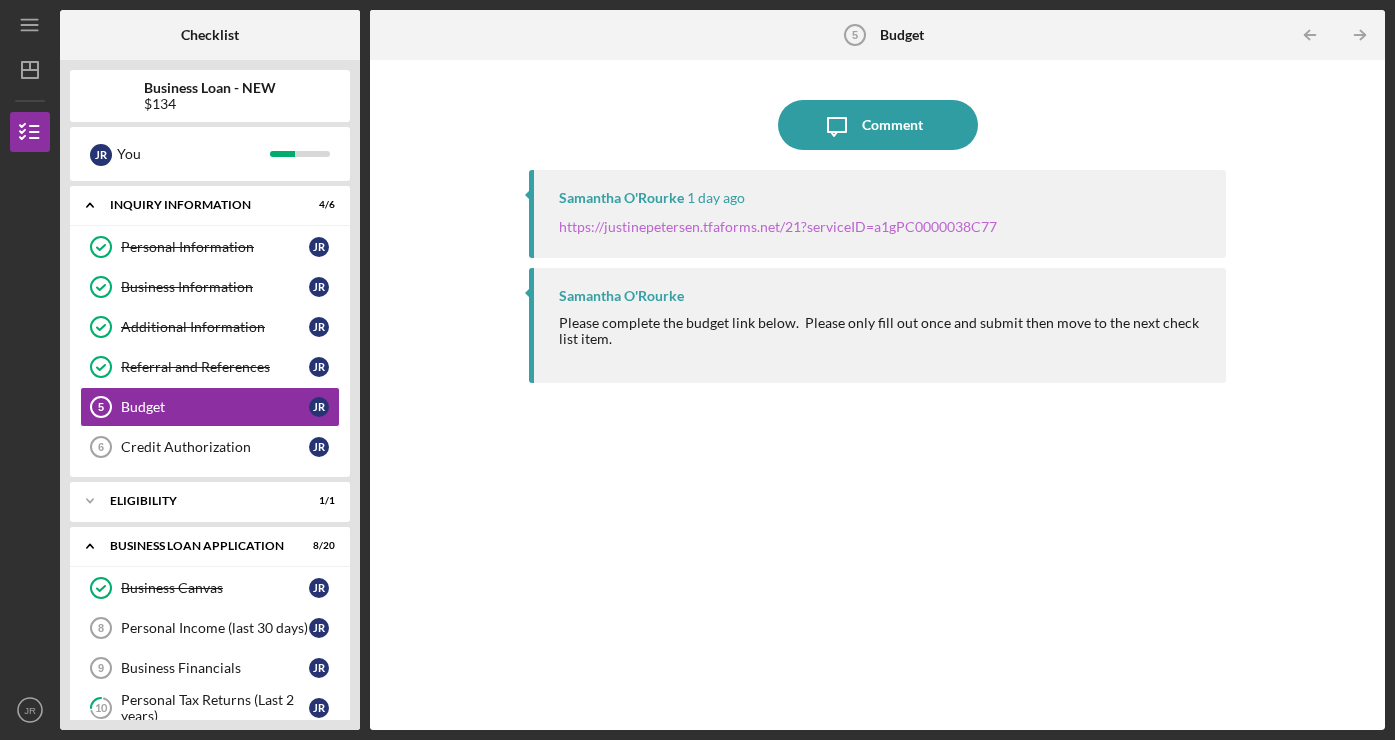 click on "https://justinepetersen.tfaforms.net/21?serviceID=a1gPC0000038C77" at bounding box center [778, 226] 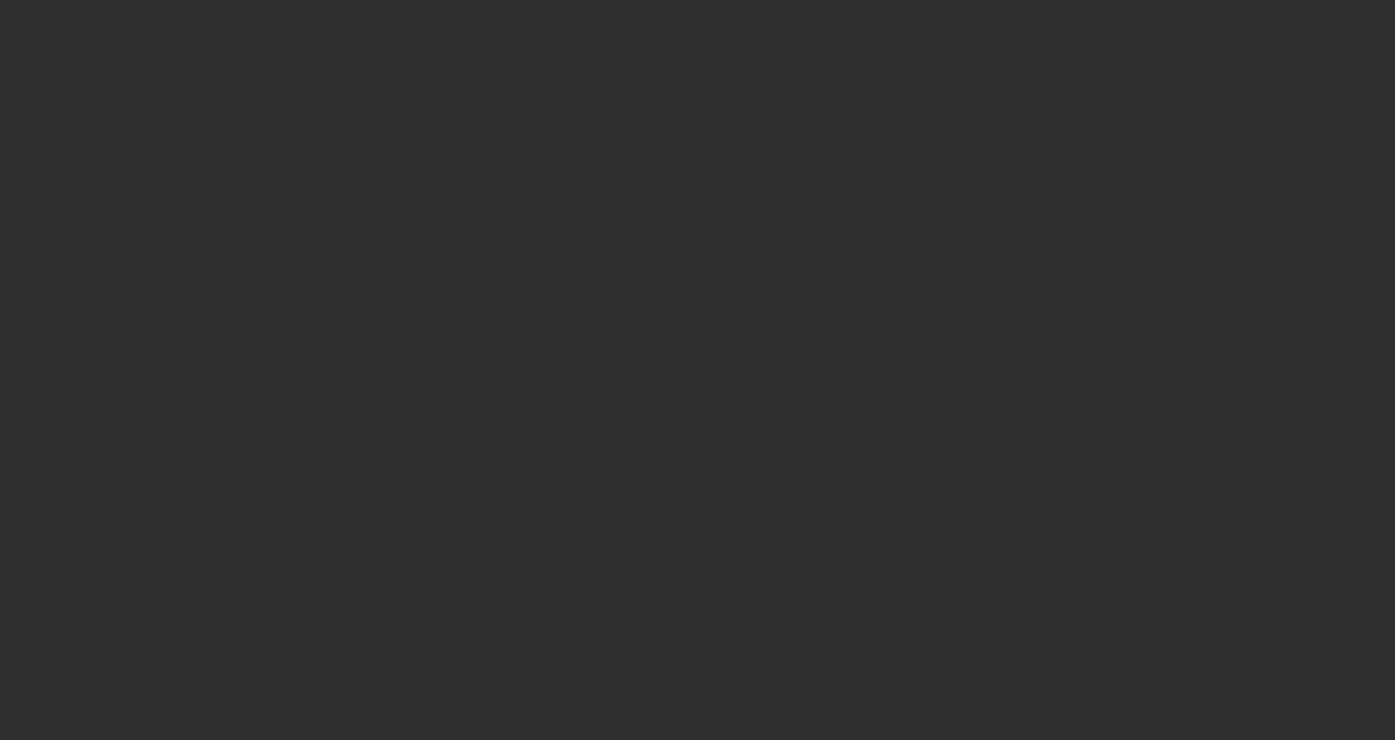 scroll, scrollTop: 0, scrollLeft: 0, axis: both 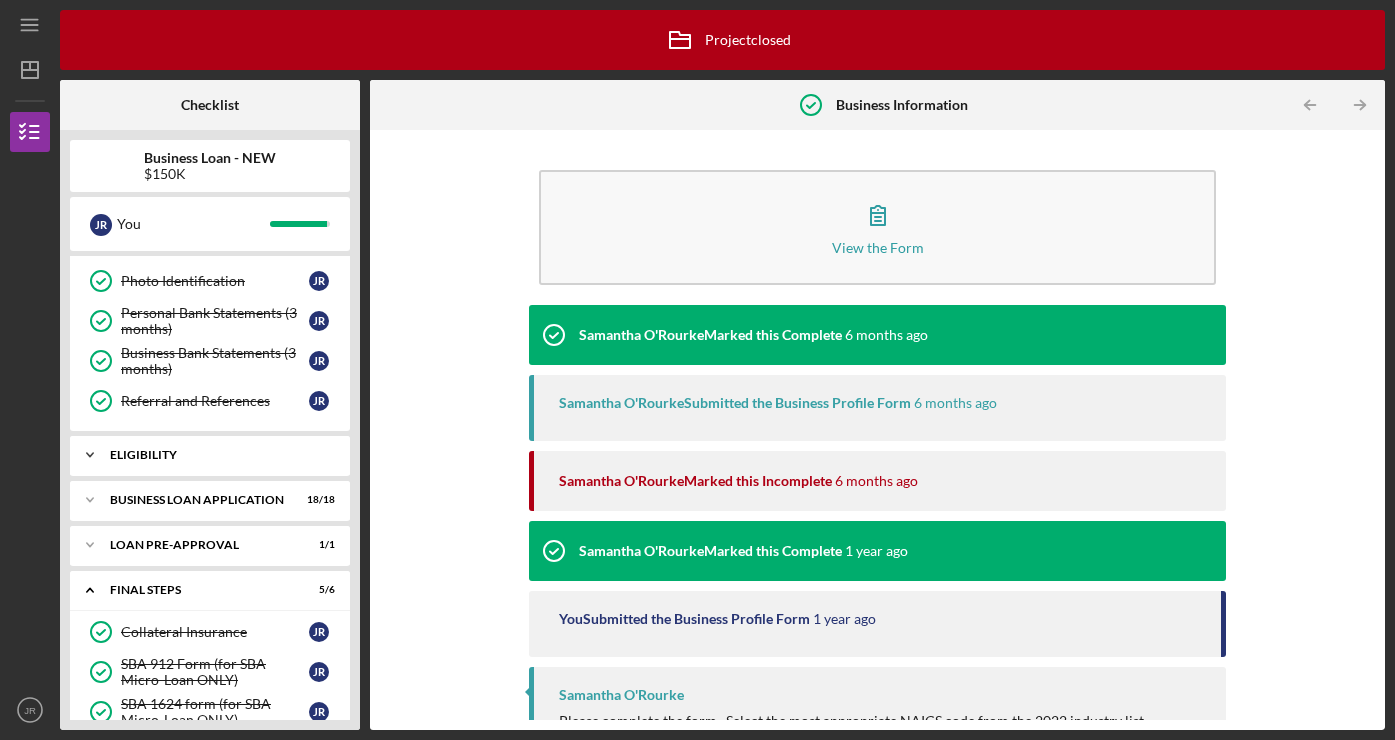 click on "ELIGIBILITY" at bounding box center [217, 455] 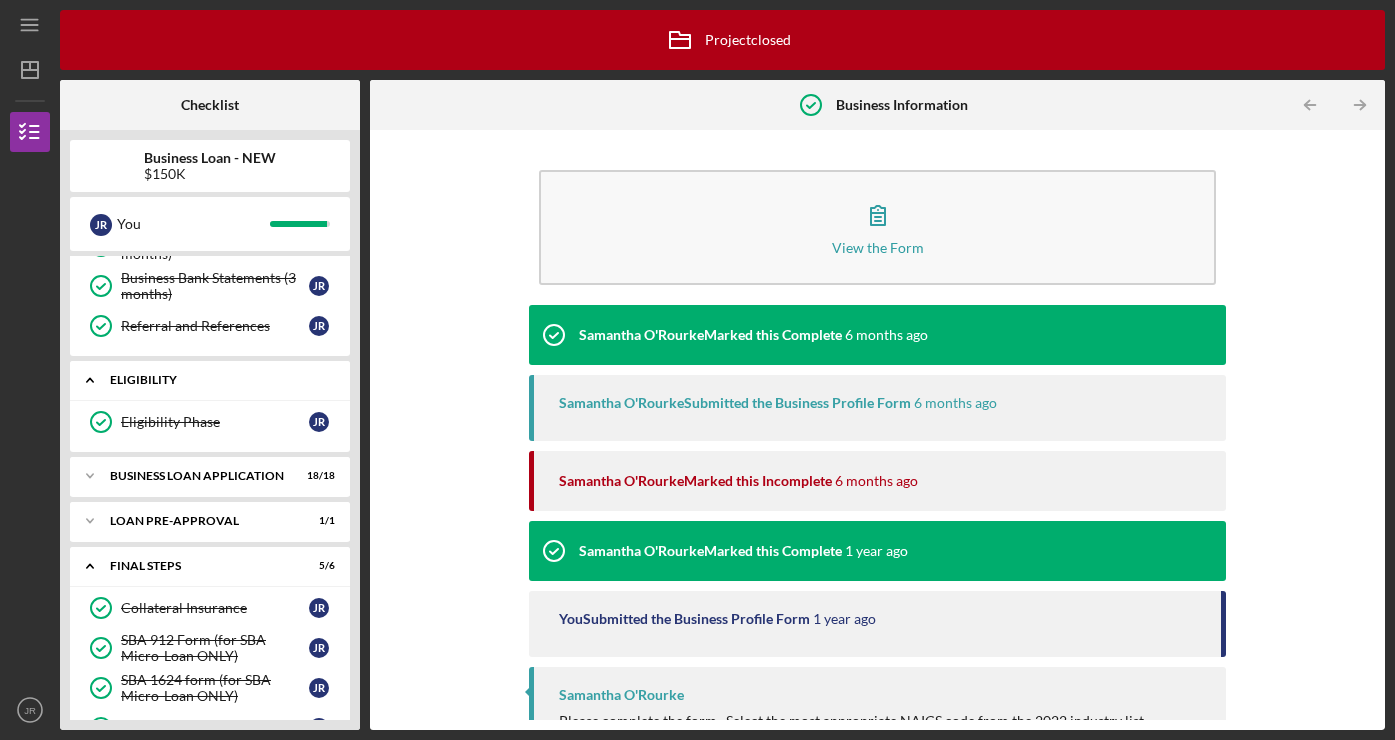 scroll, scrollTop: 277, scrollLeft: 0, axis: vertical 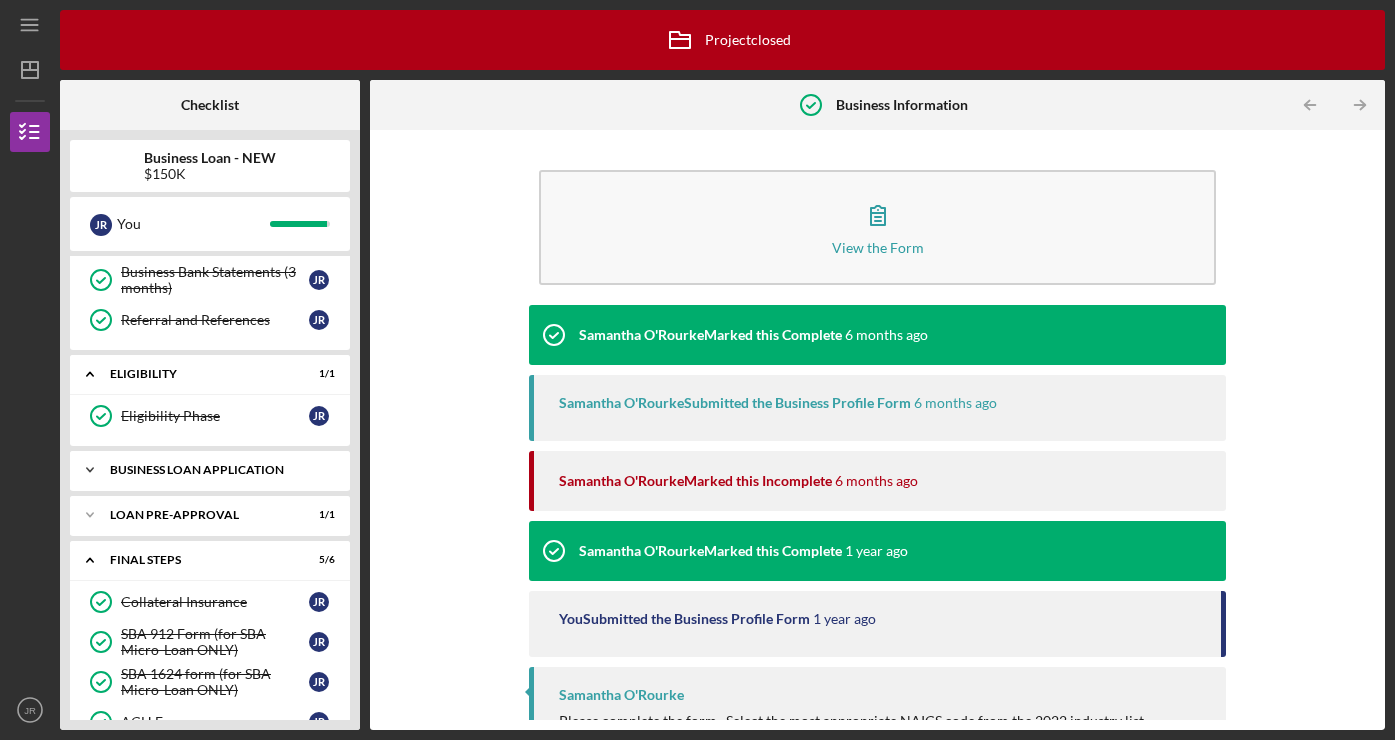 click on "Icon/Expander BUSINESS LOAN APPLICATION  18 / 18" at bounding box center [210, 470] 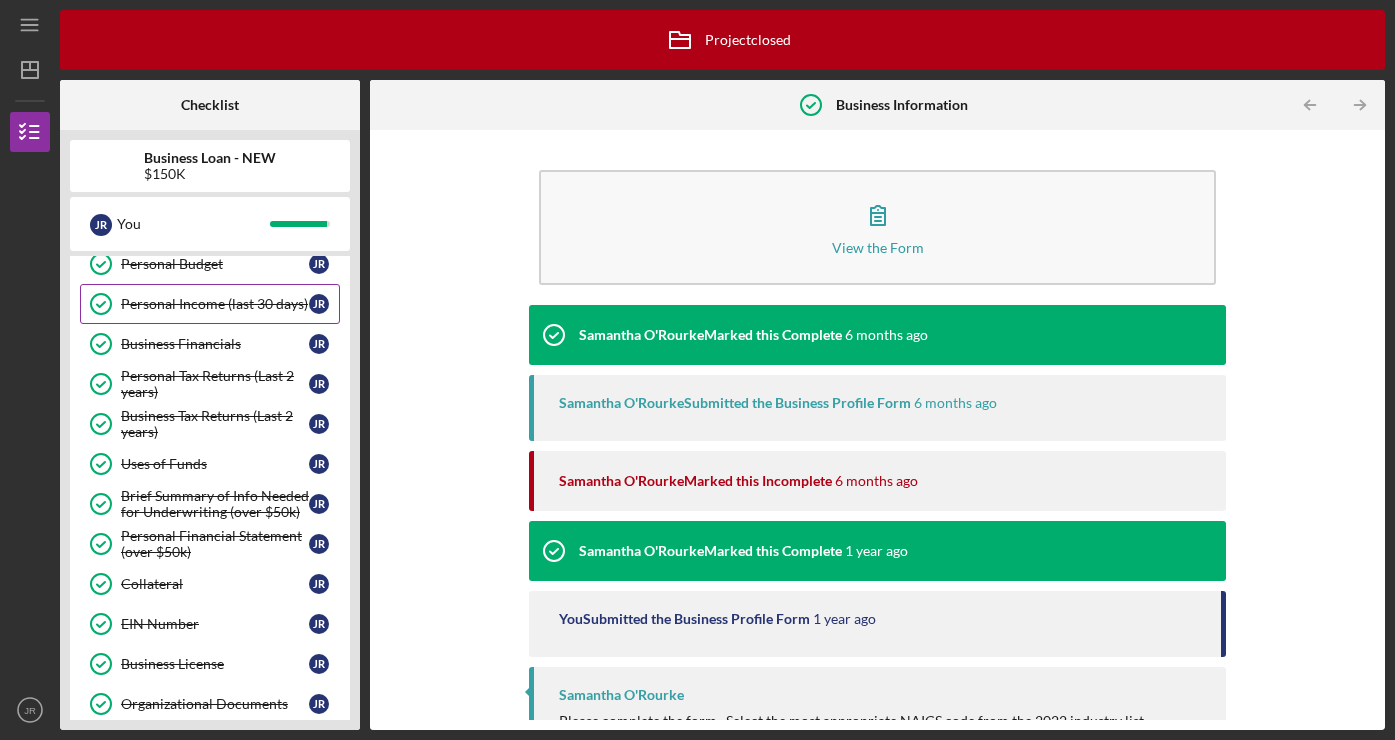scroll, scrollTop: 567, scrollLeft: 0, axis: vertical 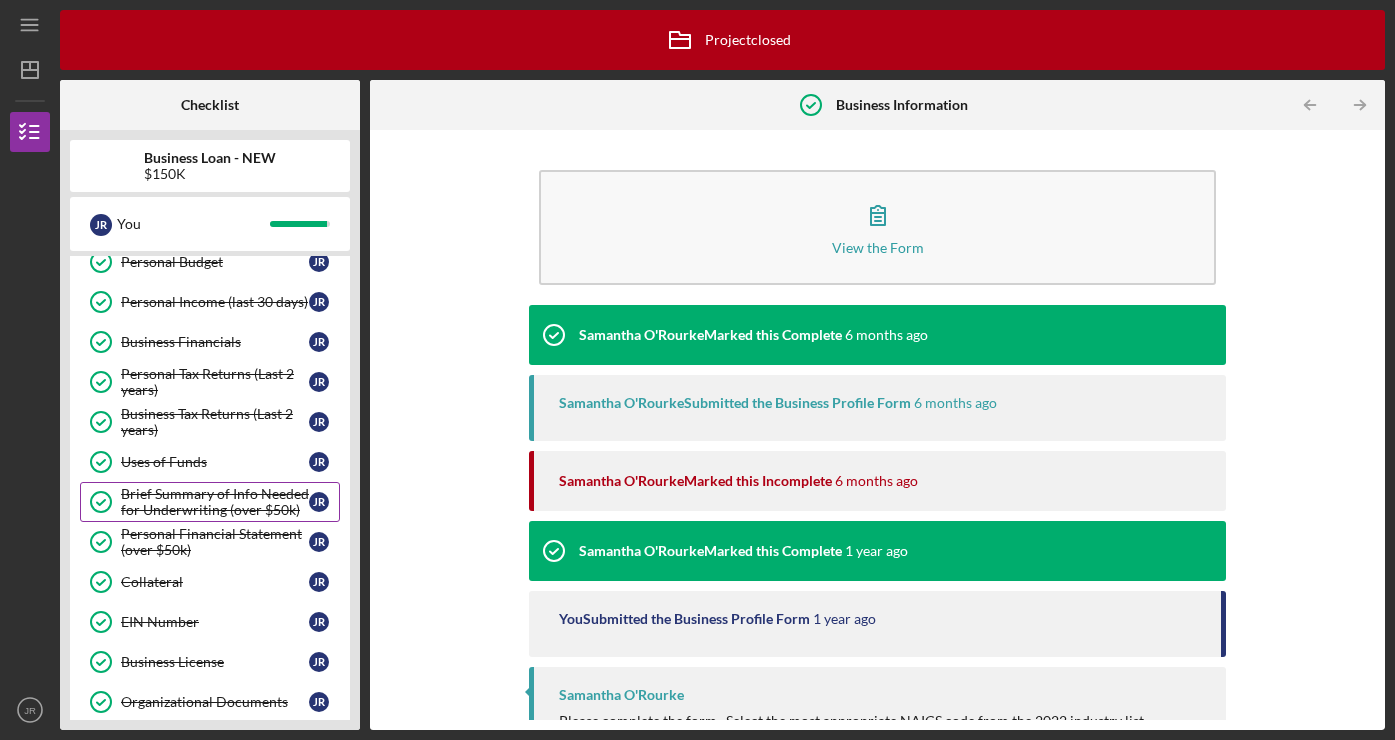 click on "Brief Summary of Info Needed for Underwriting (over $50k)" at bounding box center (215, 502) 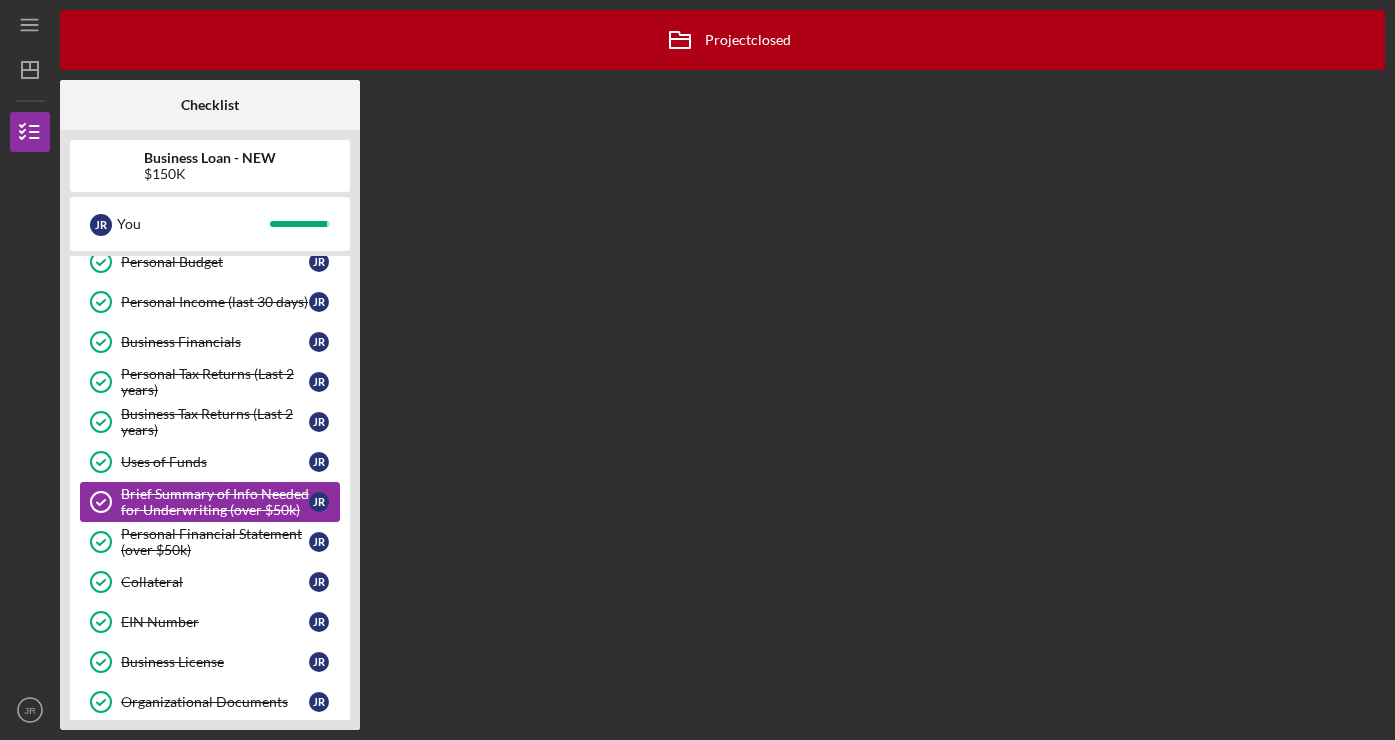 click on "Brief Summary of Info Needed for Underwriting (over $50k)" at bounding box center (215, 502) 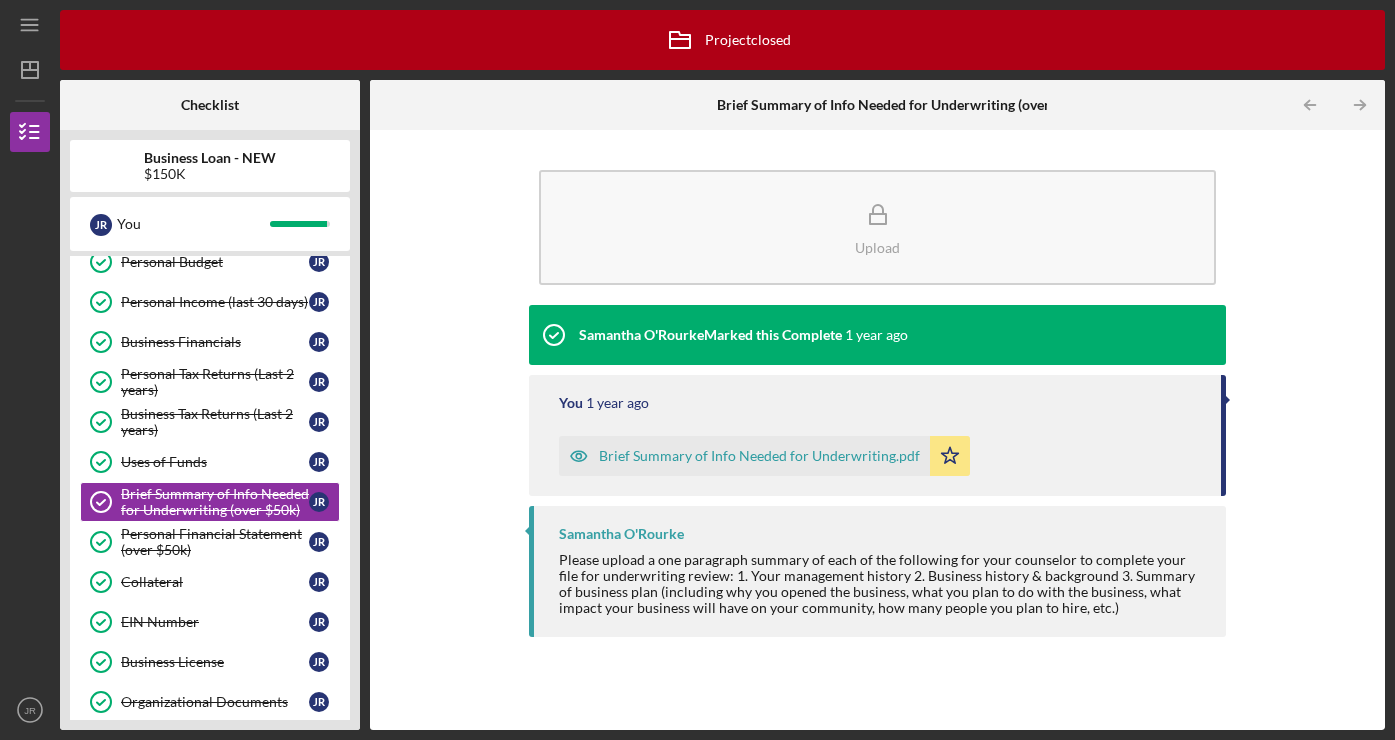 click on "Brief Summary of Info Needed for Underwriting.pdf" at bounding box center [759, 456] 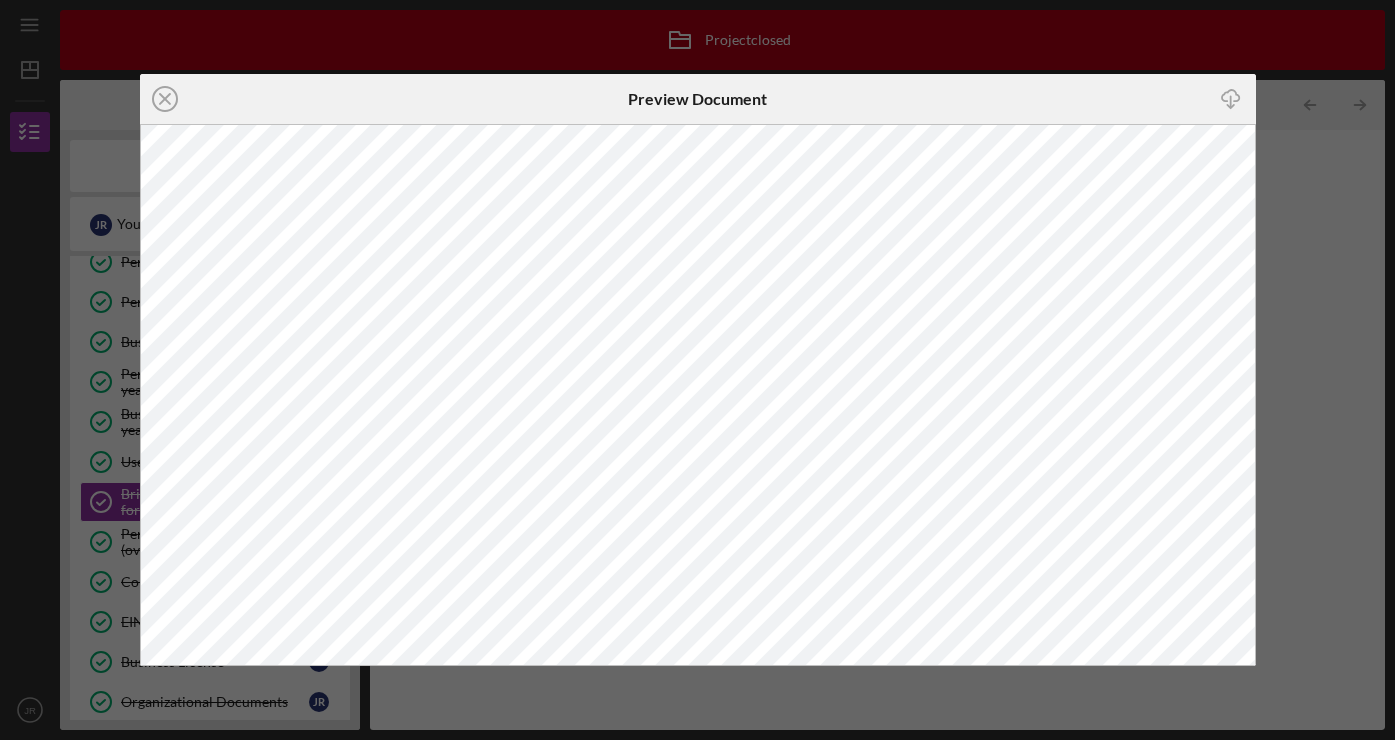 drag, startPoint x: 239, startPoint y: 91, endPoint x: 321, endPoint y: 83, distance: 82.38932 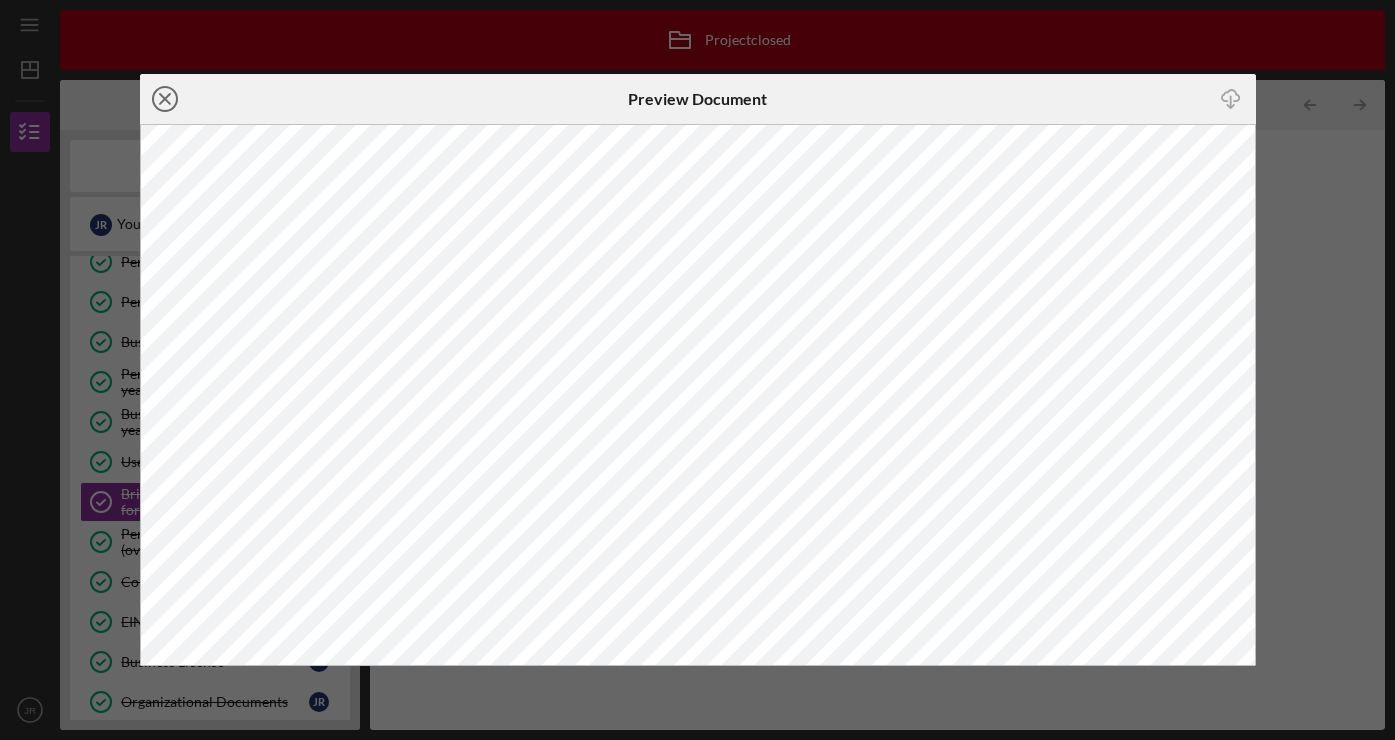 click on "Icon/Close" 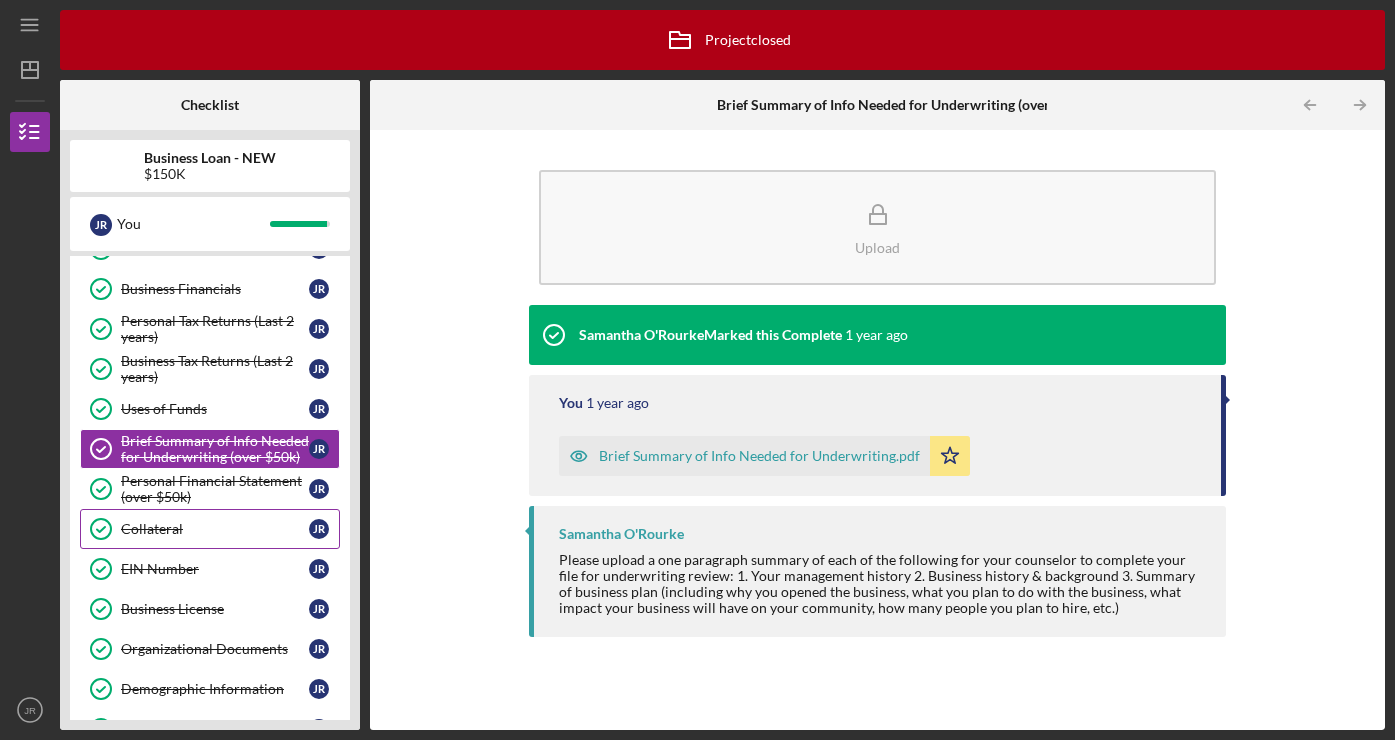 scroll, scrollTop: 629, scrollLeft: 0, axis: vertical 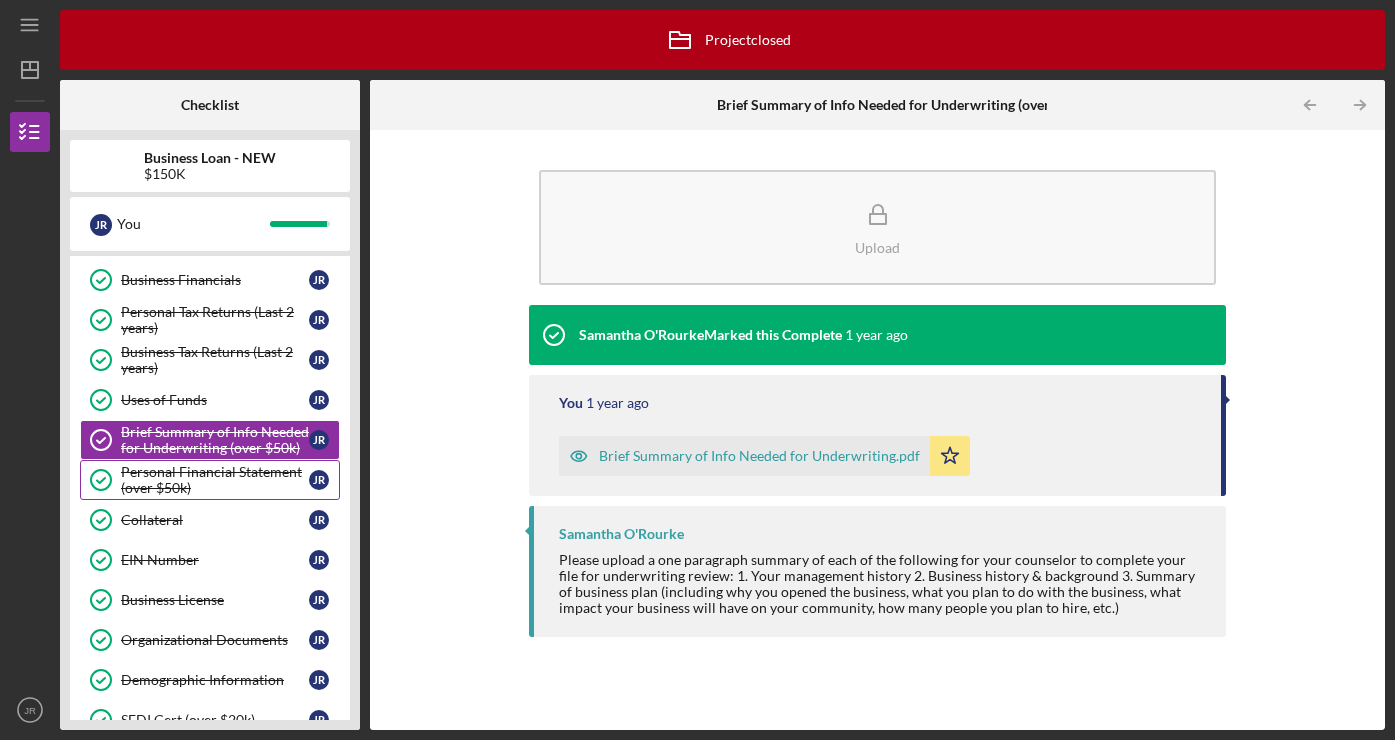 click on "Personal Financial Statement (over $50k)" at bounding box center (215, 480) 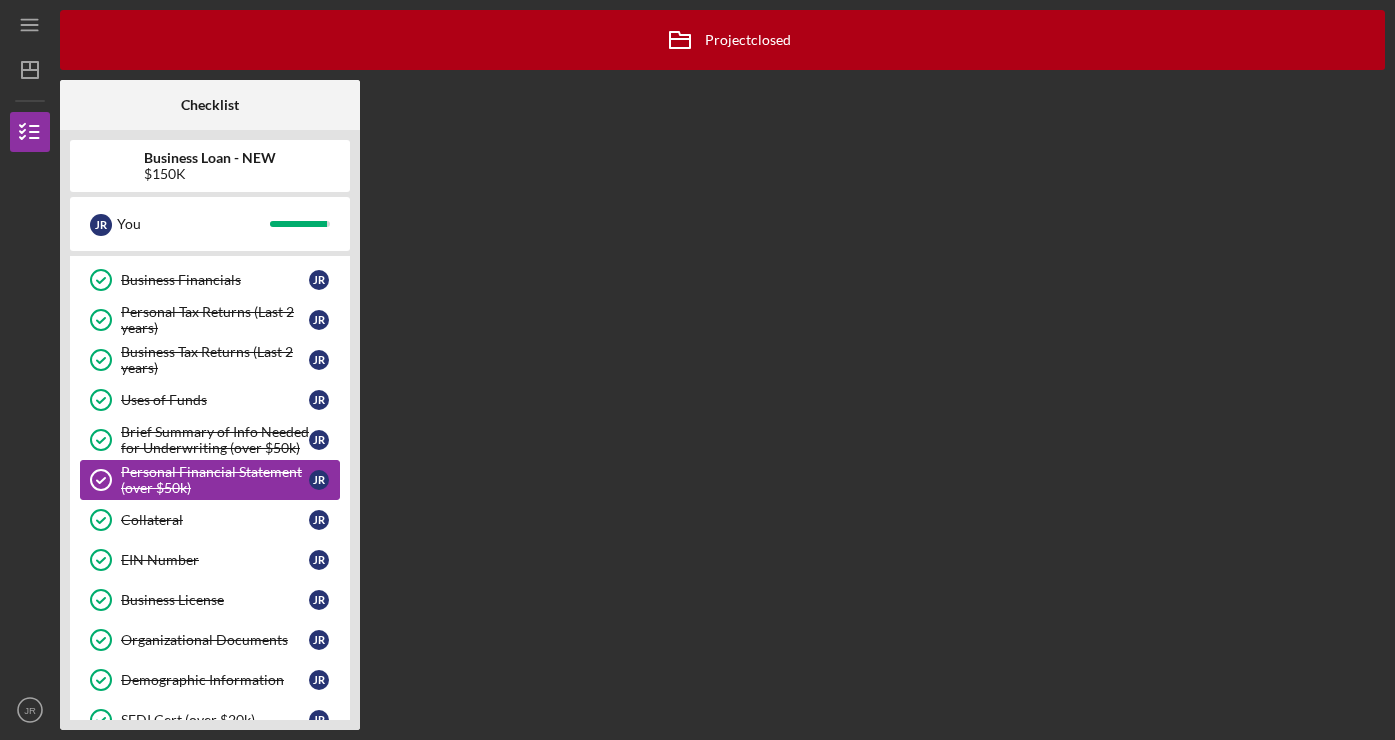 click on "Personal Financial Statement (over $50k)" at bounding box center (215, 480) 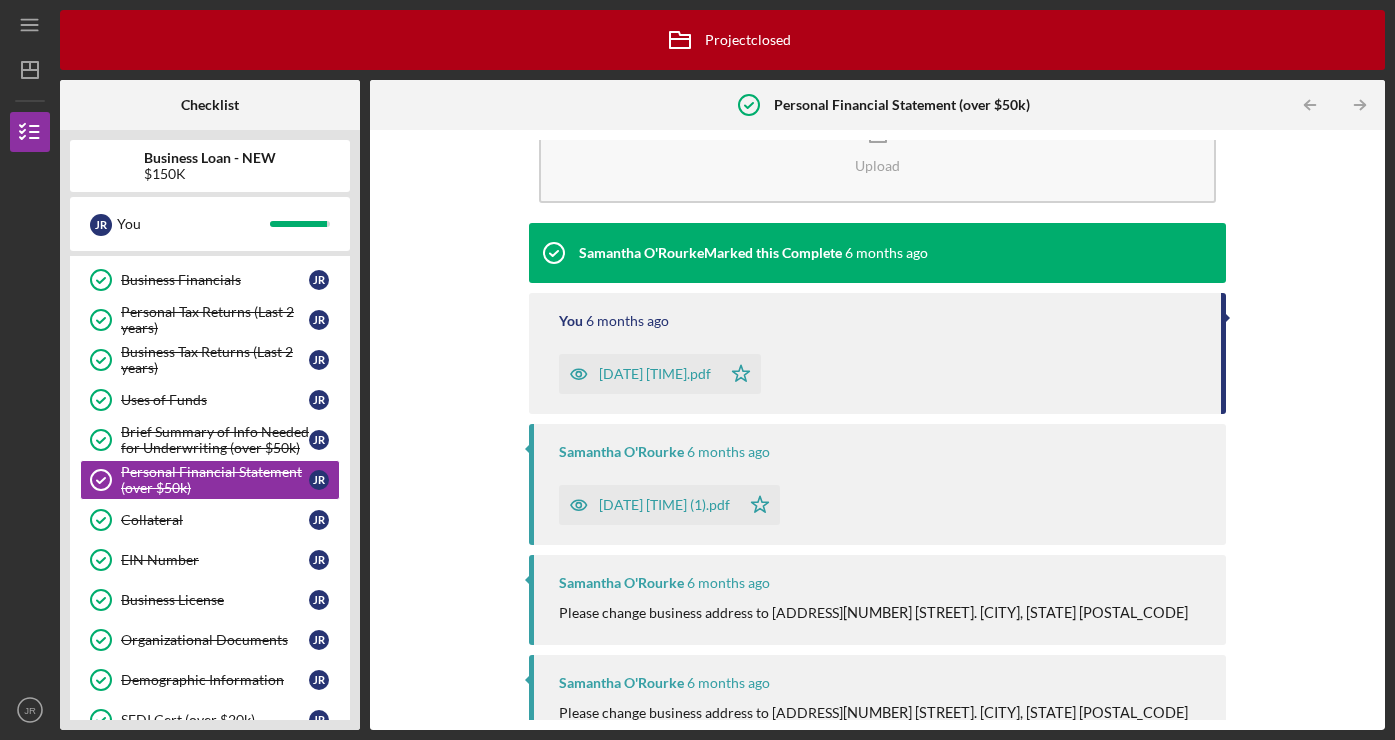 scroll, scrollTop: 0, scrollLeft: 0, axis: both 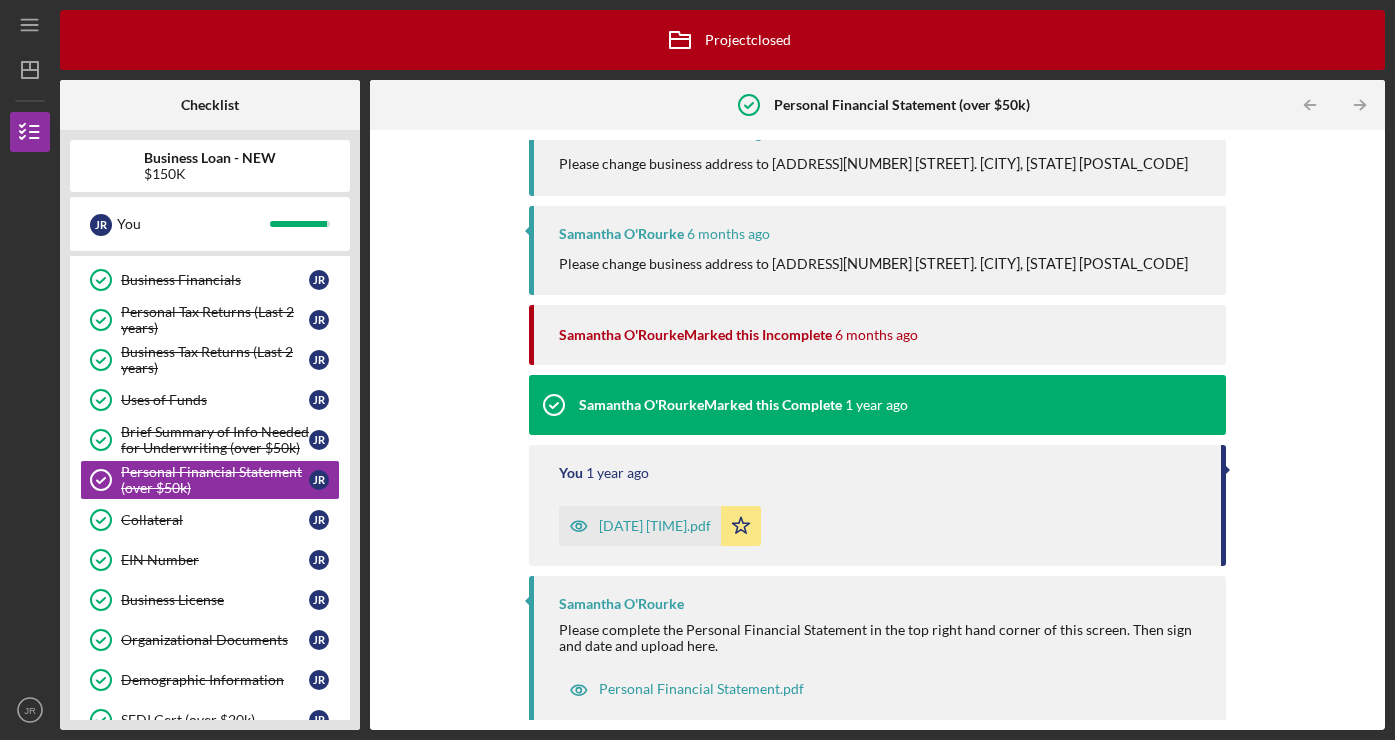 click on "2024-05-31 14-32.pdf" at bounding box center (655, 526) 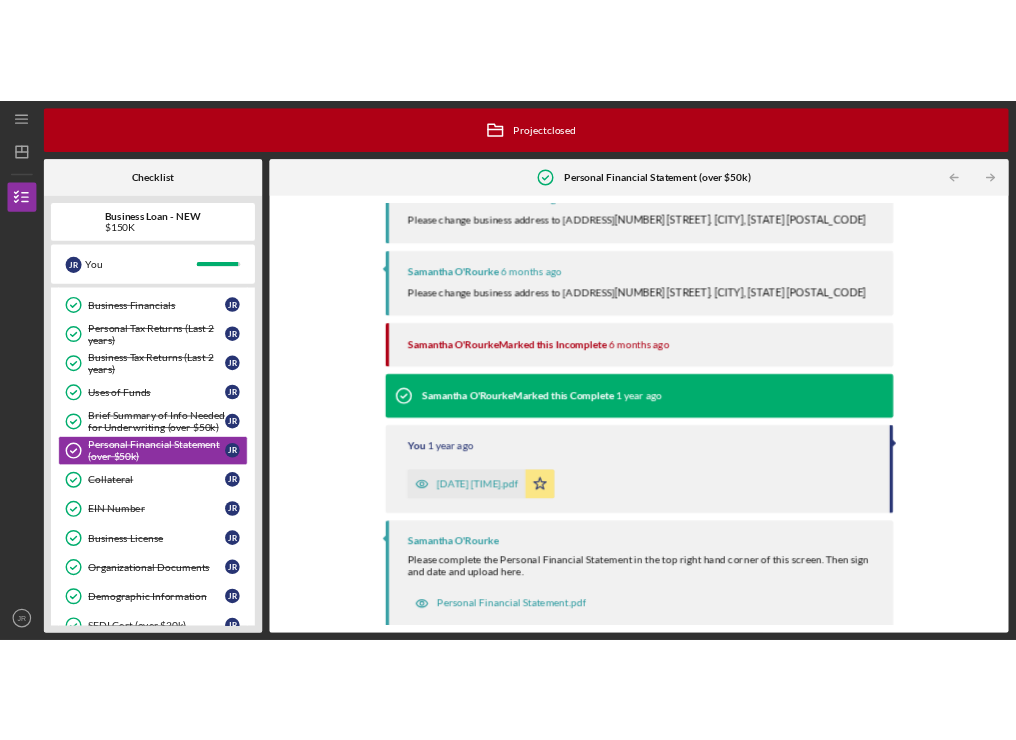 scroll, scrollTop: 0, scrollLeft: 0, axis: both 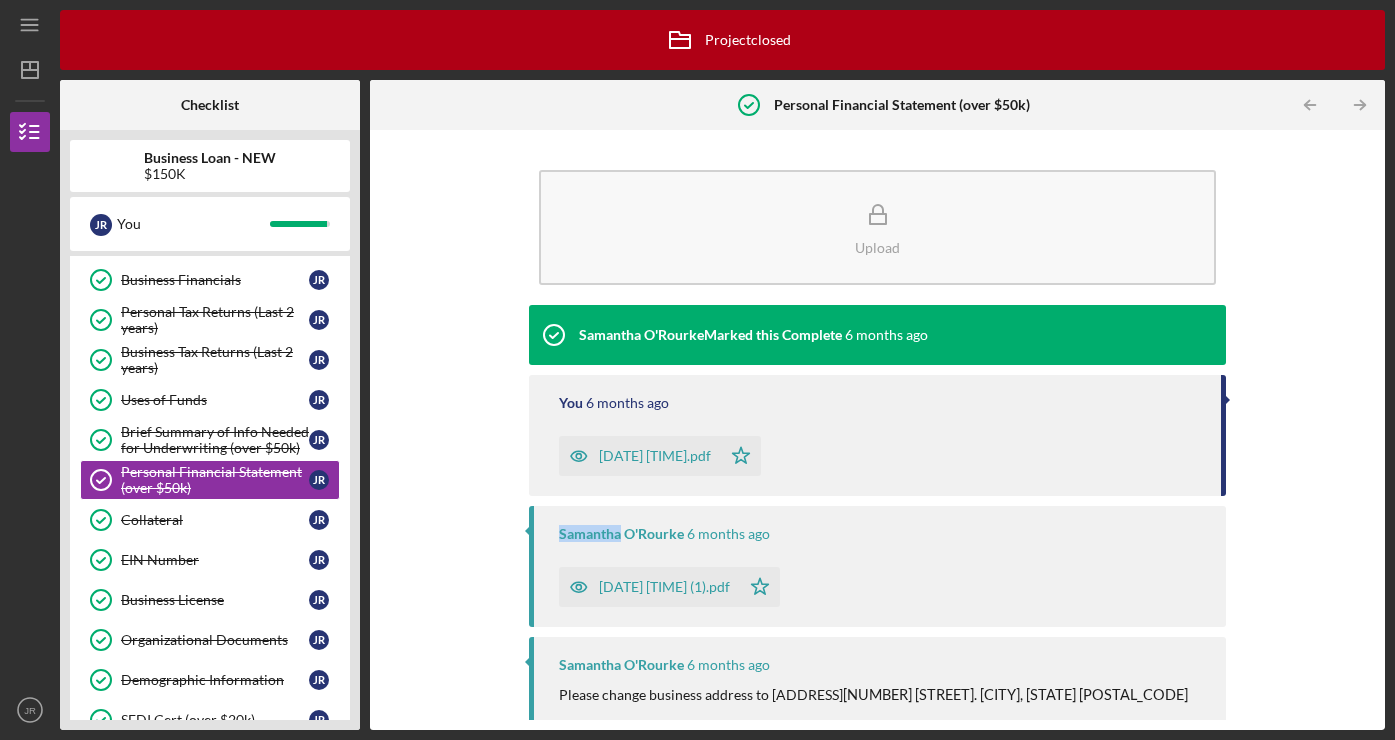 click on "Icon/Menu Personal Financial Statement (over $50k) Personal Financial Statement (over $50k) Icon/Archived  Project  closed Icon/Info Checklist Business Loan - NEW $150K J R You Icon/Expander INQUIRY INFORMATION 8 / 8 Personal Information Personal Information J R Business Information Business Information J R Additional Information Additional Information J R Credit Authorization Form  Credit Authorization Form  J R Photo Identification Photo Identification J R Personal Bank Statements (3 months) Personal Bank Statements (3 months) J R Business Bank Statements (3 months) Business Bank Statements (3 months) J R Referral and References Referral and References J R Icon/Expander ELIGIBILITY  1 / 1 Eligibility Phase Eligibility Phase J R Icon/Expander BUSINESS LOAN APPLICATION  18 / 18 Business Canvas Business Canvas J R Personal Budget Personal Budget J R Personal Income (last 30 days) Personal Income (last 30 days) J R Business Financials Business Financials J R J R J R Uses of Funds J R J R J R" at bounding box center [697, 370] 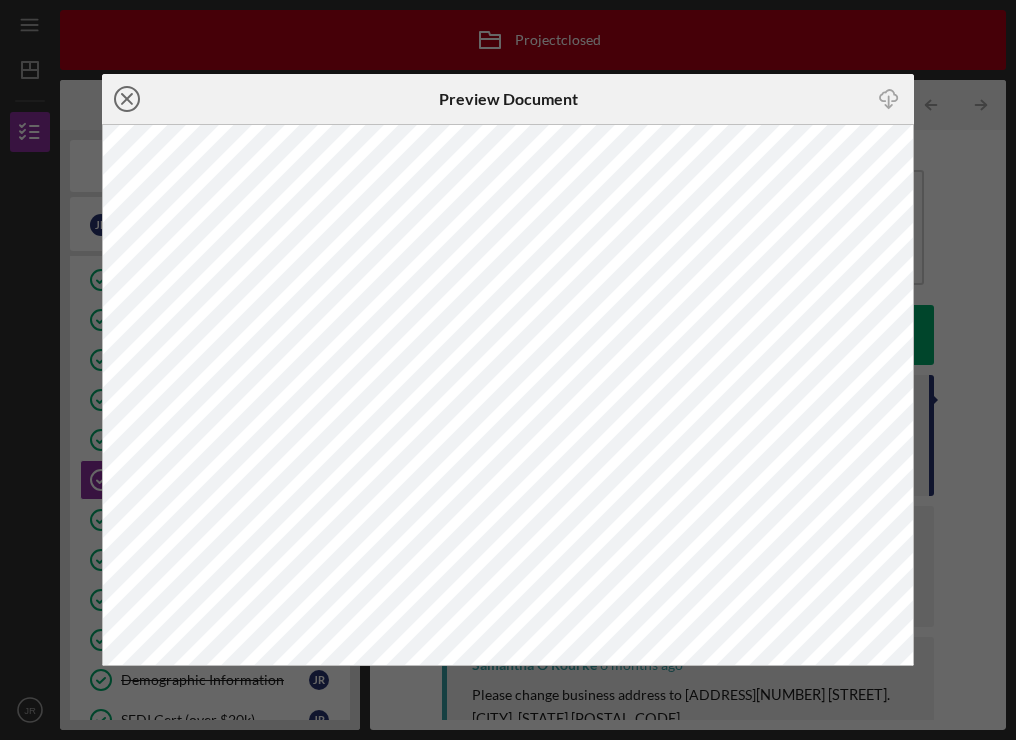 click on "Icon/Close" 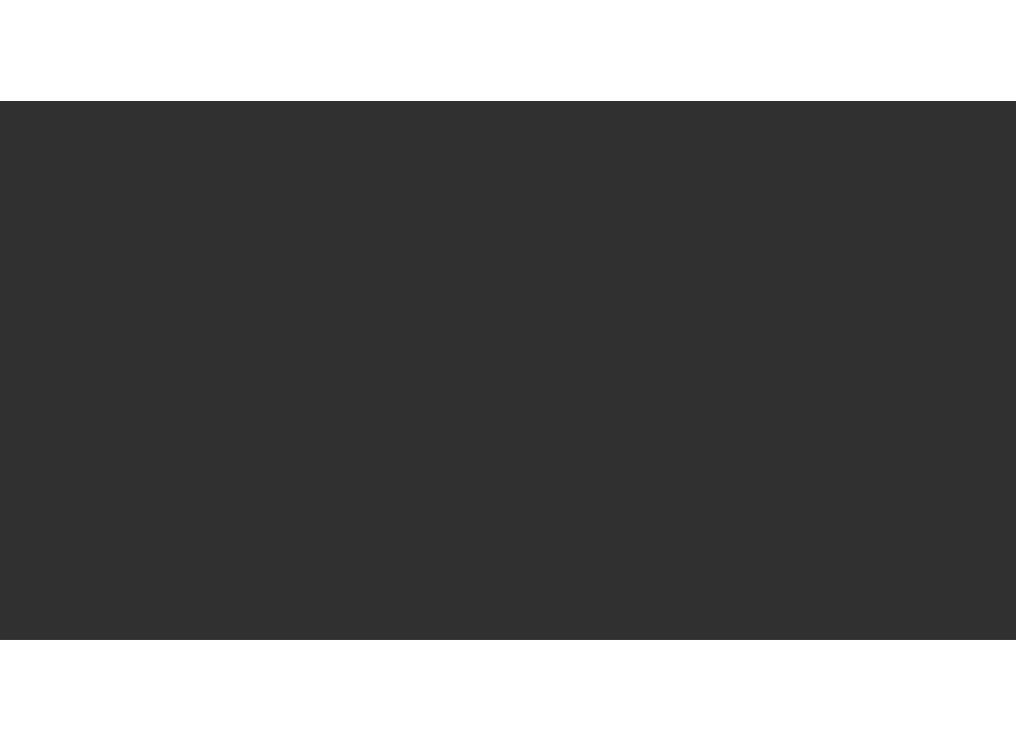 scroll, scrollTop: 0, scrollLeft: 0, axis: both 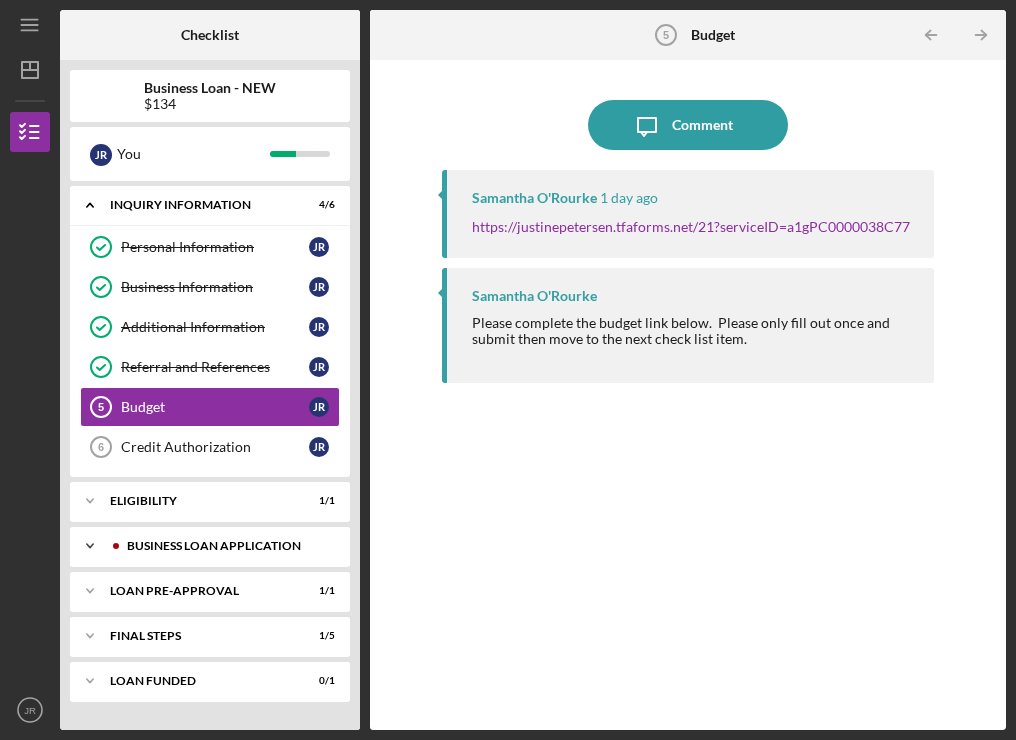 click on "BUSINESS LOAN APPLICATION" at bounding box center (226, 546) 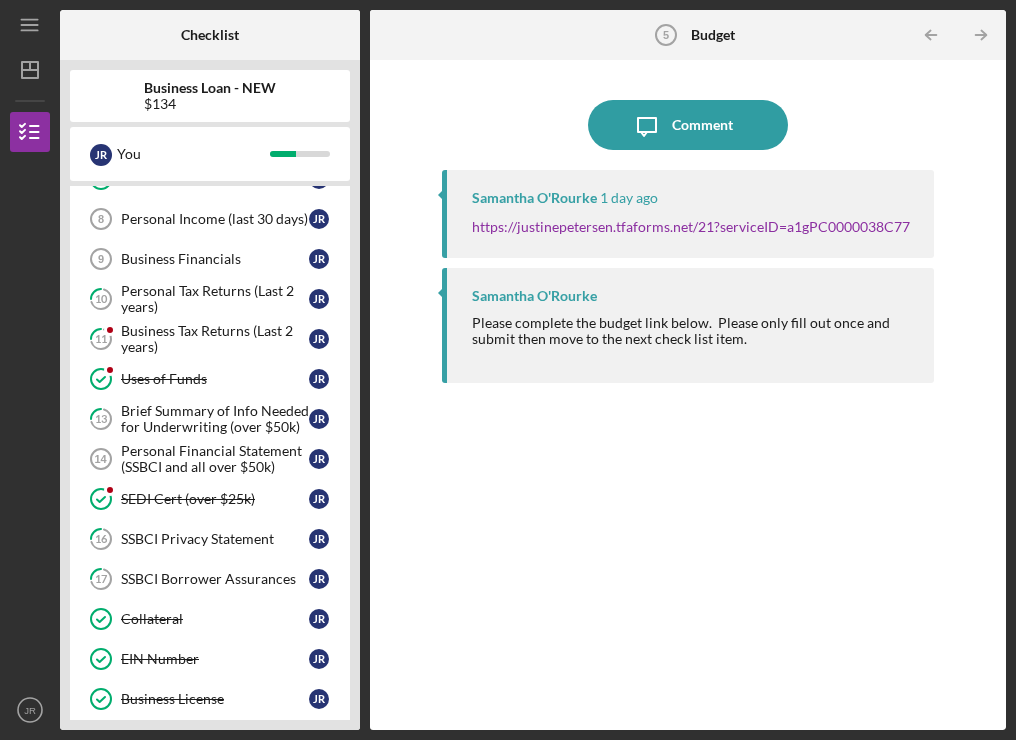 scroll, scrollTop: 414, scrollLeft: 0, axis: vertical 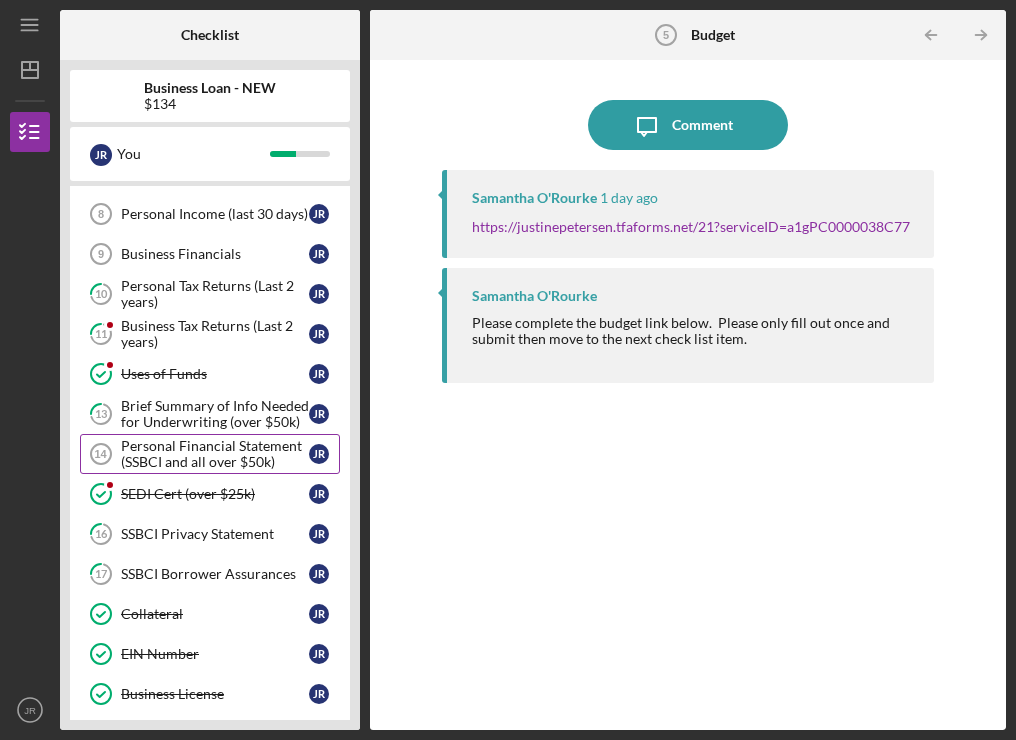 click on "Personal Financial Statement (SSBCI and all over $50k)" at bounding box center (215, 454) 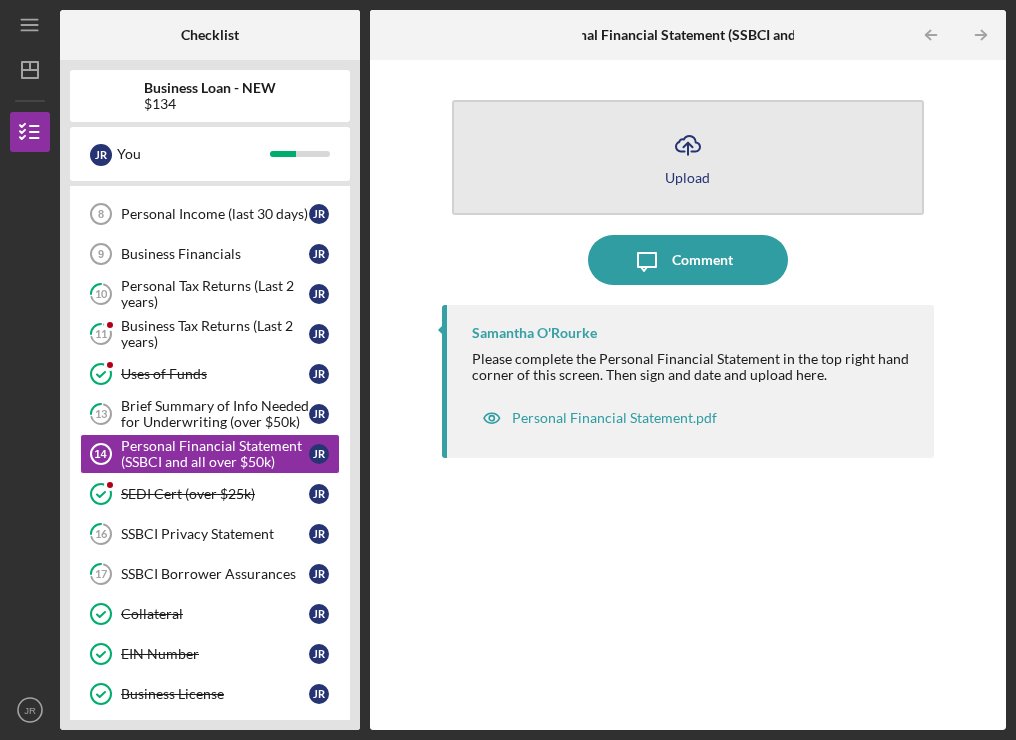 click 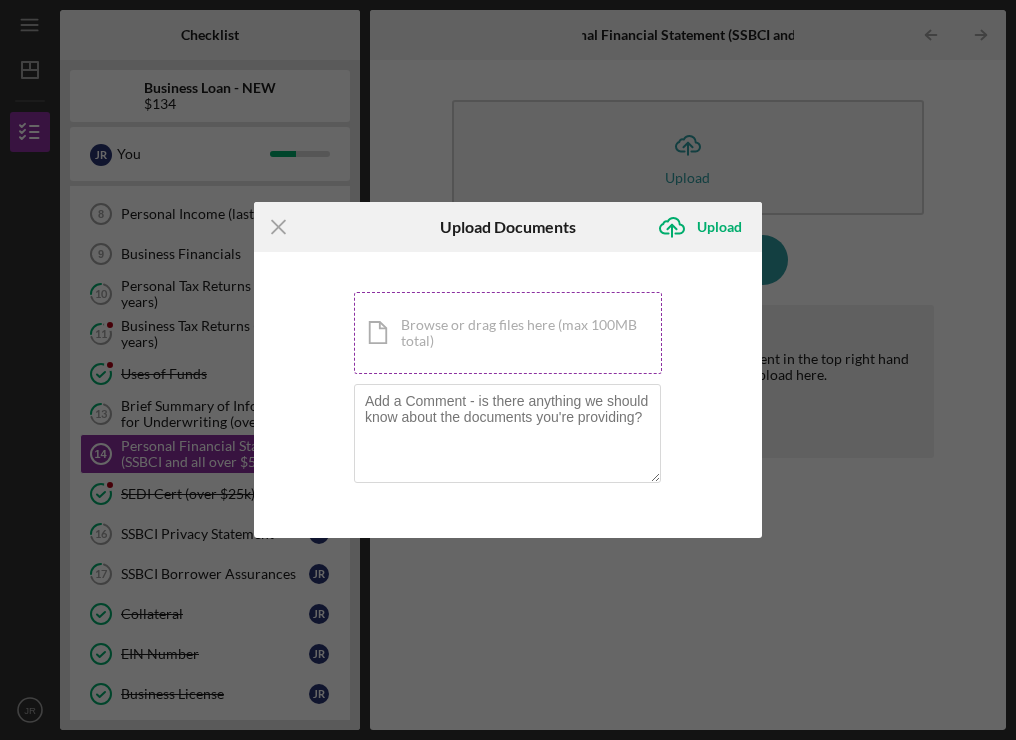 click on "Icon/Document Browse or drag files here (max 100MB total) Tap to choose files or take a photo" at bounding box center [508, 333] 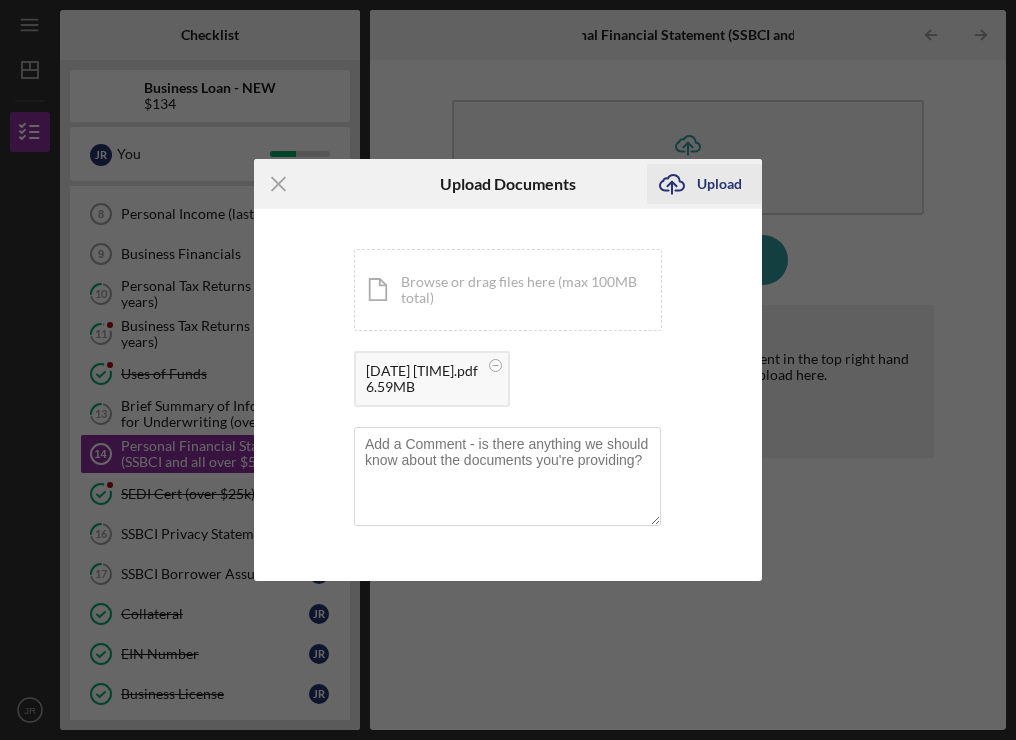 click on "Upload" at bounding box center [719, 184] 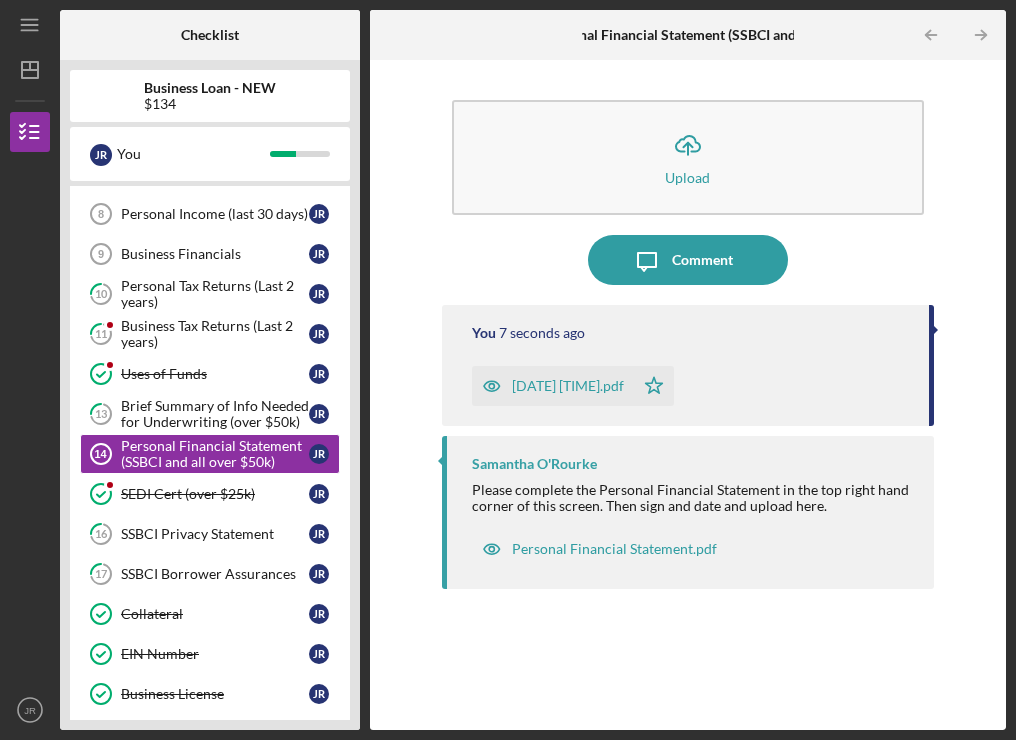 click on "2025-08-05 12-32.pdf" at bounding box center [568, 386] 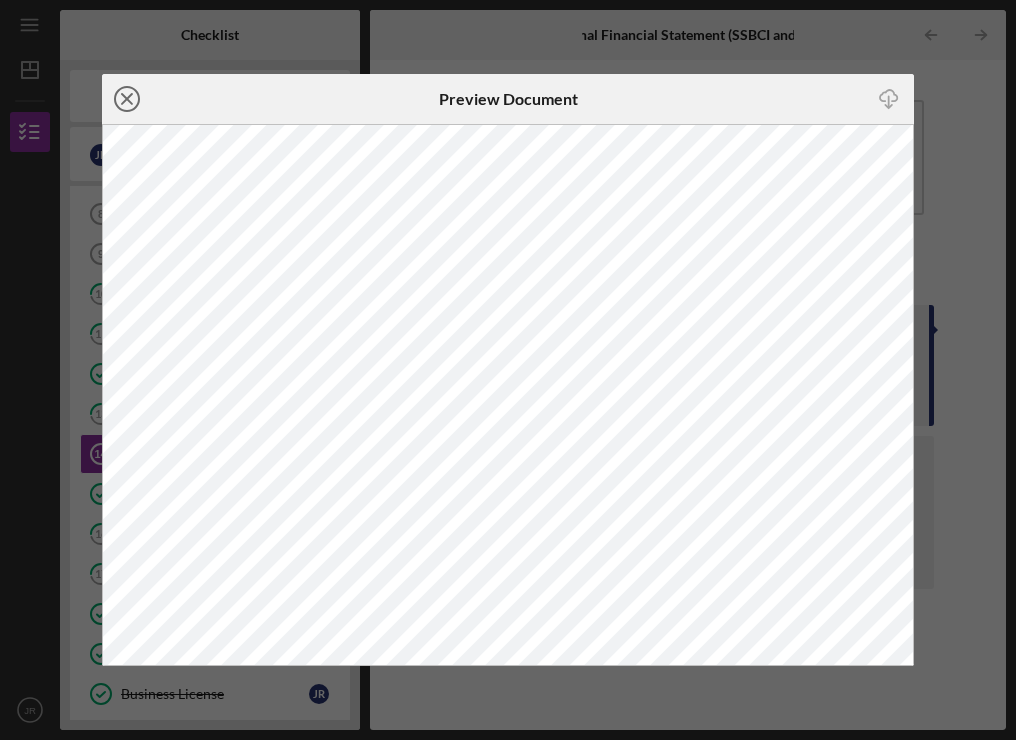 click on "Icon/Close" 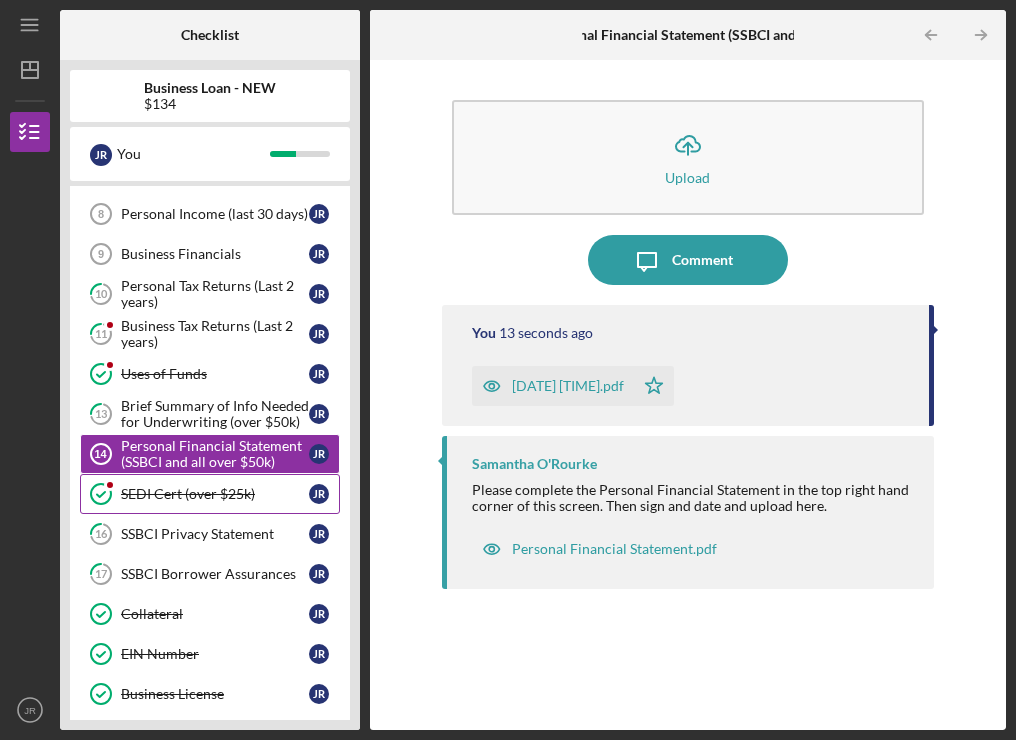 click on "SEDI Cert (over $25k)" at bounding box center (215, 494) 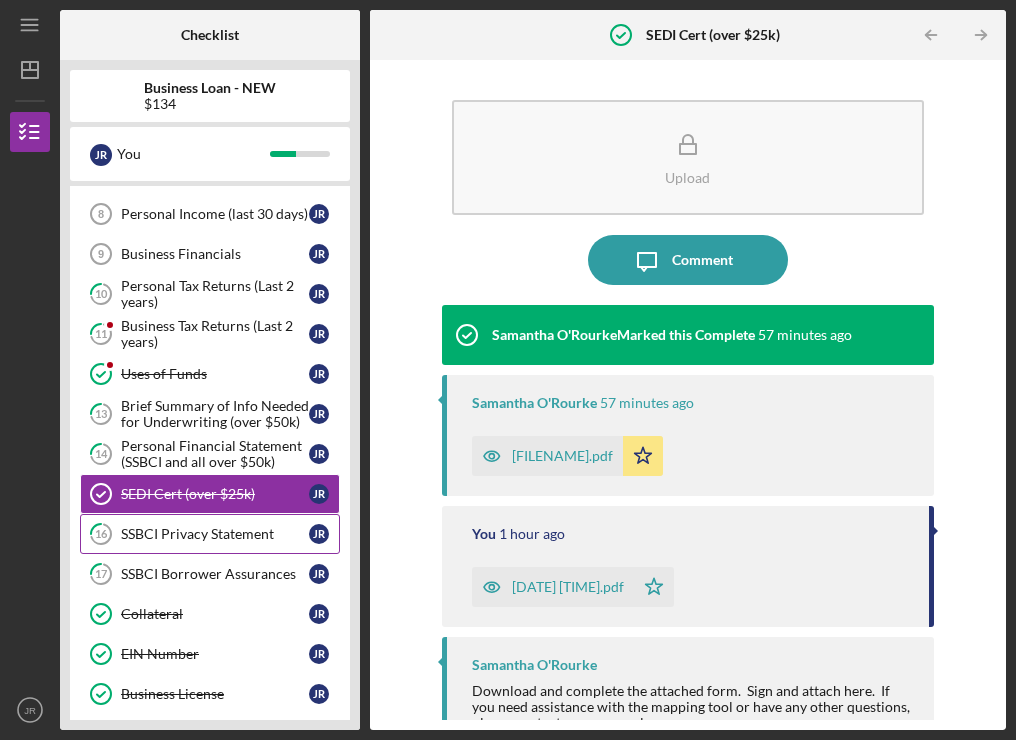 click on "SSBCI Privacy Statement" at bounding box center (215, 534) 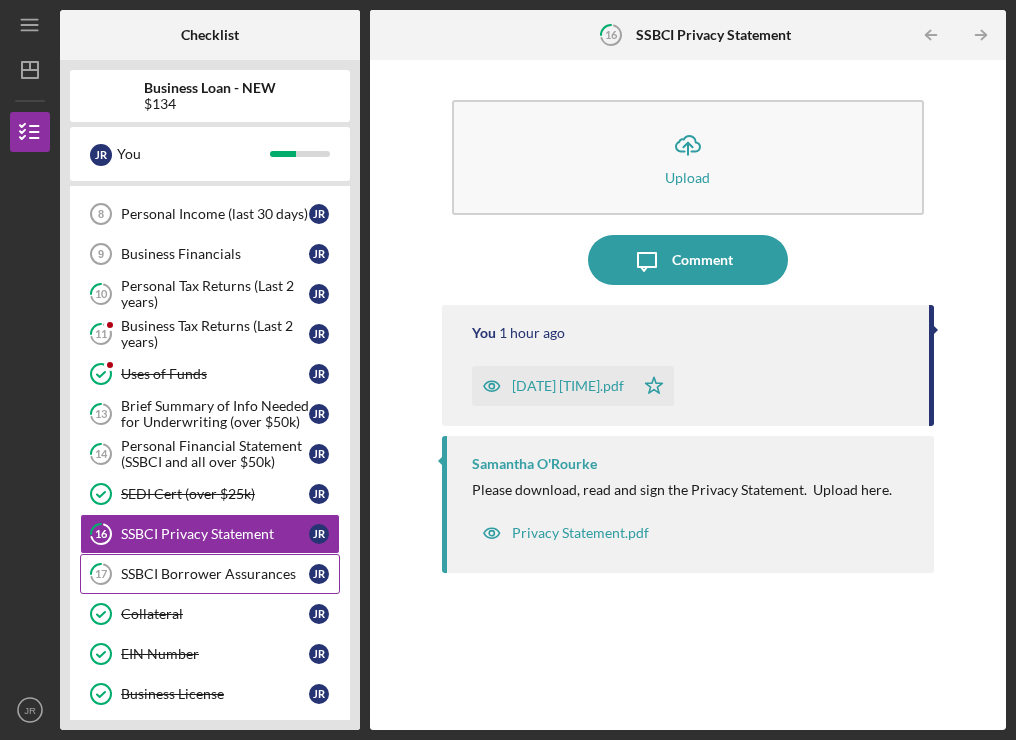 click on "SSBCI Borrower Assurances" at bounding box center [215, 574] 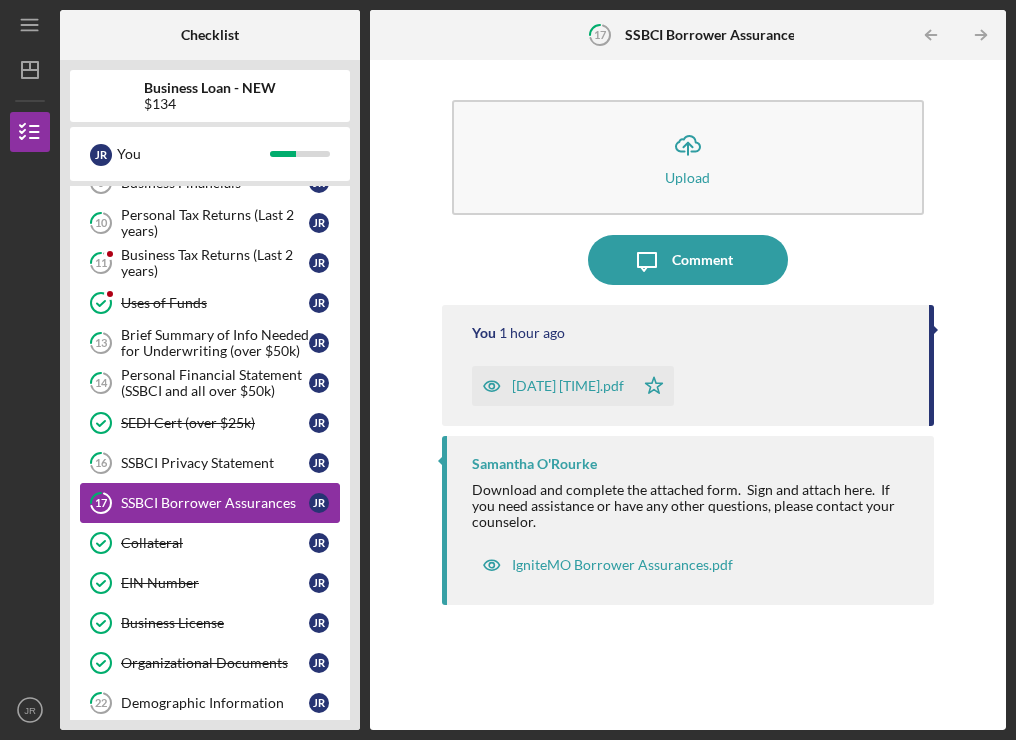 scroll, scrollTop: 486, scrollLeft: 0, axis: vertical 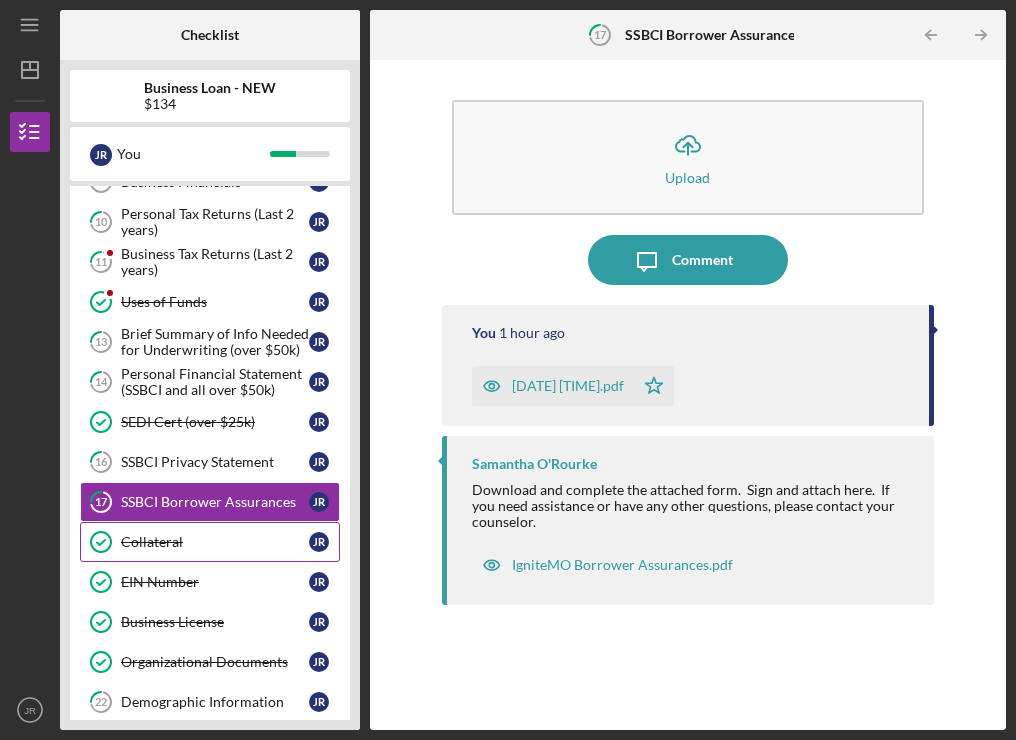 click on "Collateral" at bounding box center (215, 542) 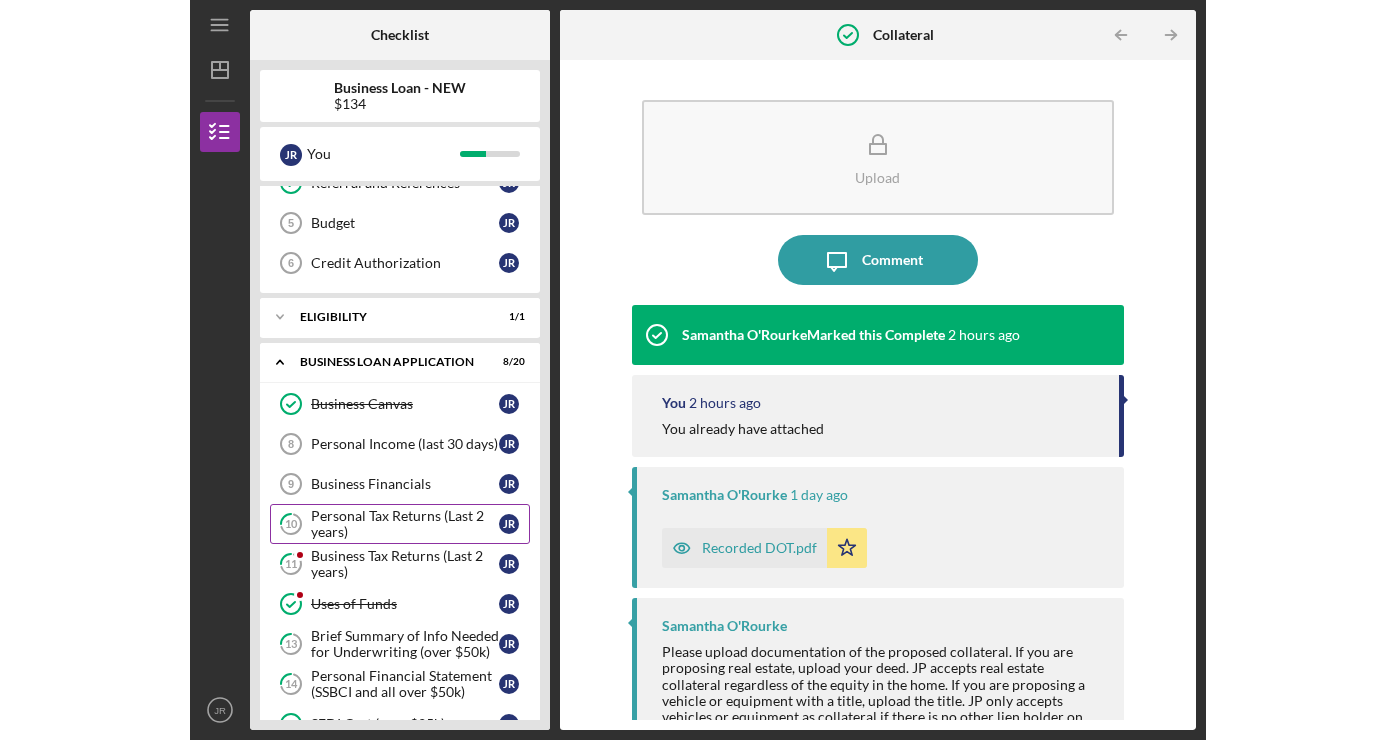 scroll, scrollTop: 187, scrollLeft: 0, axis: vertical 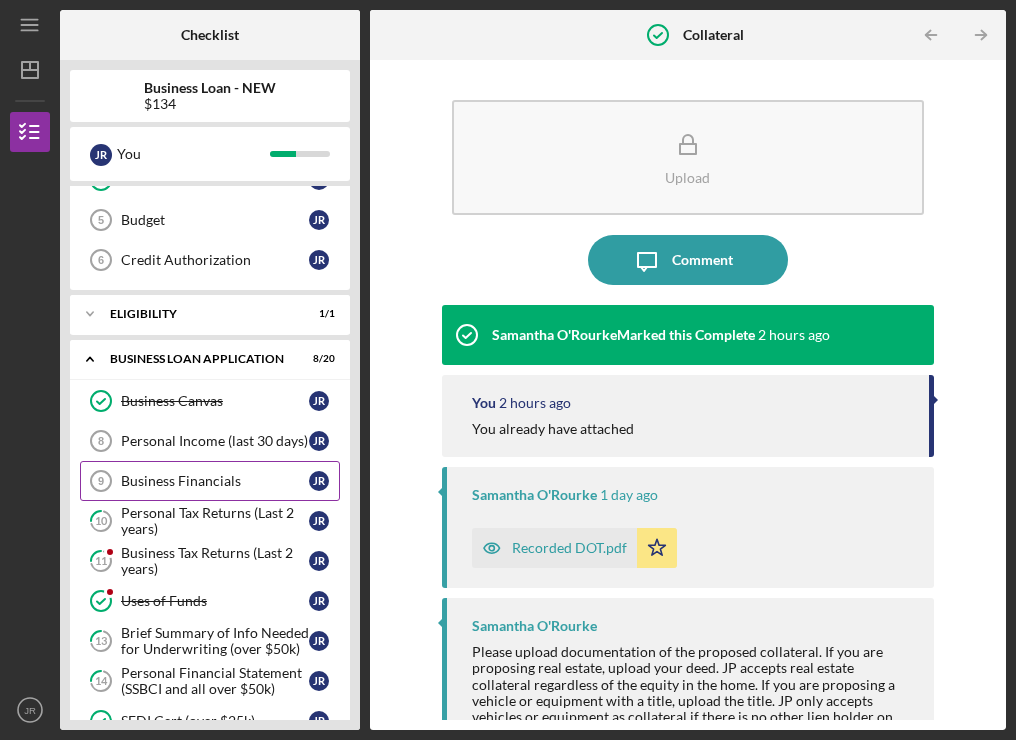 click on "Business Financials" at bounding box center [215, 481] 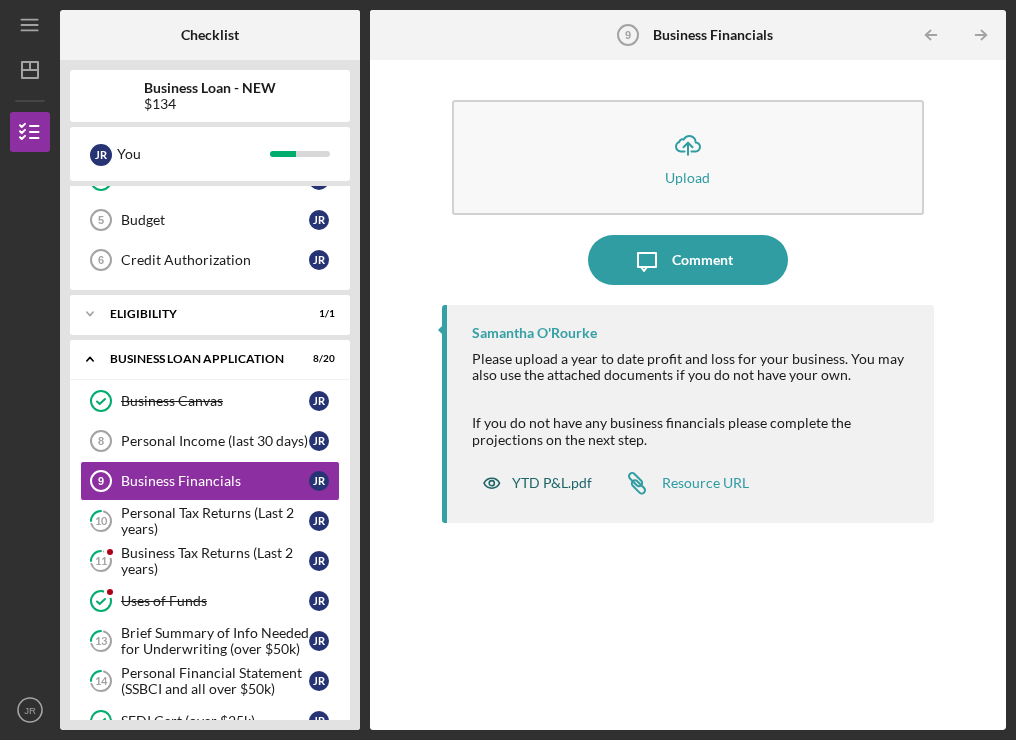 click on "YTD P&L.pdf" at bounding box center [552, 483] 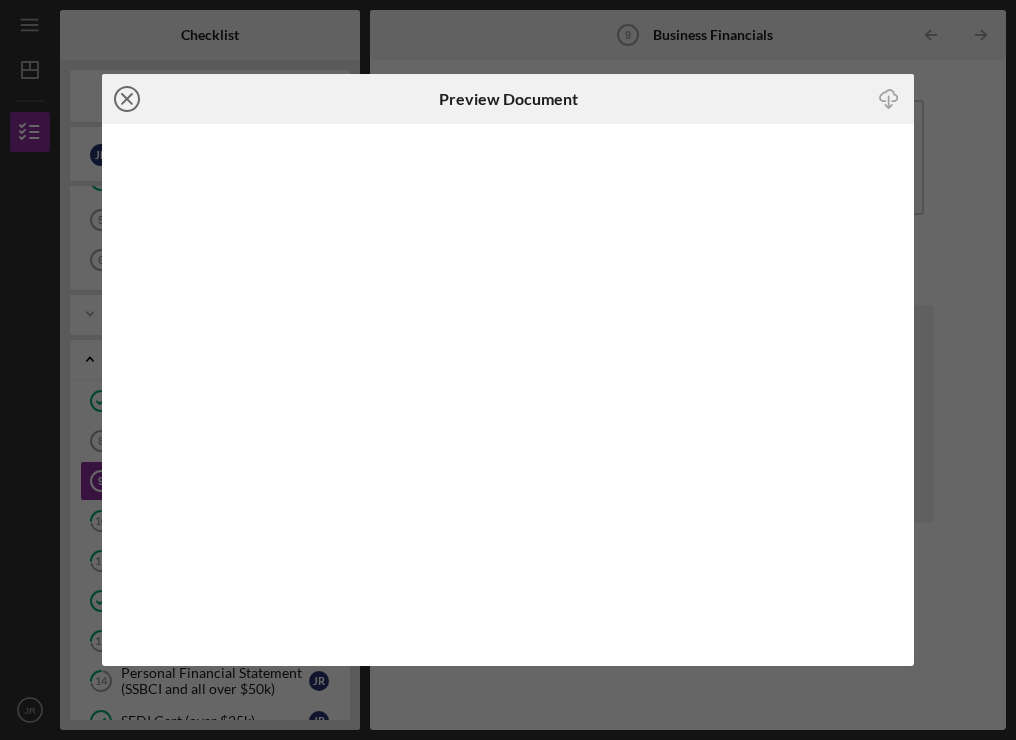 click 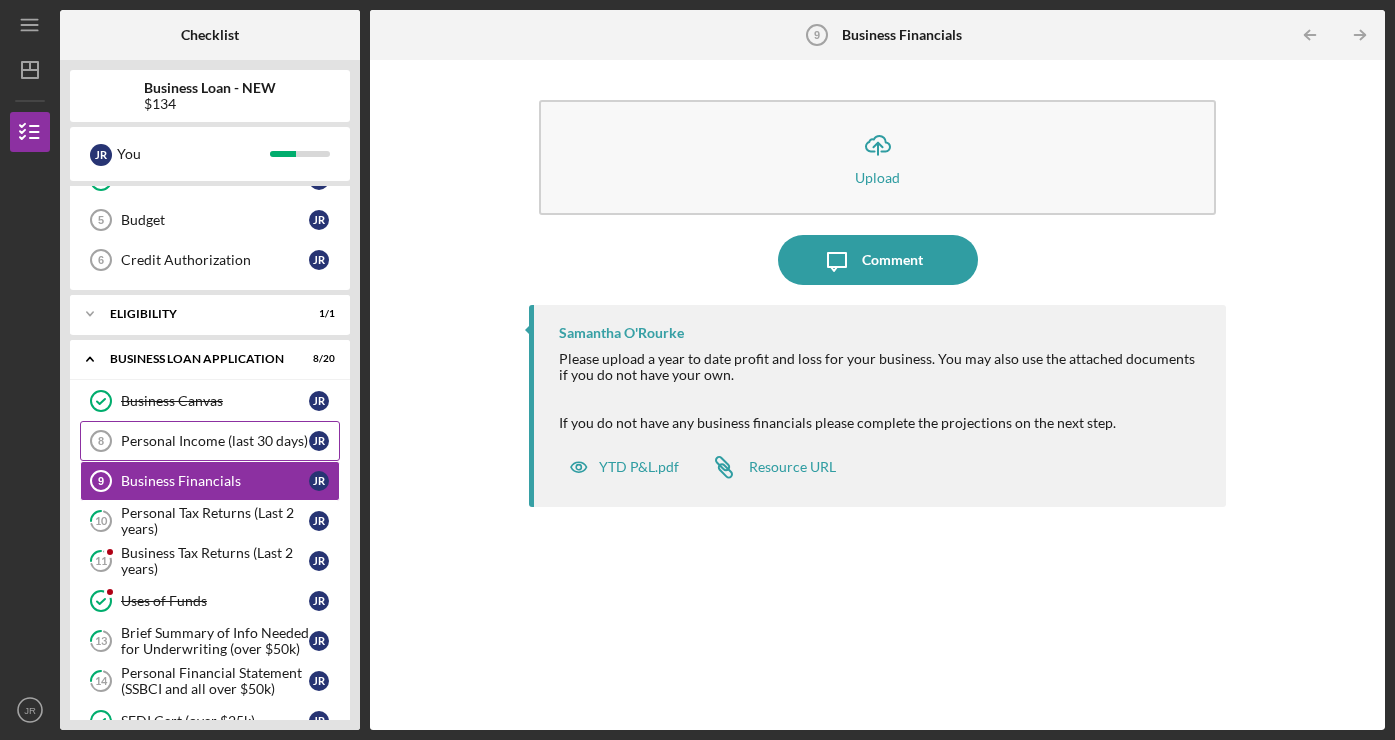 click on "Personal Income (last 30 days)" at bounding box center [215, 441] 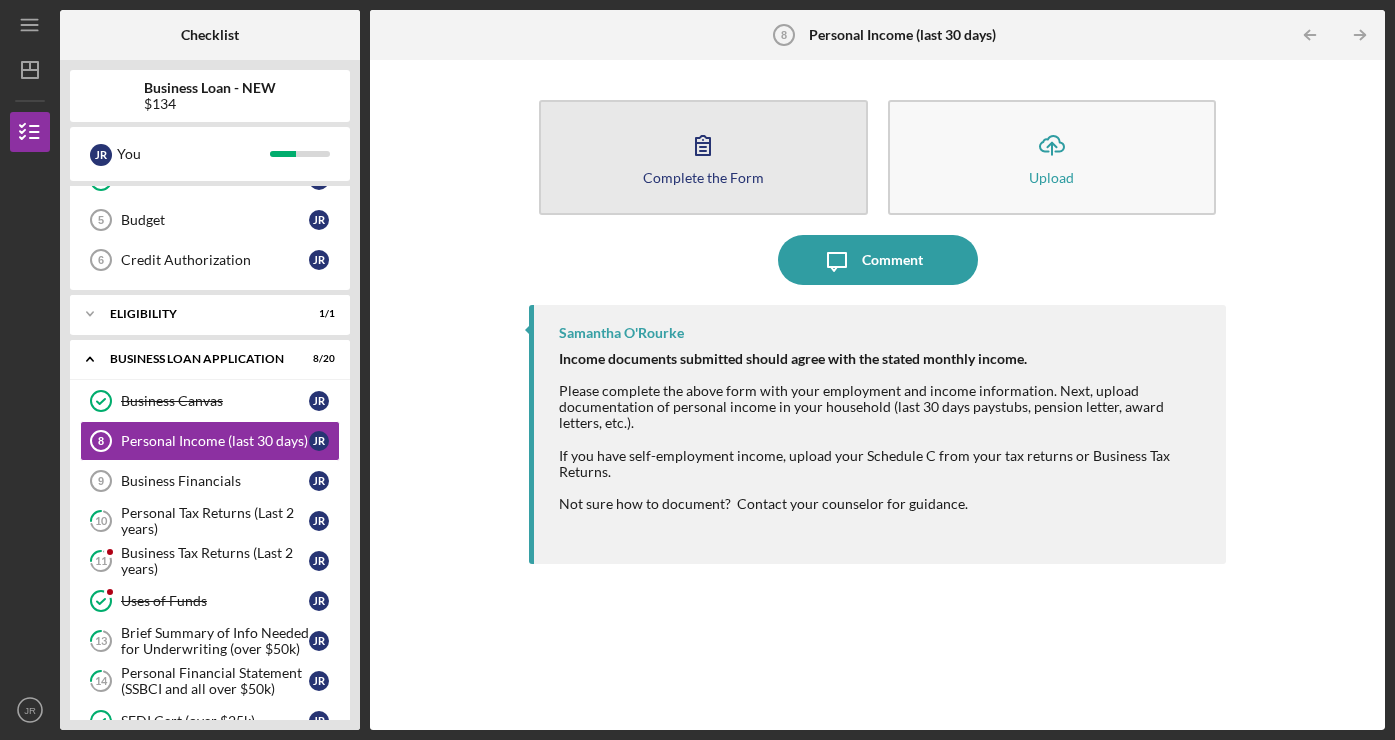 click 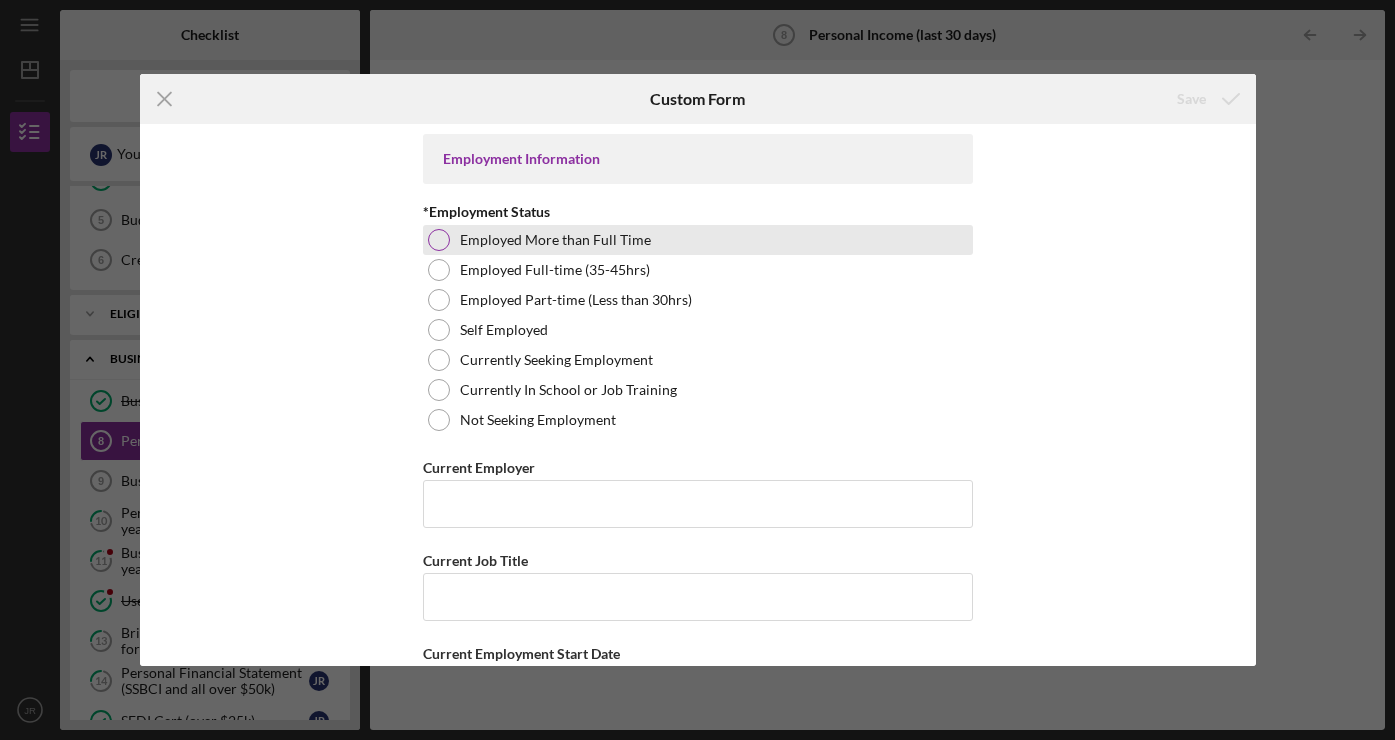 click at bounding box center (439, 240) 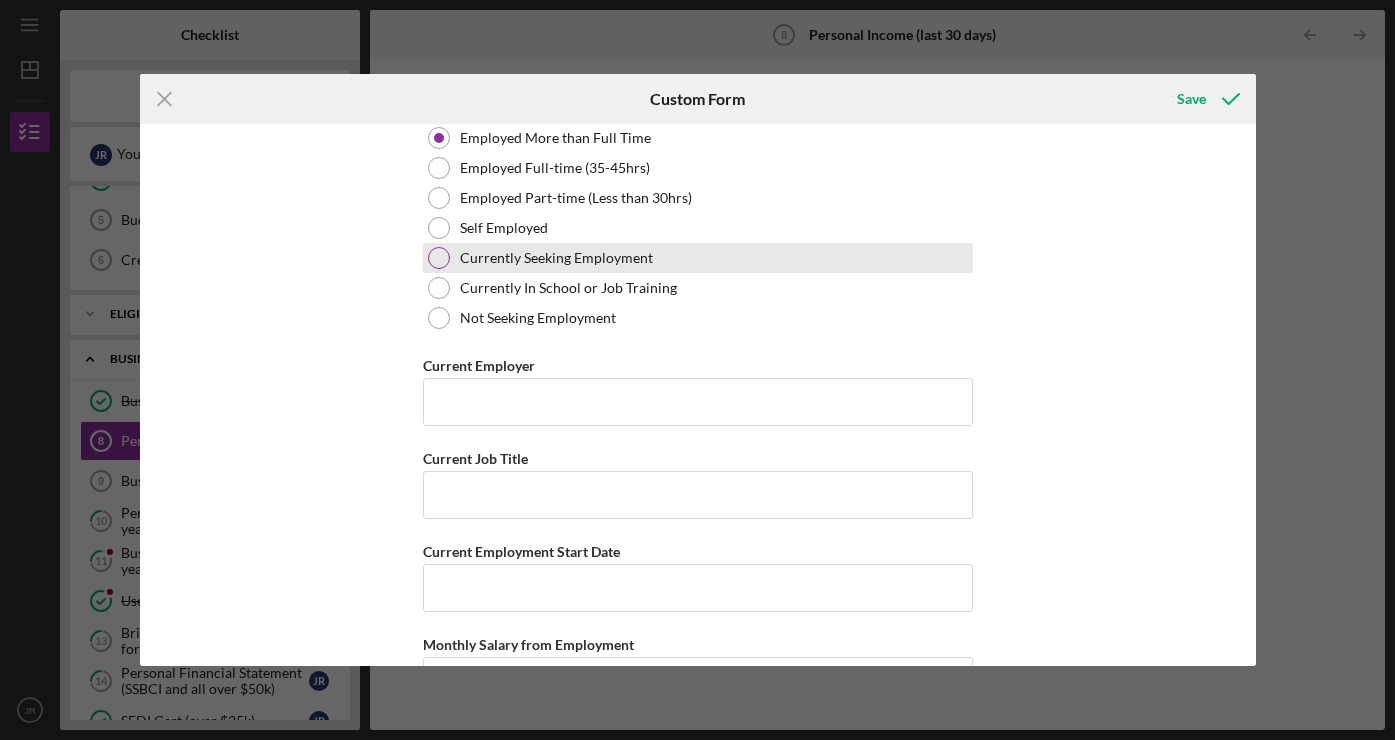 scroll, scrollTop: 106, scrollLeft: 0, axis: vertical 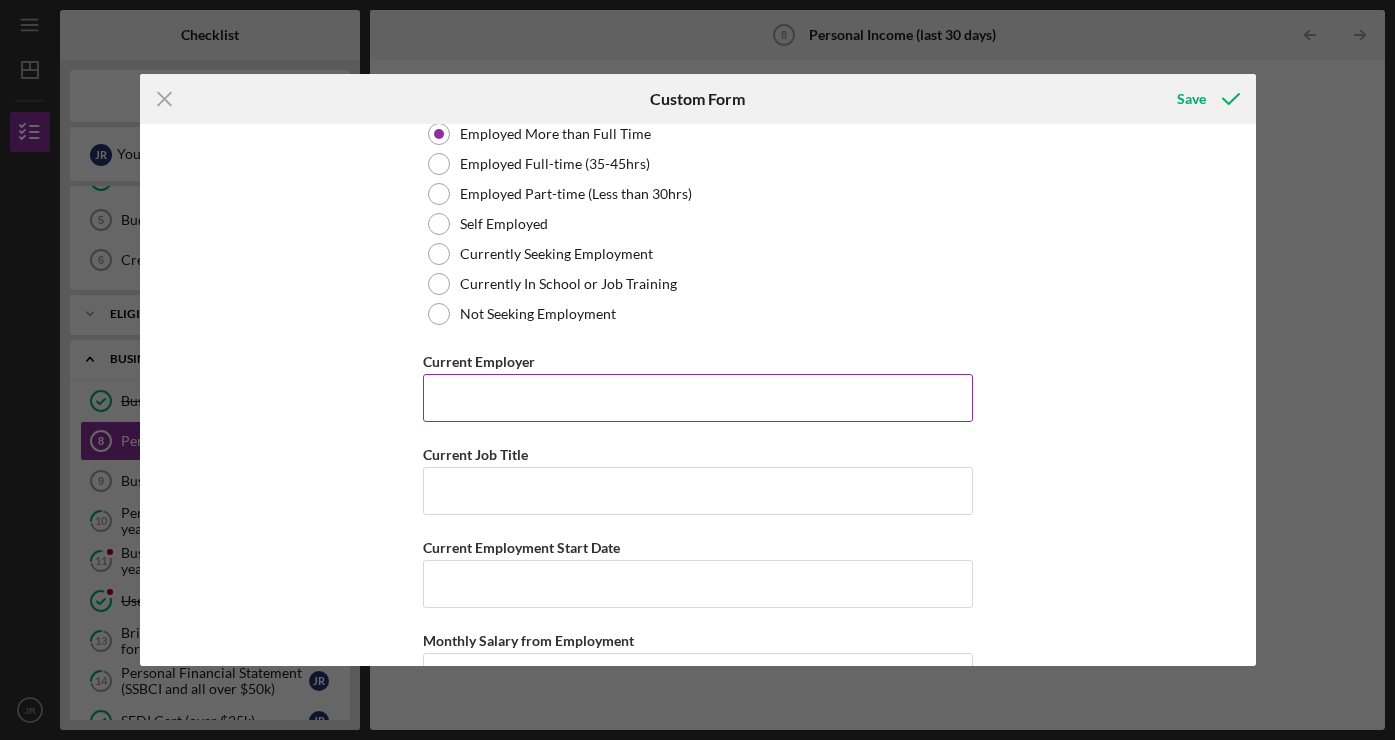 click on "Current Employer" at bounding box center [698, 398] 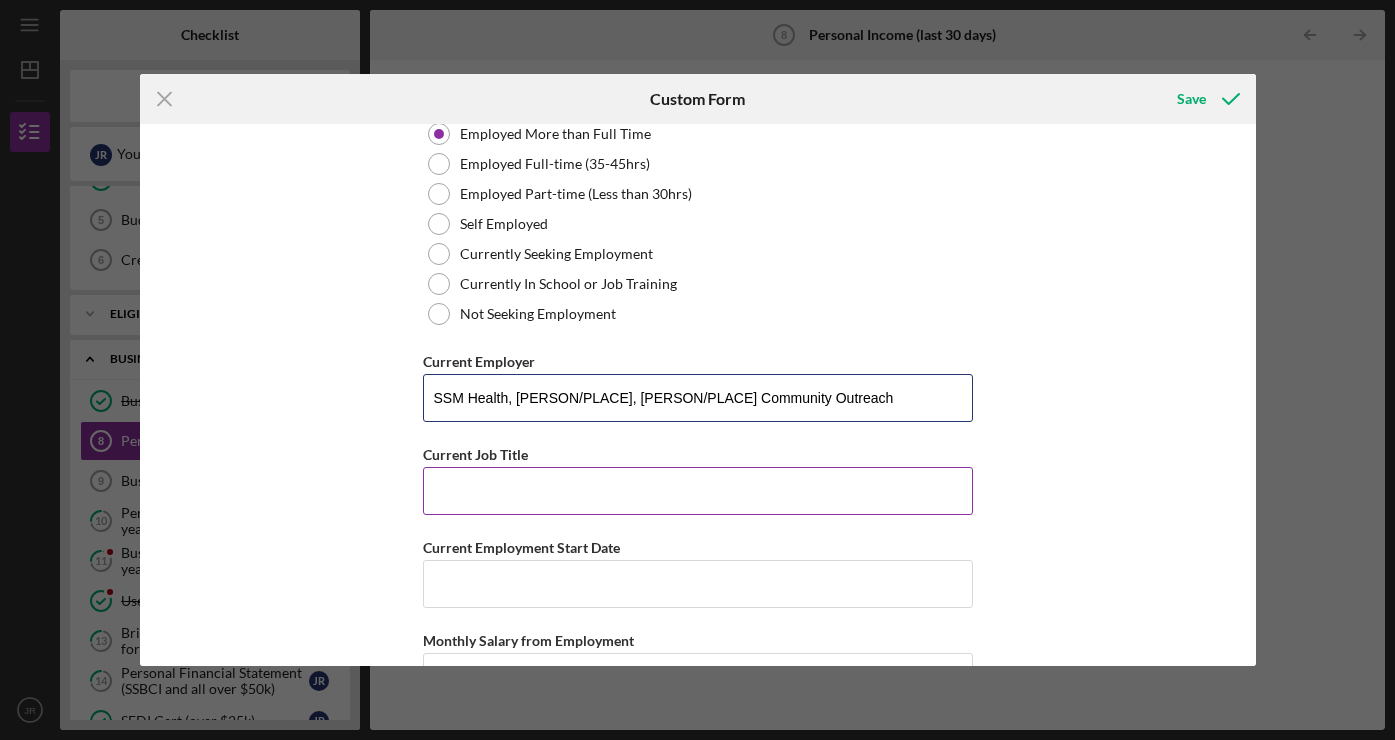 type on "SSM Health, Throne Room Worship Center, JRO Community Outreach" 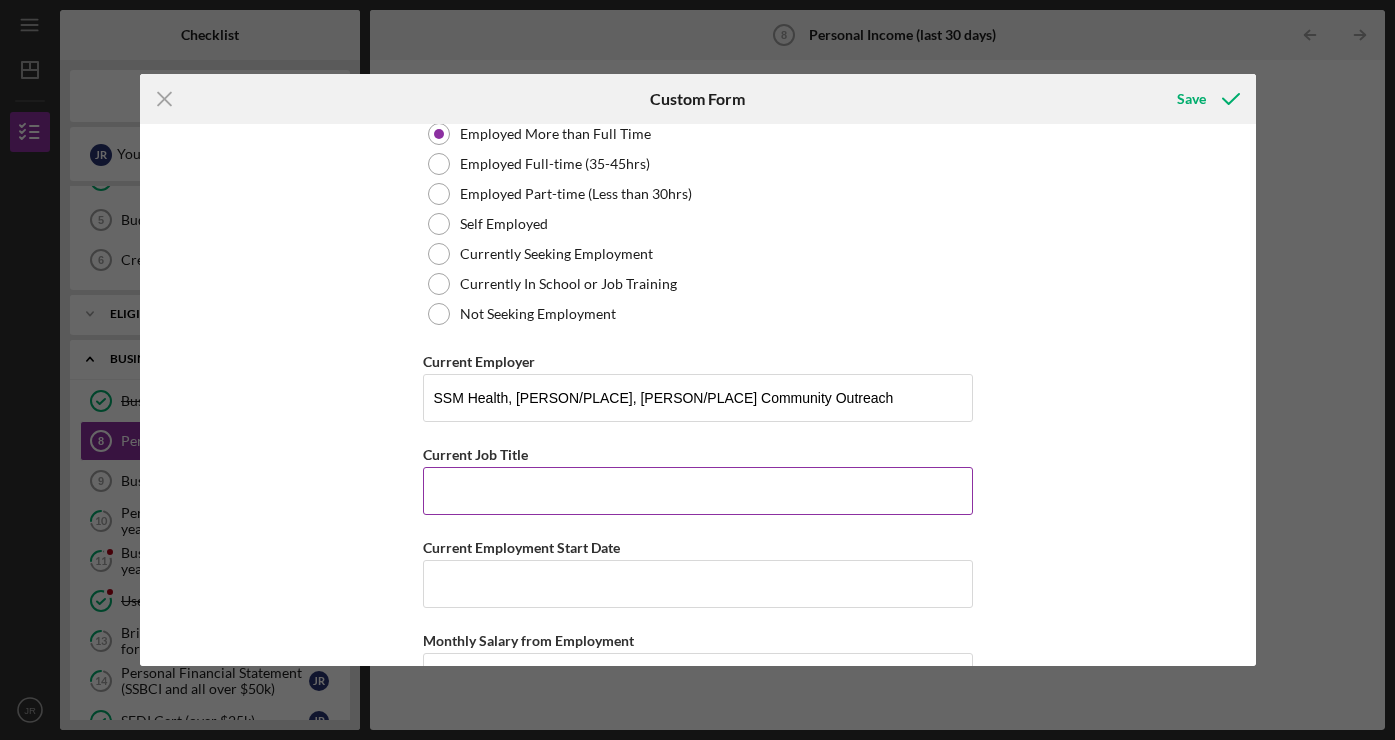 click on "Current Job Title" at bounding box center [698, 491] 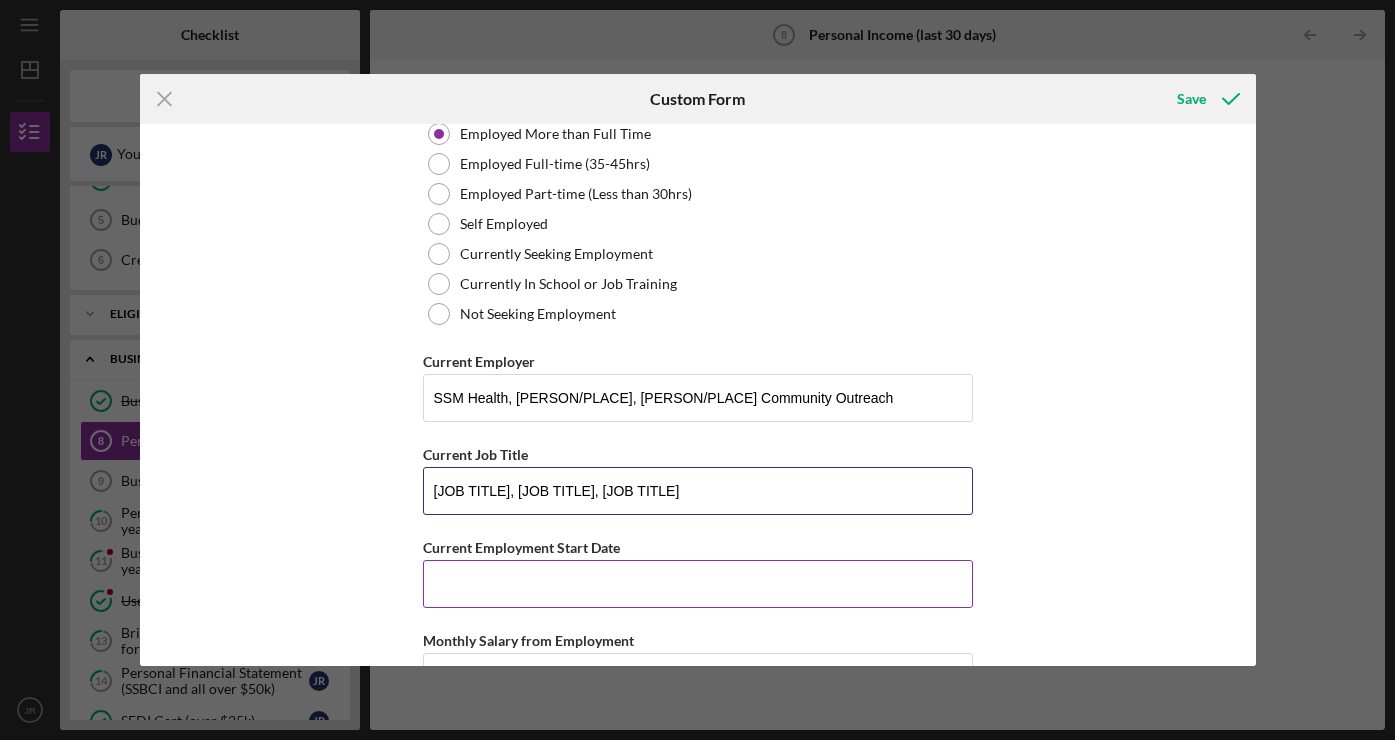 type on "Bereavement Specialist, Senior Pastor, Chief Executive Operator" 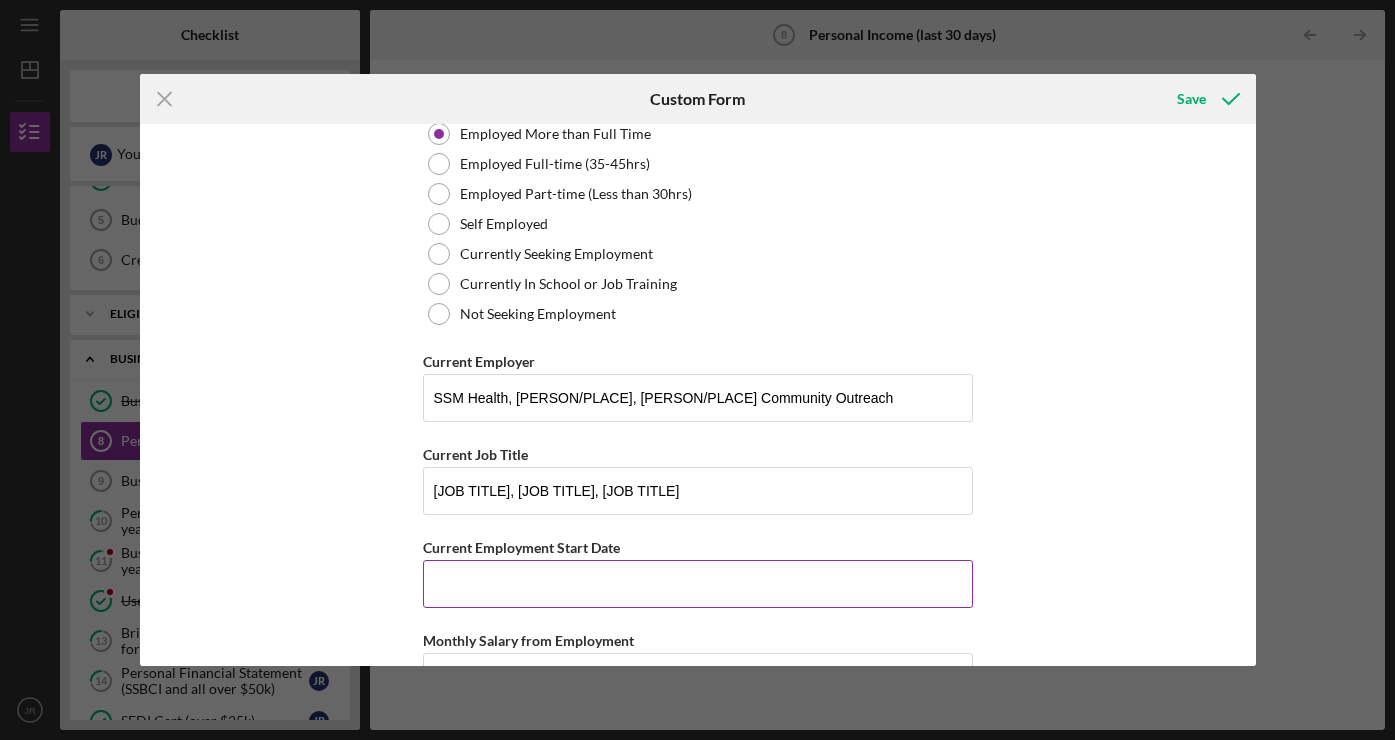 click on "Current Employment Start Date" at bounding box center (698, 584) 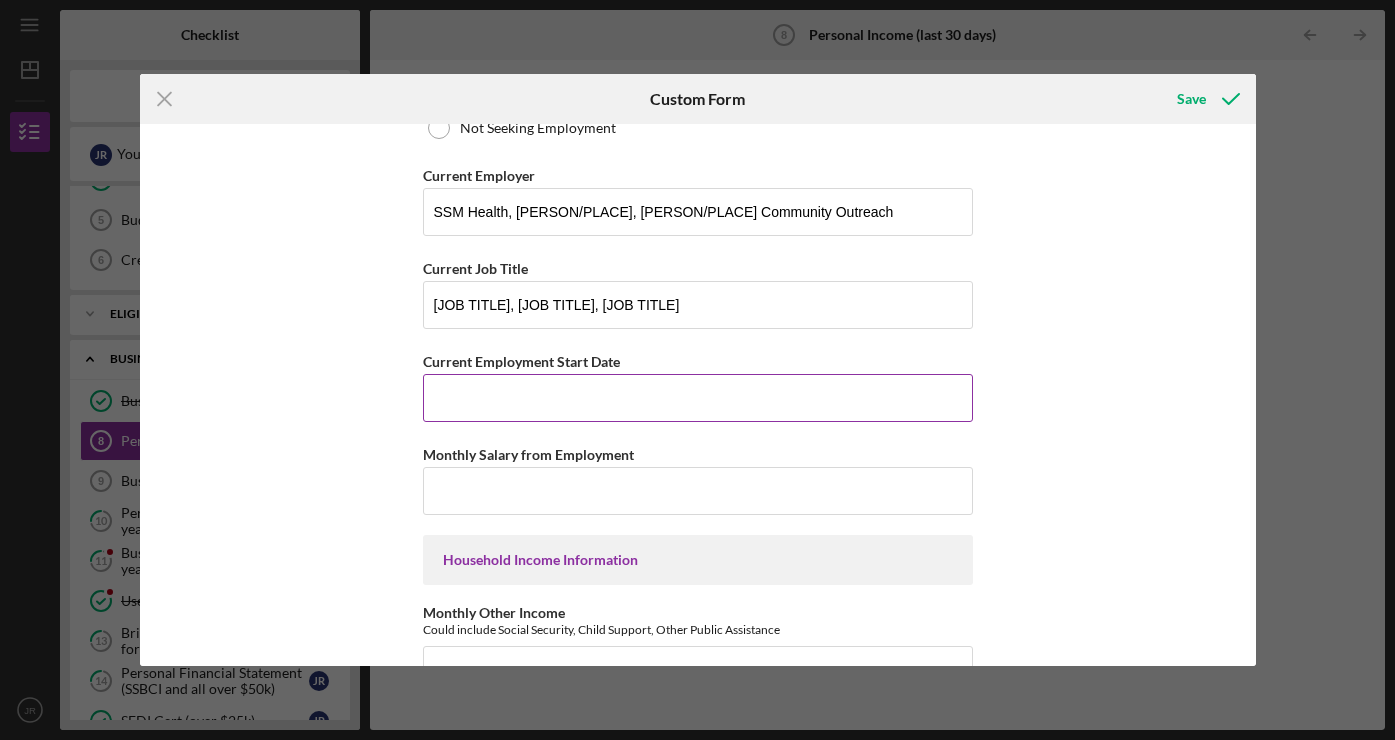 scroll, scrollTop: 301, scrollLeft: 0, axis: vertical 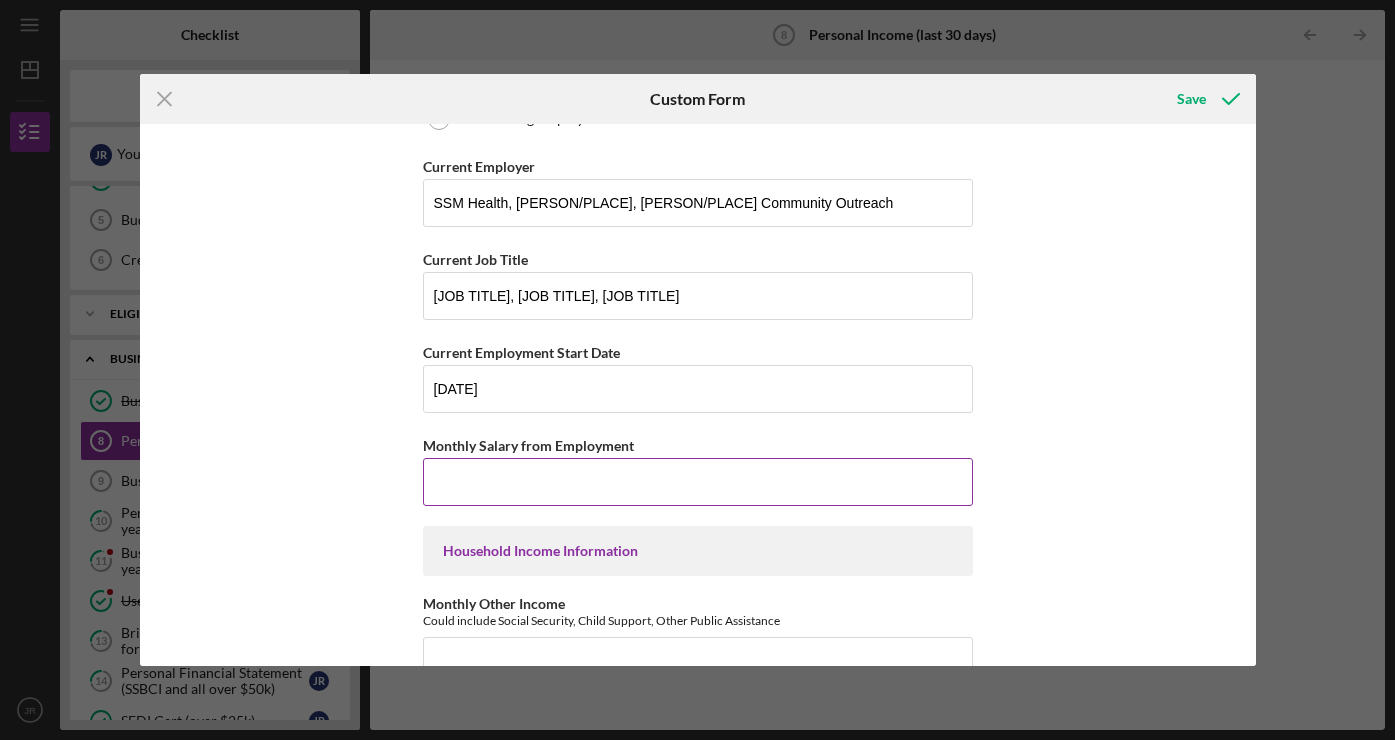click on "Monthly Salary from Employment" at bounding box center (698, 482) 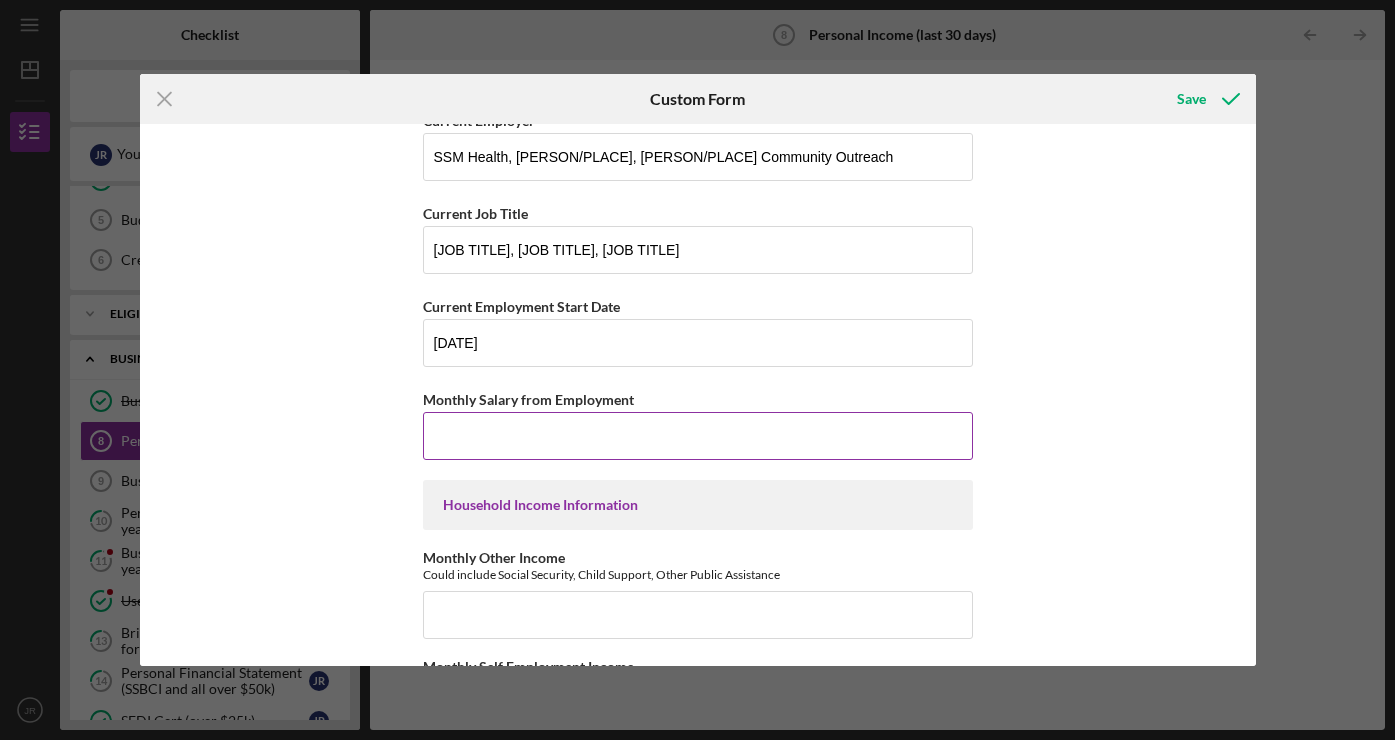 scroll, scrollTop: 196, scrollLeft: 0, axis: vertical 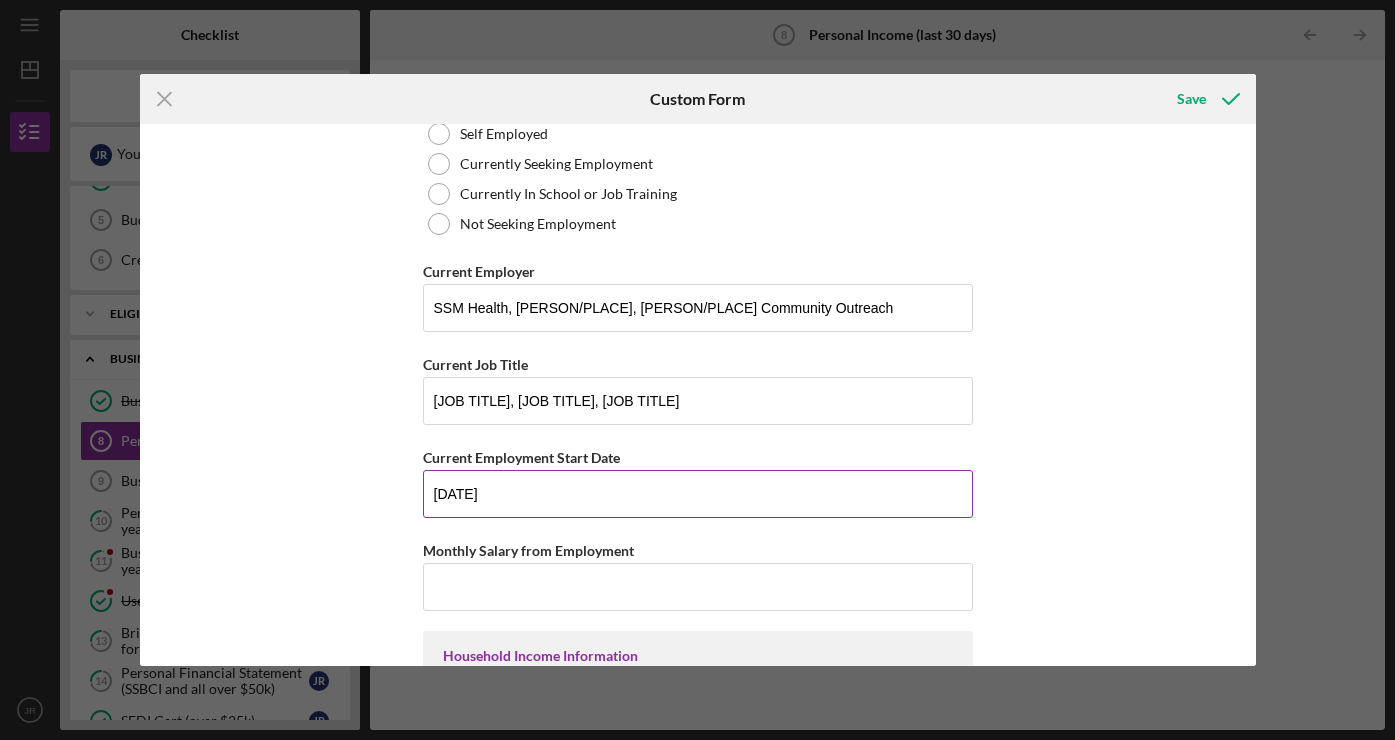 click on "08/28/2017" at bounding box center [698, 494] 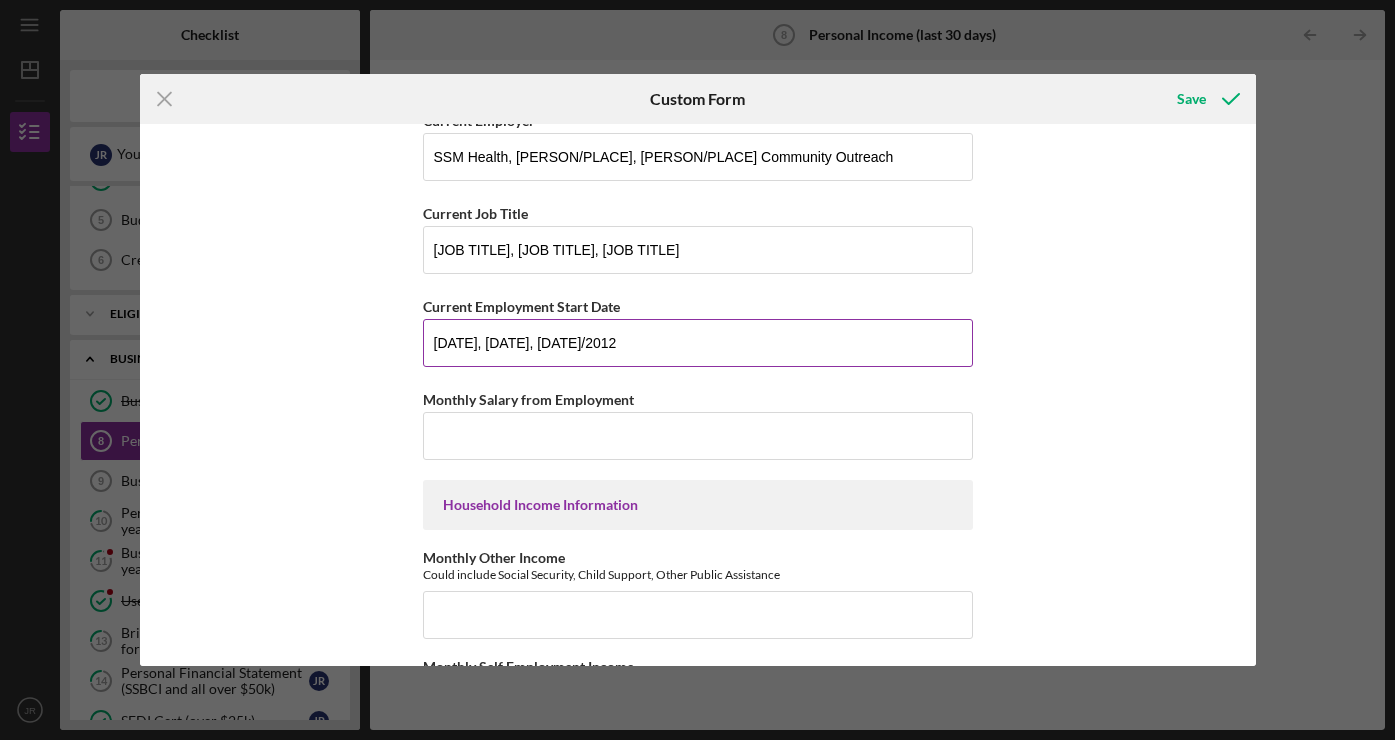 scroll, scrollTop: 350, scrollLeft: 0, axis: vertical 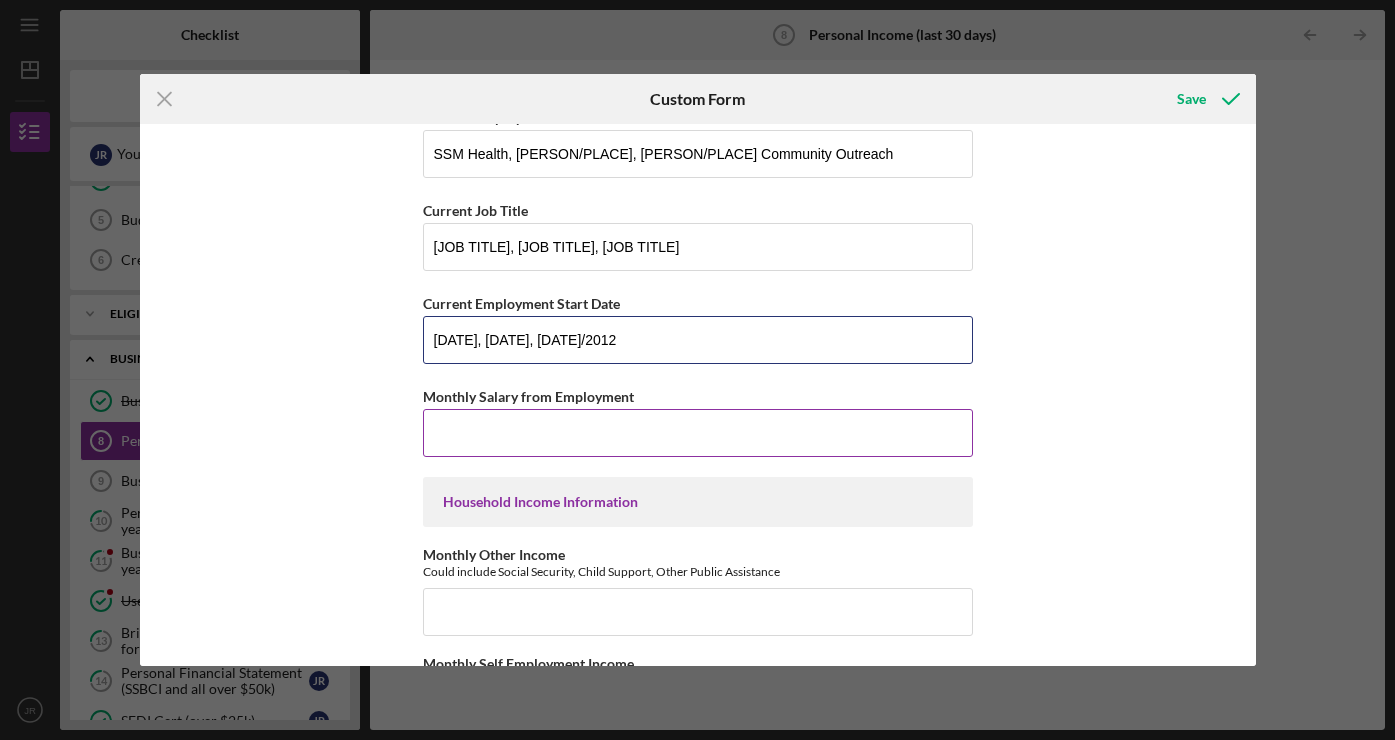type on "08/28/2017, 01/01/2012, 01/01/2012" 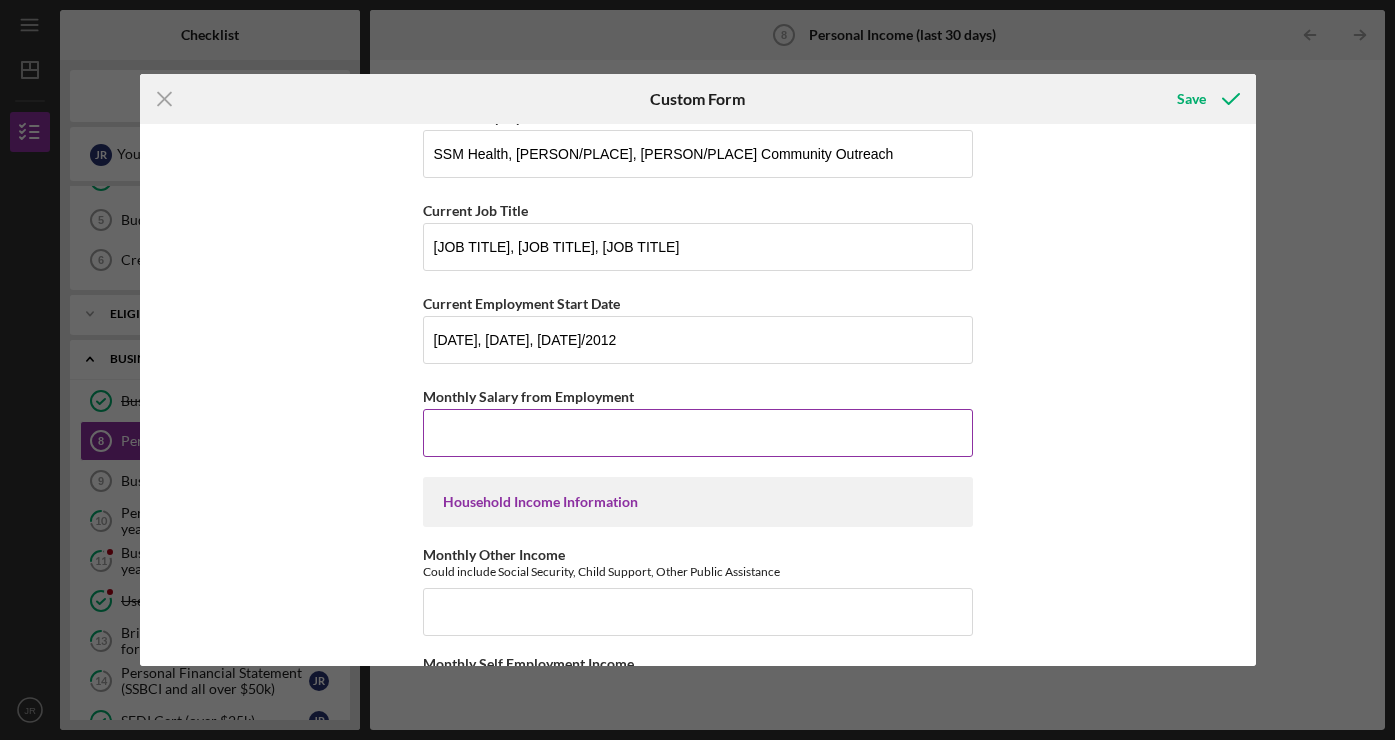 click on "Monthly Salary from Employment" at bounding box center (698, 433) 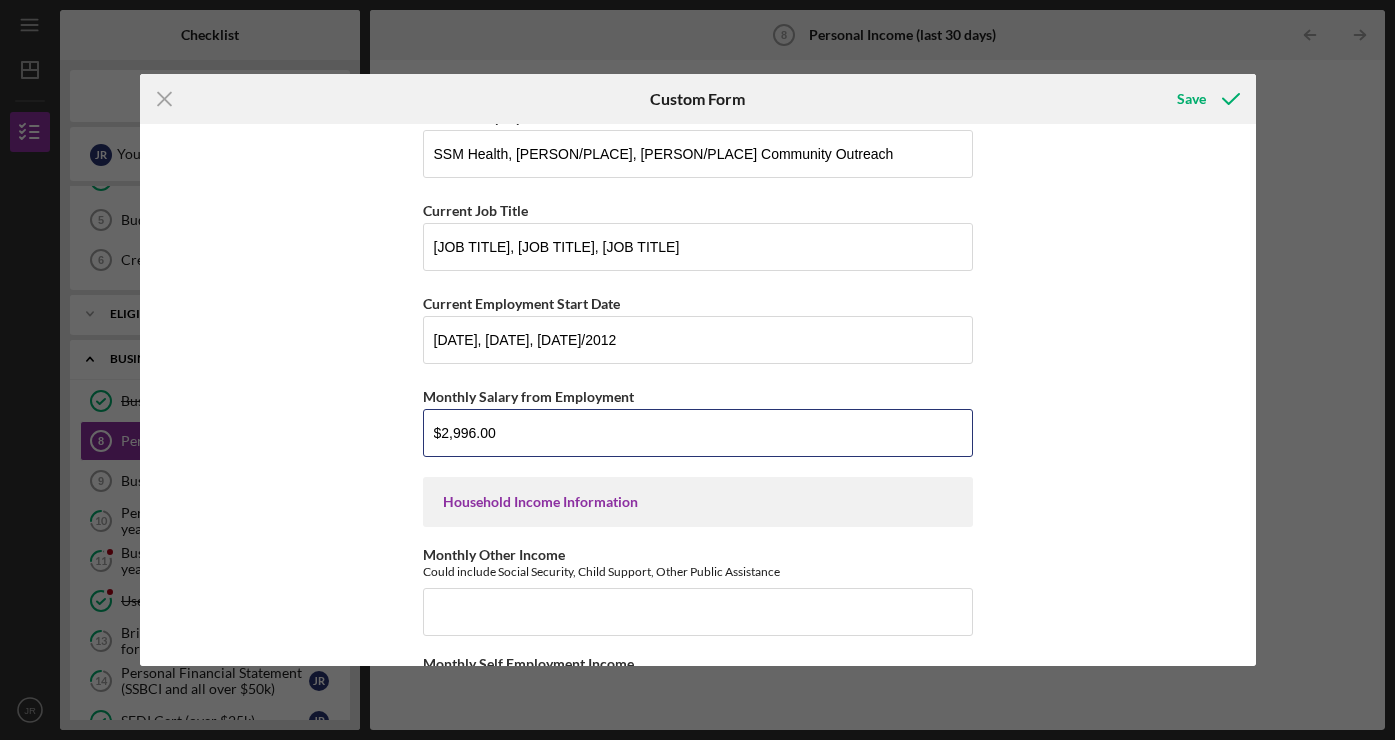 drag, startPoint x: 522, startPoint y: 429, endPoint x: 390, endPoint y: 420, distance: 132.30646 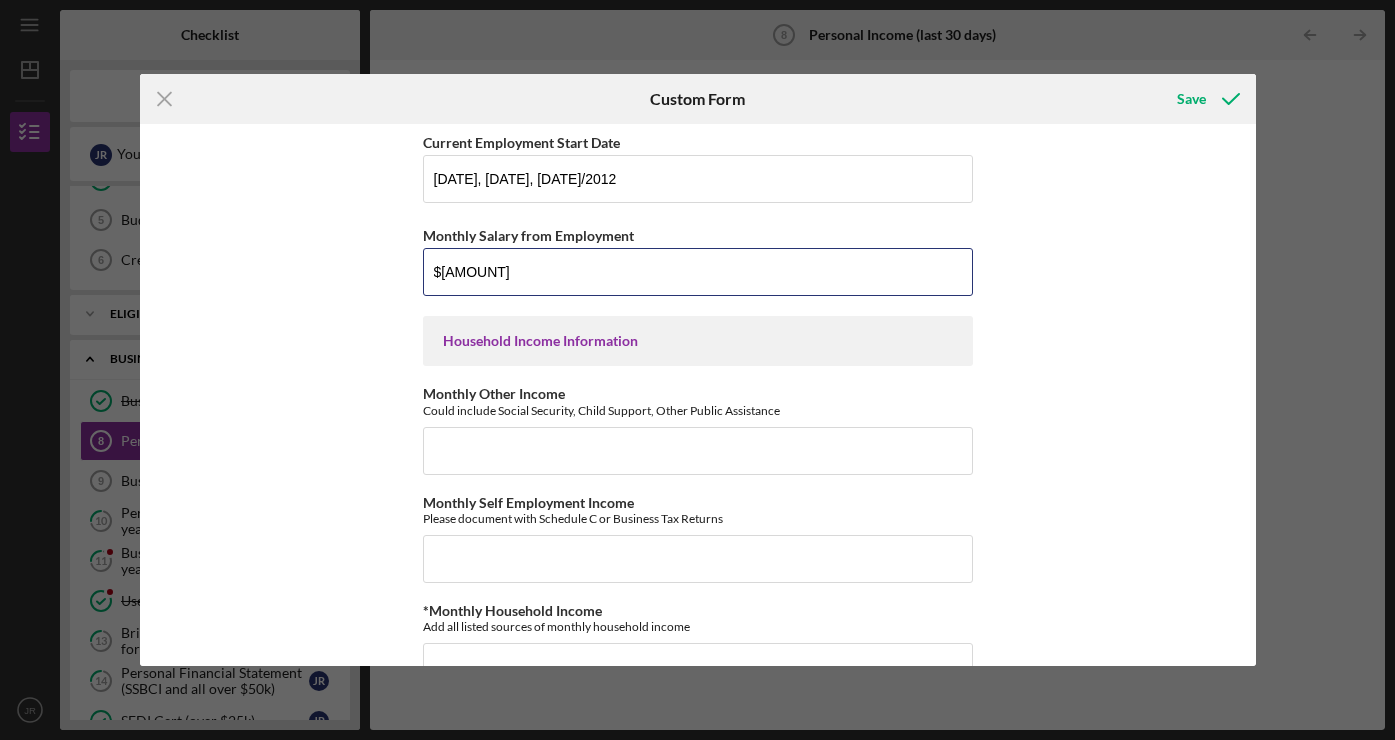 scroll, scrollTop: 521, scrollLeft: 0, axis: vertical 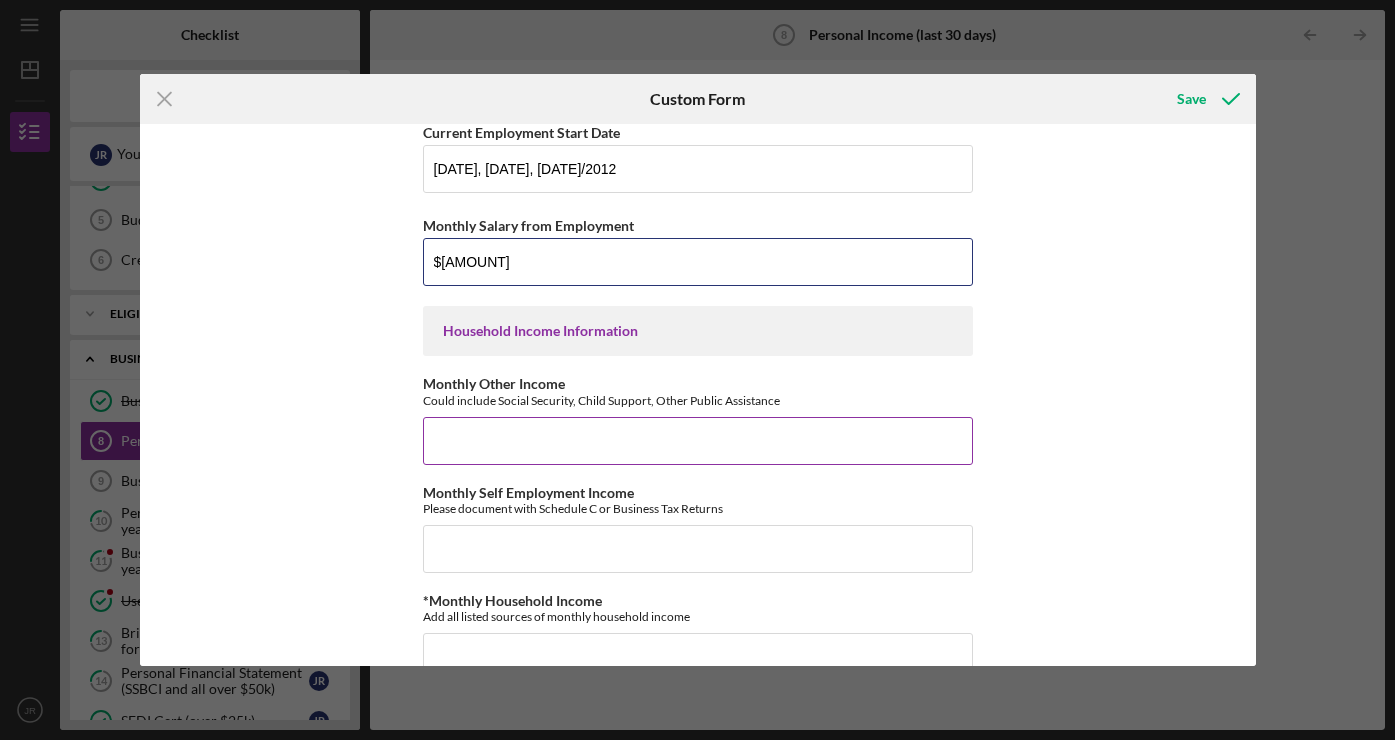 type on "$6,159.00" 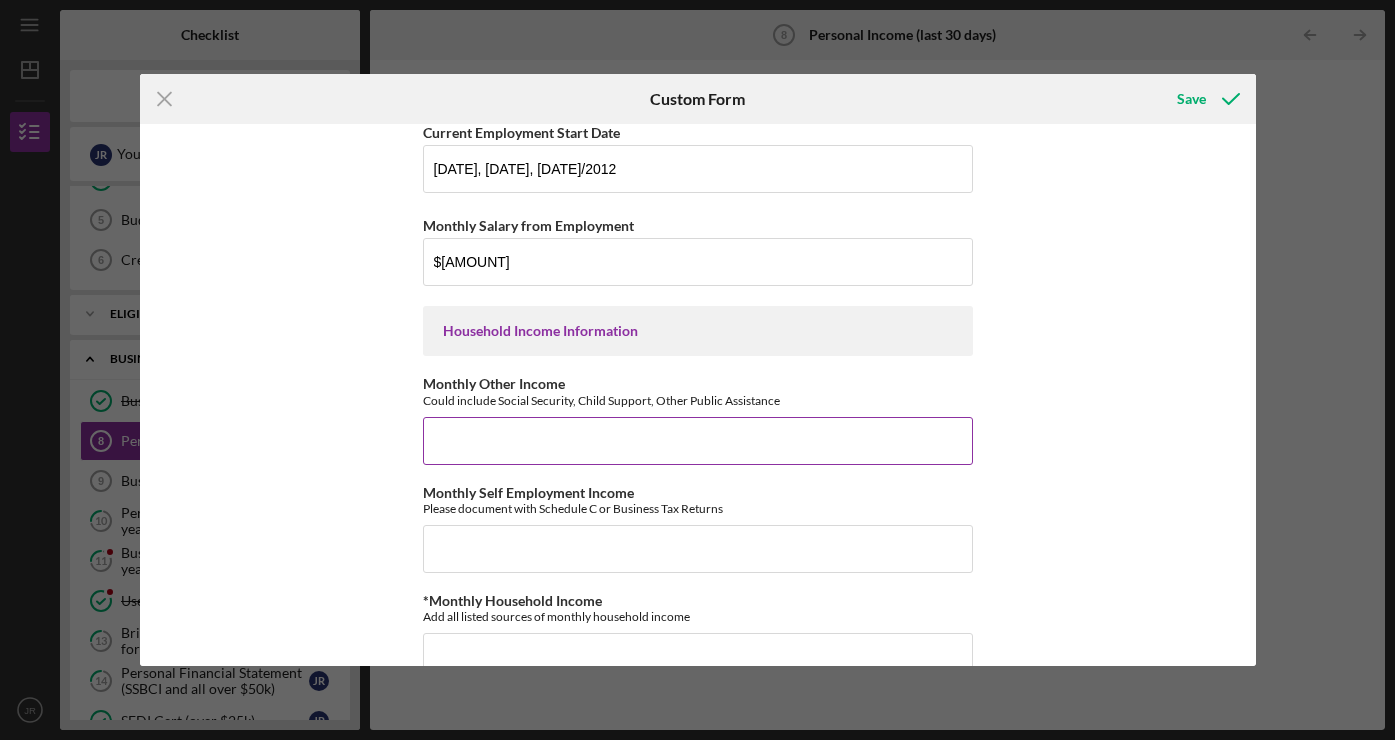 click on "Monthly Other Income" at bounding box center (698, 441) 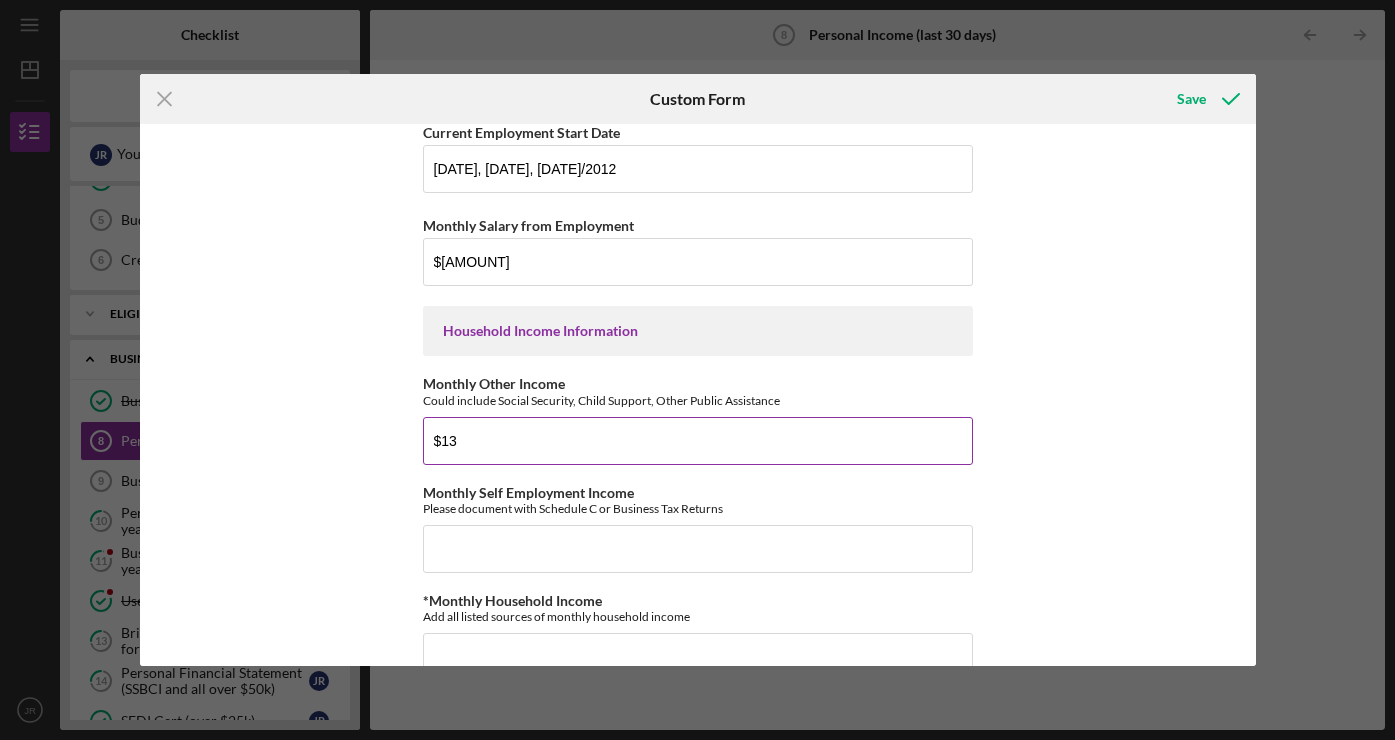 type on "$1" 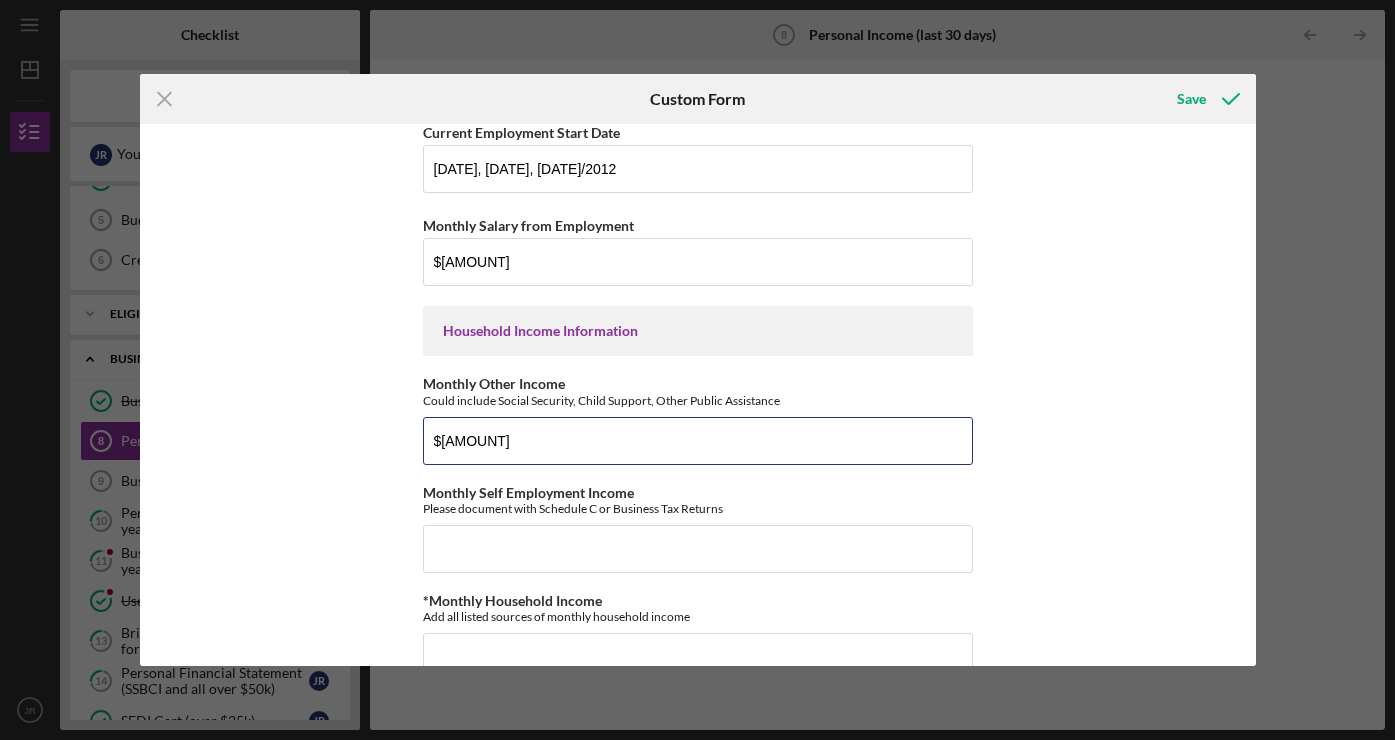 type on "$1,300.00" 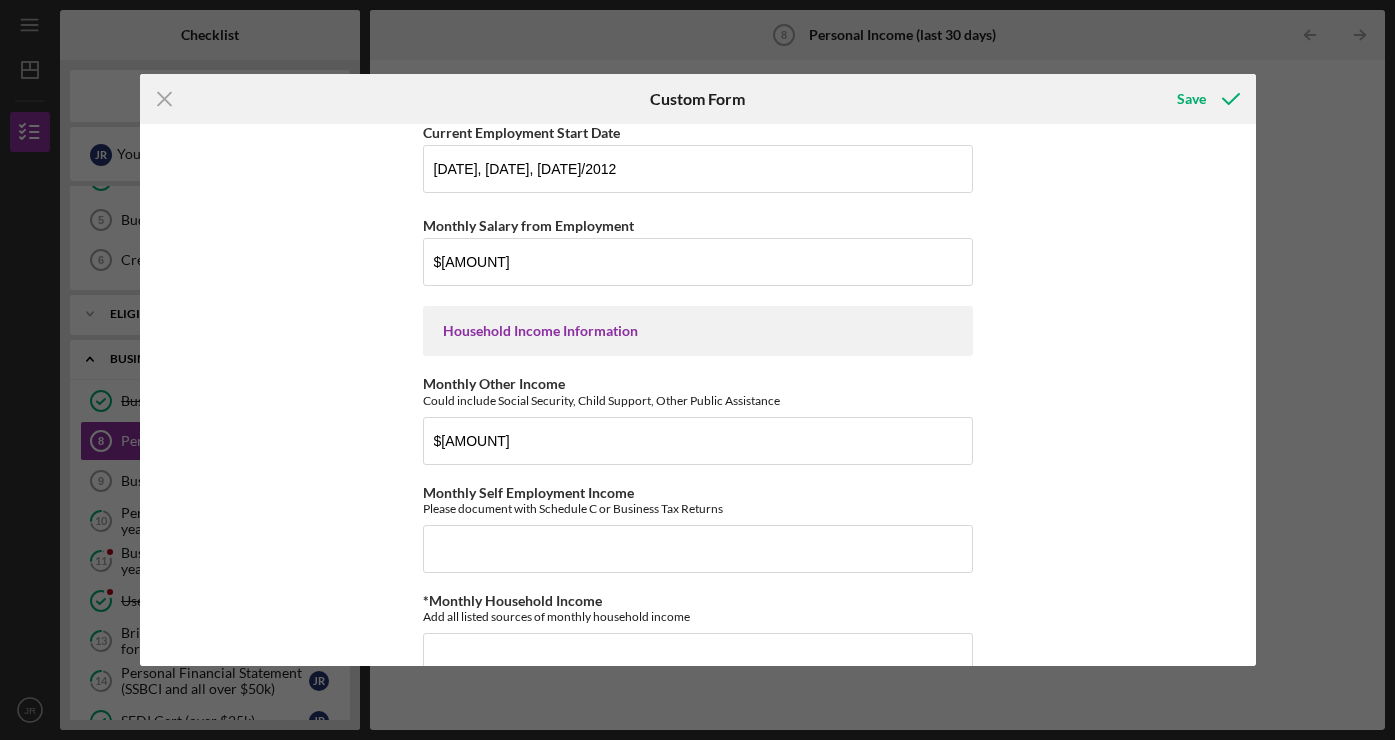 click on "Employment Information *Employment Status Employed More than Full Time Employed Full-time (35-45hrs) Employed Part-time (Less than 30hrs) Self Employed Currently Seeking Employment Currently In School or Job Training Not Seeking Employment Current Employer SSM Health, Throne Room Worship Center, JRO Community Outreach Current Job Title Bereavement Specialist, Senior Pastor, Chief Executive Operator Current Employment Start Date 08/28/2017, 01/01/2012, 01/01/2012 Monthly Salary from Employment $6,159.00 Household Income Information Monthly Other Income Could include Social Security, Child Support, Other Public Assistance $1,300.00 Monthly Self Employment Income Please document with Schedule C or Business Tax Returns *Monthly Household Income Add all listed sources of monthly household income *Household Size How many people live in the household? *How Stable/ Consistent is your Income? Extremely Stable (same salary every month) Somewhat Stable (Minor Changes through the year) No Yes, using savings" at bounding box center [698, 447] 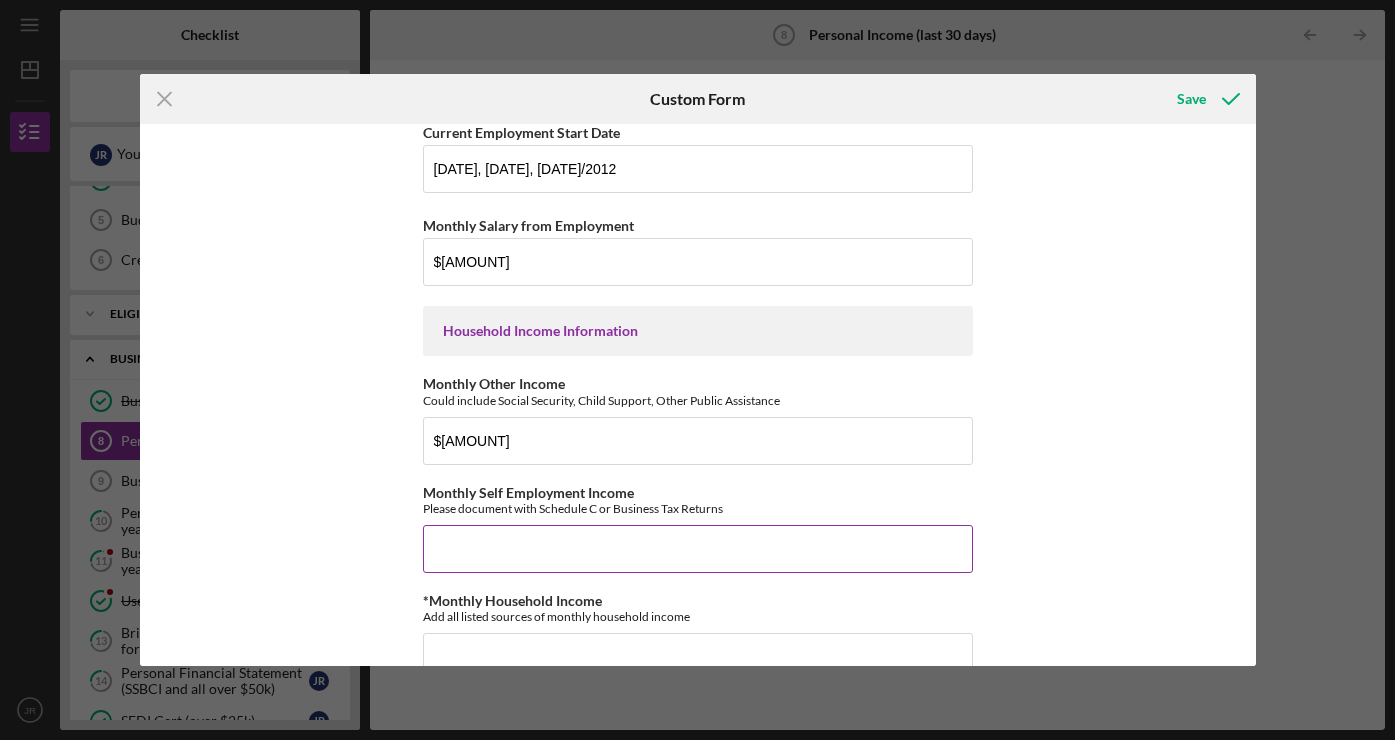 click on "Monthly Self Employment Income" at bounding box center [698, 549] 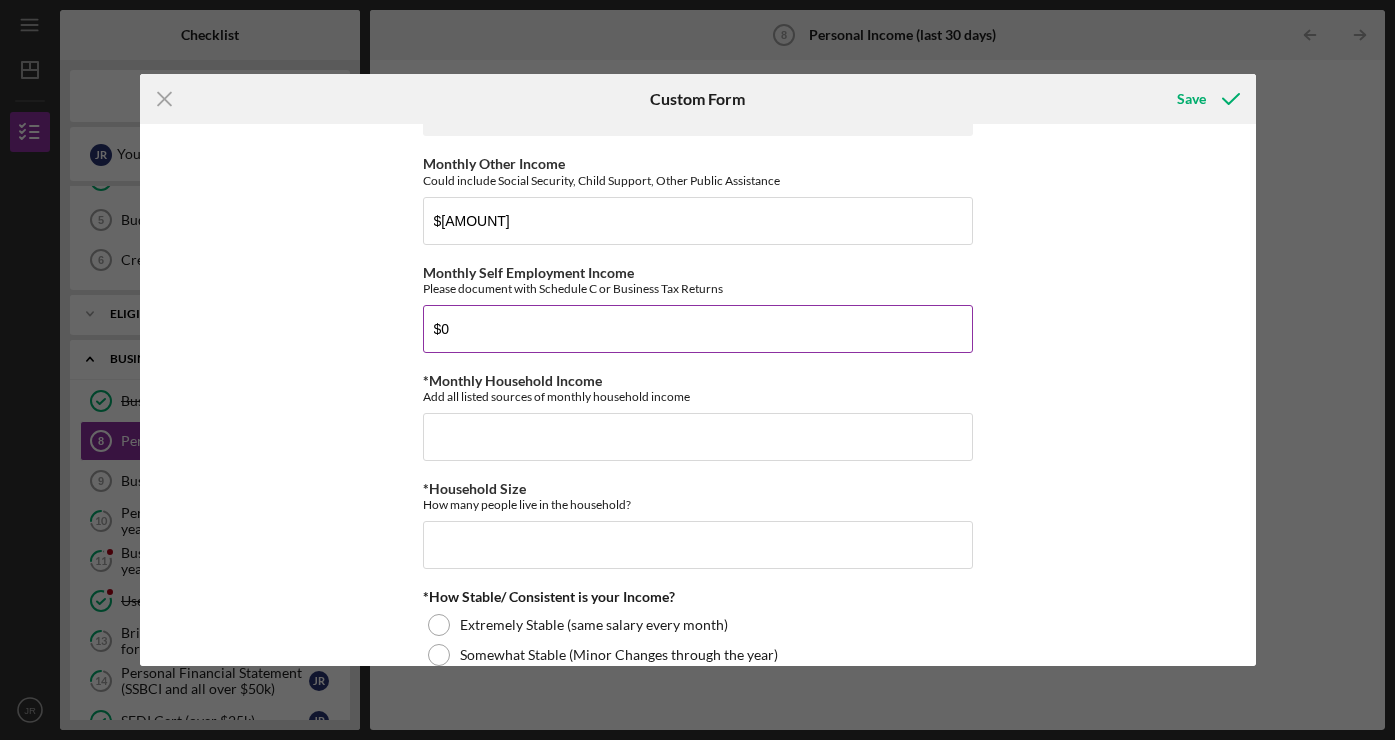 scroll, scrollTop: 775, scrollLeft: 0, axis: vertical 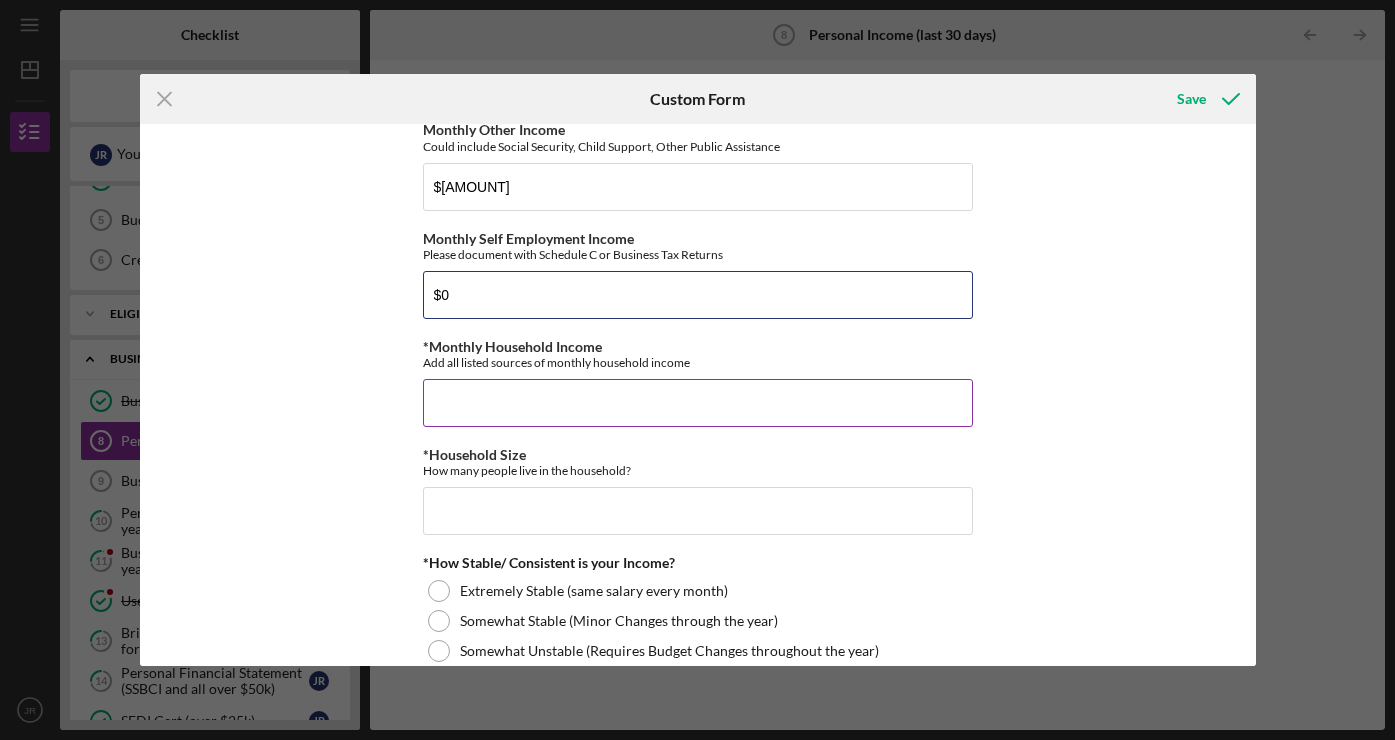 type on "$0" 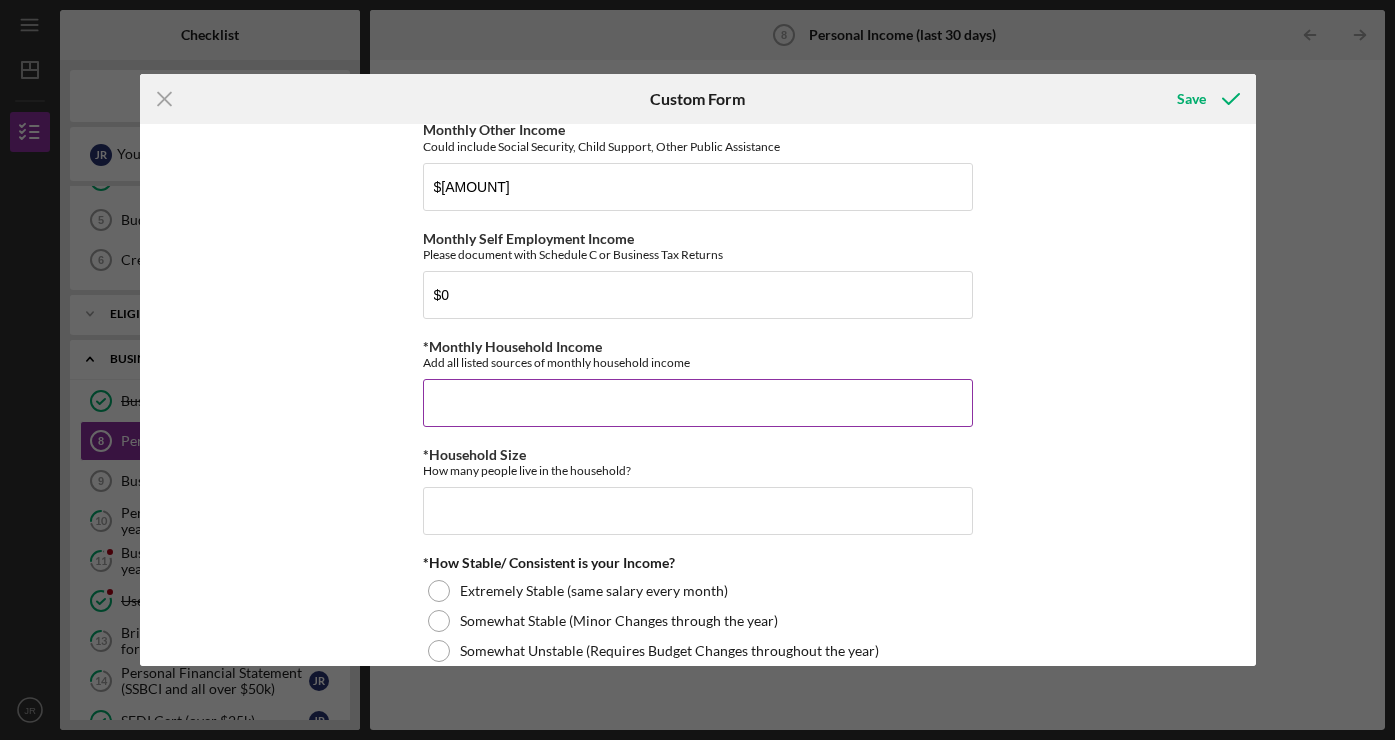 click on "*Monthly Household Income" at bounding box center (698, 403) 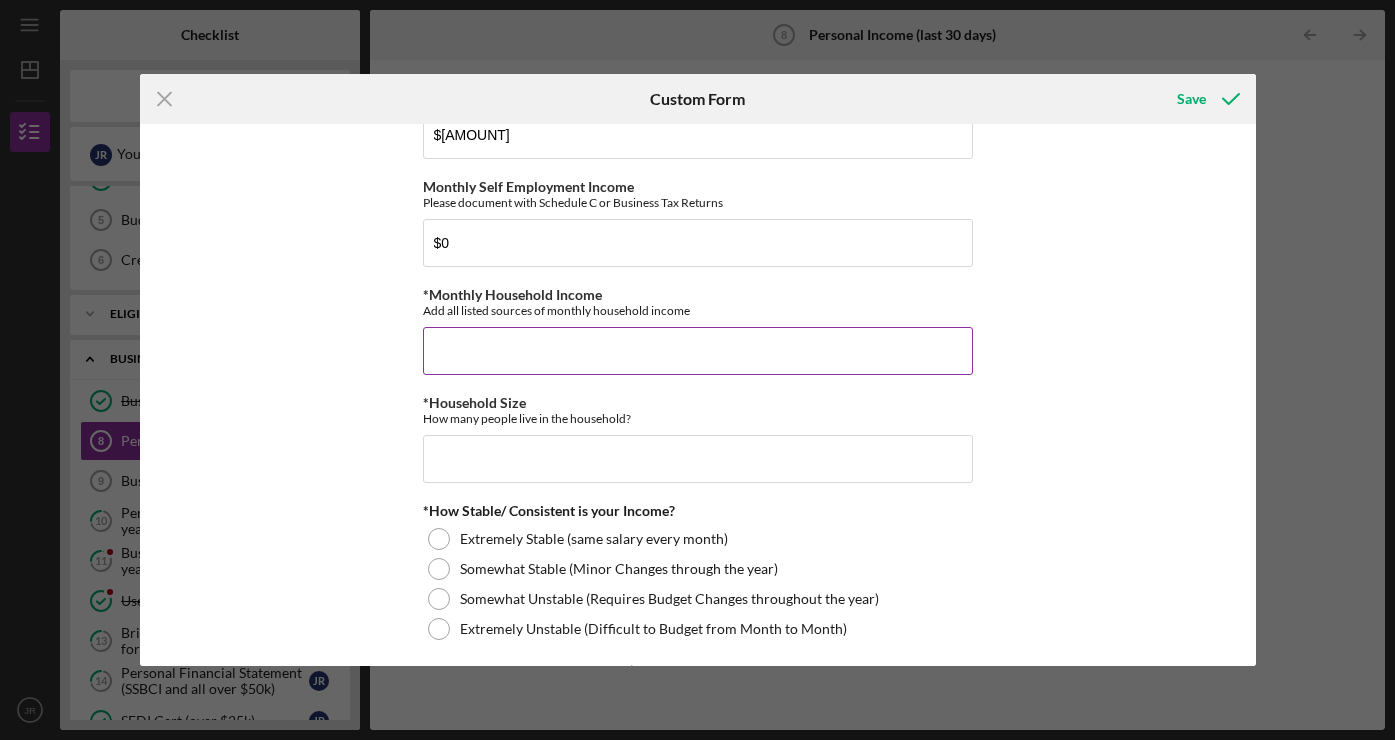scroll, scrollTop: 833, scrollLeft: 0, axis: vertical 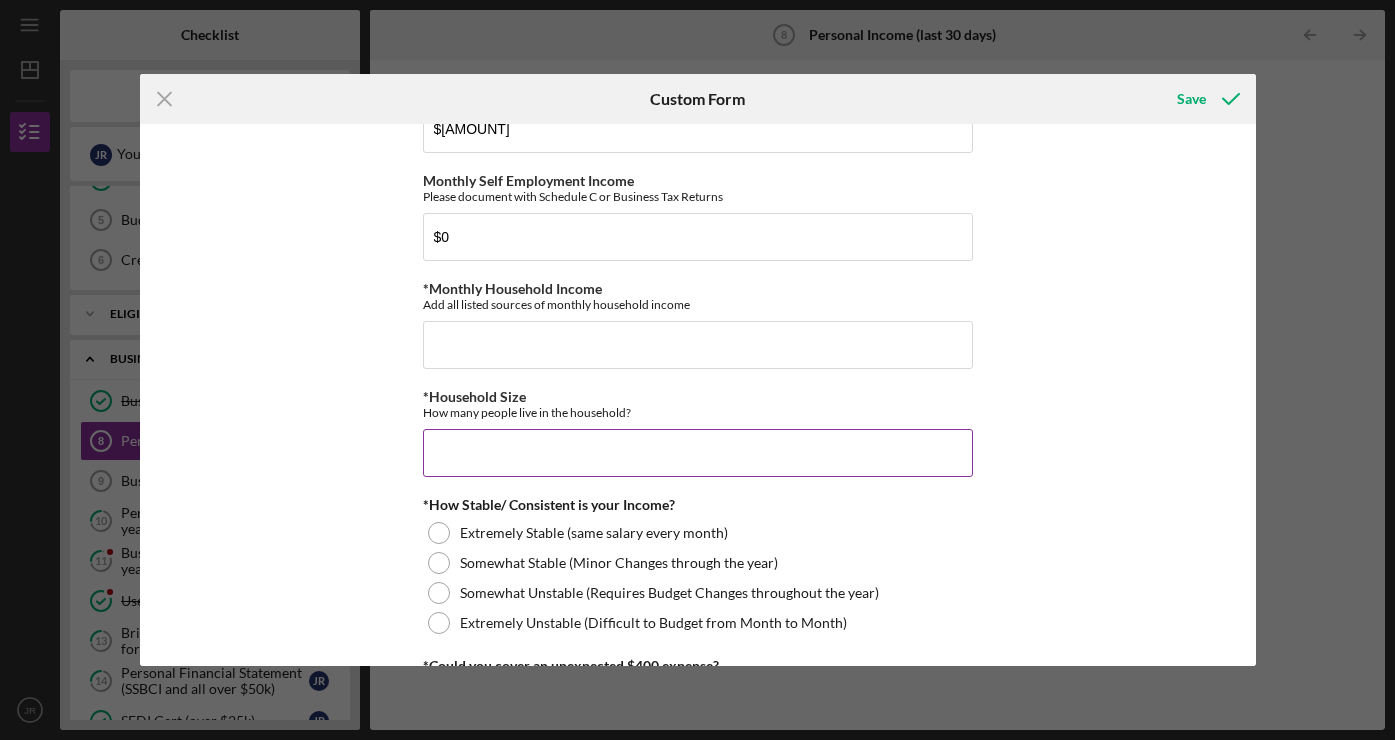click on "*Household Size" at bounding box center [698, 453] 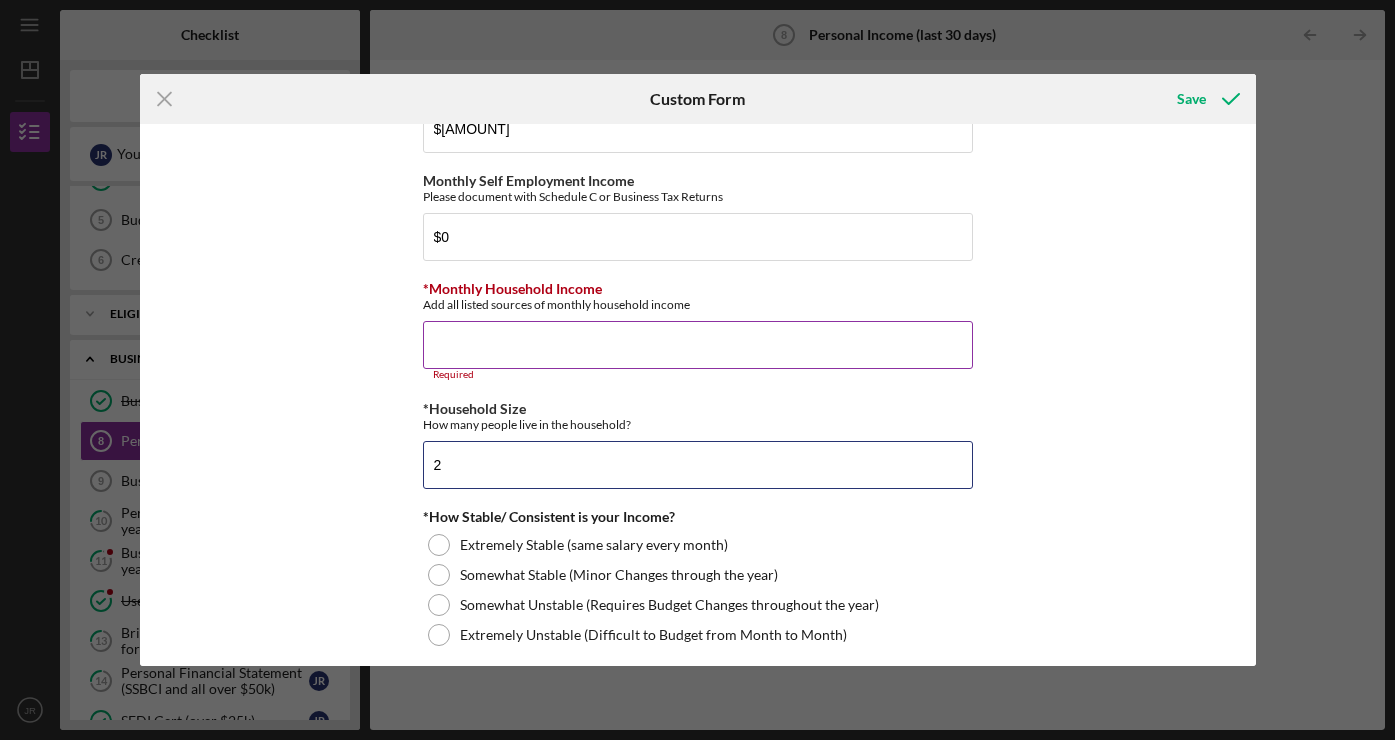 type on "2" 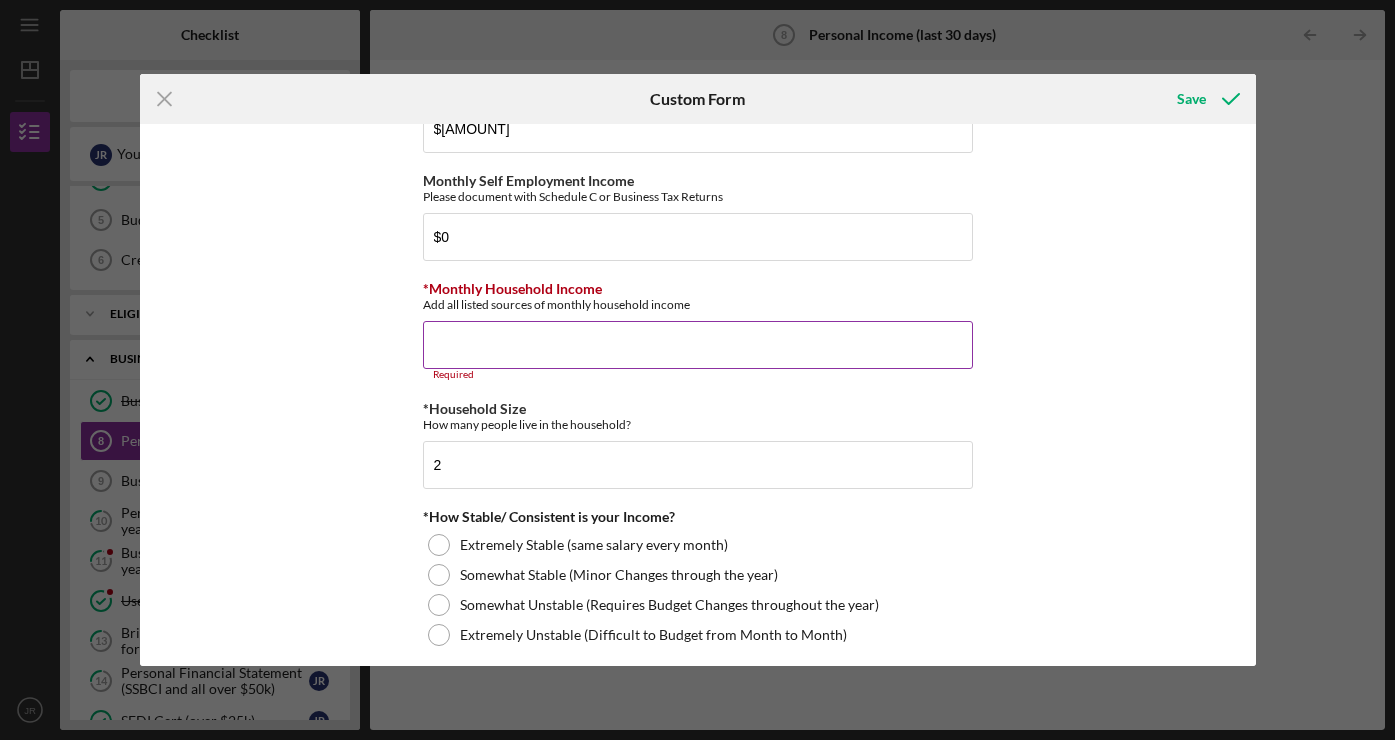 click on "*Monthly Household Income" at bounding box center [698, 345] 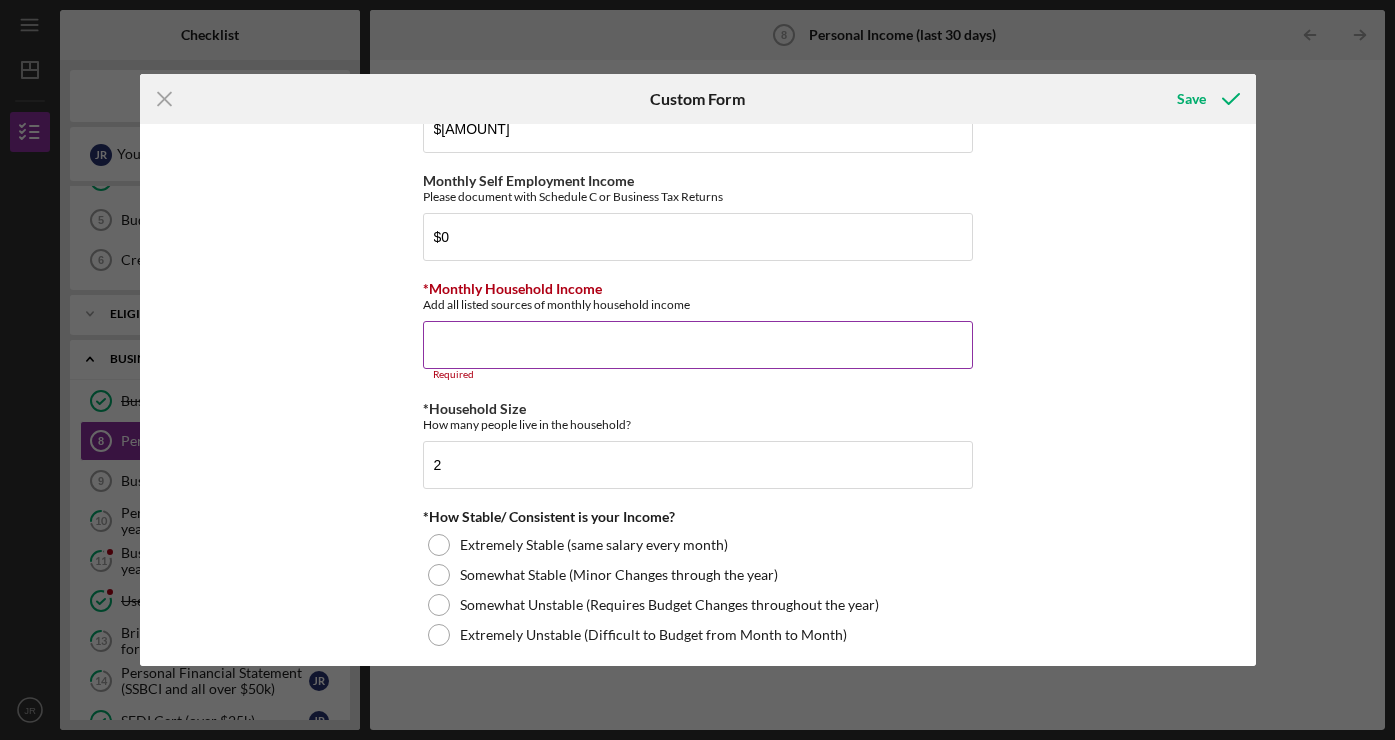 click on "*Monthly Household Income" at bounding box center [698, 345] 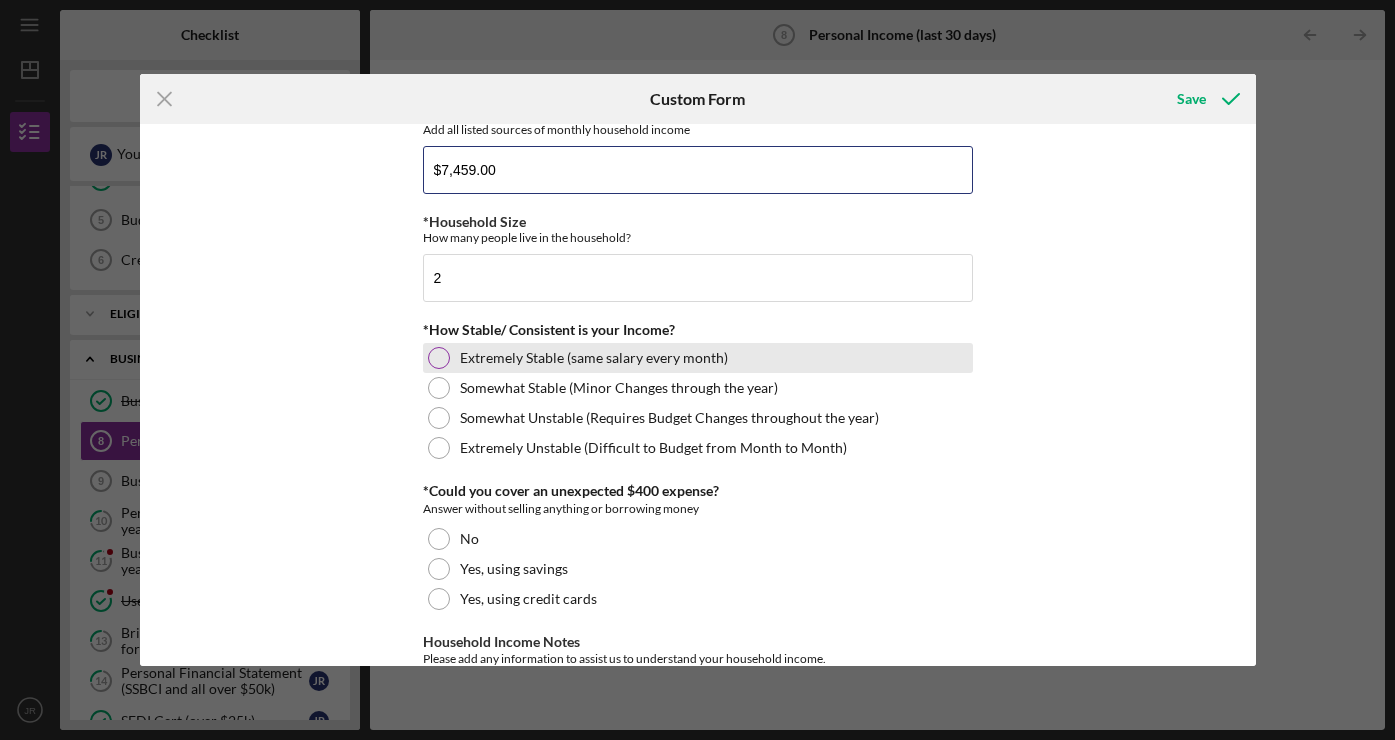 scroll, scrollTop: 1012, scrollLeft: 0, axis: vertical 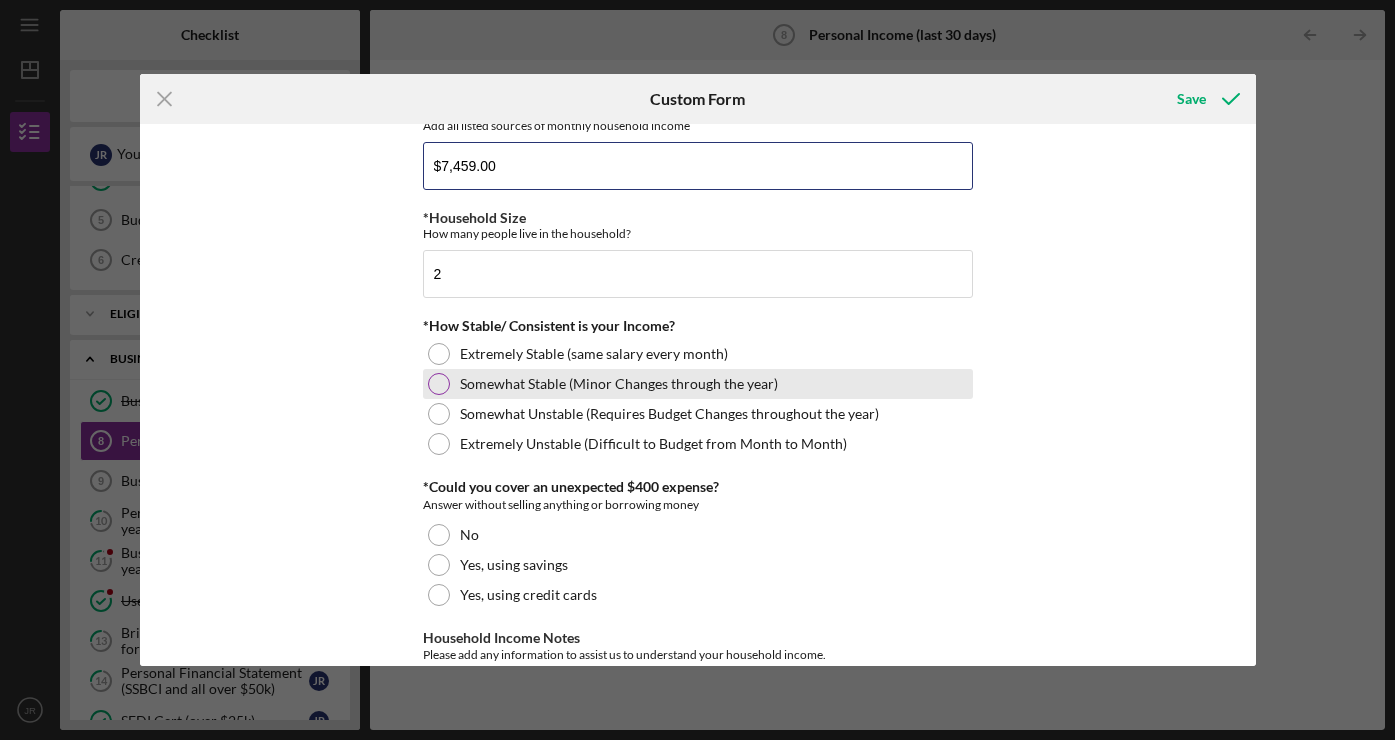 type on "$7,459.00" 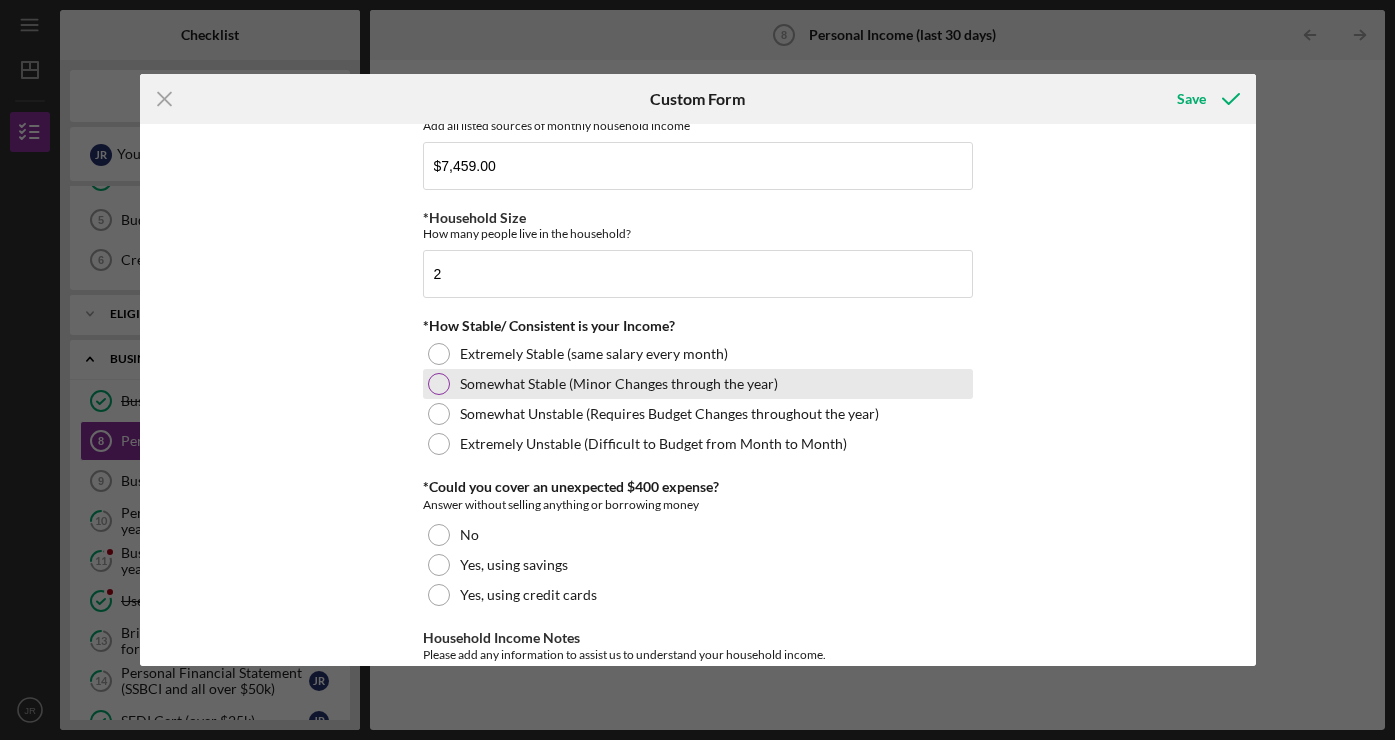 click at bounding box center [439, 384] 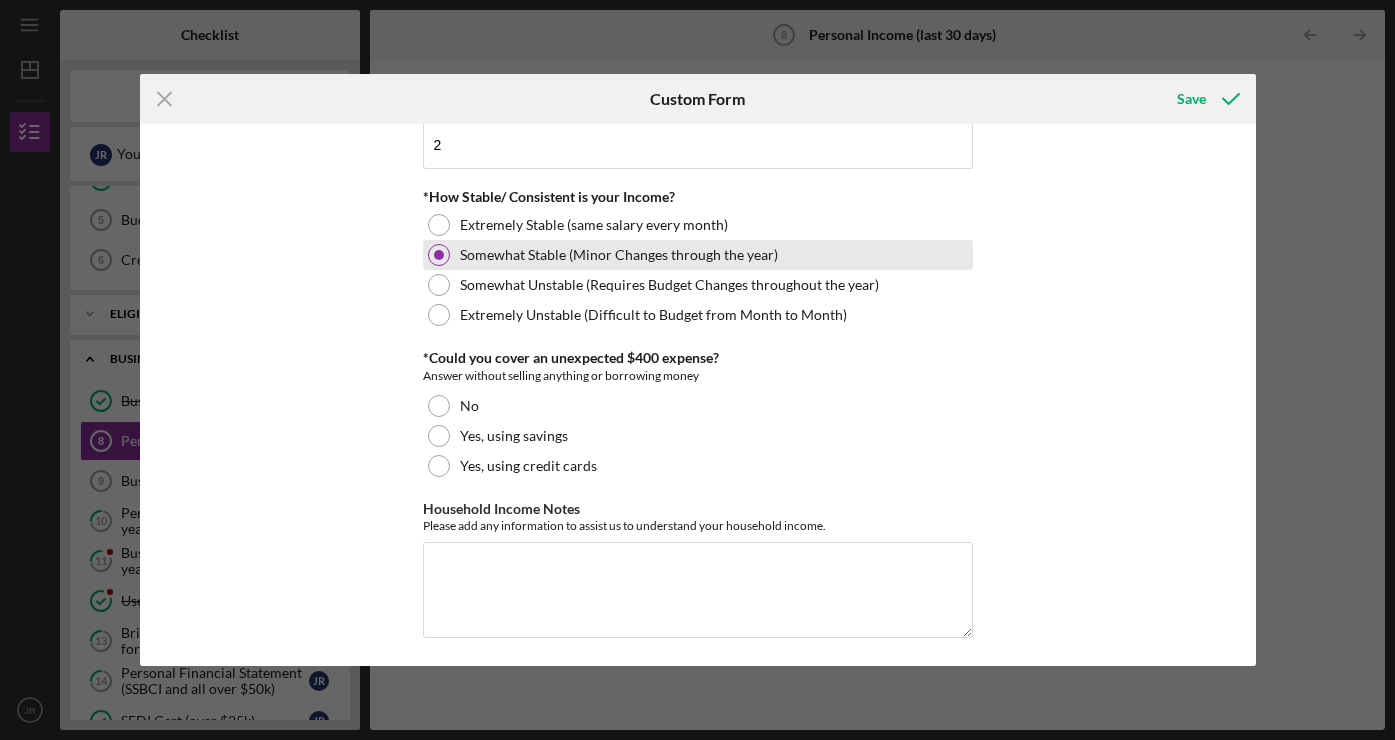 scroll, scrollTop: 1145, scrollLeft: 0, axis: vertical 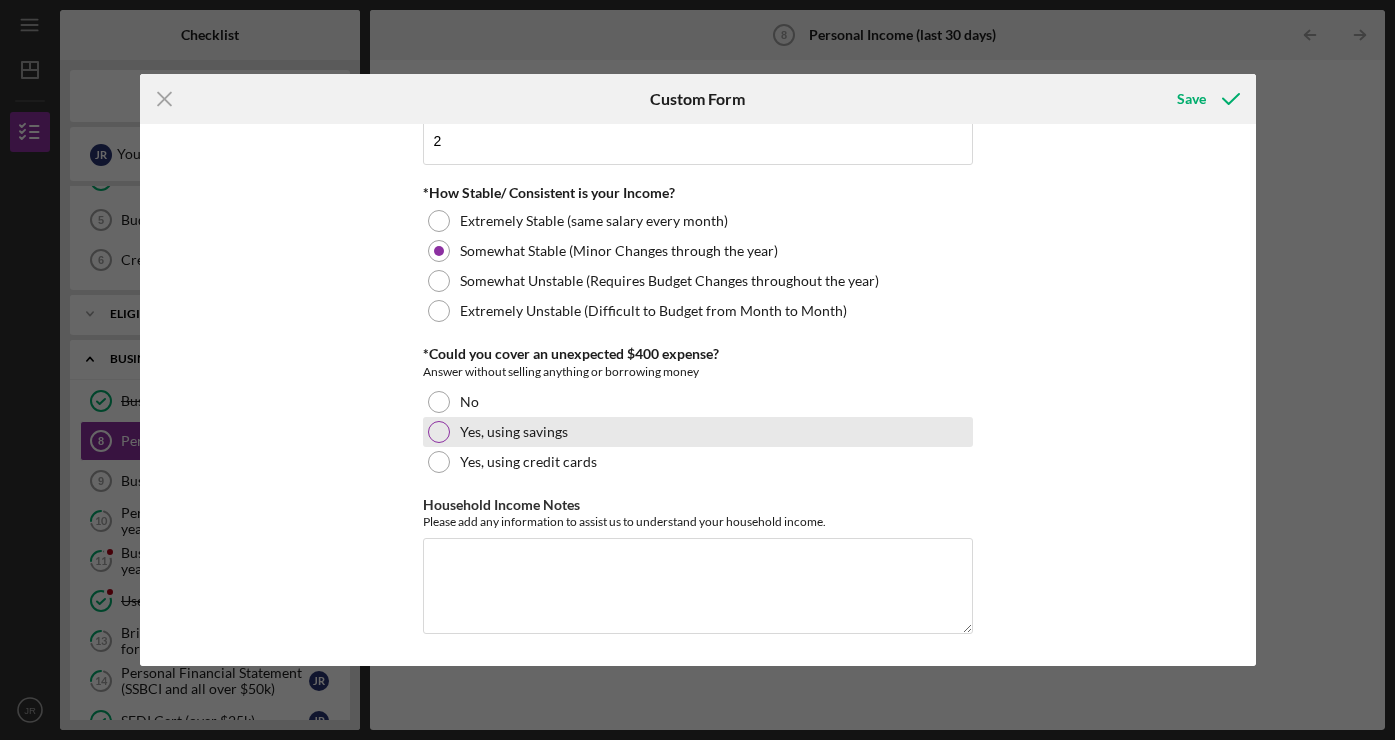 click at bounding box center [439, 432] 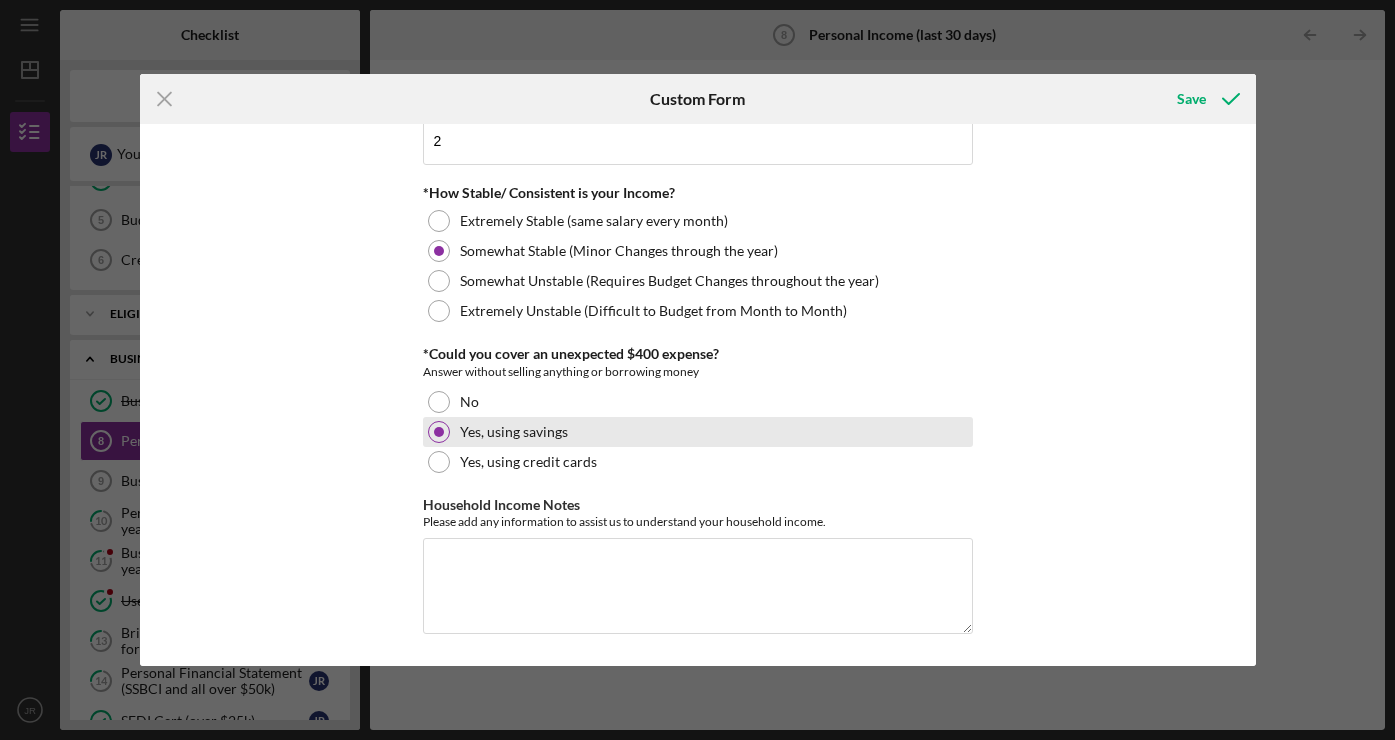 scroll, scrollTop: 1145, scrollLeft: 0, axis: vertical 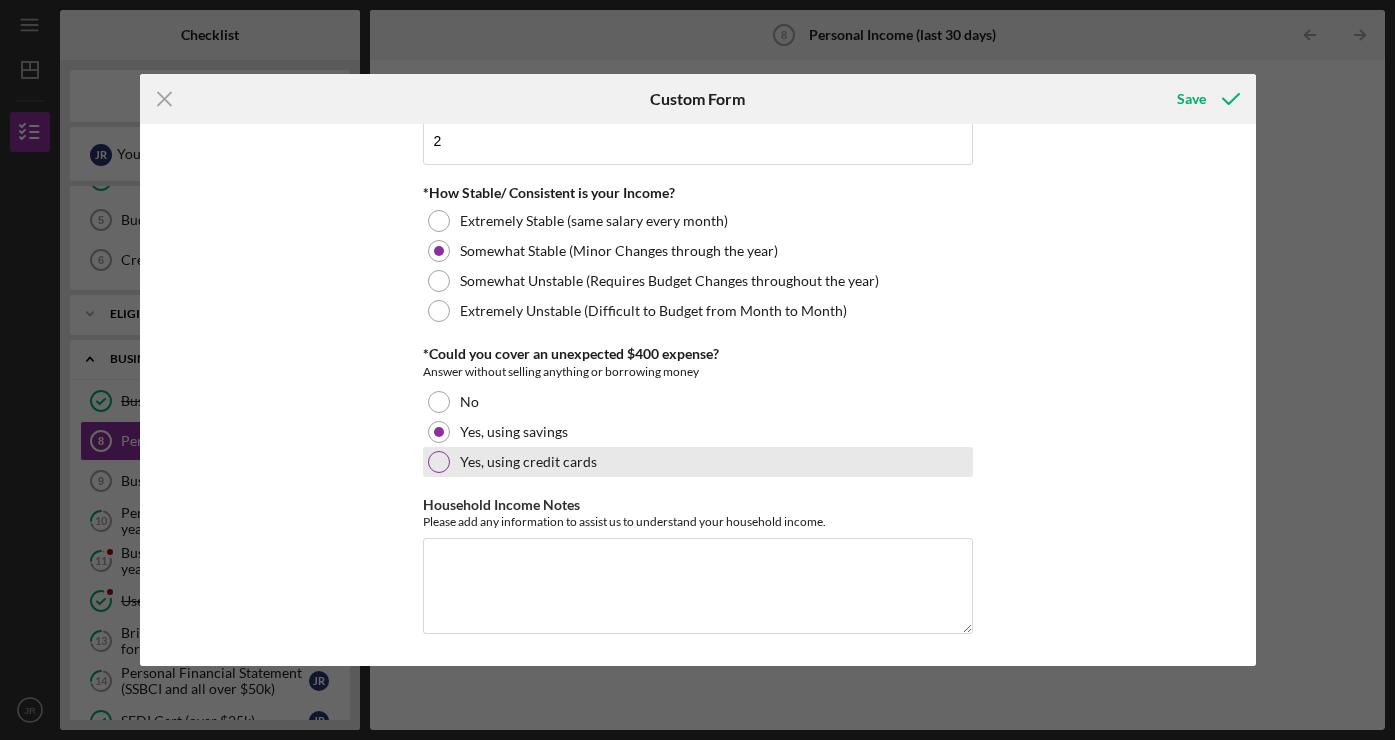 click at bounding box center (439, 462) 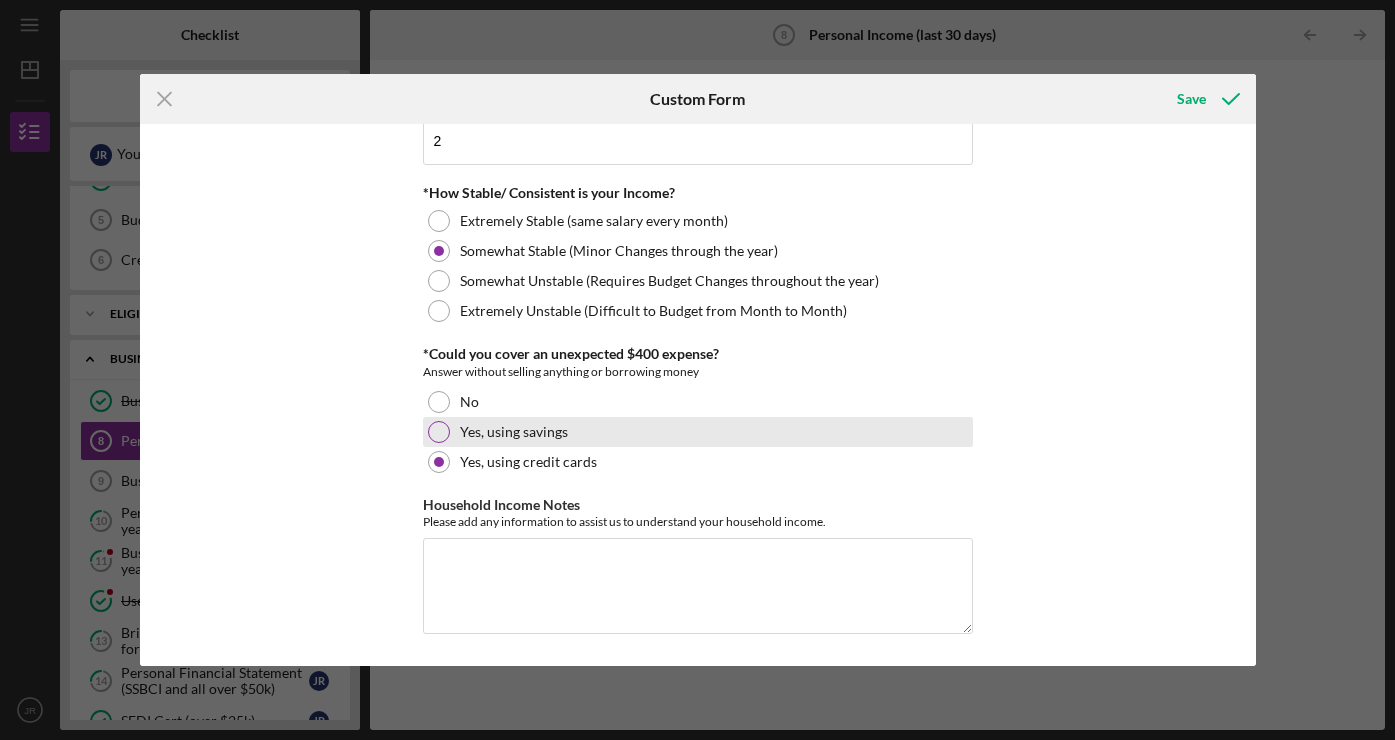 click at bounding box center [439, 432] 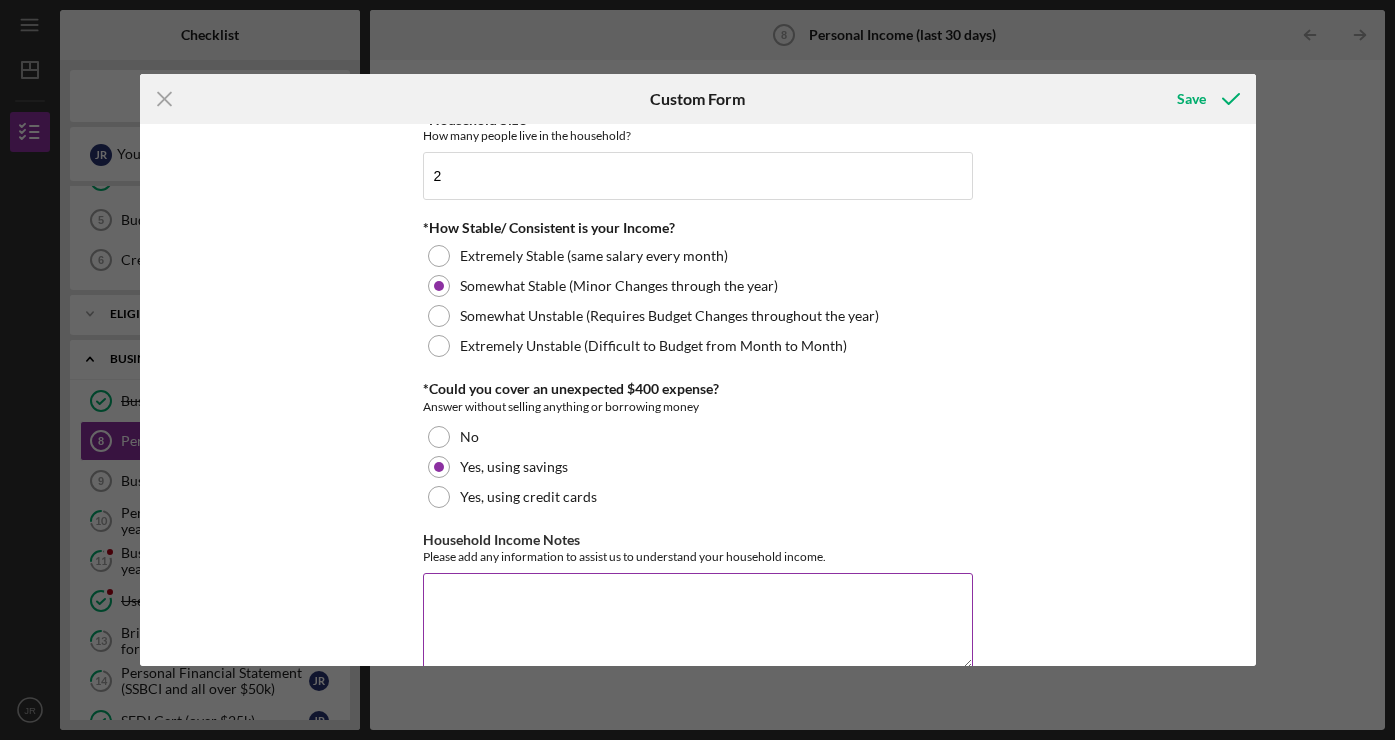 scroll, scrollTop: 1145, scrollLeft: 0, axis: vertical 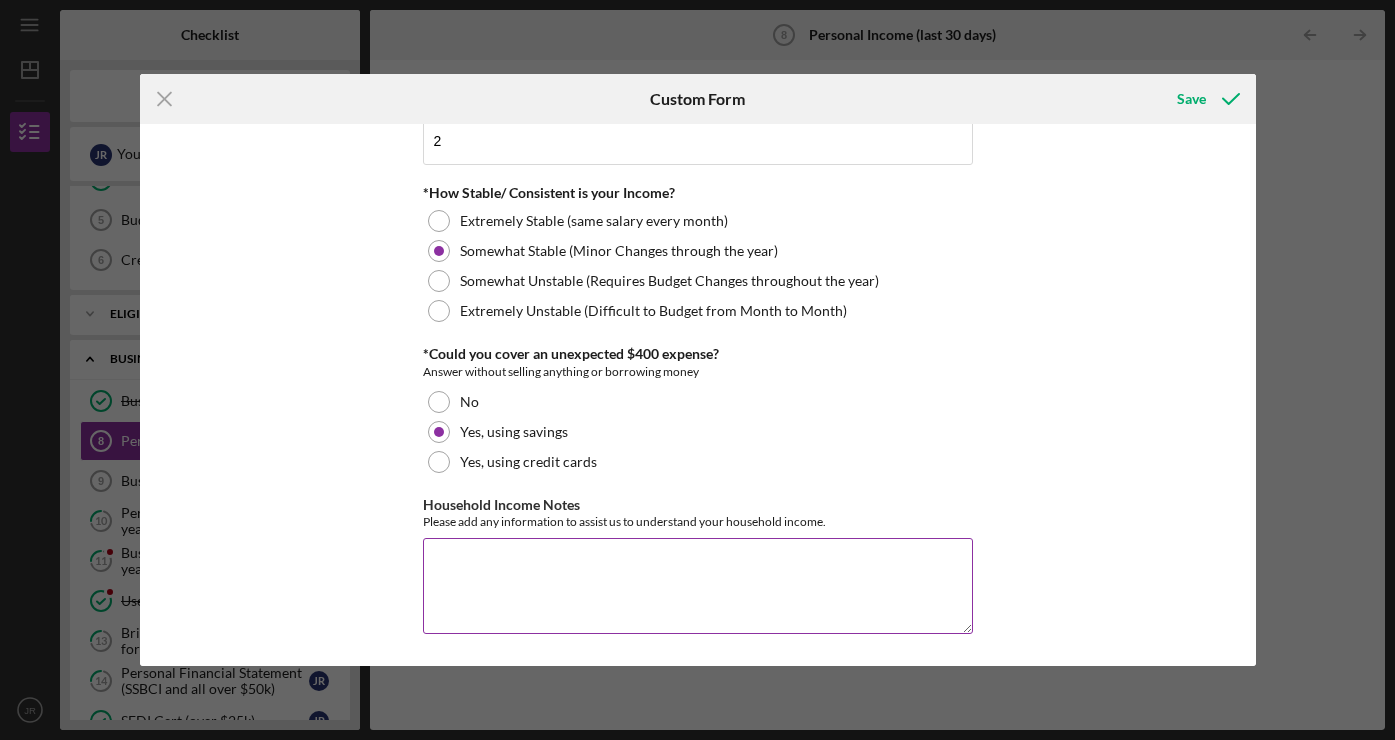 click on "Household Income Notes" at bounding box center [698, 586] 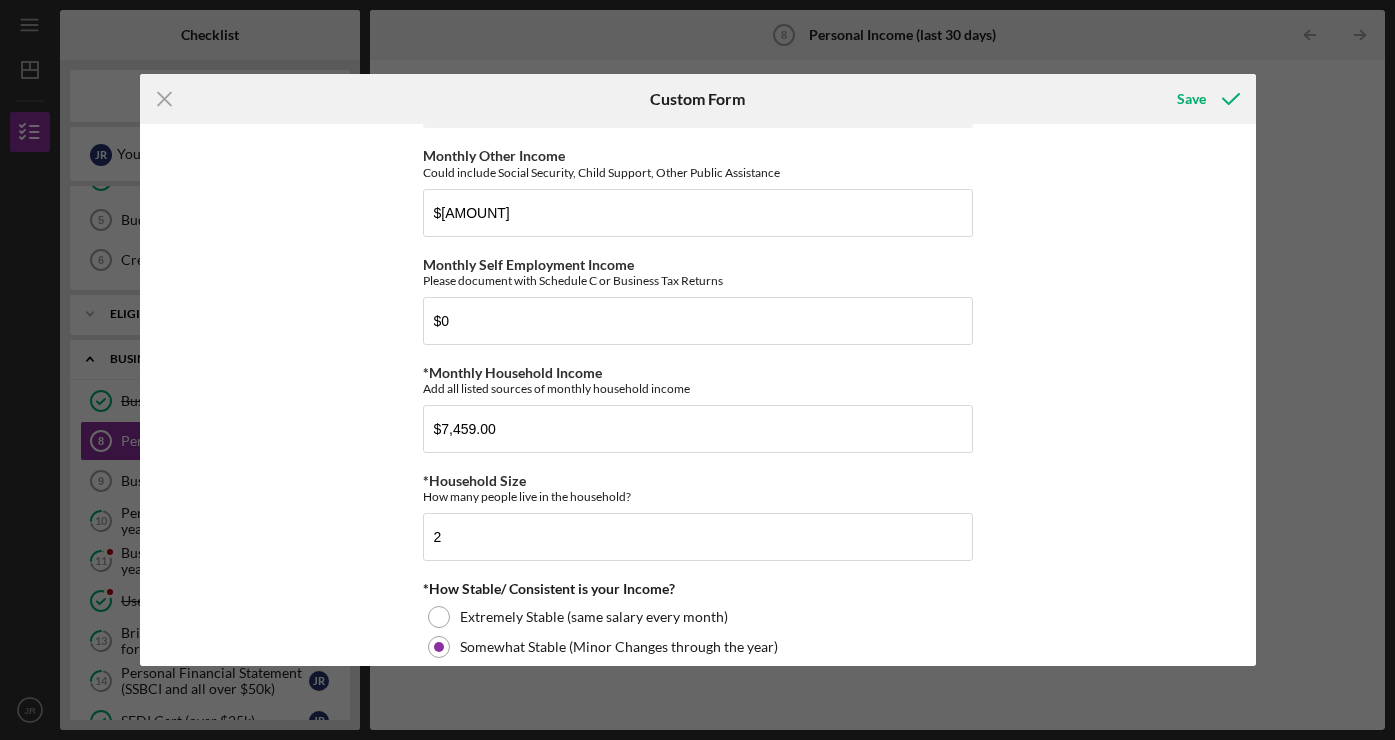 scroll, scrollTop: 1145, scrollLeft: 0, axis: vertical 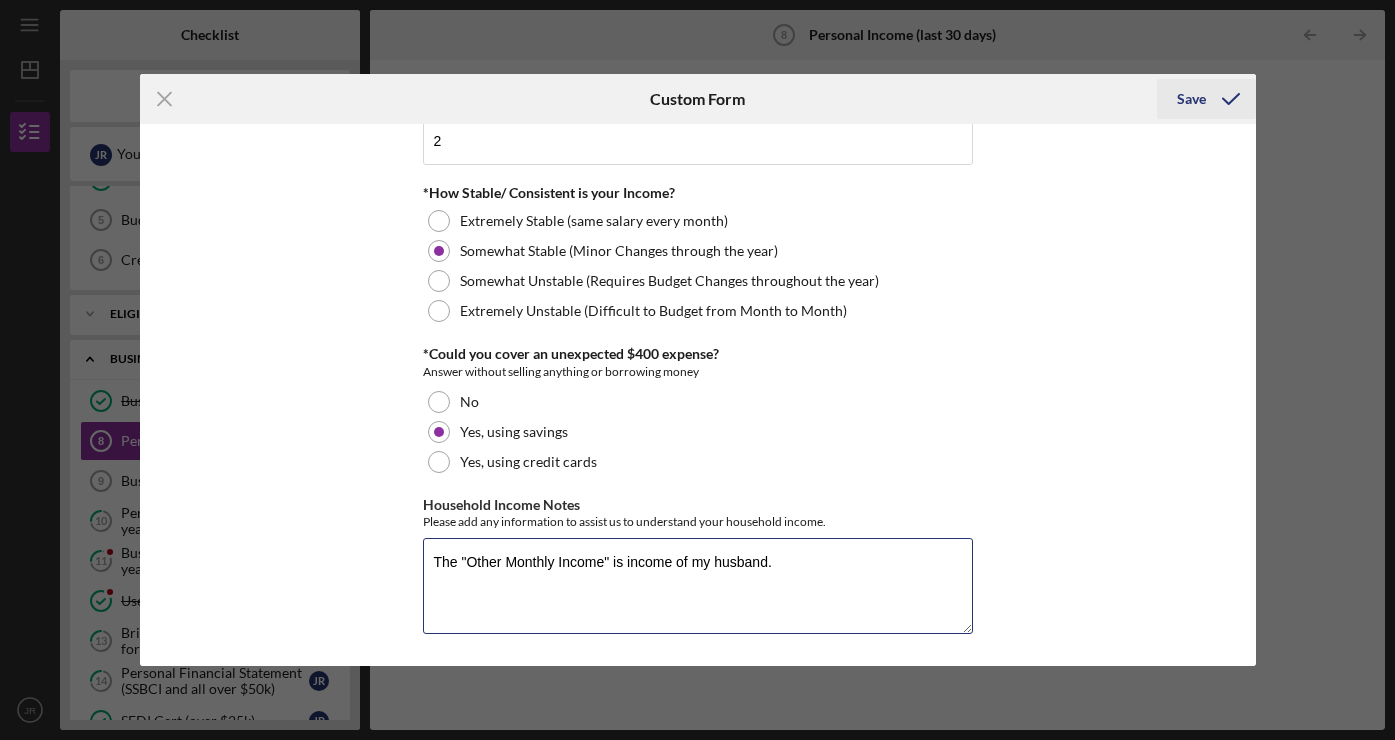 type on "The "Other Monthly Income" is income of my husband." 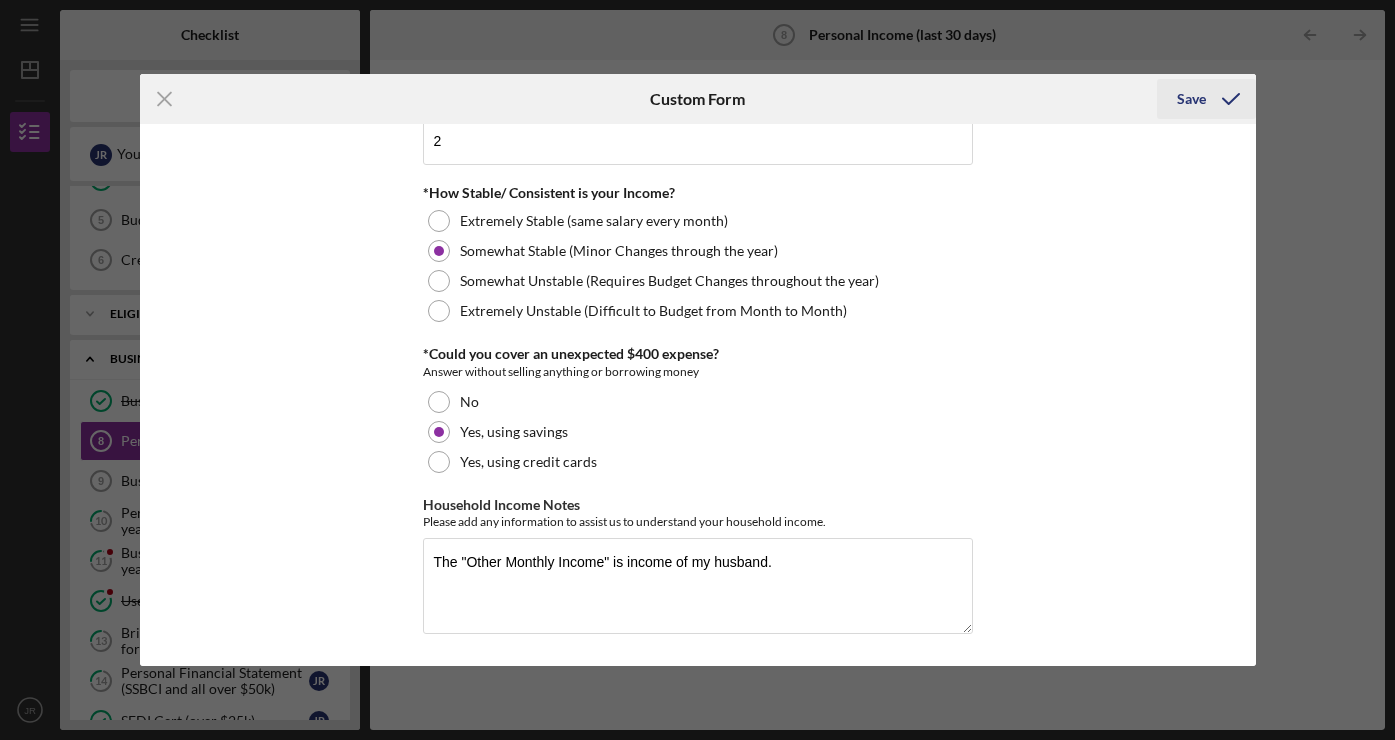 click on "Save" at bounding box center [1191, 99] 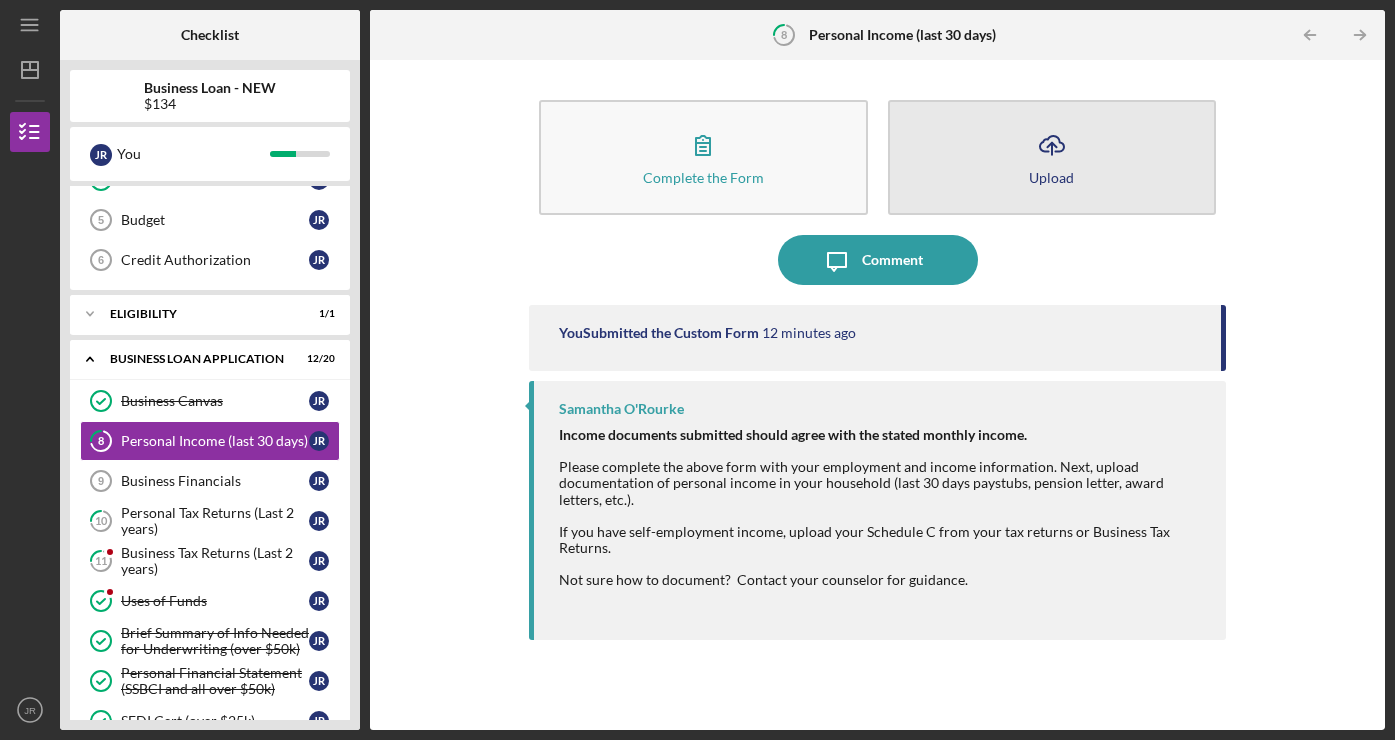 click on "Upload" at bounding box center (1051, 177) 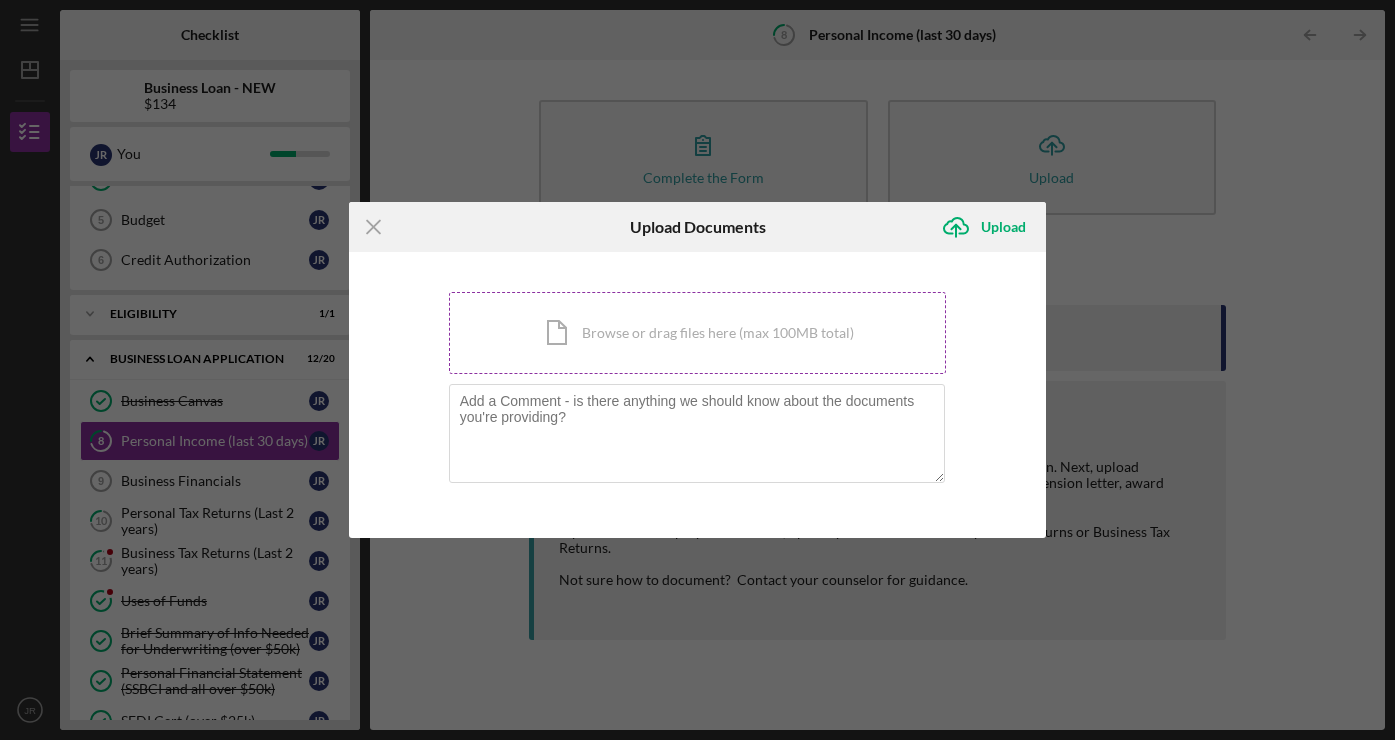 click on "Icon/Document Browse or drag files here (max 100MB total) Tap to choose files or take a photo" at bounding box center (698, 333) 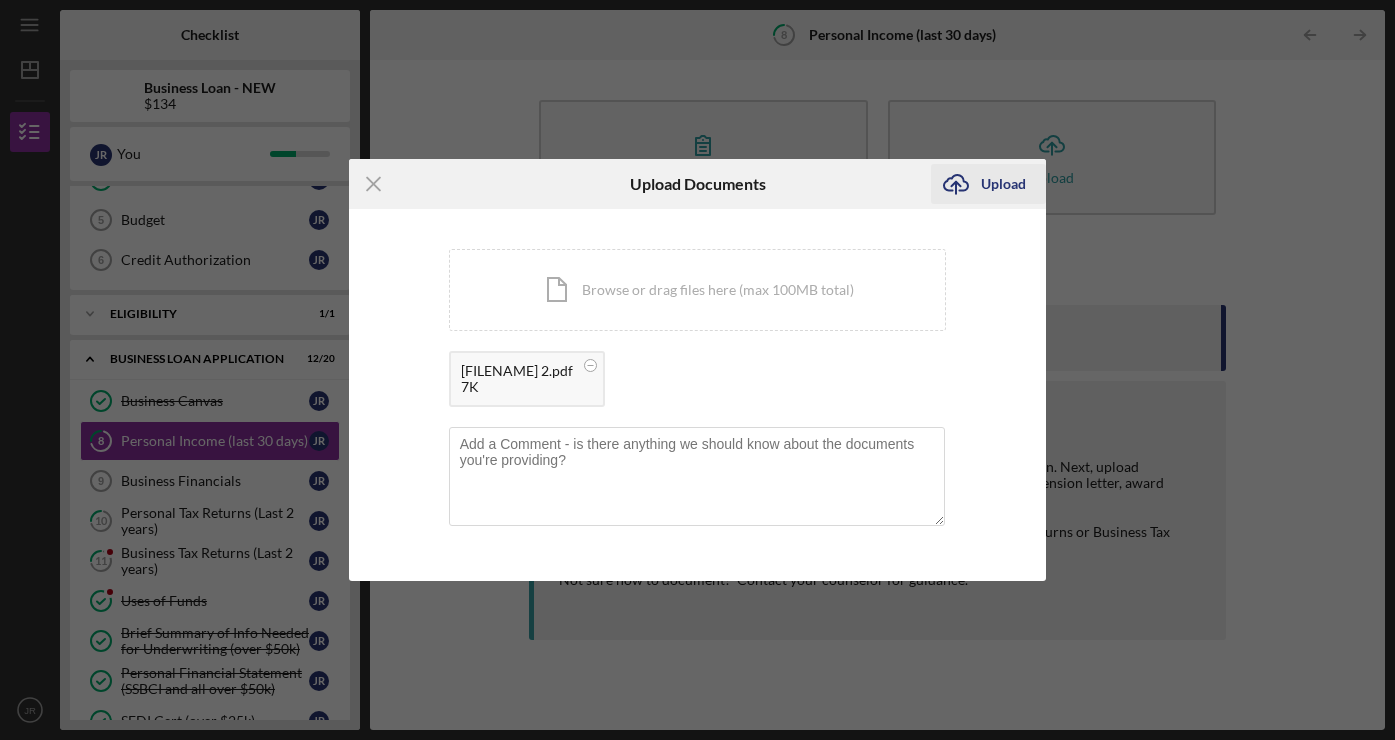 click on "Upload" at bounding box center (1003, 184) 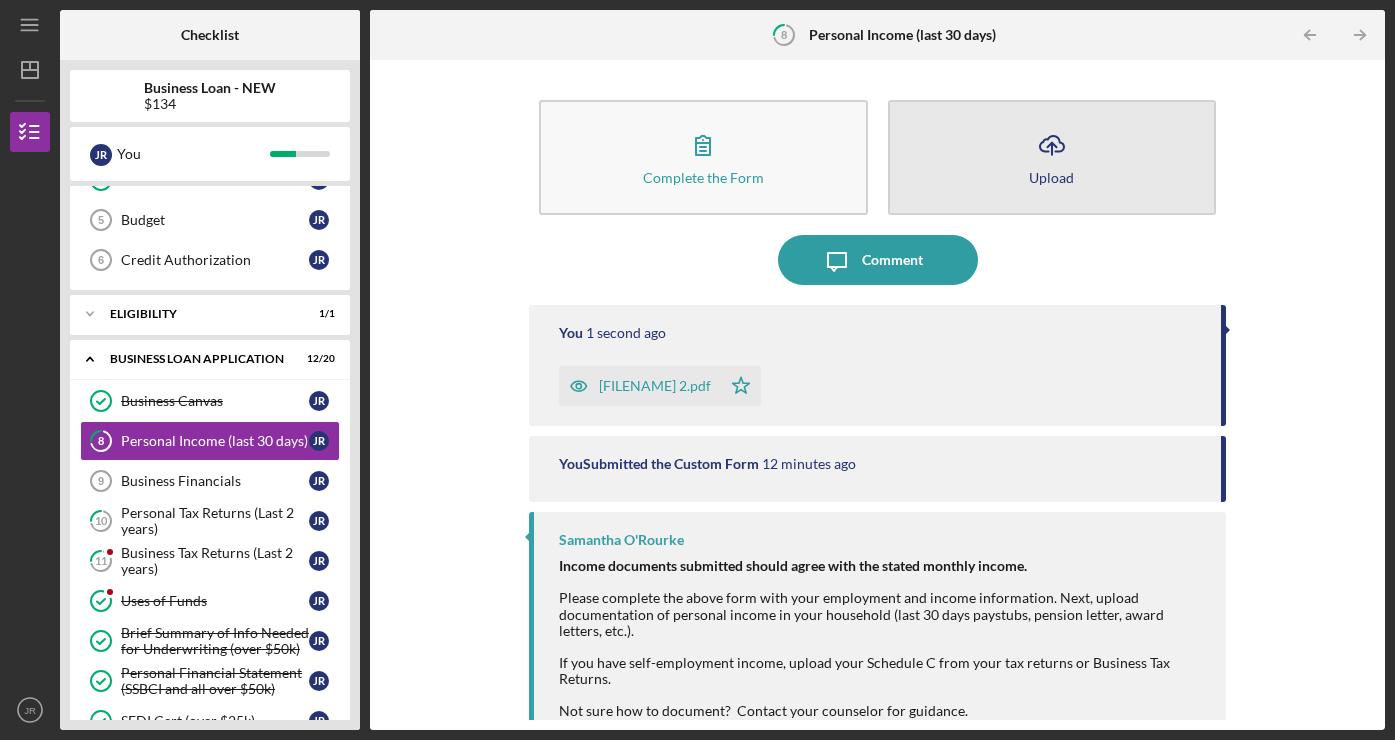 click on "Icon/Upload" 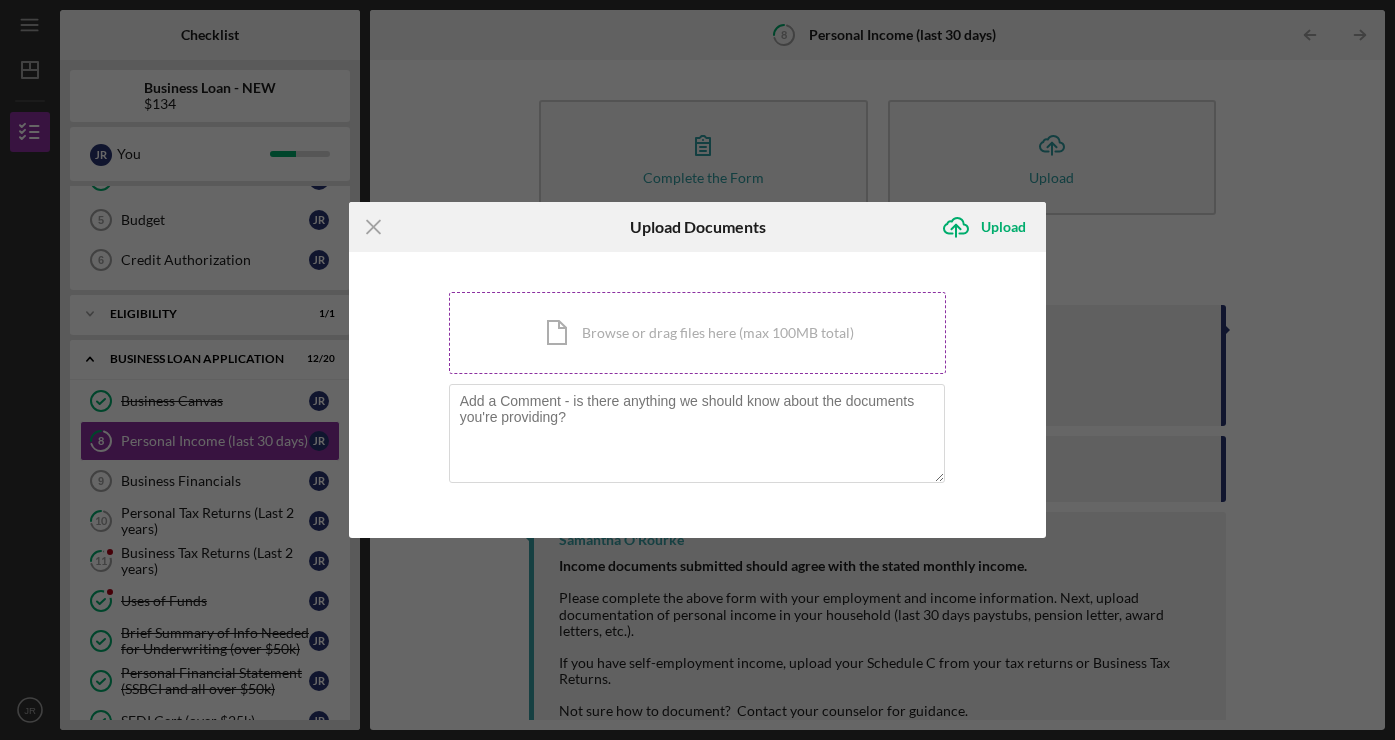 click on "Icon/Document Browse or drag files here (max 100MB total) Tap to choose files or take a photo" at bounding box center (698, 333) 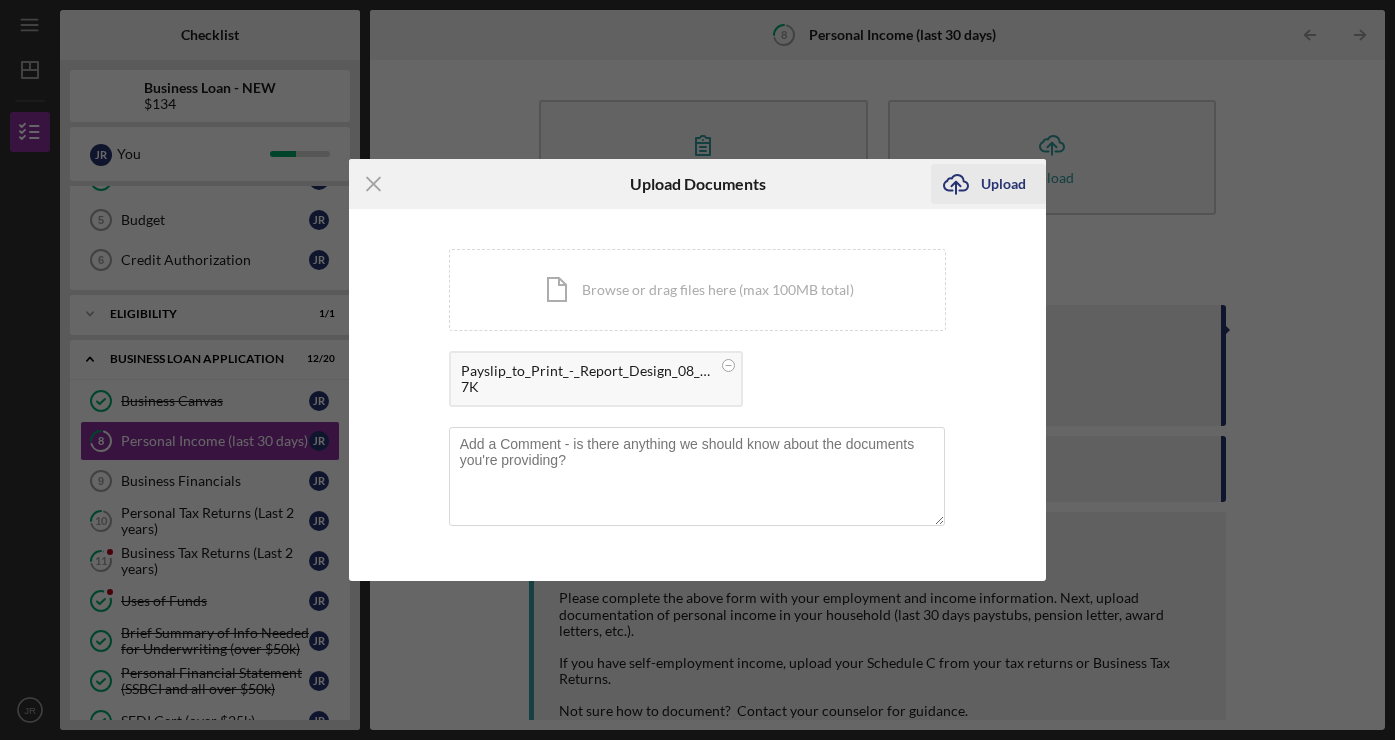 click on "Upload" at bounding box center (1003, 184) 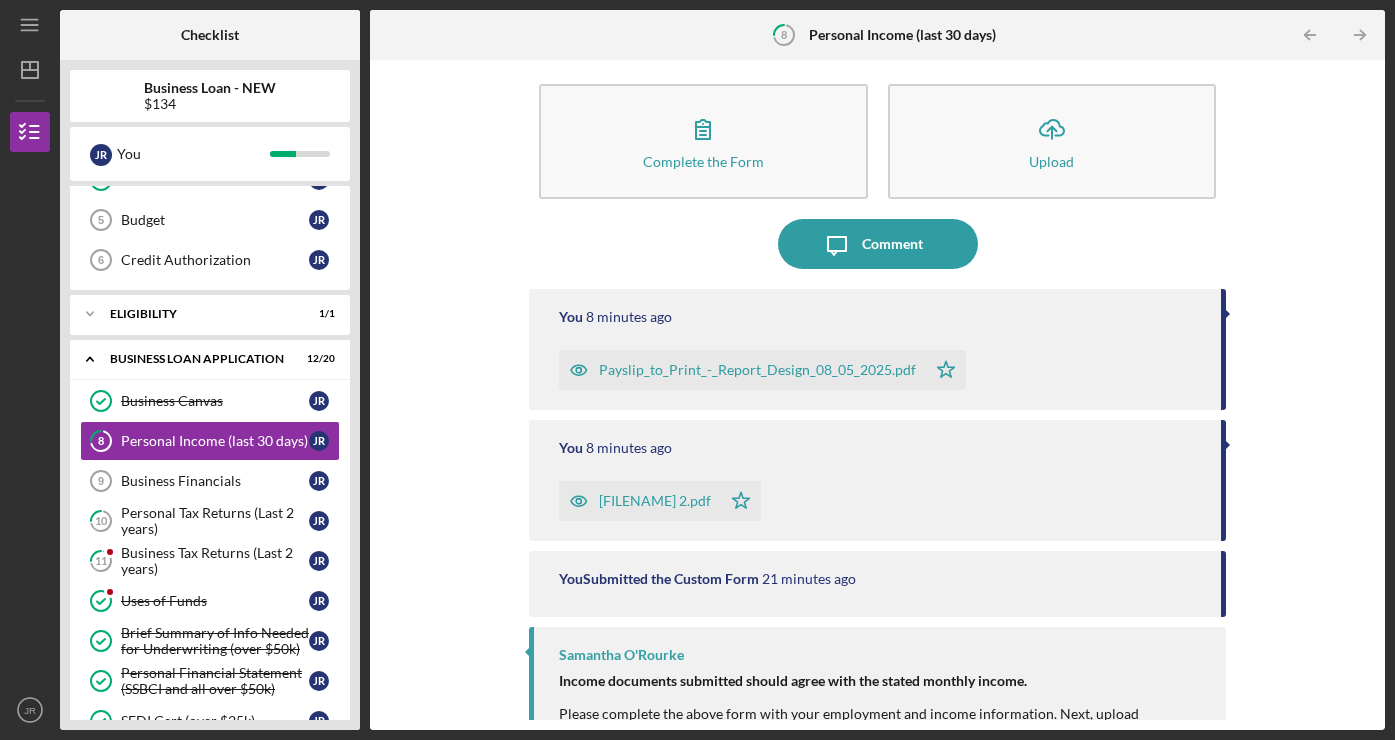 scroll, scrollTop: 26, scrollLeft: 0, axis: vertical 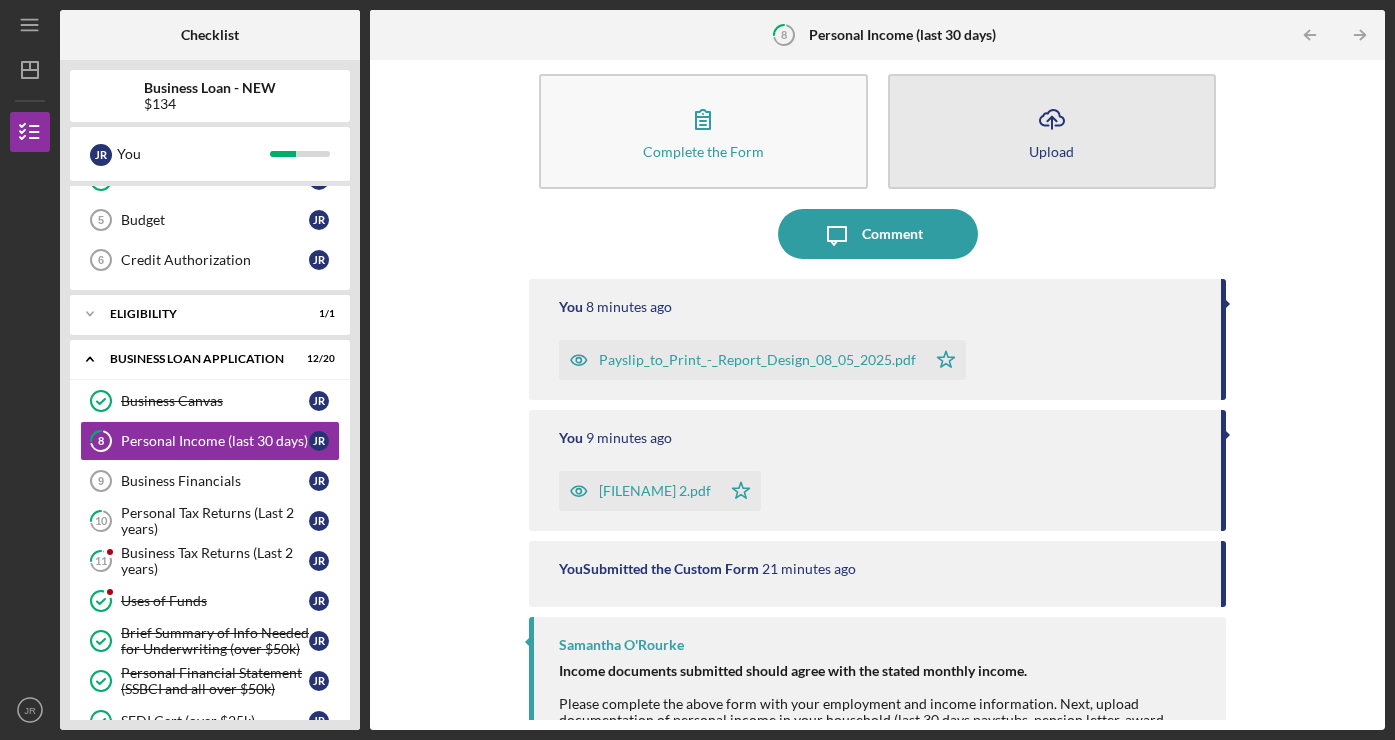 click 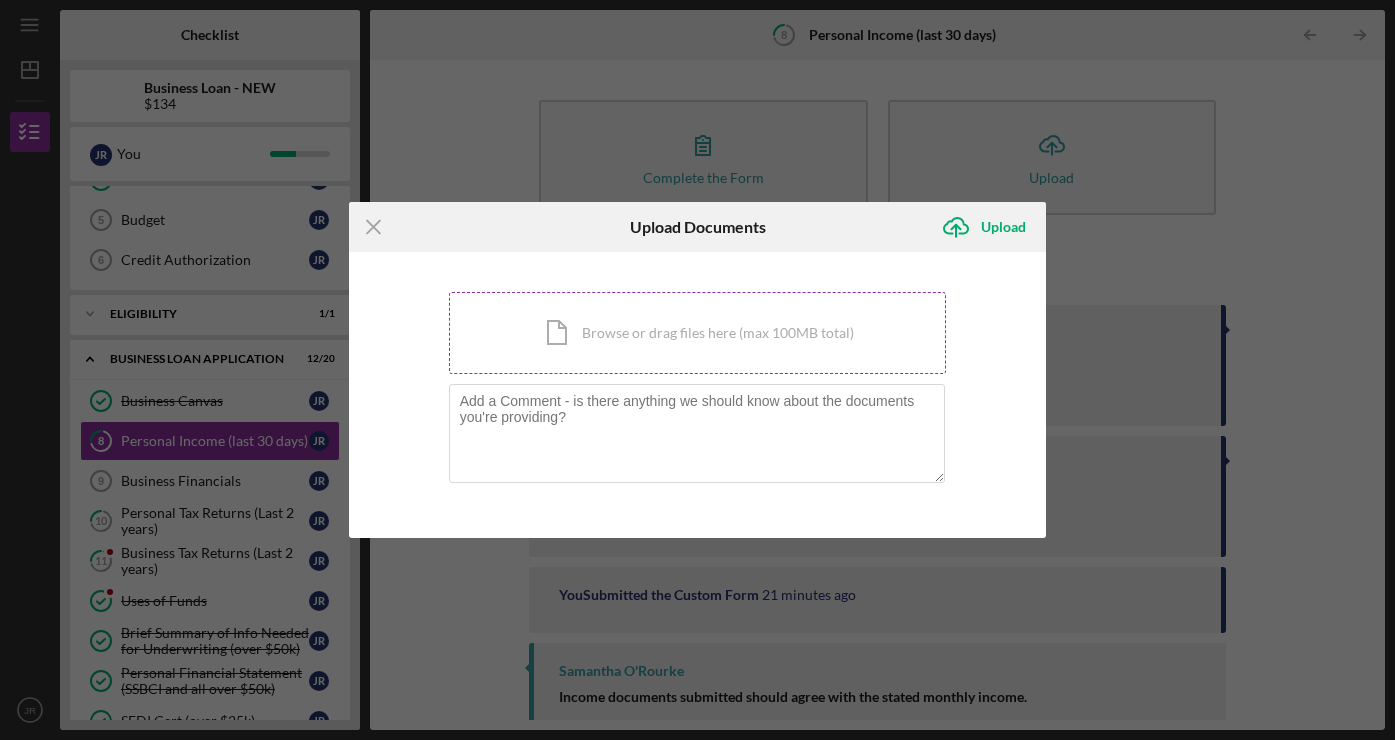 click on "Icon/Document Browse or drag files here (max 100MB total) Tap to choose files or take a photo" at bounding box center (698, 333) 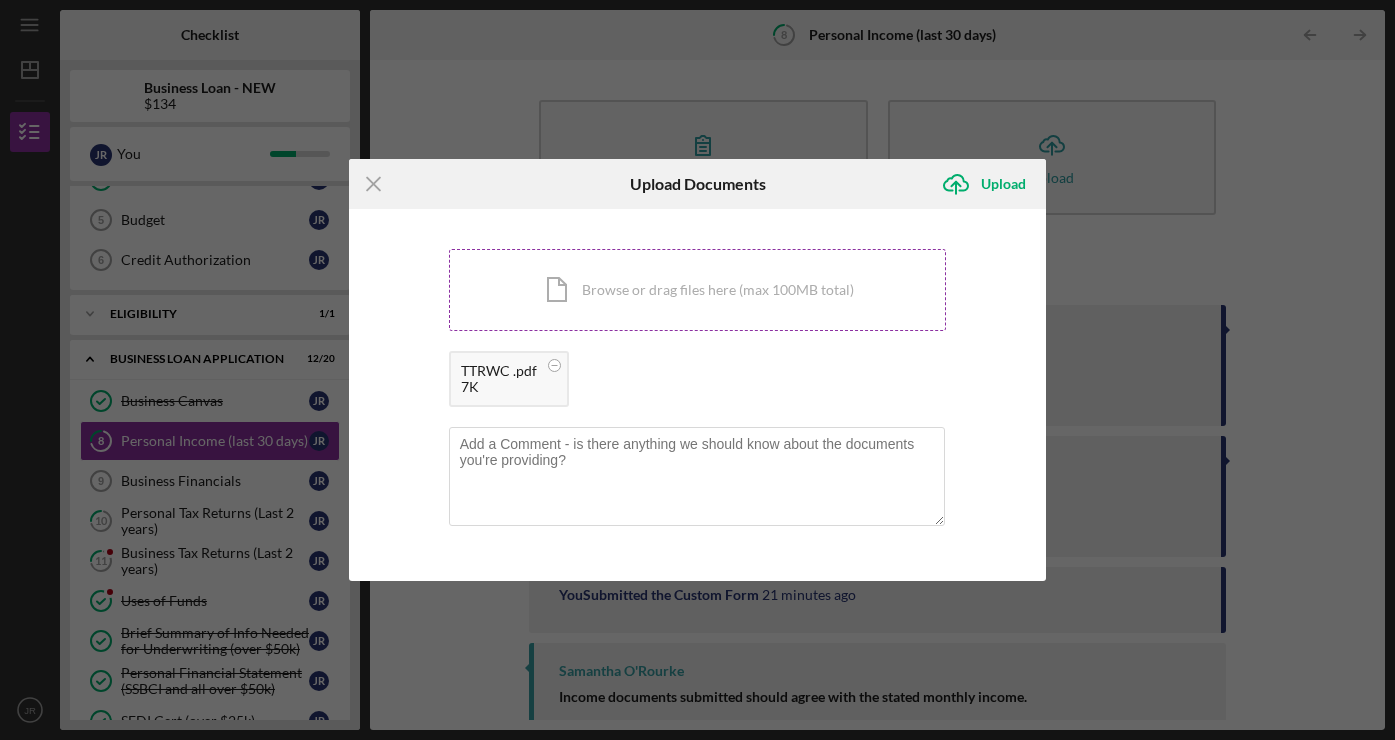 click on "Icon/Document Browse or drag files here (max 100MB total) Tap to choose files or take a photo" at bounding box center [698, 290] 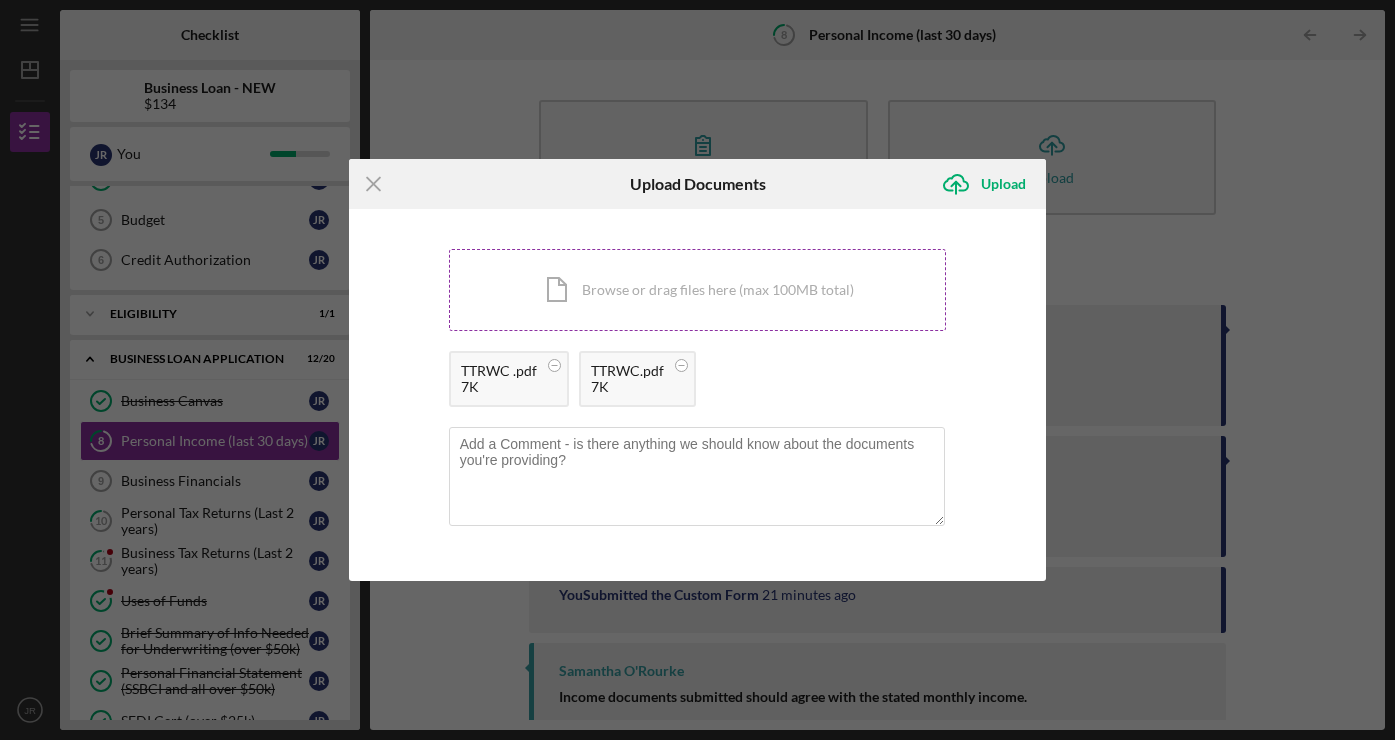 click on "Icon/Document Browse or drag files here (max 100MB total) Tap to choose files or take a photo" at bounding box center [698, 290] 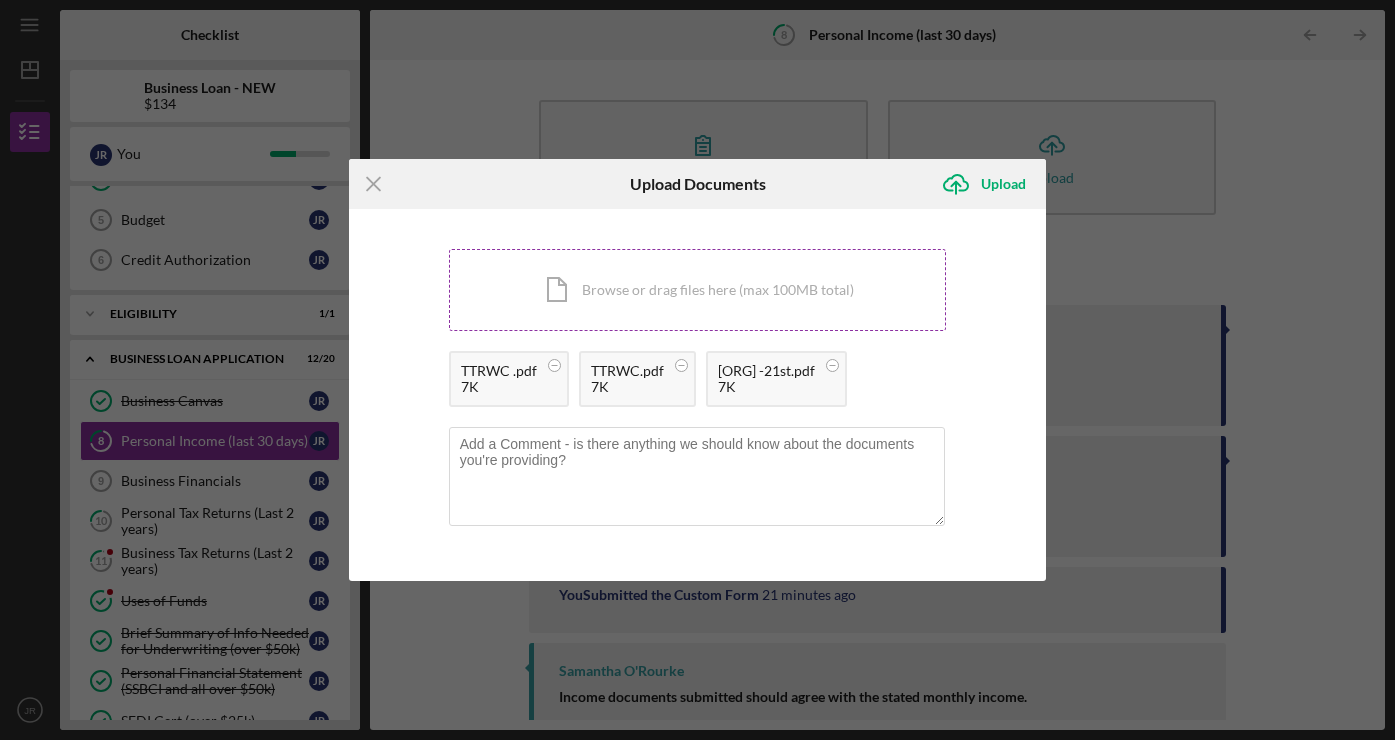 click on "Icon/Document Browse or drag files here (max 100MB total) Tap to choose files or take a photo" at bounding box center (698, 290) 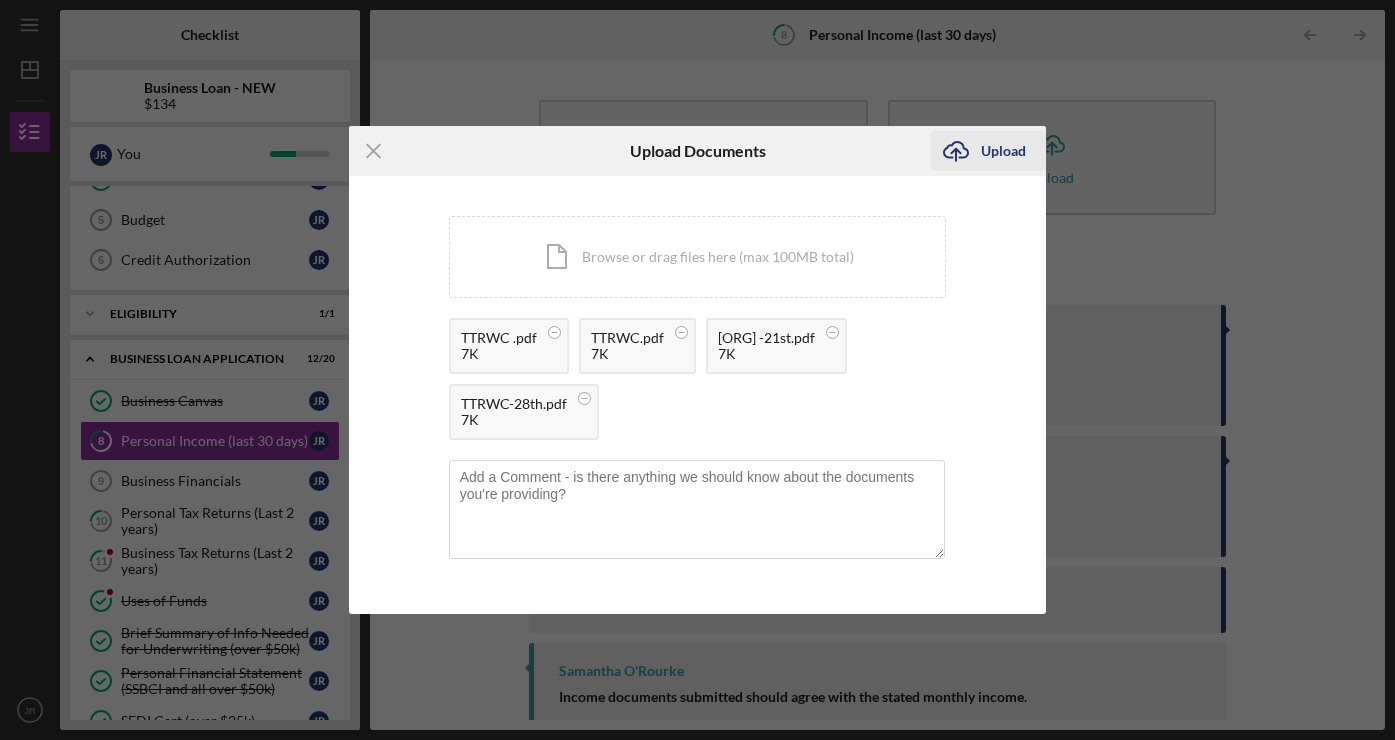 click on "Upload" at bounding box center (1003, 151) 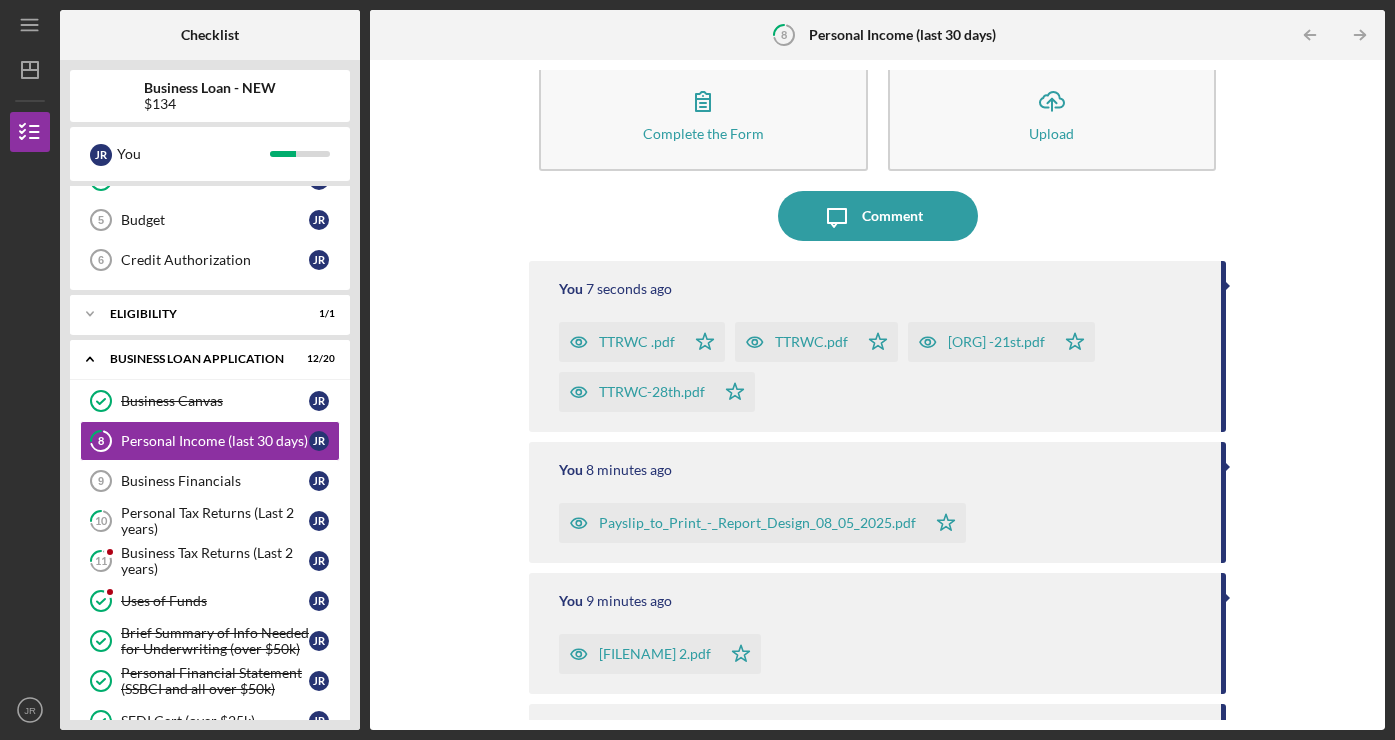 scroll, scrollTop: 45, scrollLeft: 0, axis: vertical 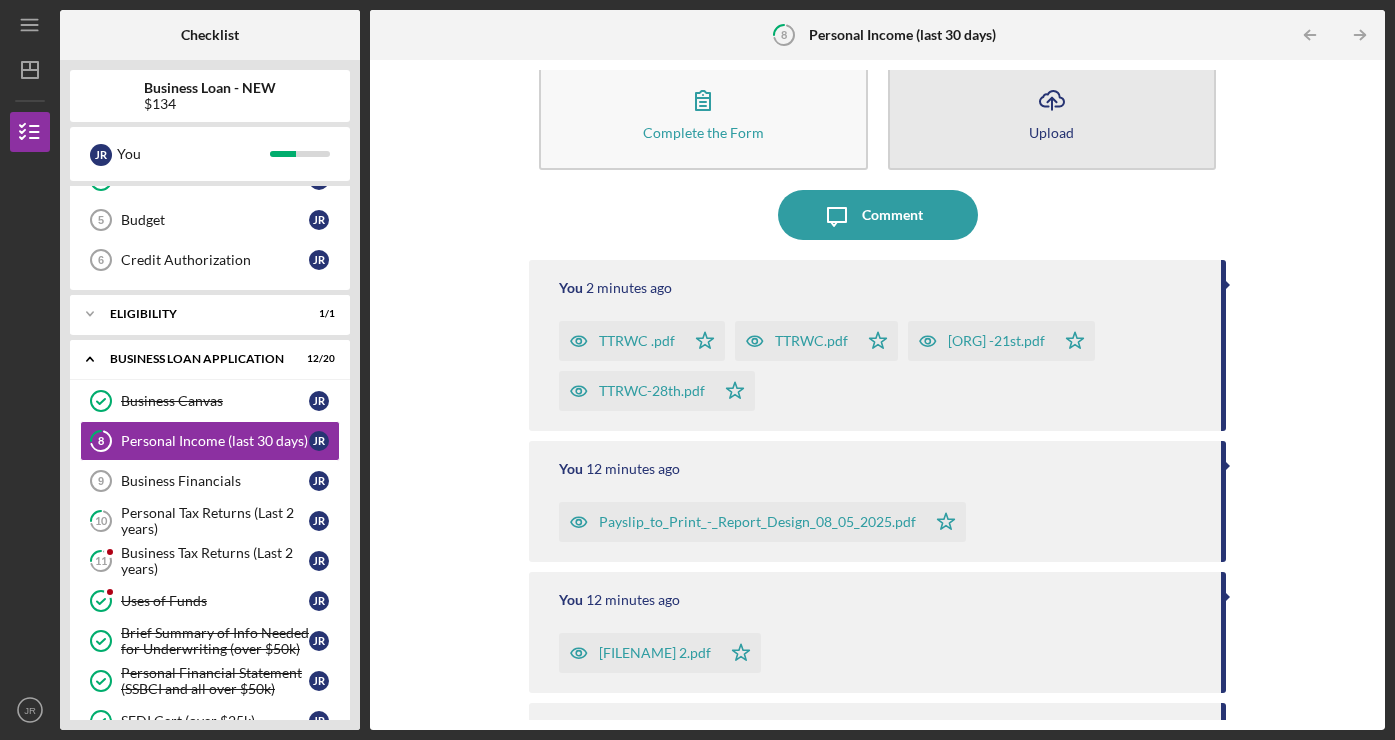 click on "Icon/Upload" 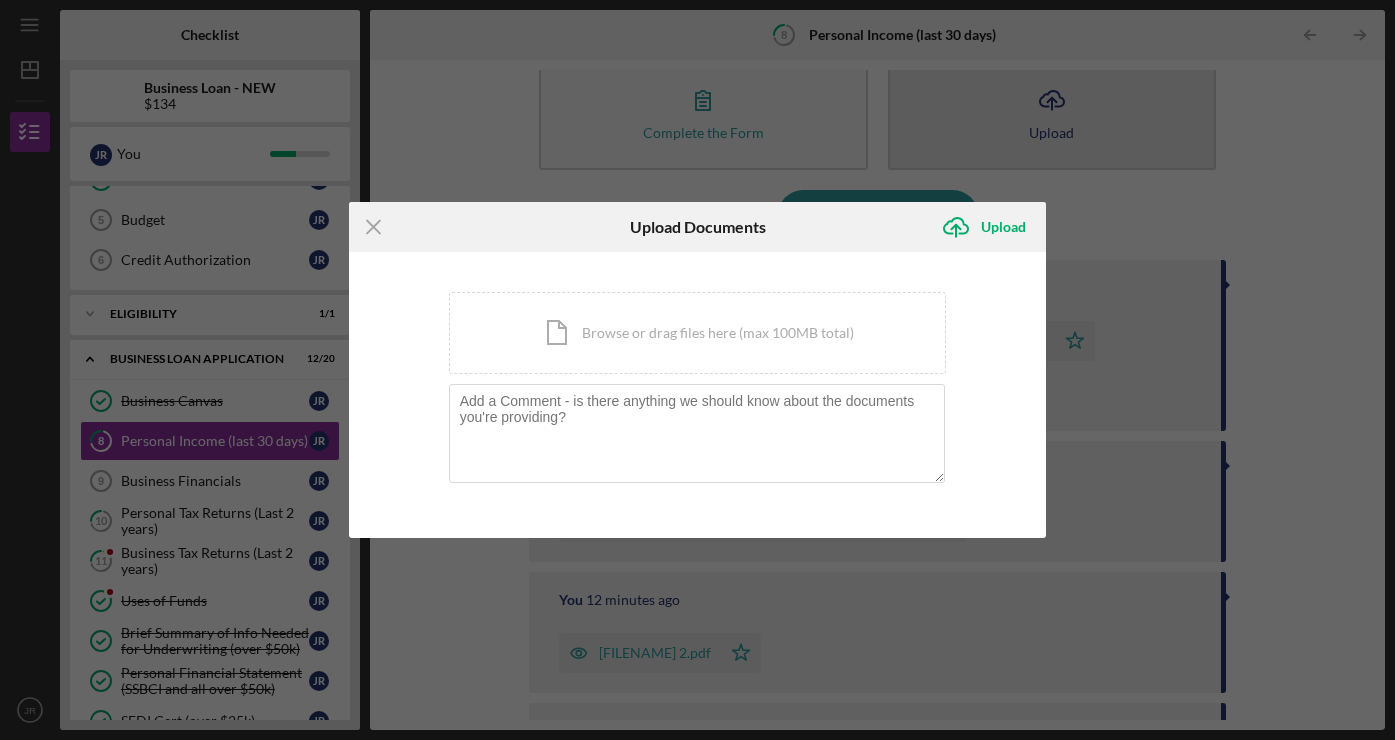 scroll, scrollTop: 0, scrollLeft: 0, axis: both 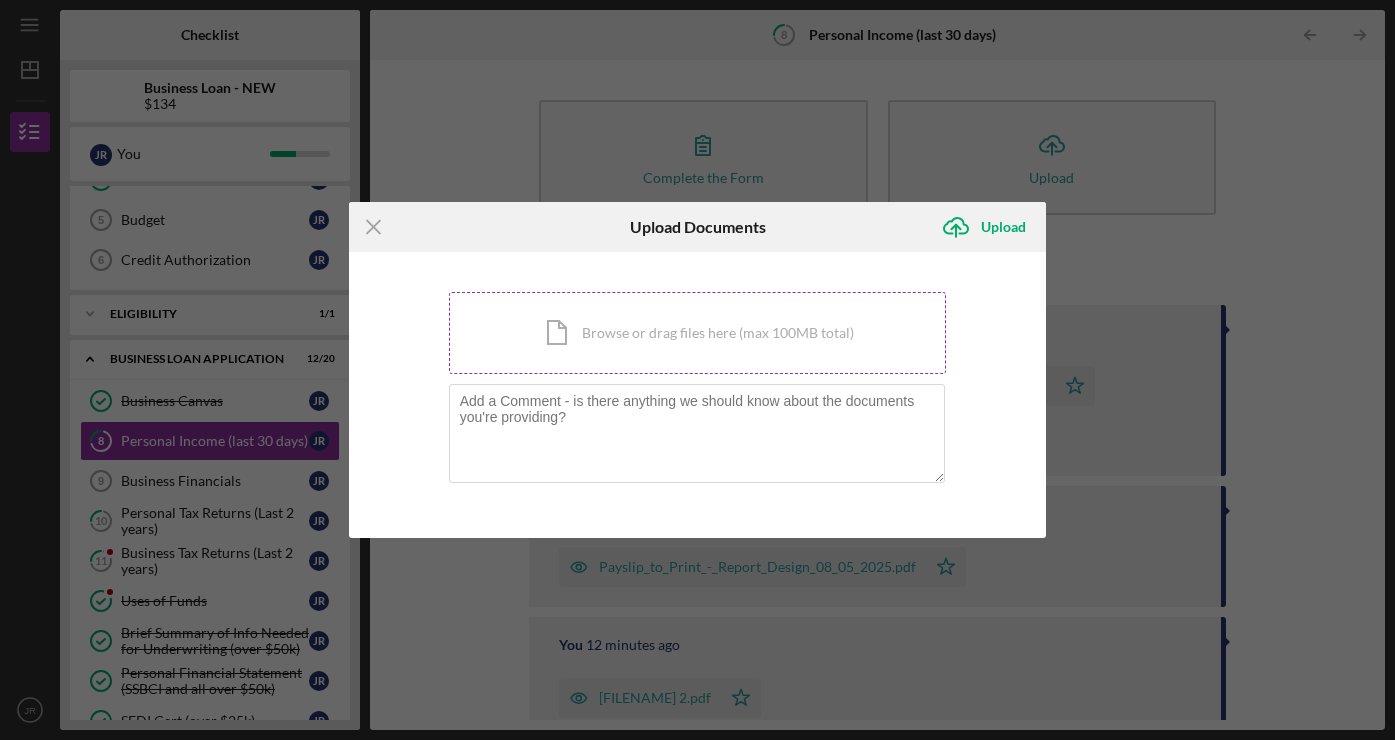 click on "Icon/Document Browse or drag files here (max 100MB total) Tap to choose files or take a photo" at bounding box center [698, 333] 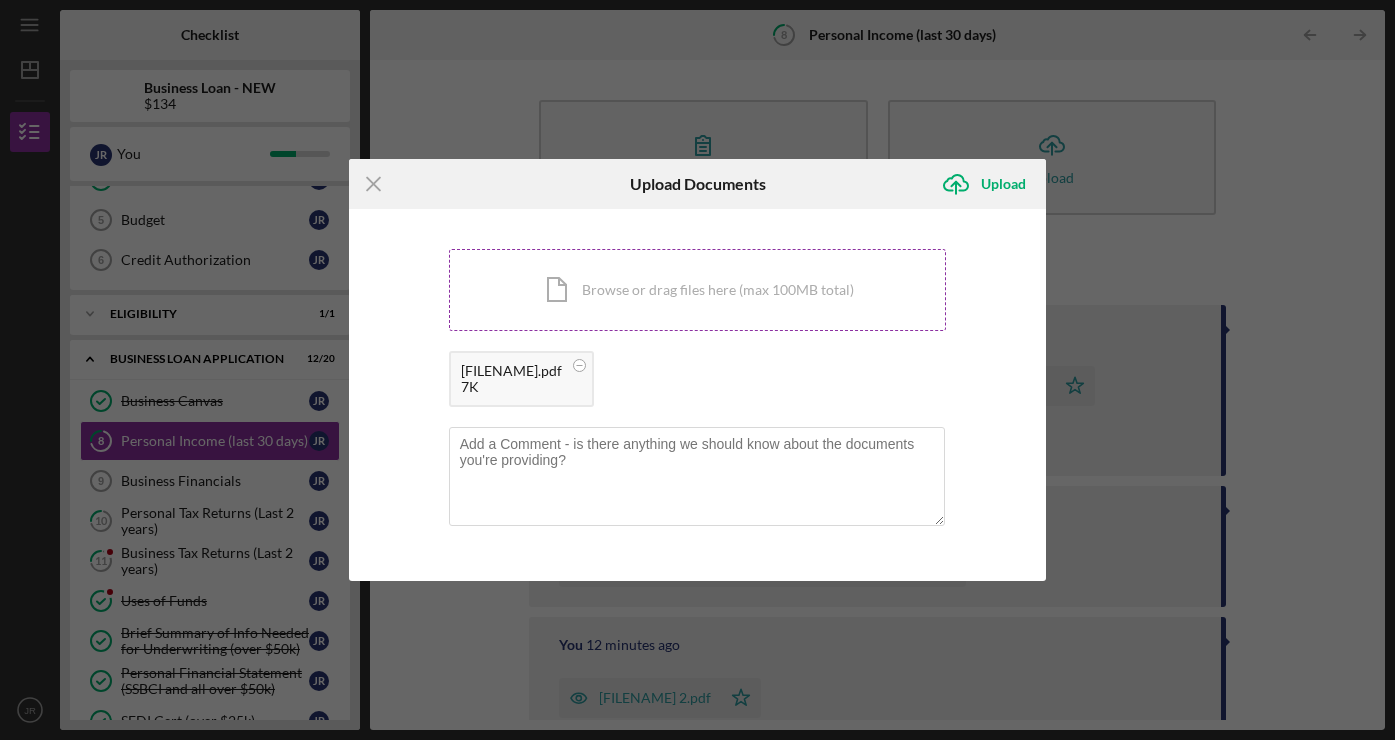 click on "Icon/Document Browse or drag files here (max 100MB total) Tap to choose files or take a photo" at bounding box center [698, 290] 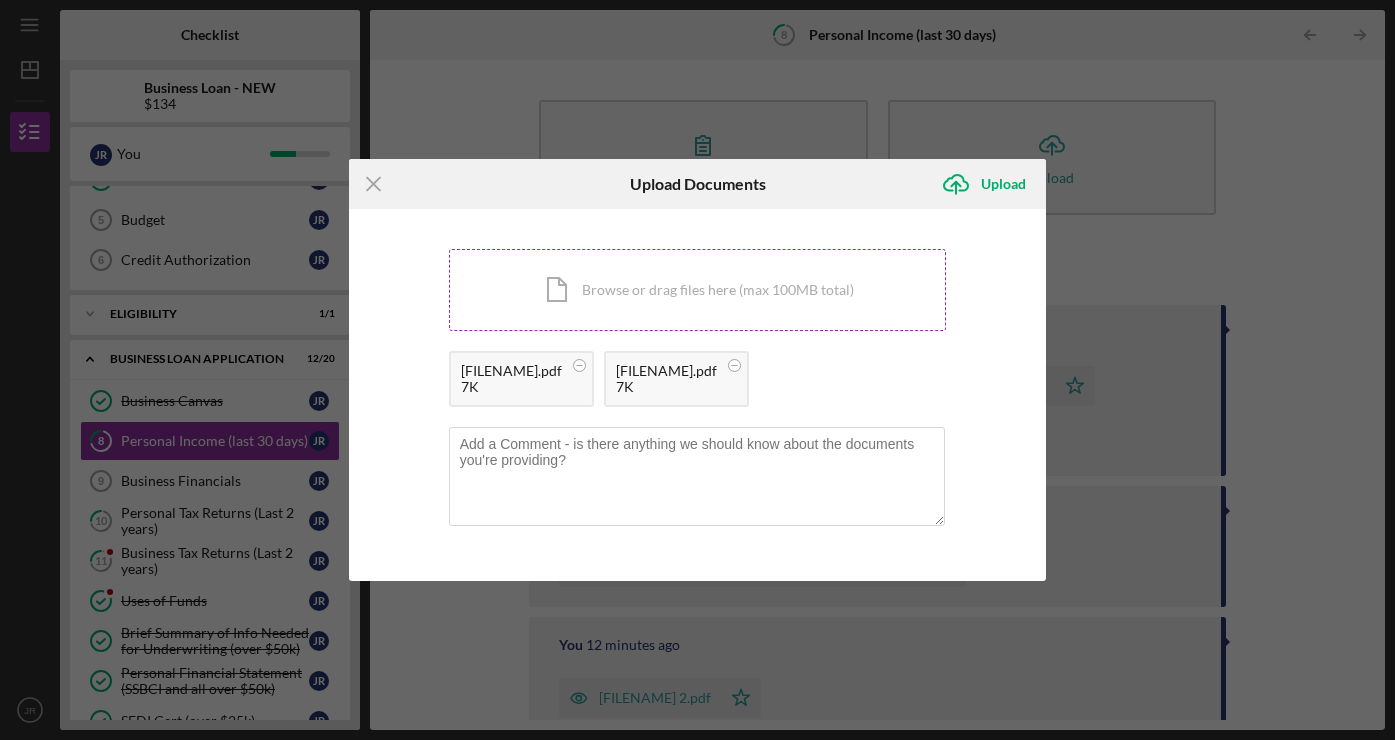 click on "Icon/Document Browse or drag files here (max 100MB total) Tap to choose files or take a photo" at bounding box center (698, 290) 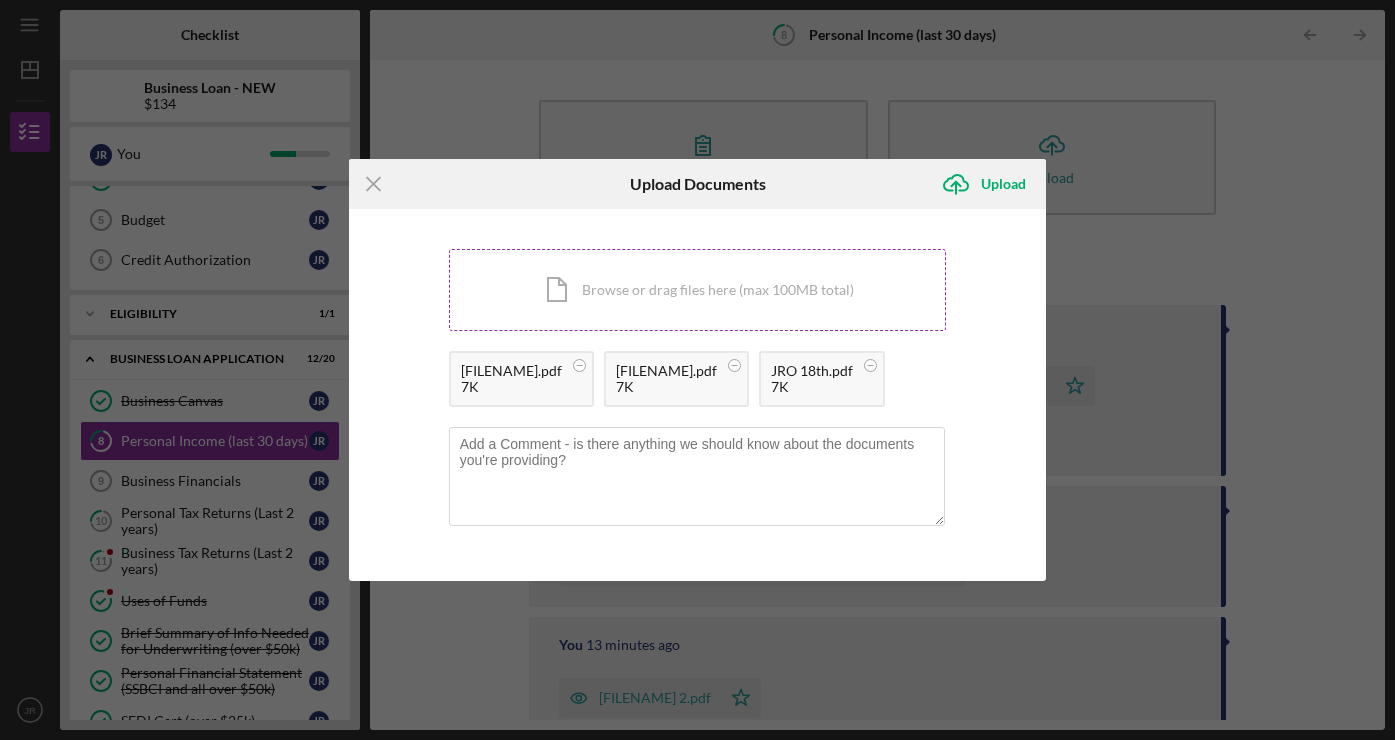 click on "Icon/Document Browse or drag files here (max 100MB total) Tap to choose files or take a photo" at bounding box center [698, 290] 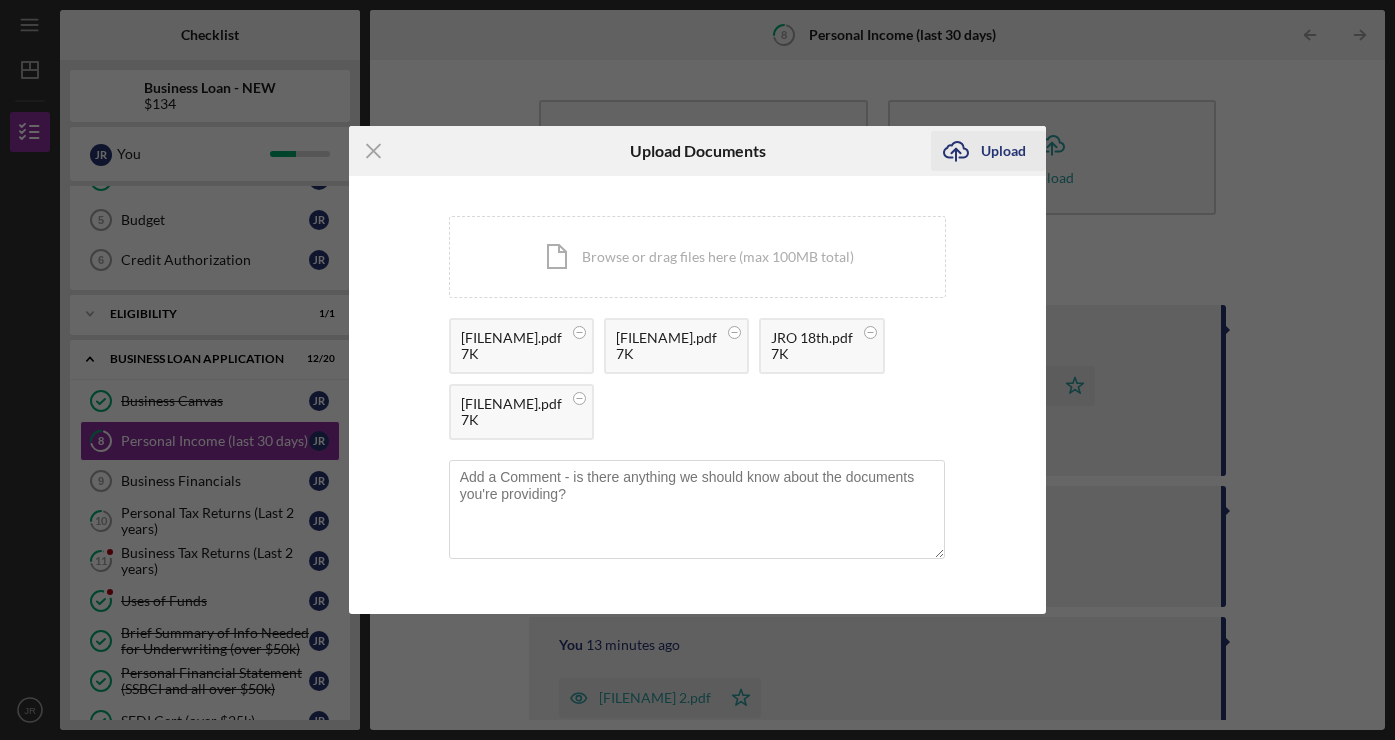 click on "Upload" at bounding box center (1003, 151) 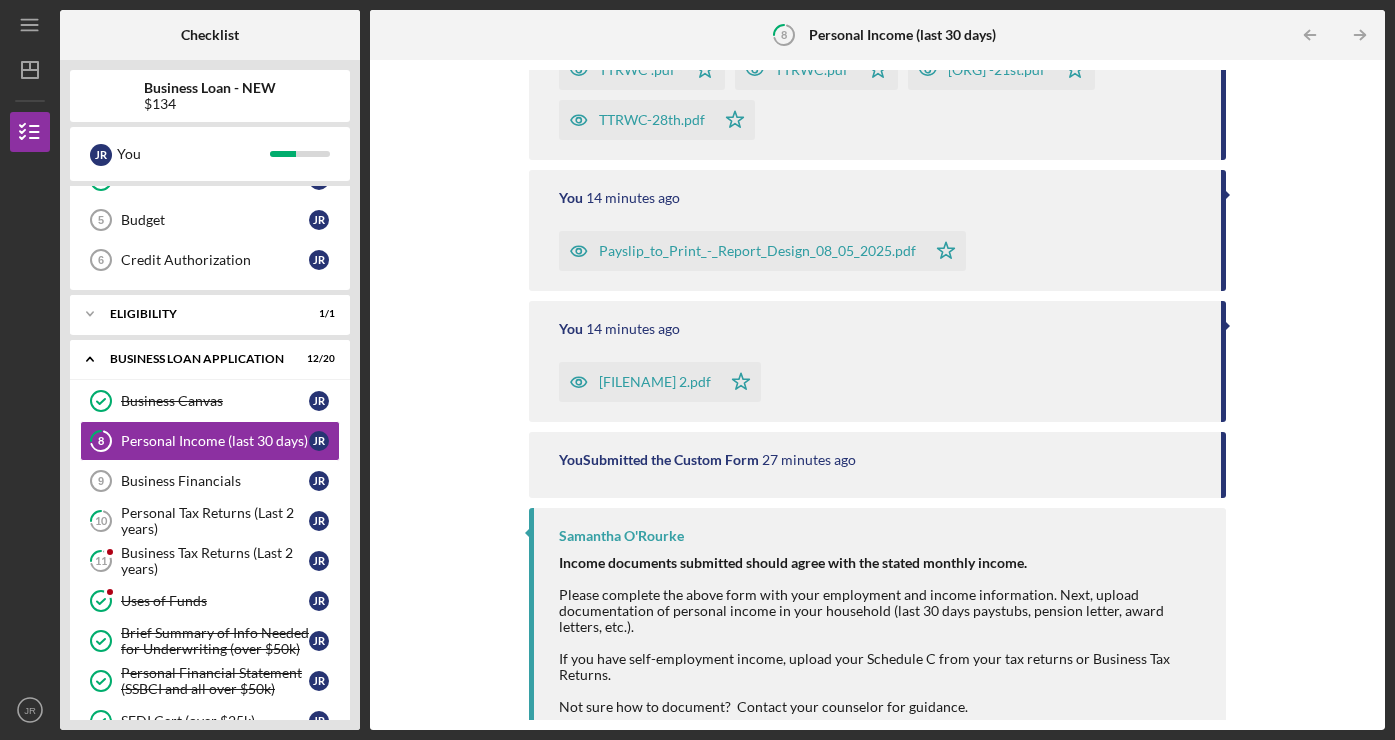 scroll, scrollTop: 544, scrollLeft: 0, axis: vertical 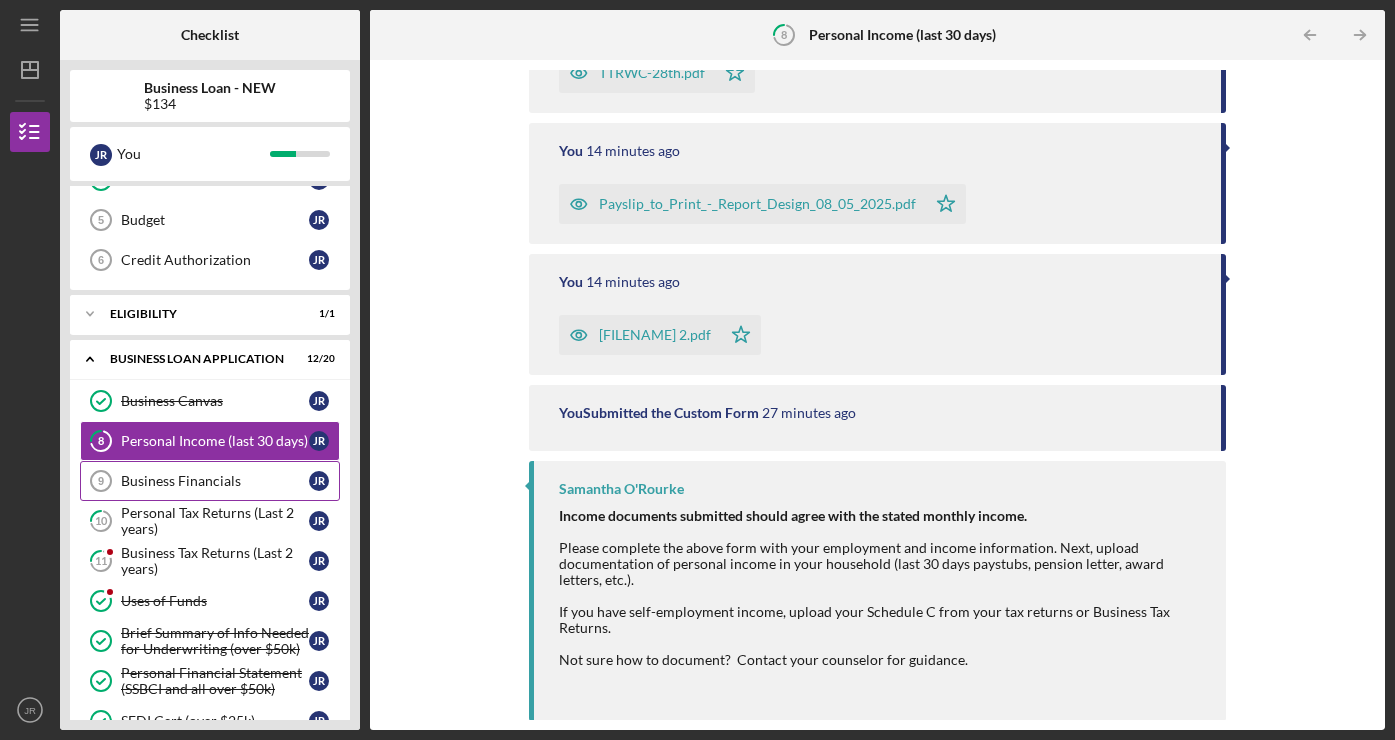 click on "Business Financials" at bounding box center (215, 481) 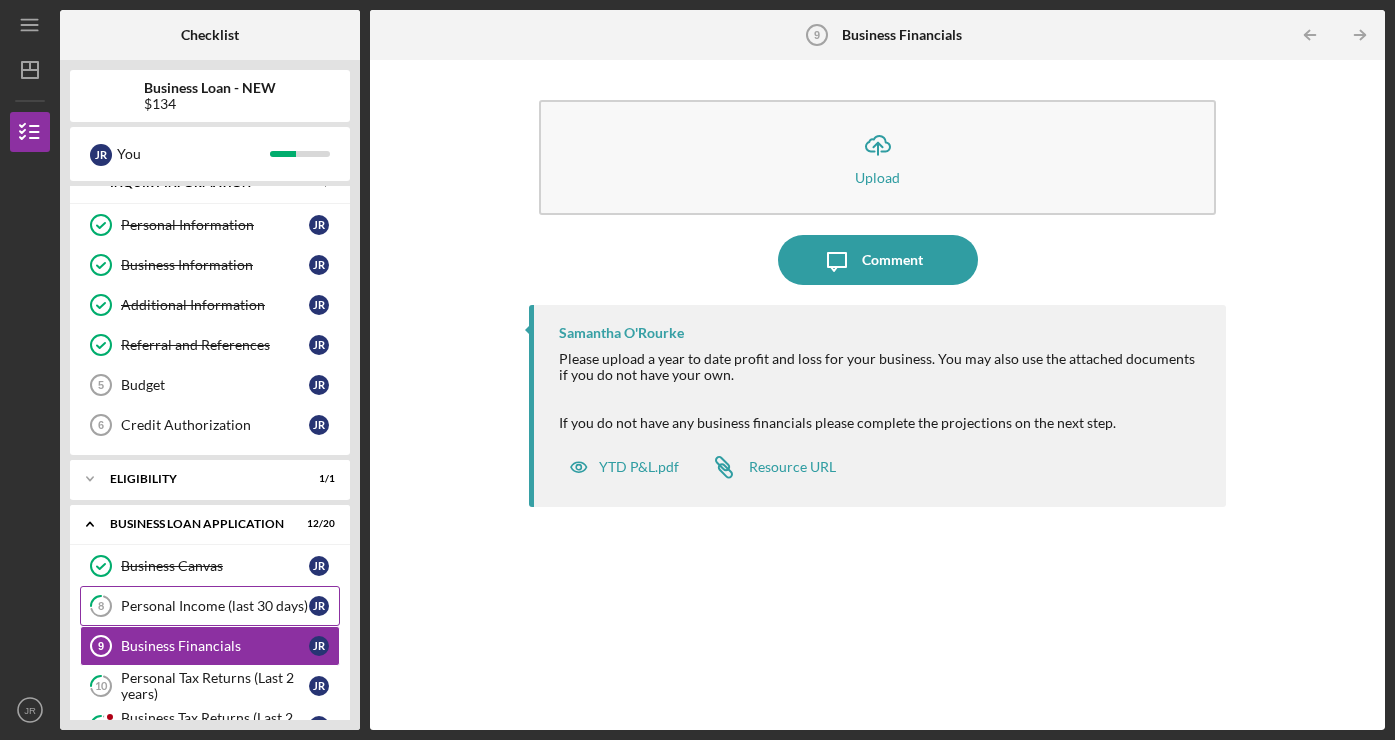 scroll, scrollTop: 16, scrollLeft: 0, axis: vertical 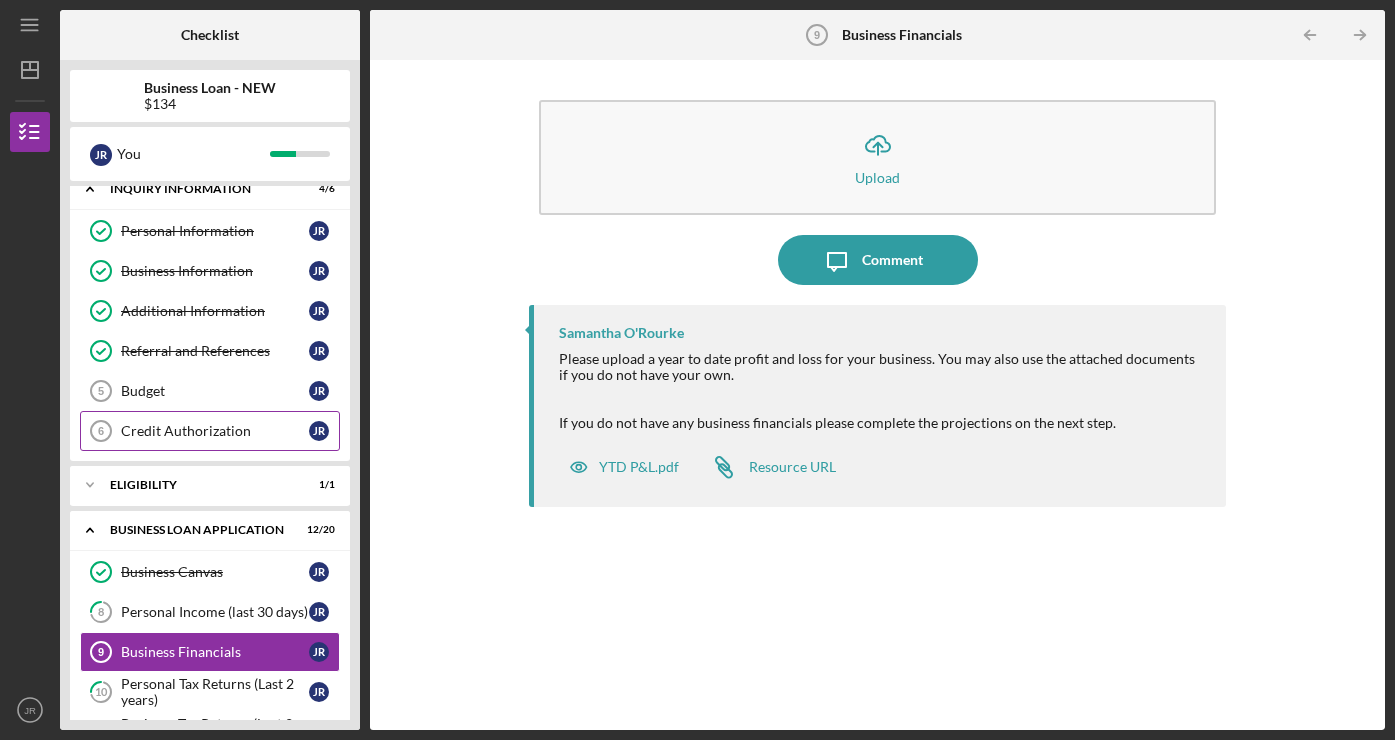 click on "Credit Authorization" at bounding box center [215, 431] 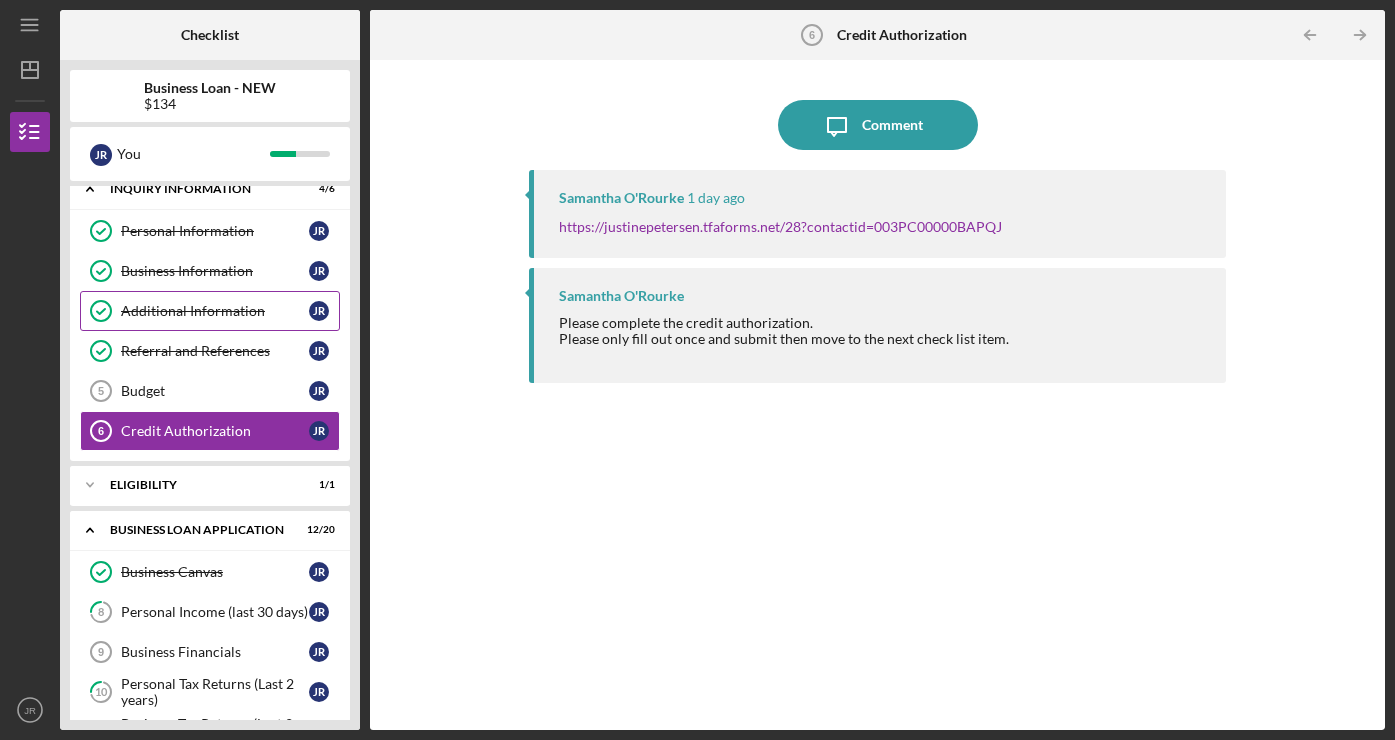 scroll, scrollTop: 0, scrollLeft: 0, axis: both 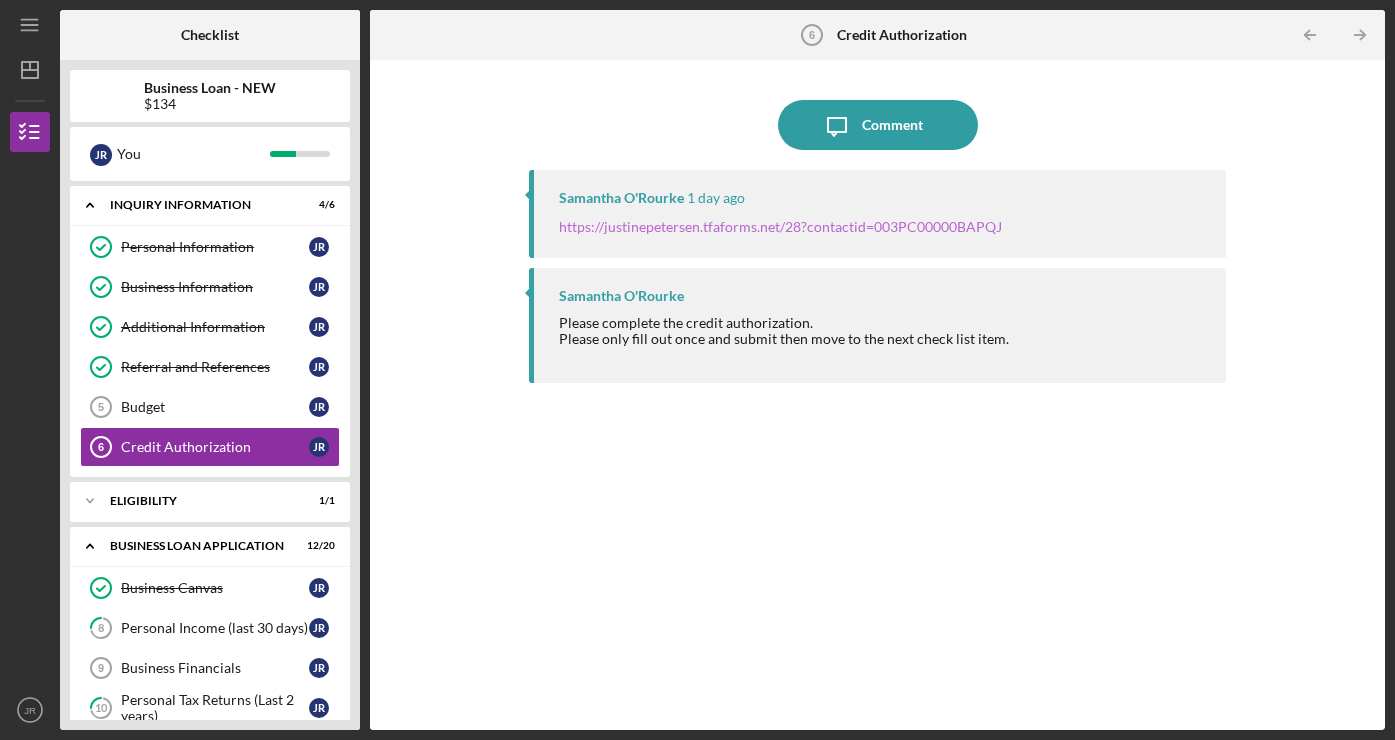 click on "https://justinepetersen.tfaforms.net/28?contactid=003PC00000BAPQJ" at bounding box center (780, 226) 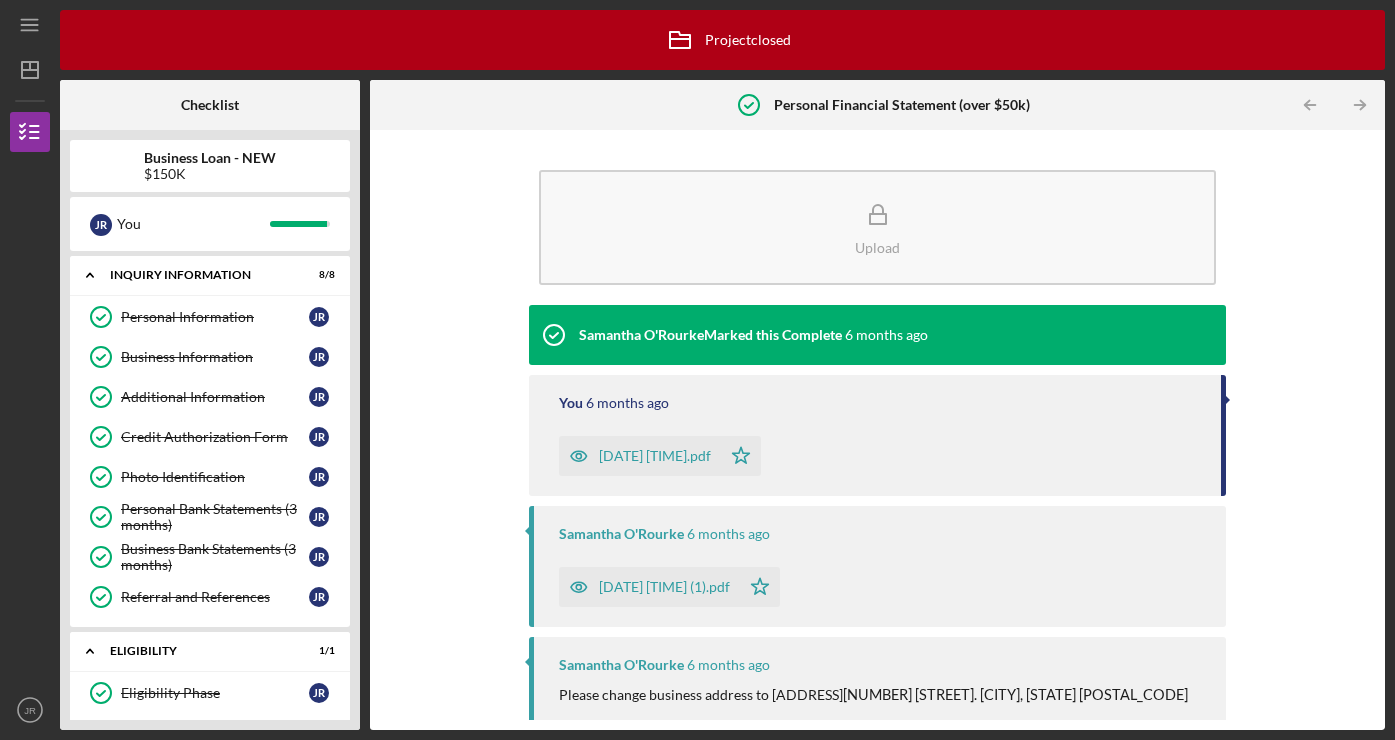 scroll, scrollTop: 0, scrollLeft: 0, axis: both 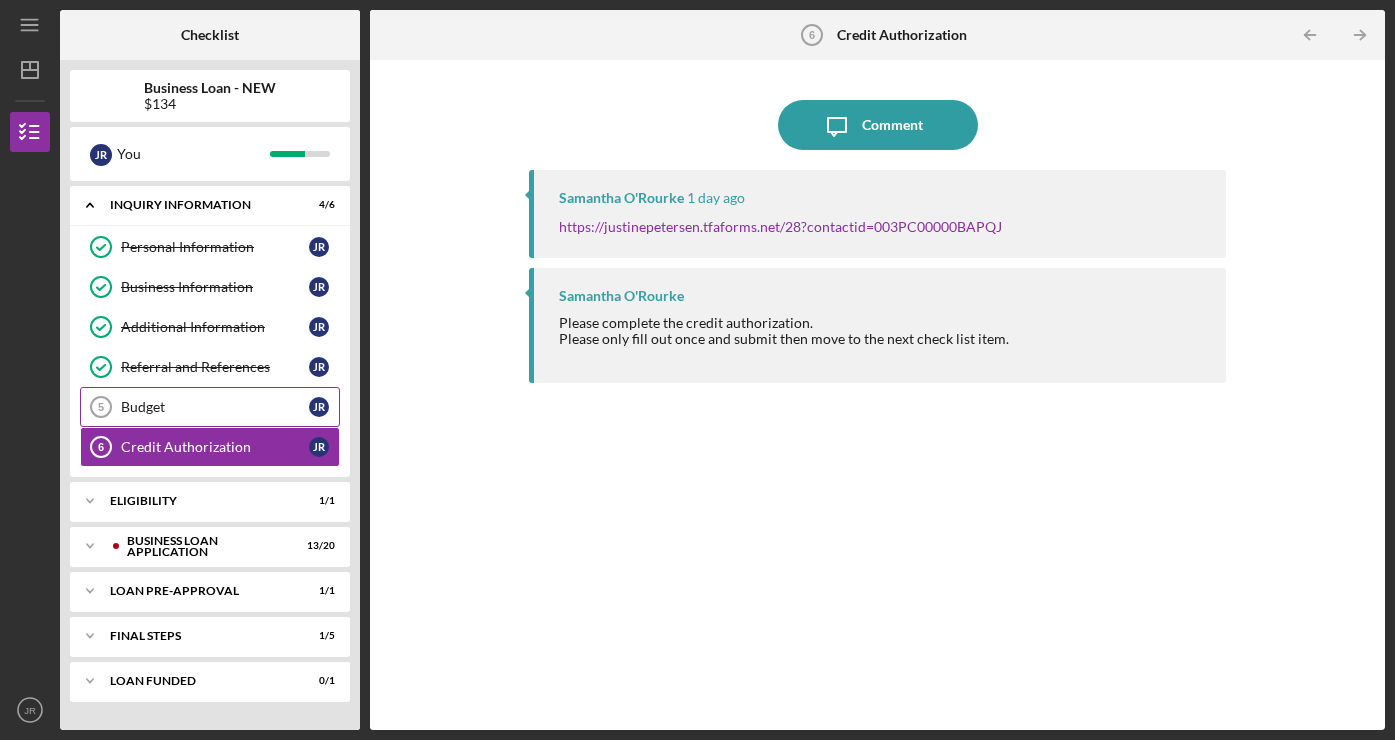 click on "Budget" at bounding box center (215, 407) 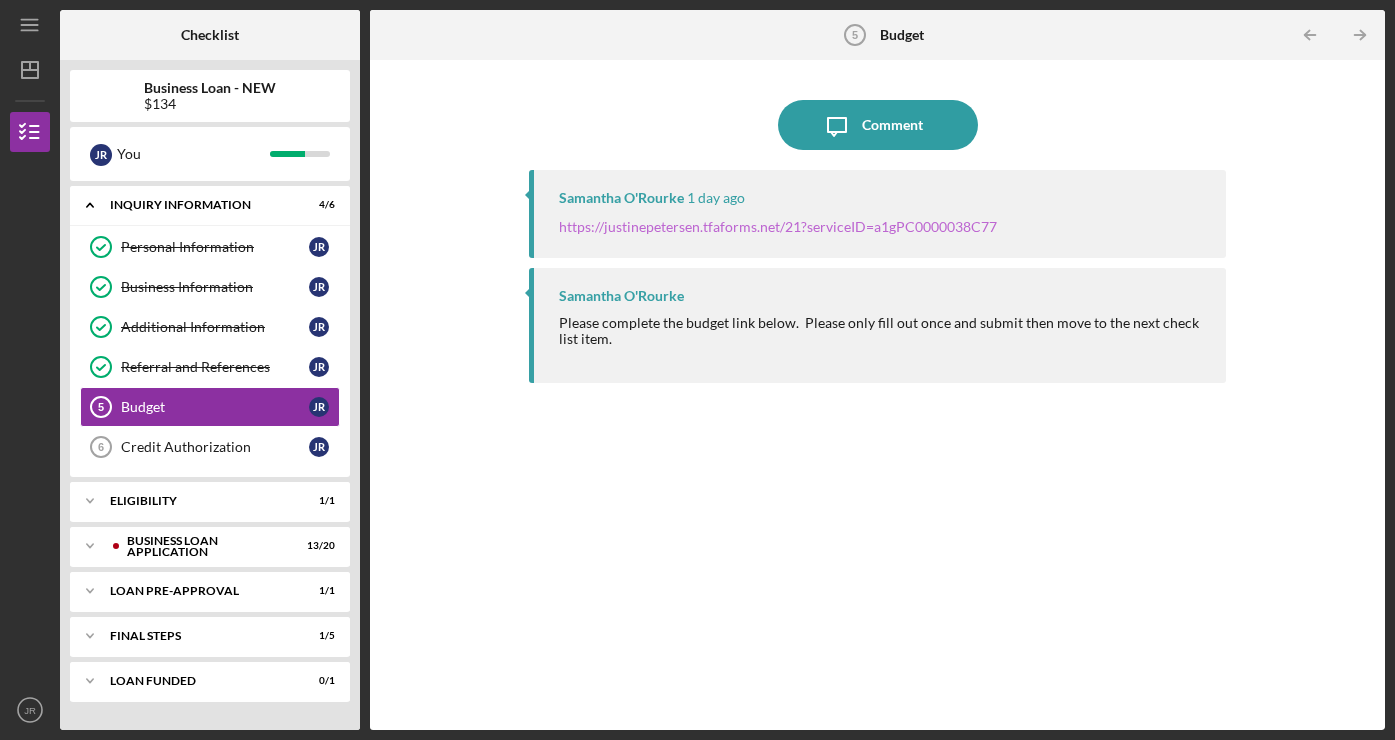click on "https://justinepetersen.tfaforms.net/21?serviceID=a1gPC0000038C77" at bounding box center (778, 226) 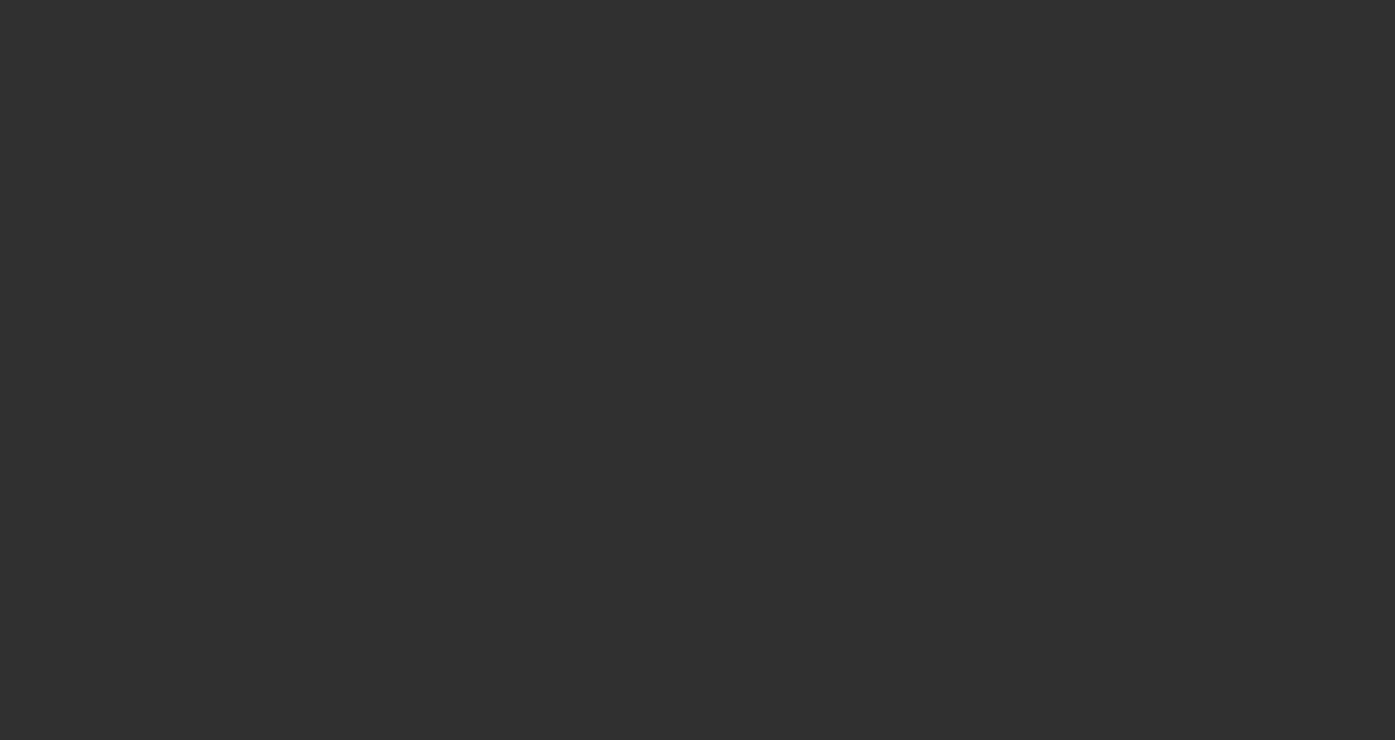 scroll, scrollTop: 0, scrollLeft: 0, axis: both 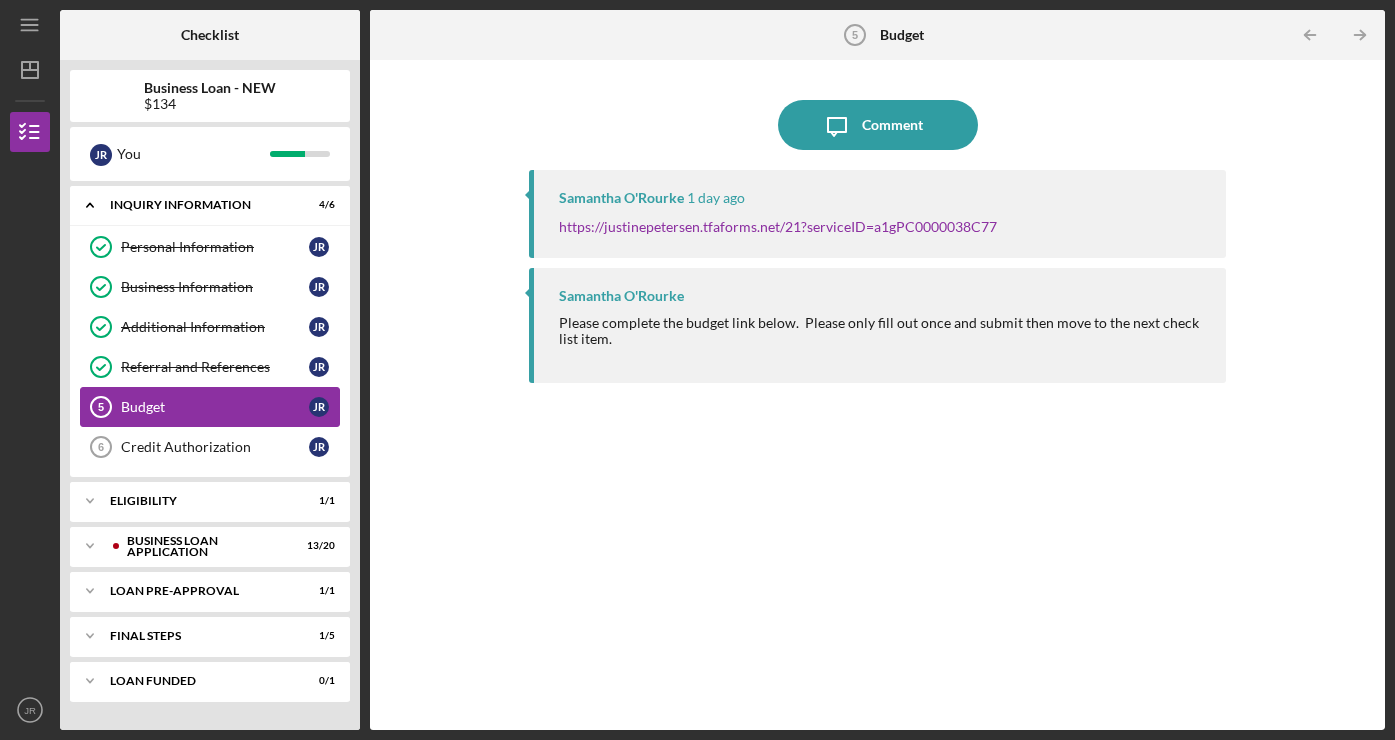 click on "Budget" at bounding box center [215, 407] 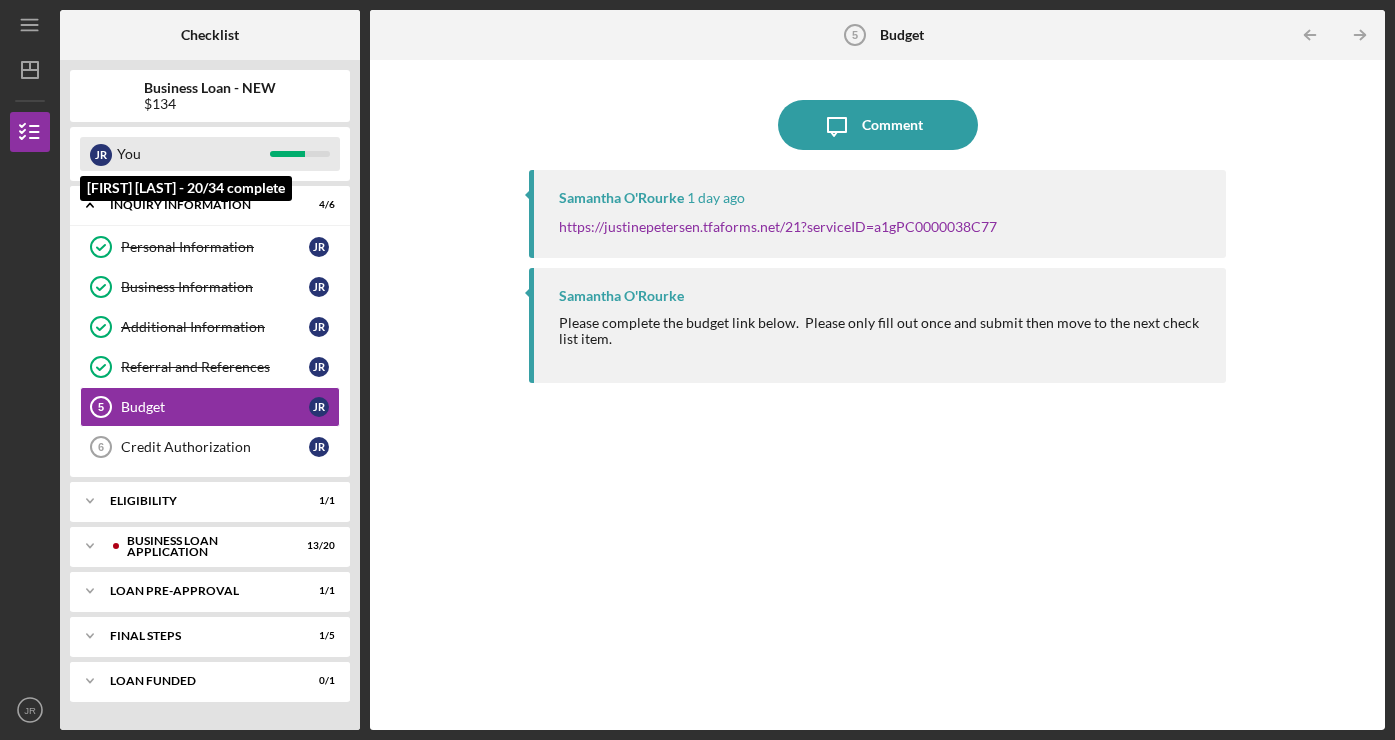 click on "You" at bounding box center [193, 154] 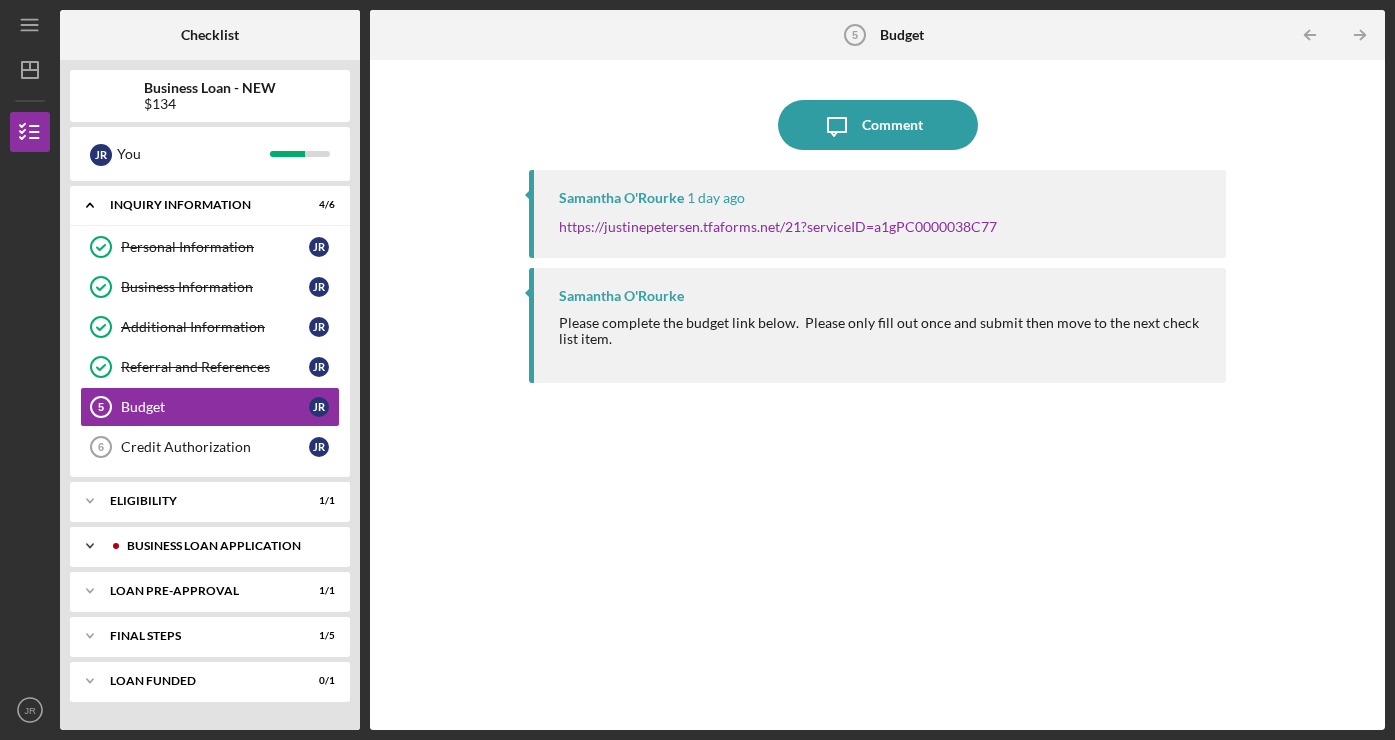 click on "BUSINESS LOAN APPLICATION" at bounding box center (226, 546) 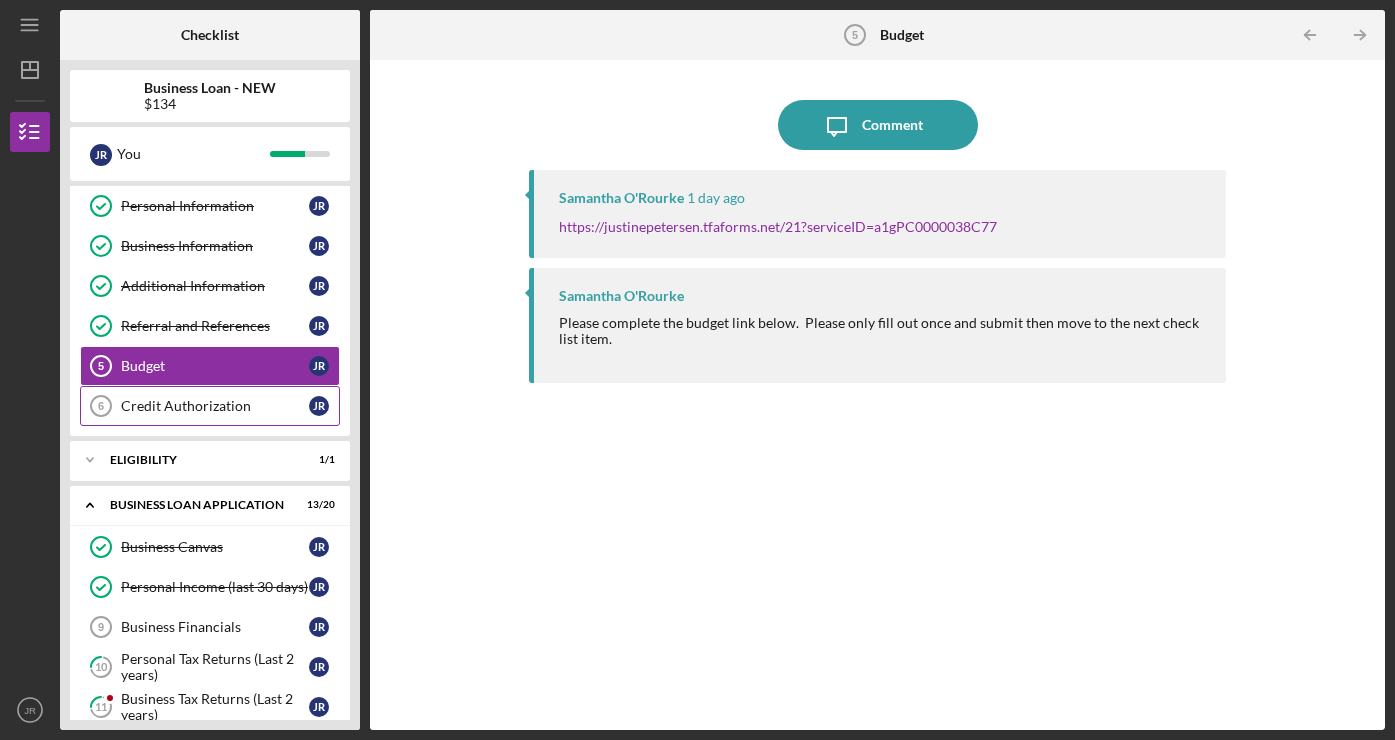 scroll, scrollTop: 65, scrollLeft: 0, axis: vertical 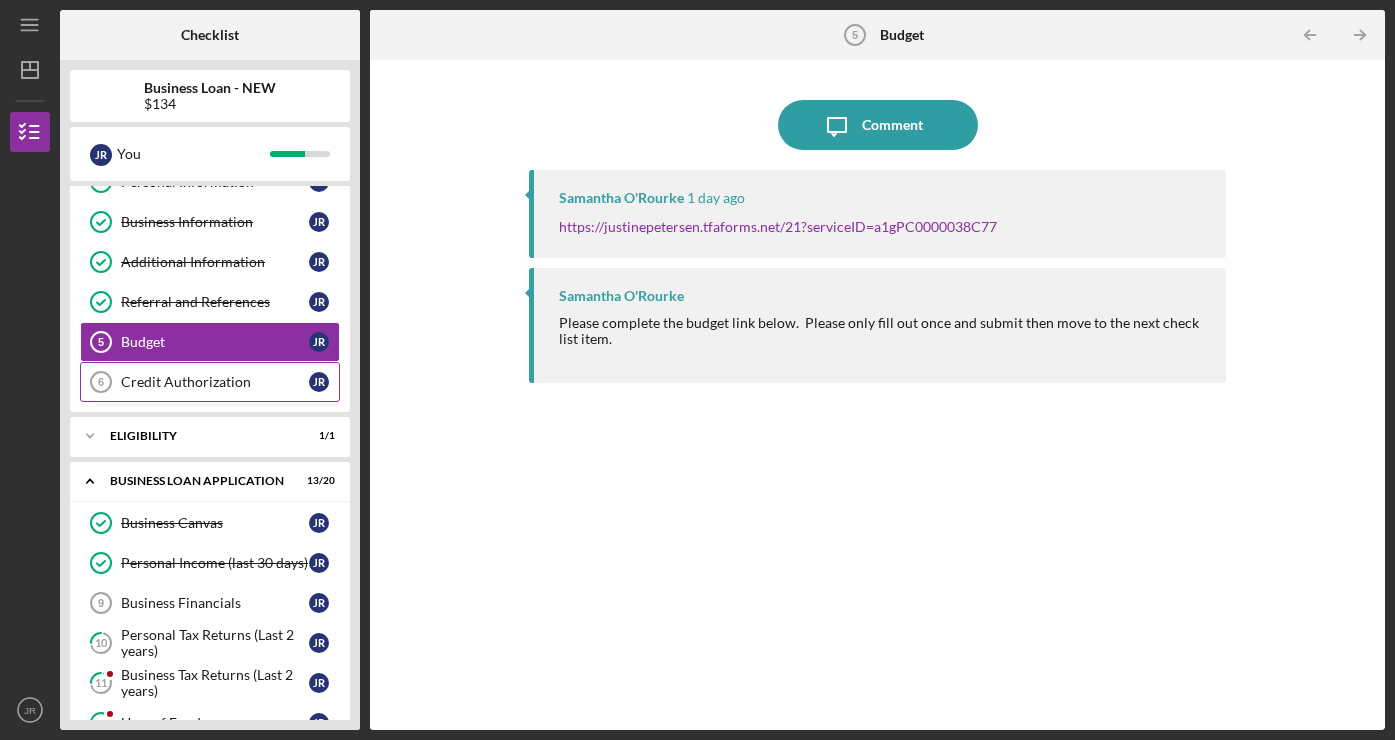 click on "Credit Authorization" at bounding box center [215, 382] 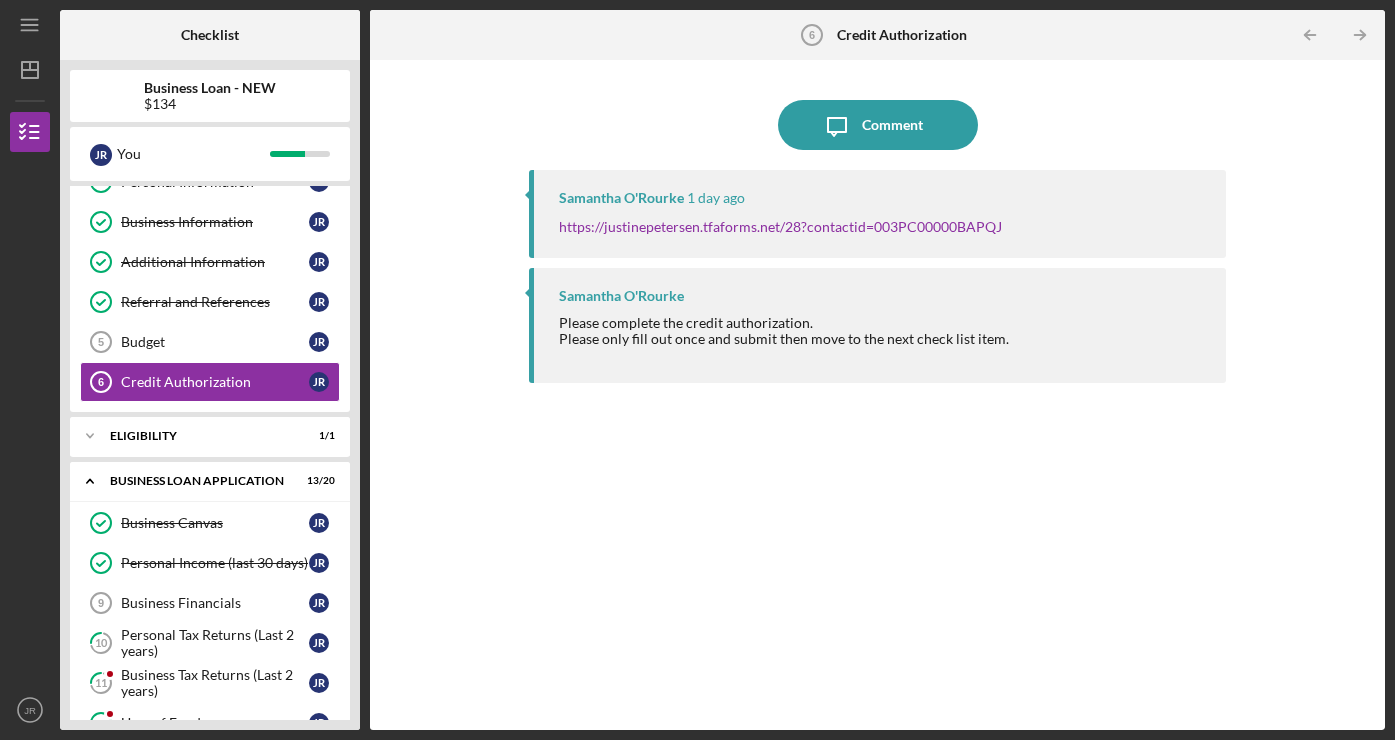 click on "Samantha O'Rourke   1 day ago https://justinepetersen.tfaforms.net/28?contactid=003PC00000BAPQJ" at bounding box center [877, 214] 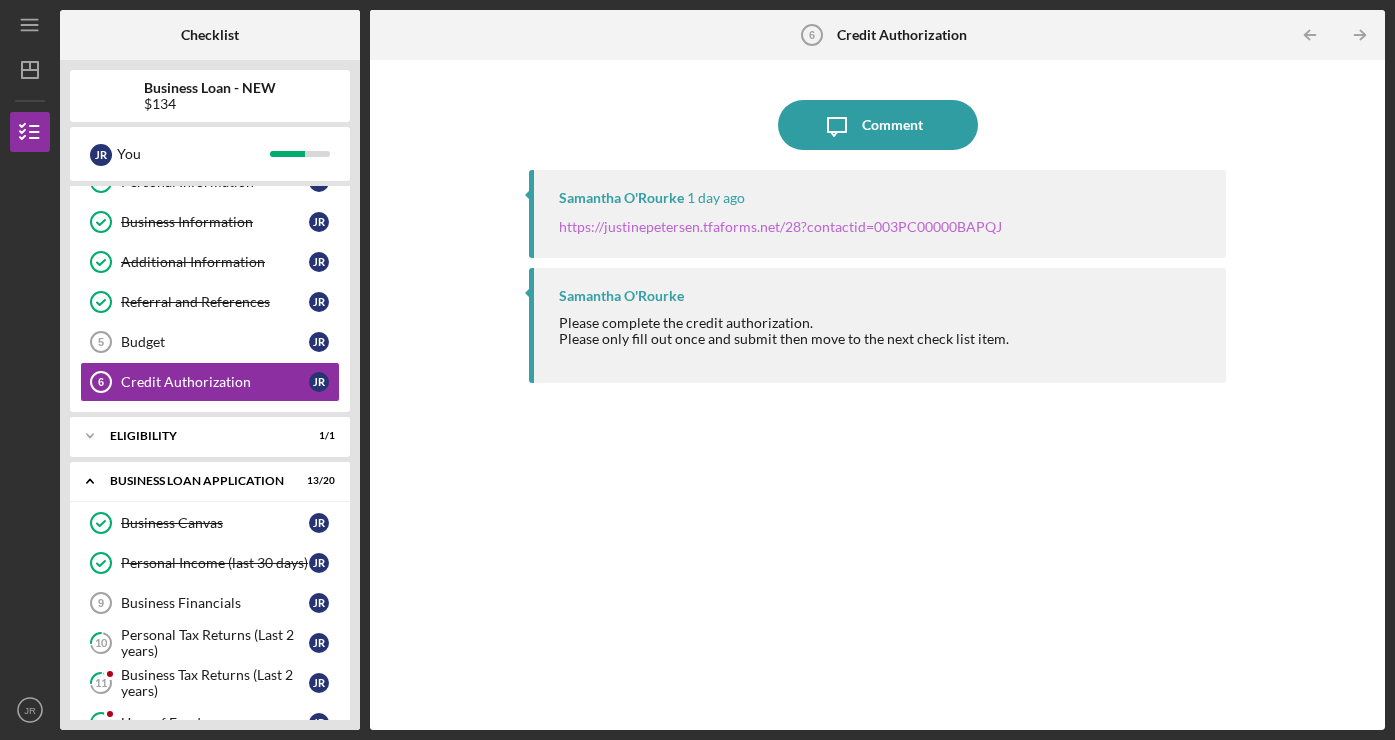 click on "https://justinepetersen.tfaforms.net/28?contactid=003PC00000BAPQJ" at bounding box center (780, 226) 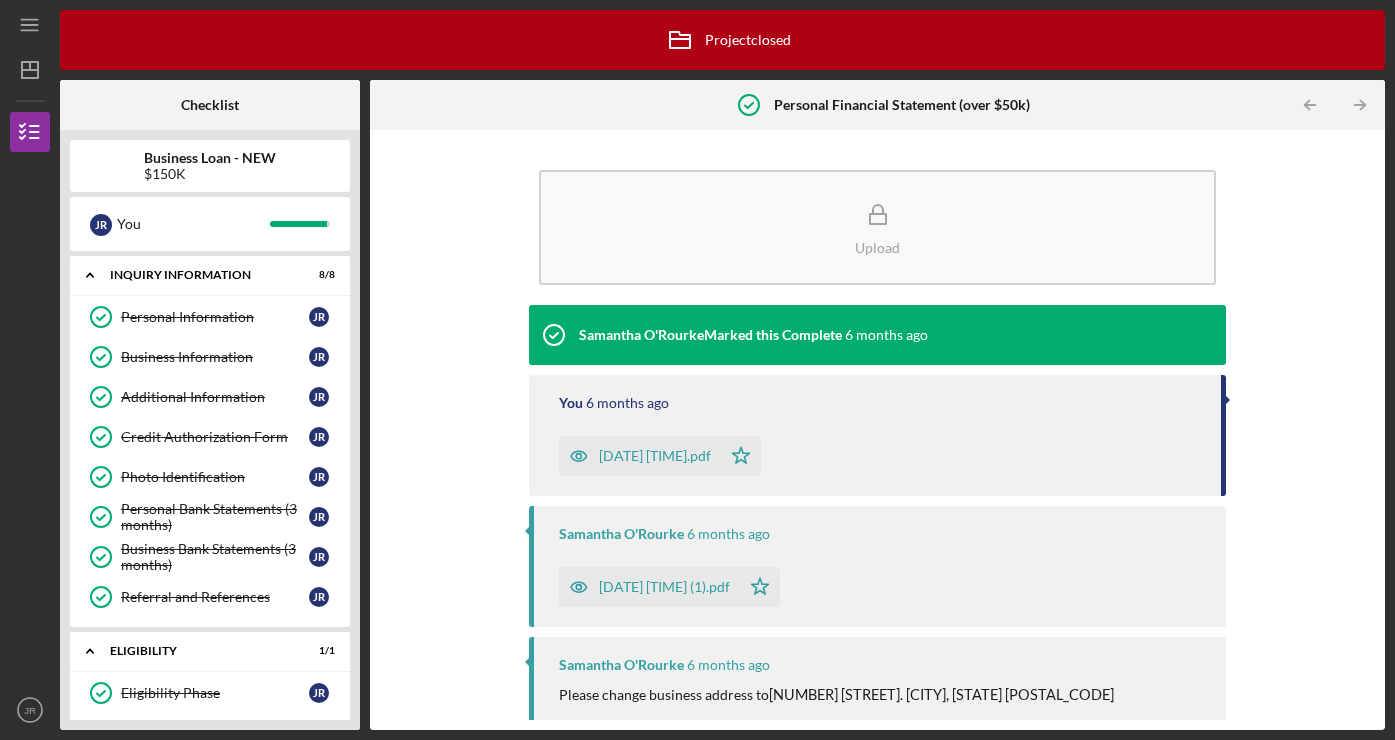 scroll, scrollTop: 0, scrollLeft: 0, axis: both 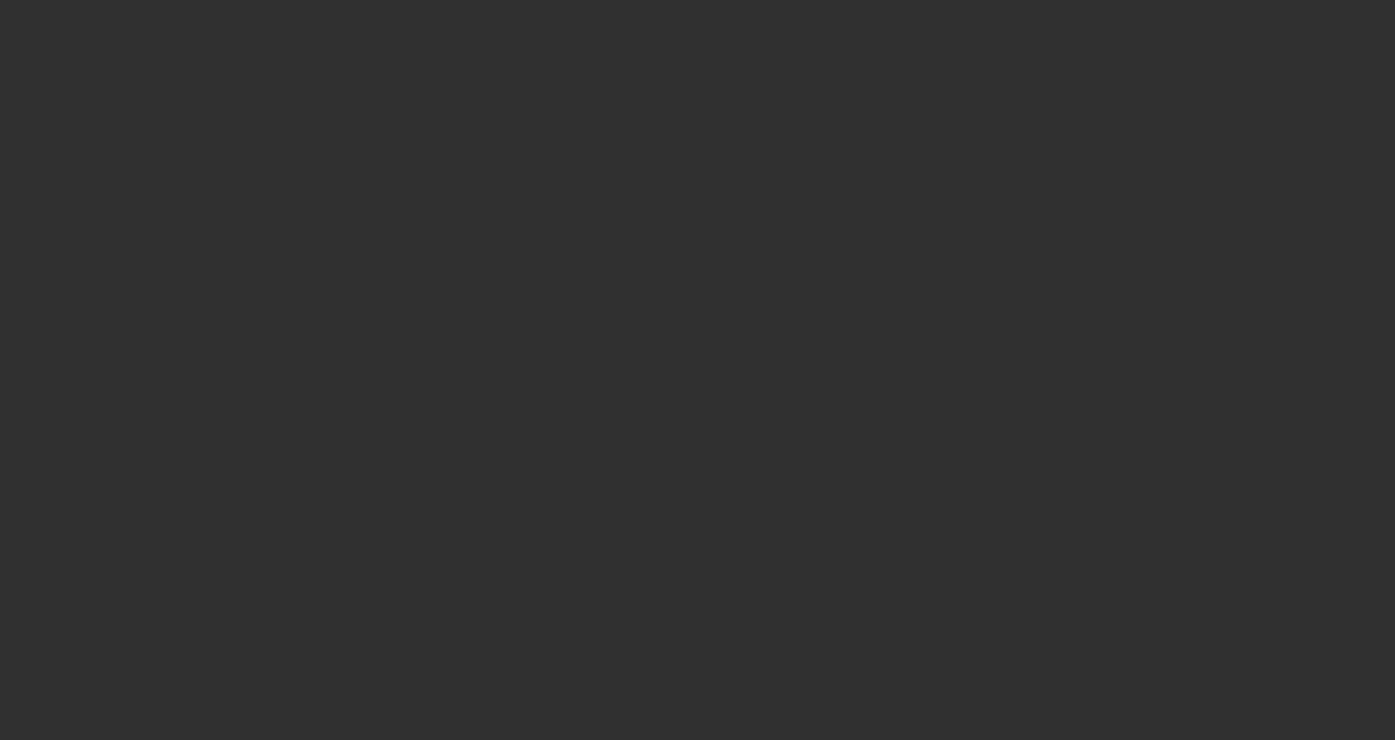 click at bounding box center [697, 370] 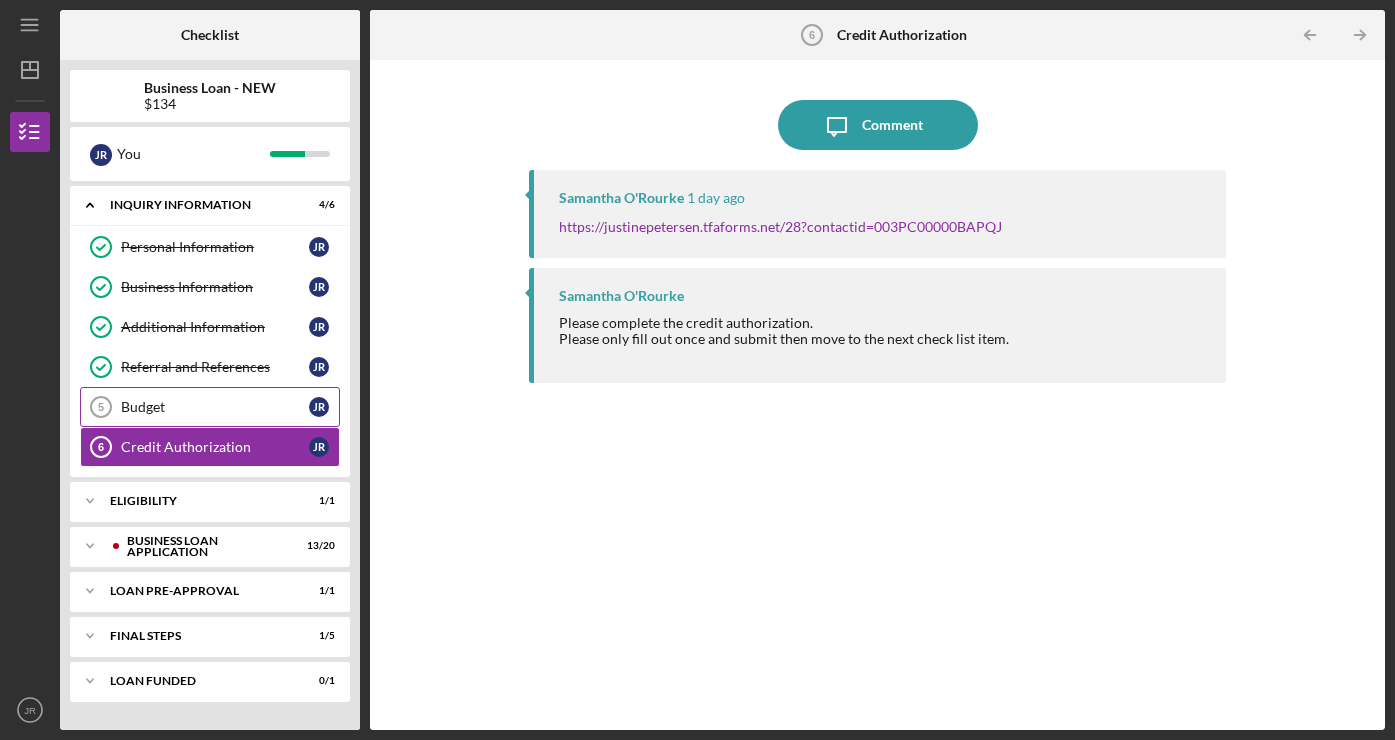 click on "Budget" at bounding box center (215, 407) 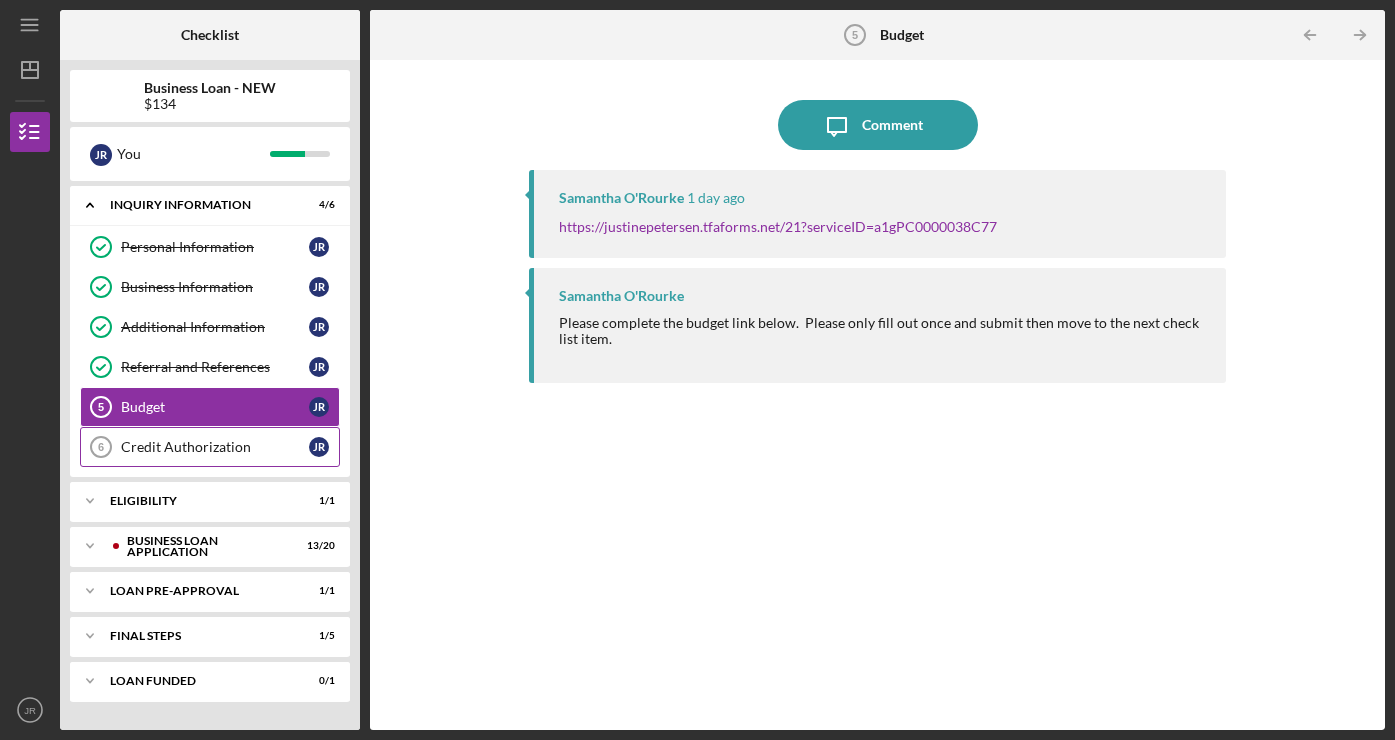 click on "Credit Authorization" at bounding box center (215, 447) 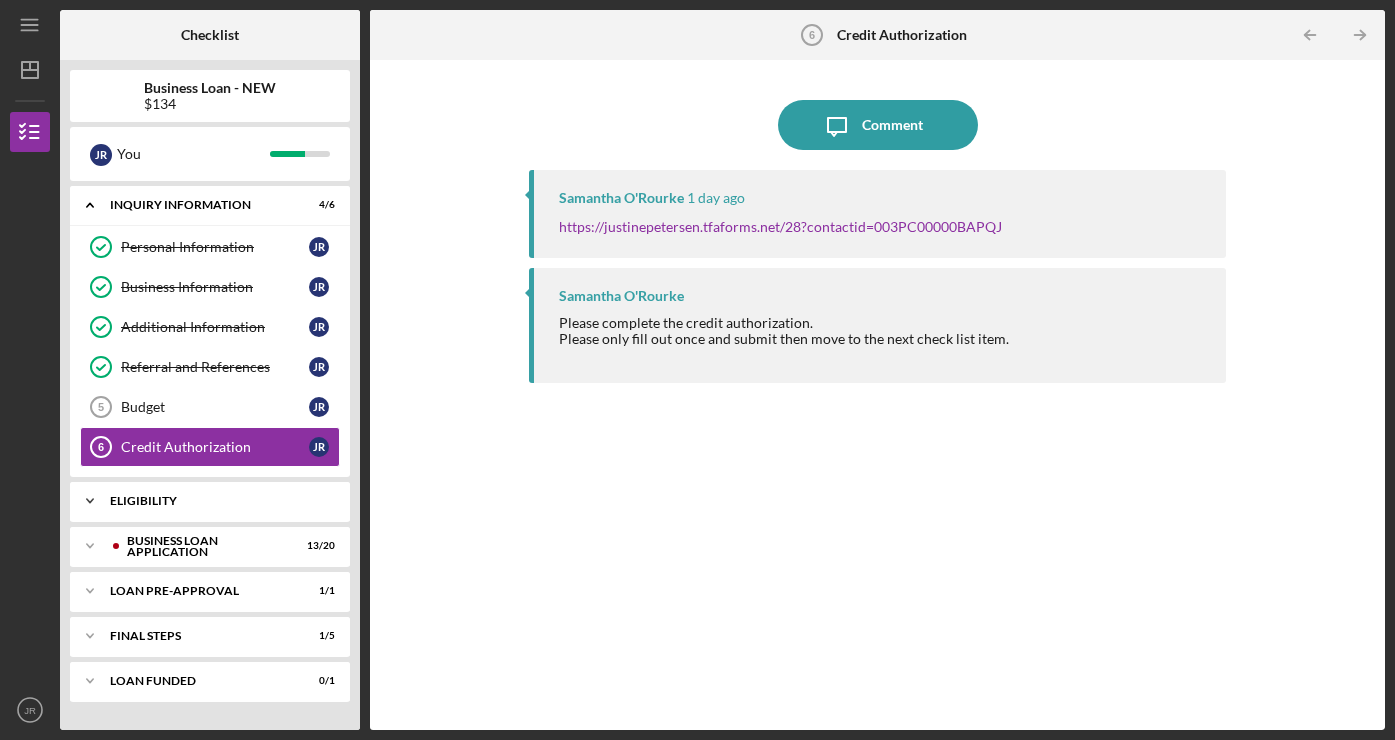 click on "ELIGIBILITY" at bounding box center (217, 501) 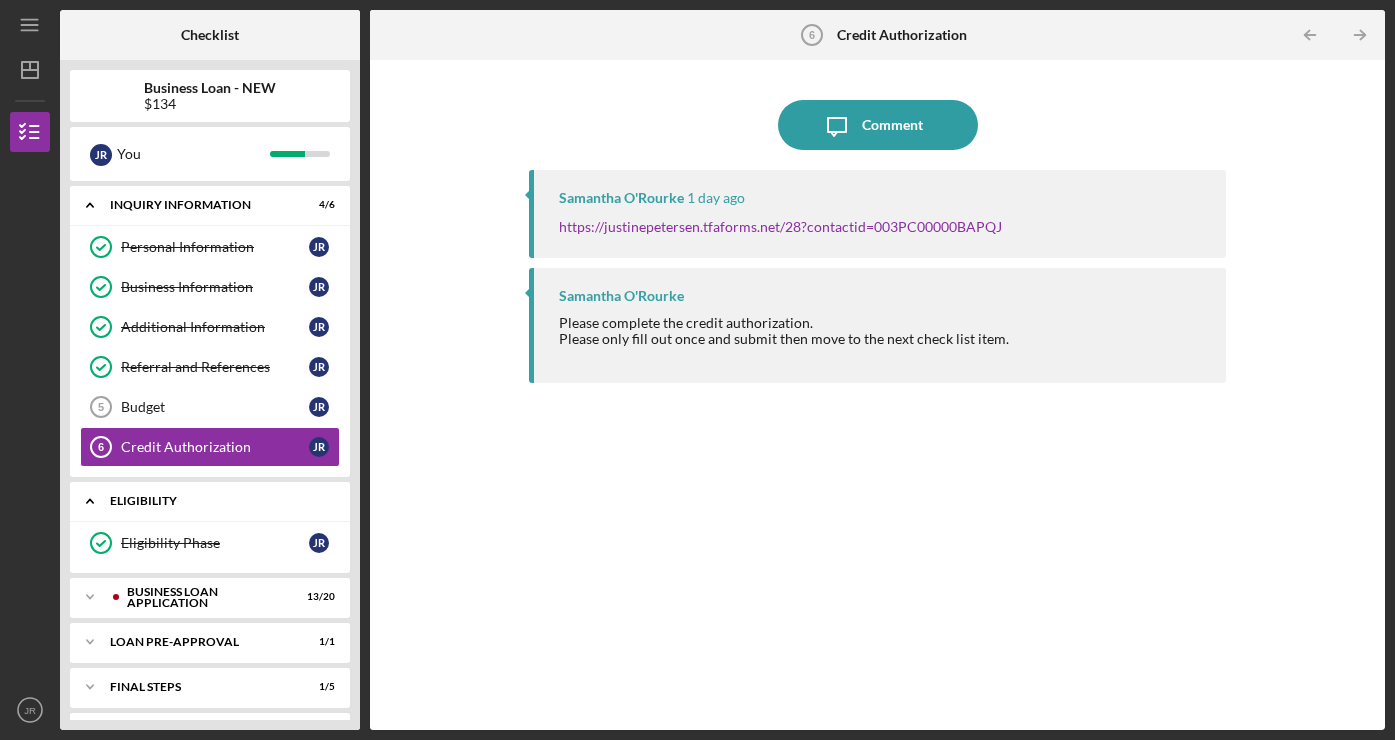 scroll, scrollTop: 43, scrollLeft: 0, axis: vertical 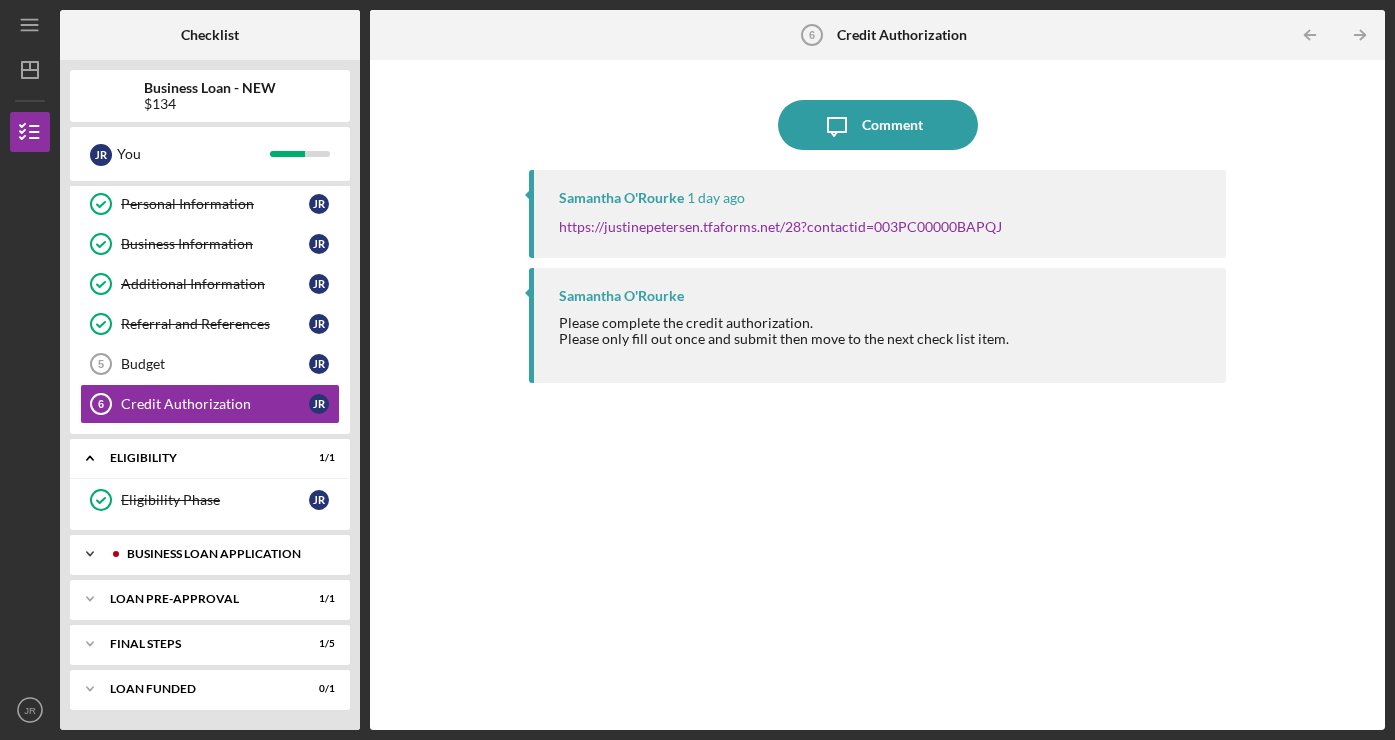click on "BUSINESS LOAN APPLICATION" at bounding box center (226, 554) 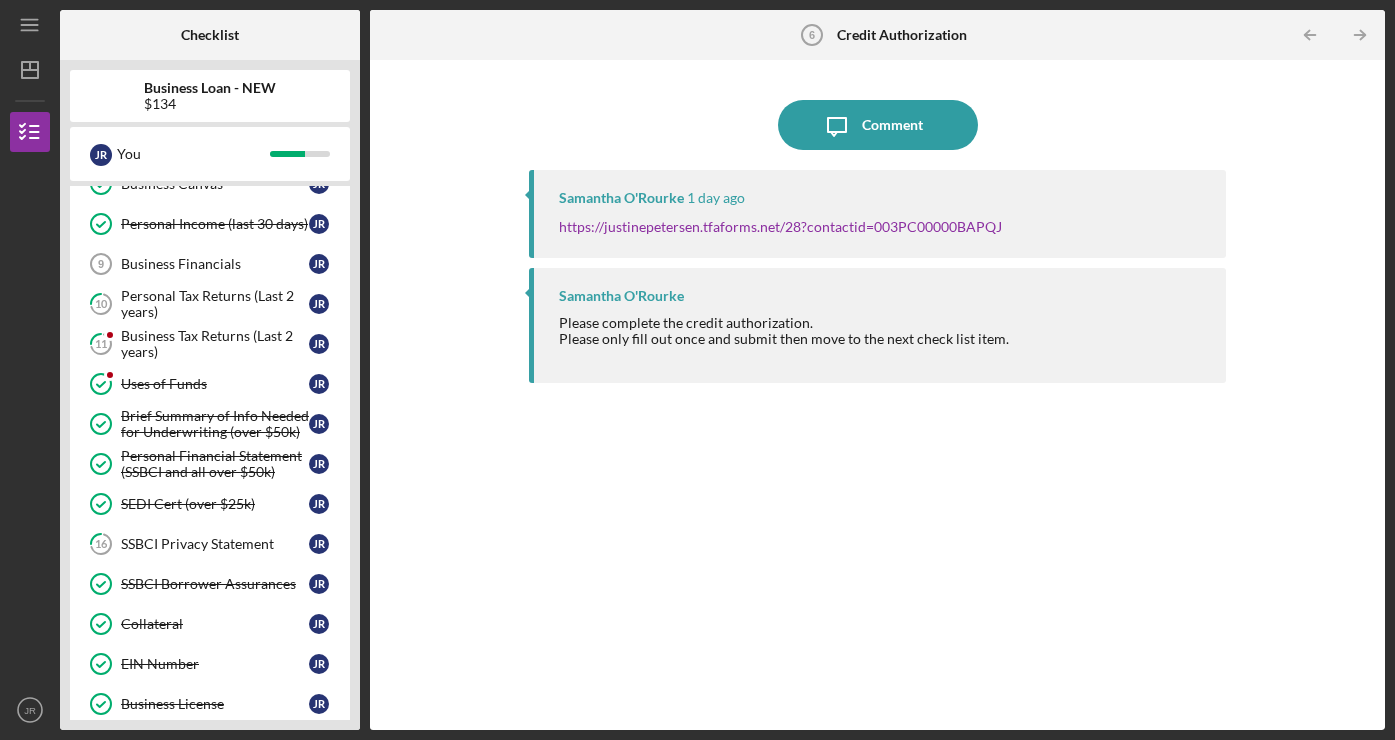 scroll, scrollTop: 454, scrollLeft: 0, axis: vertical 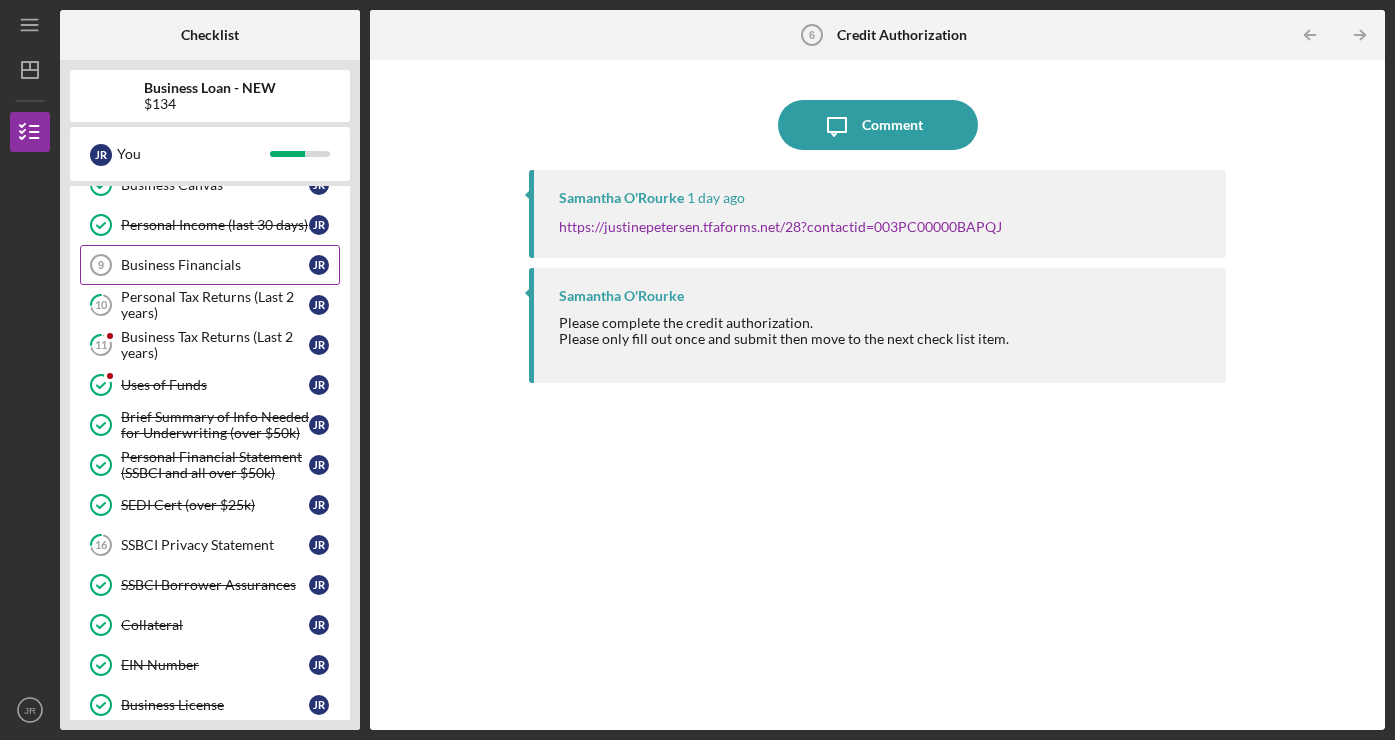 click on "Business Financials" at bounding box center [215, 265] 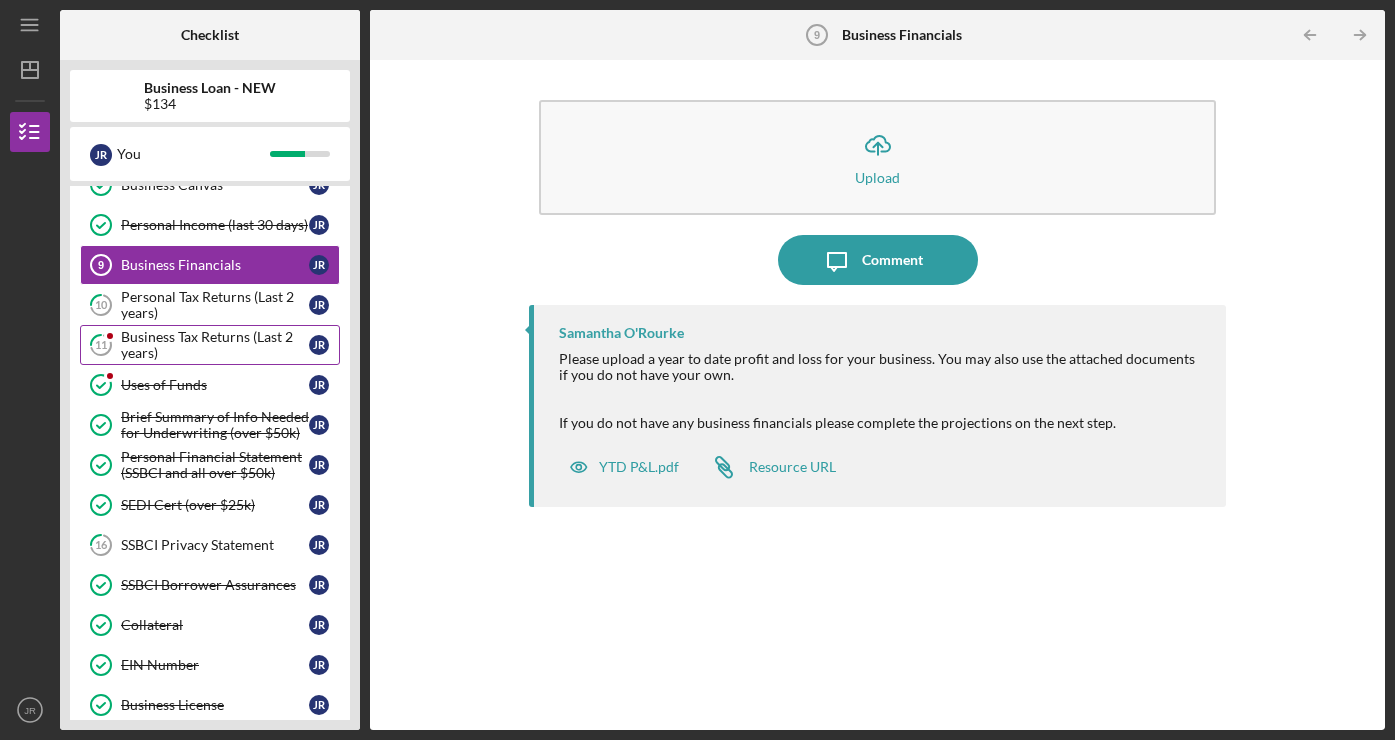 click on "Business Tax Returns (Last 2 years)" at bounding box center (215, 345) 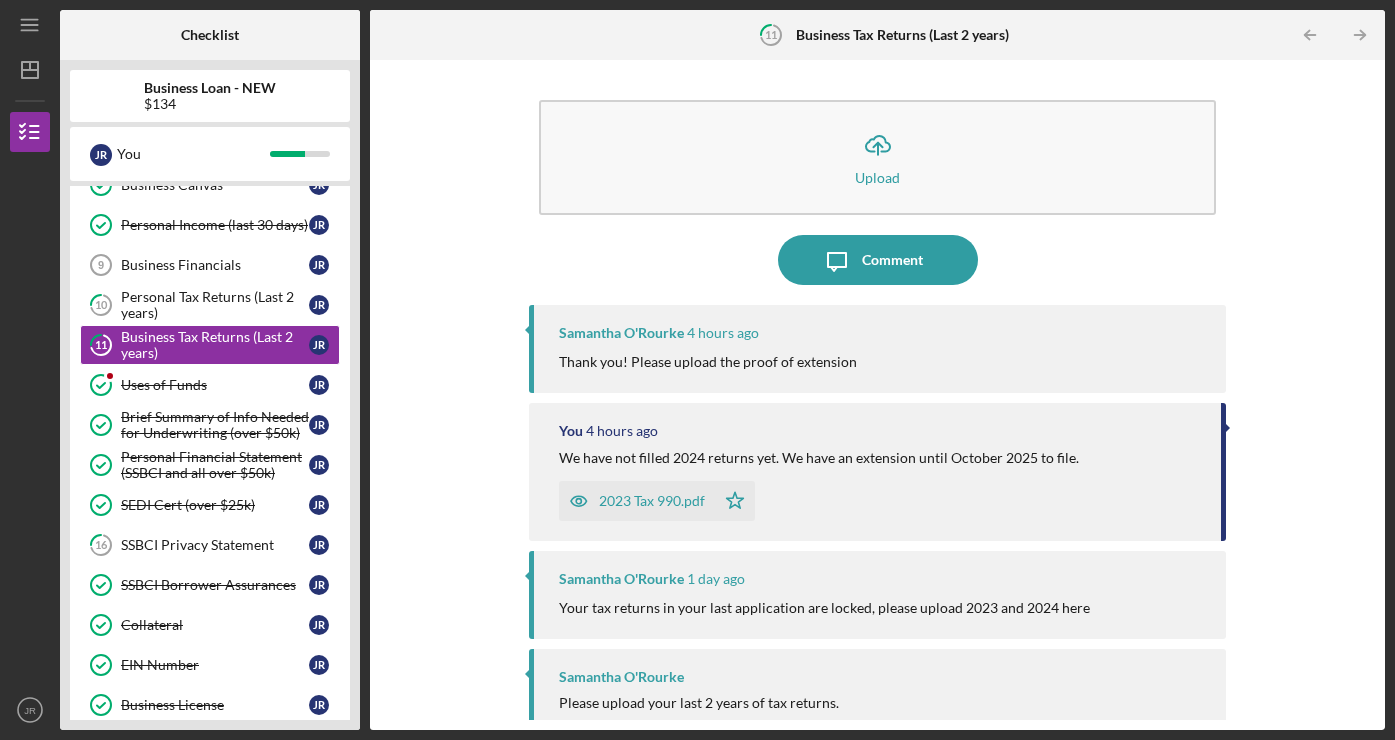 scroll, scrollTop: 43, scrollLeft: 0, axis: vertical 